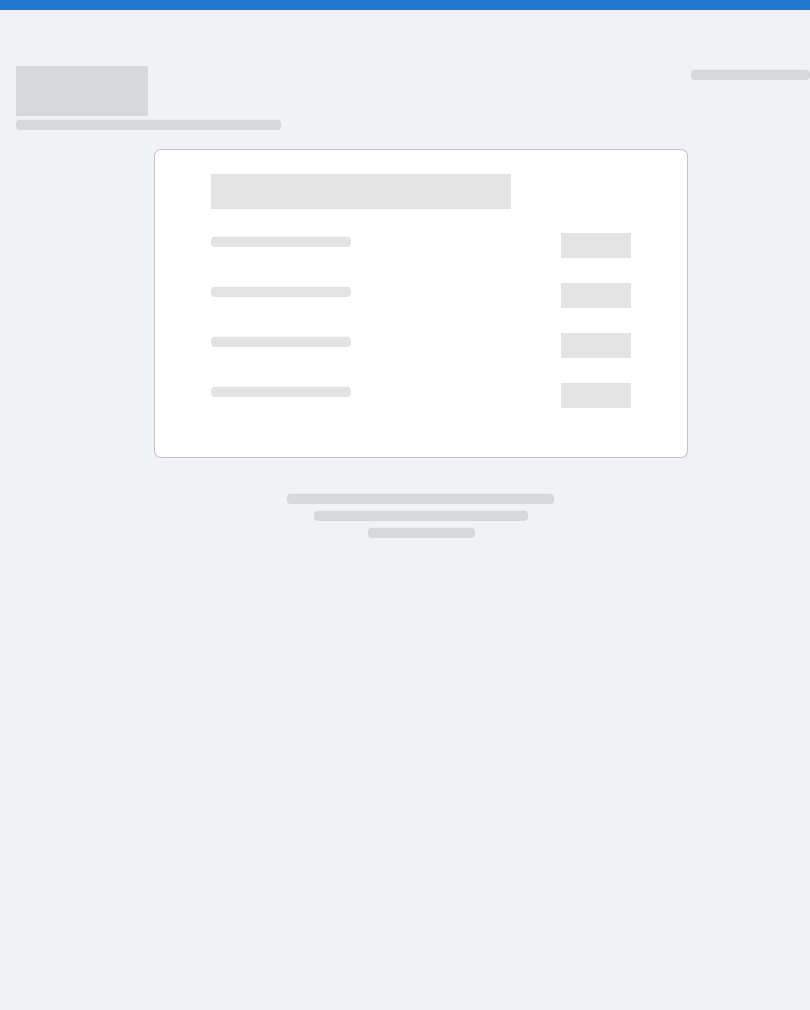 scroll, scrollTop: 0, scrollLeft: 0, axis: both 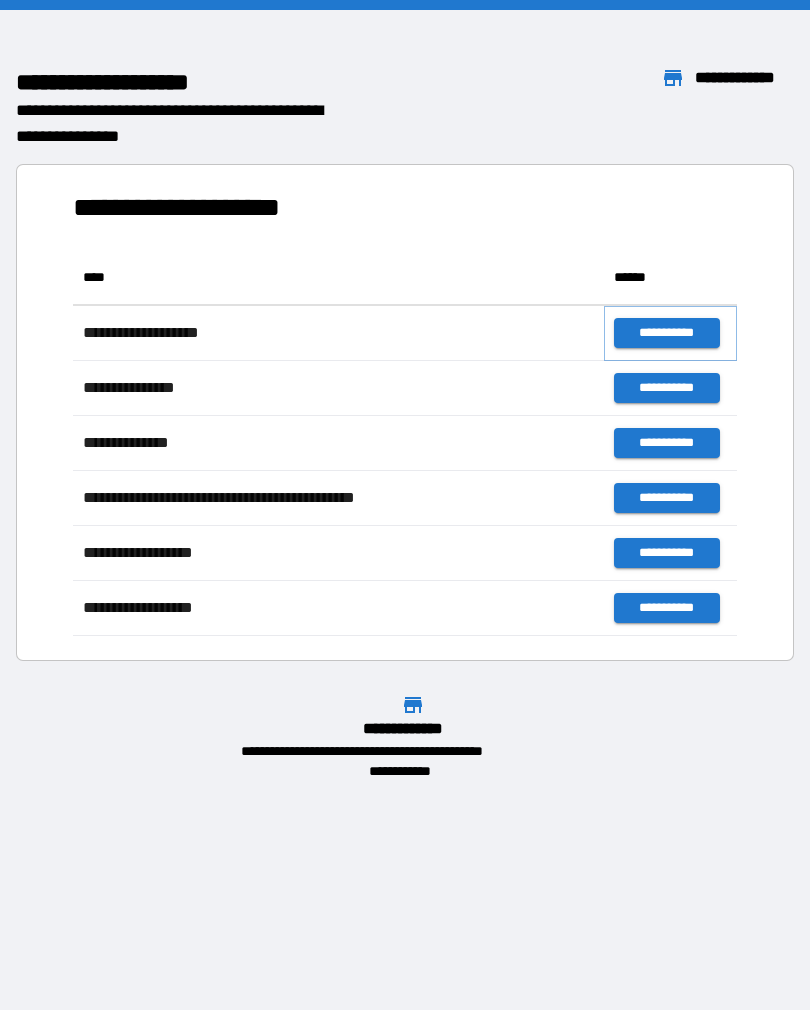 click on "**********" at bounding box center [666, 333] 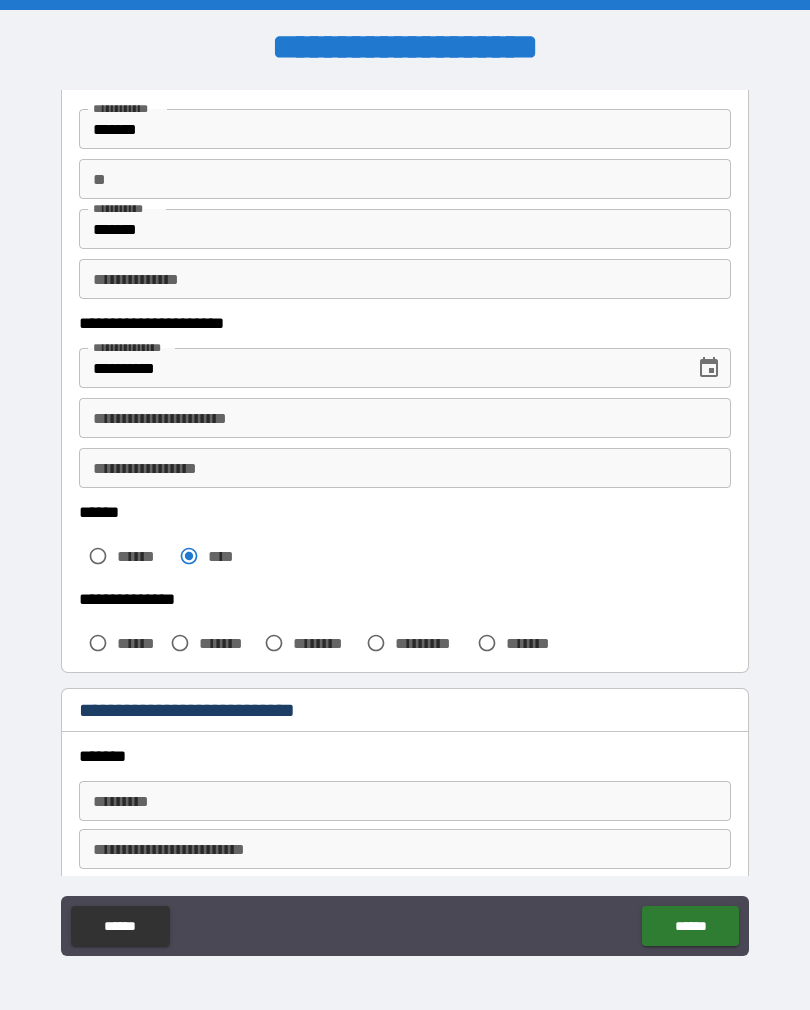 scroll, scrollTop: 129, scrollLeft: 0, axis: vertical 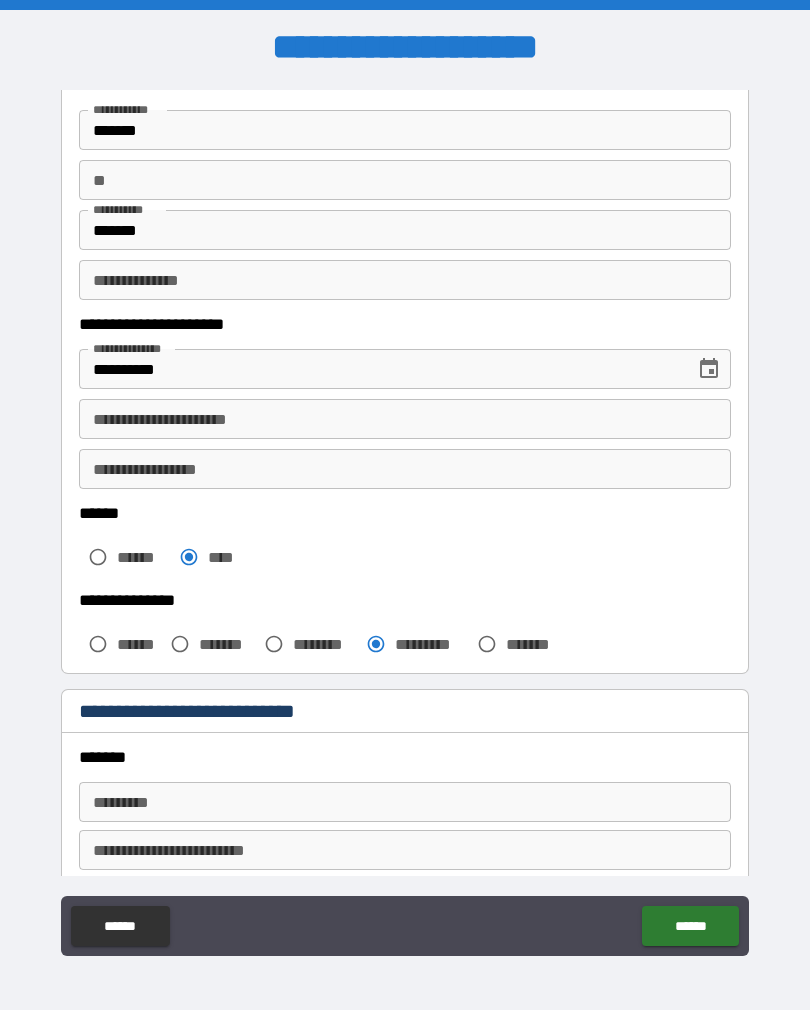 type on "*" 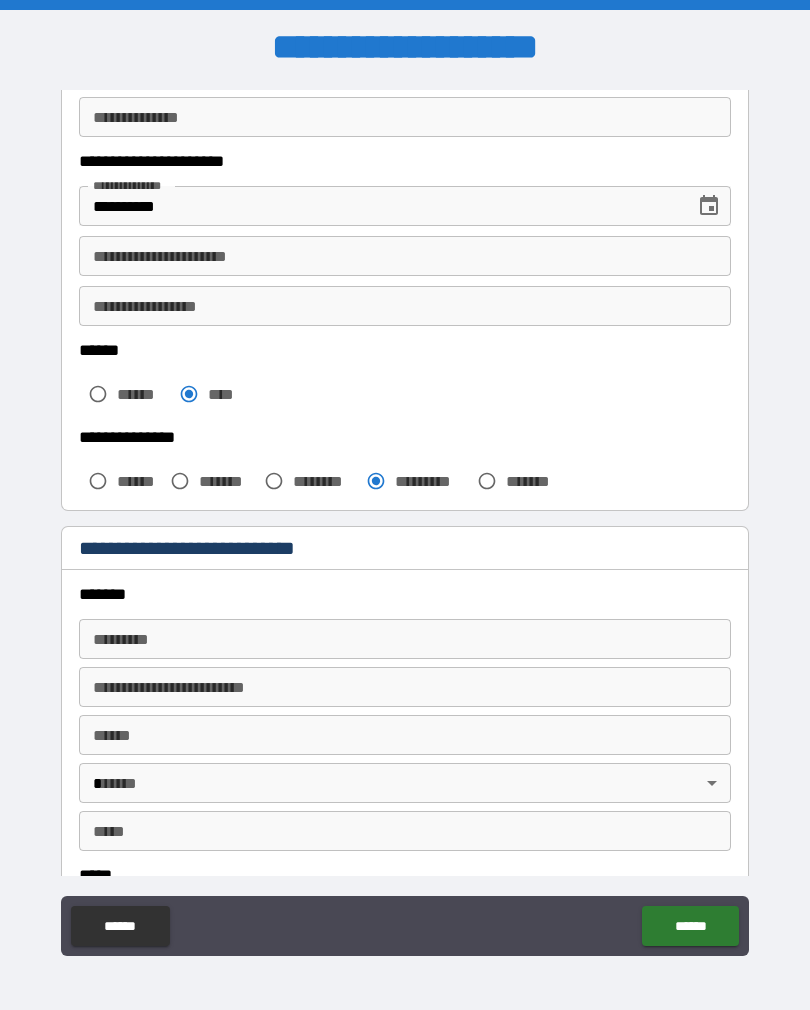 scroll, scrollTop: 293, scrollLeft: 0, axis: vertical 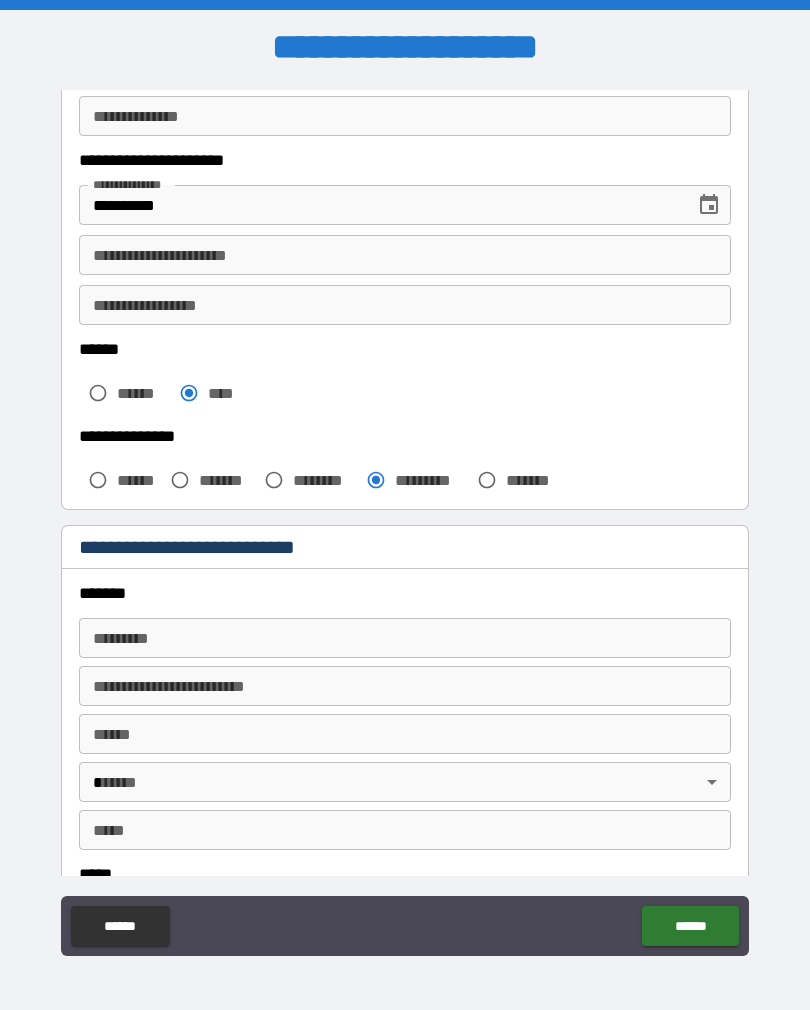 click on "*******   *" at bounding box center [405, 638] 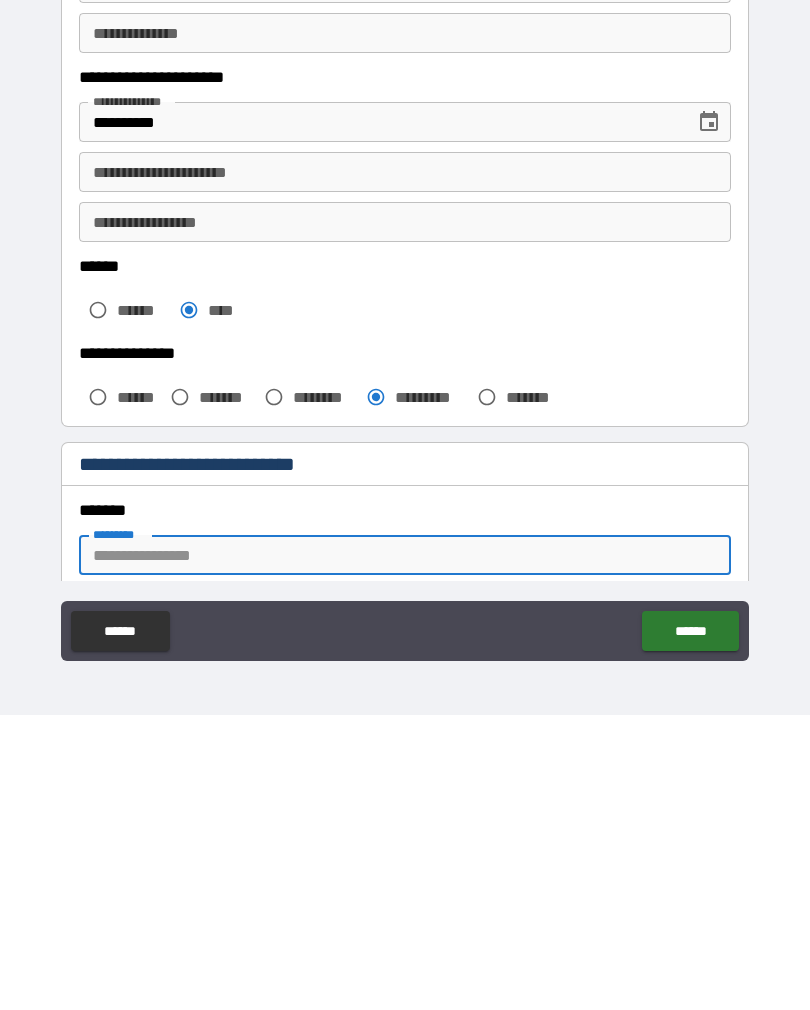 scroll, scrollTop: 79, scrollLeft: 0, axis: vertical 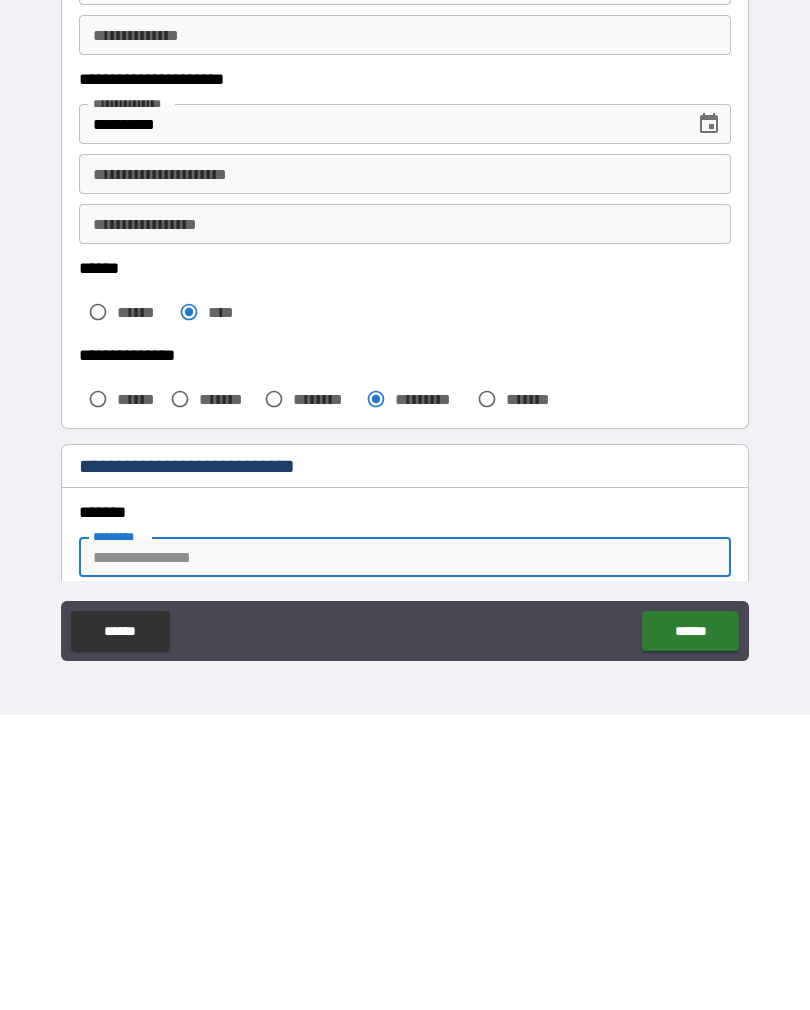 click on "**********" at bounding box center [405, 469] 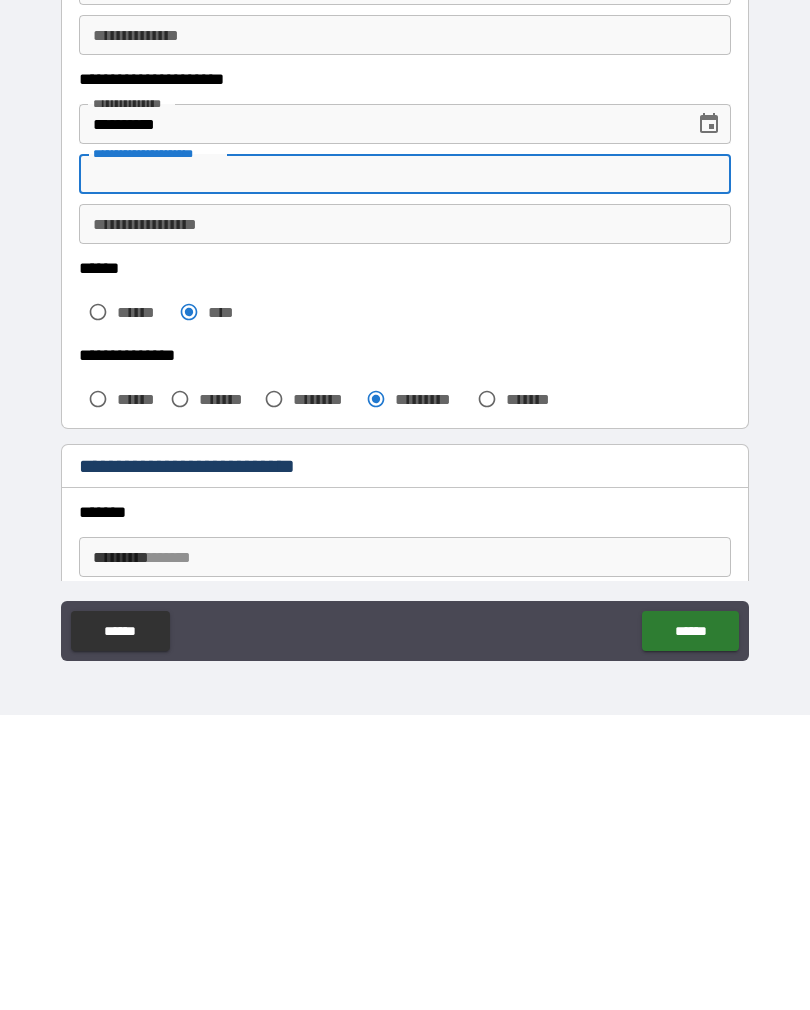type on "*" 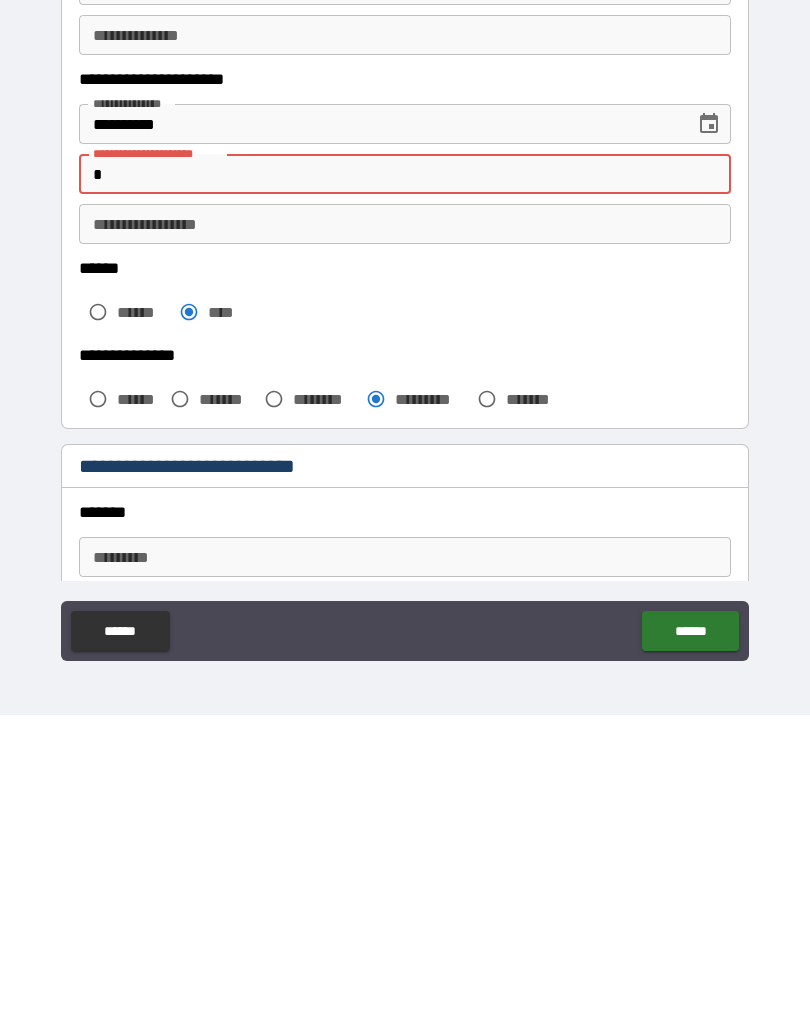 type on "*" 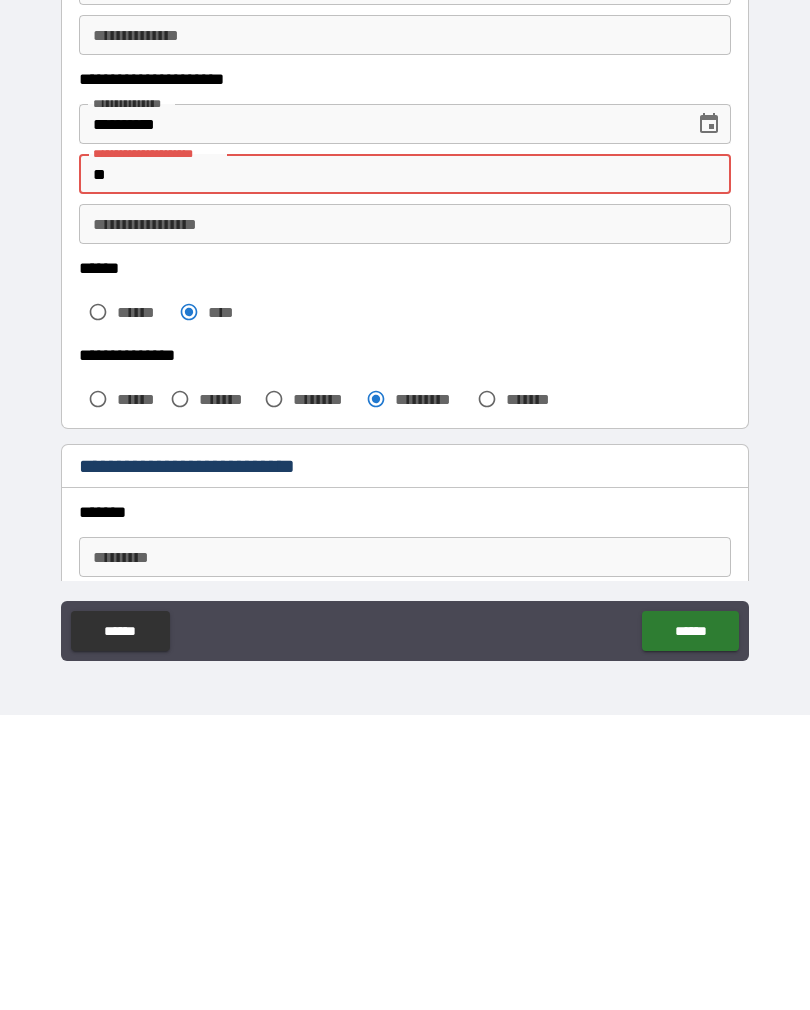 type on "*" 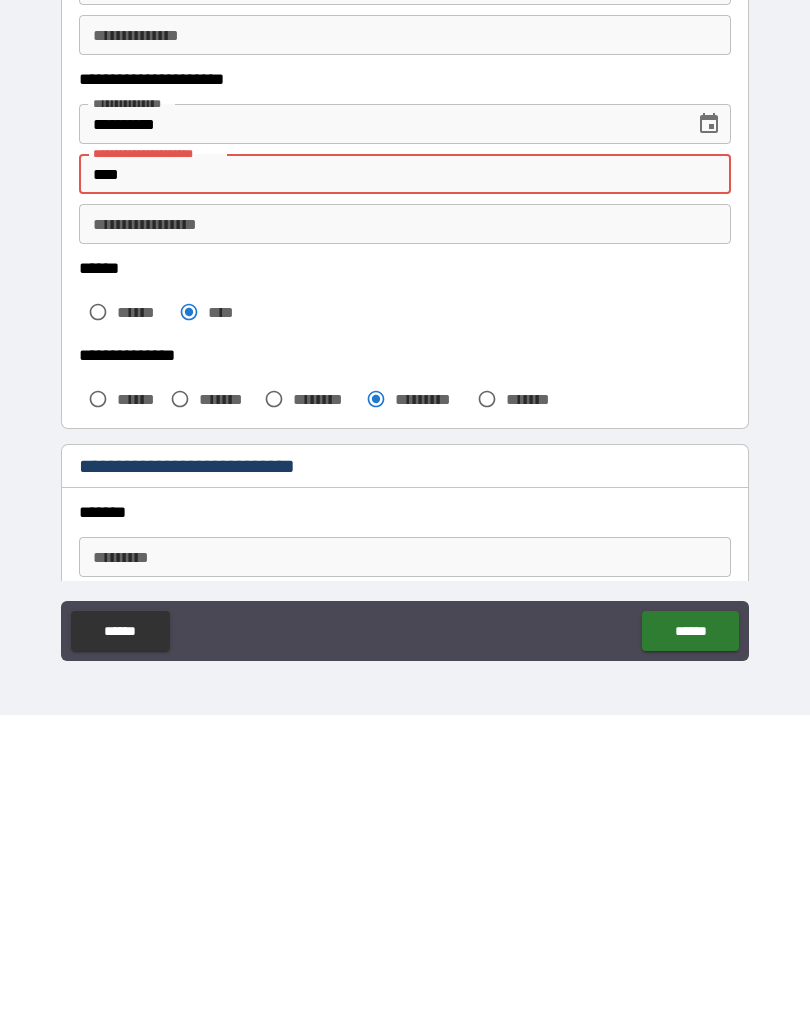 type on "*" 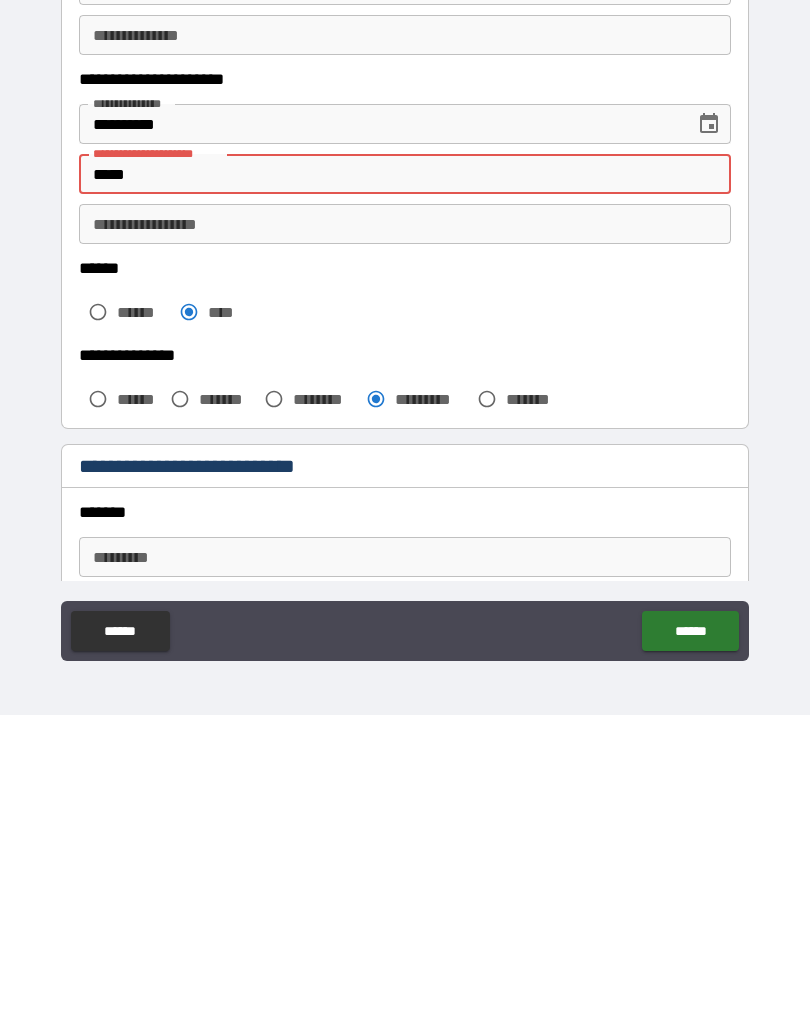 type on "*" 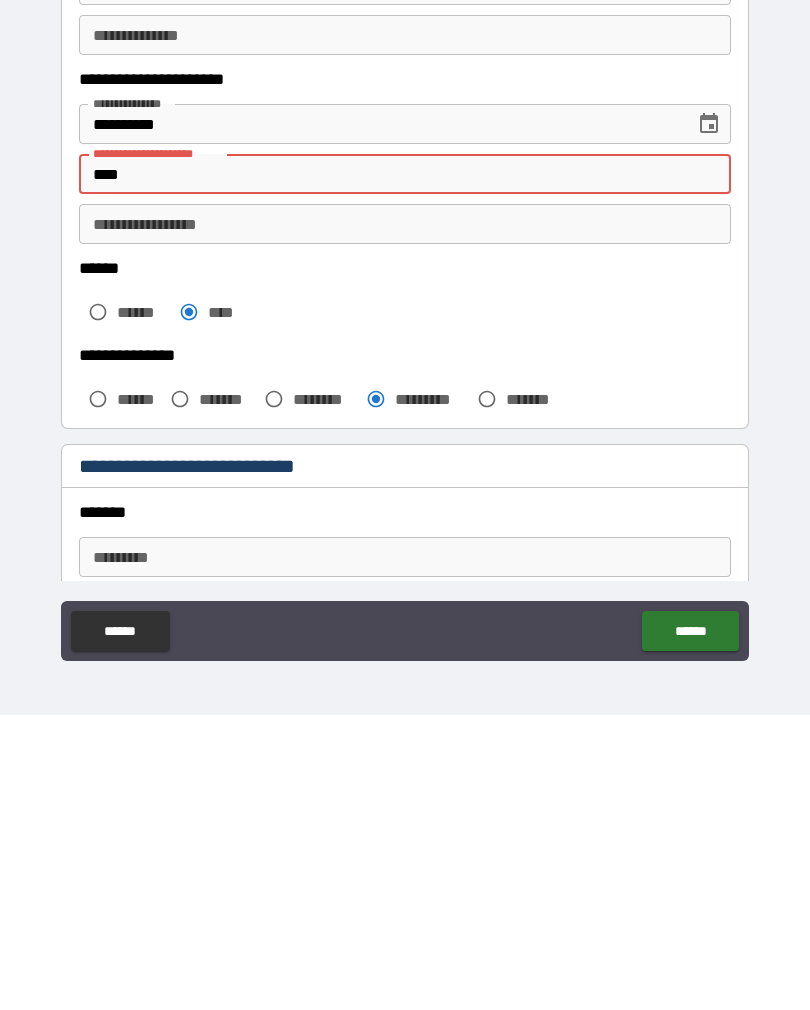 type on "*" 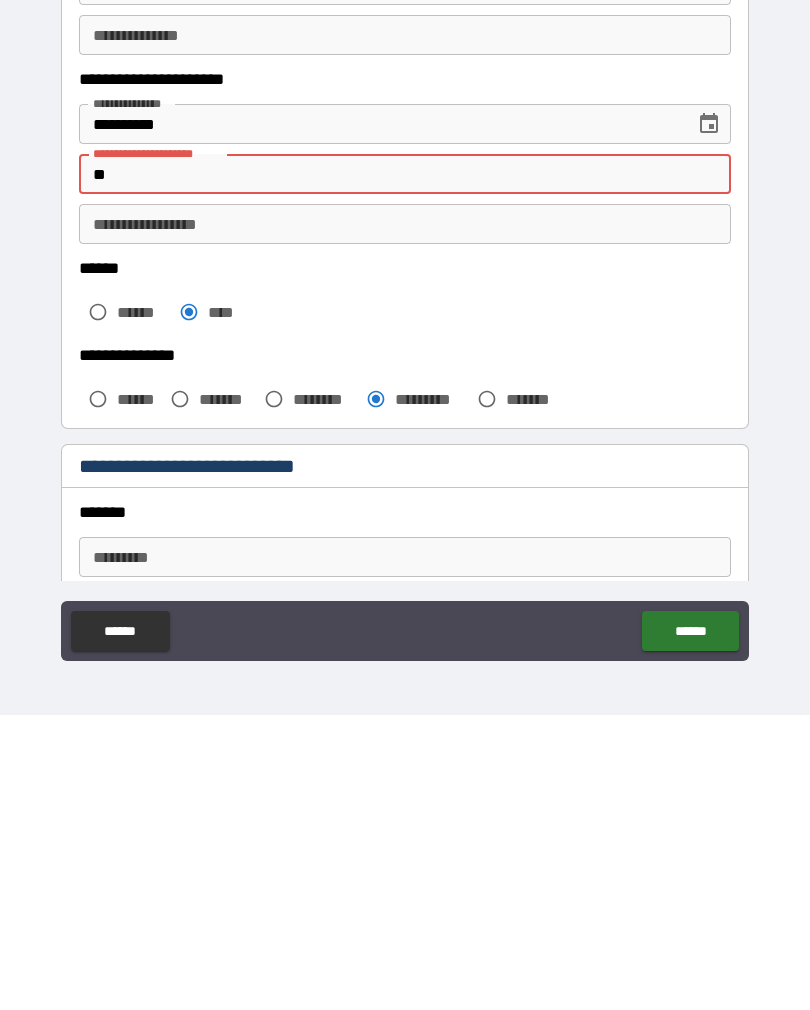 type on "*" 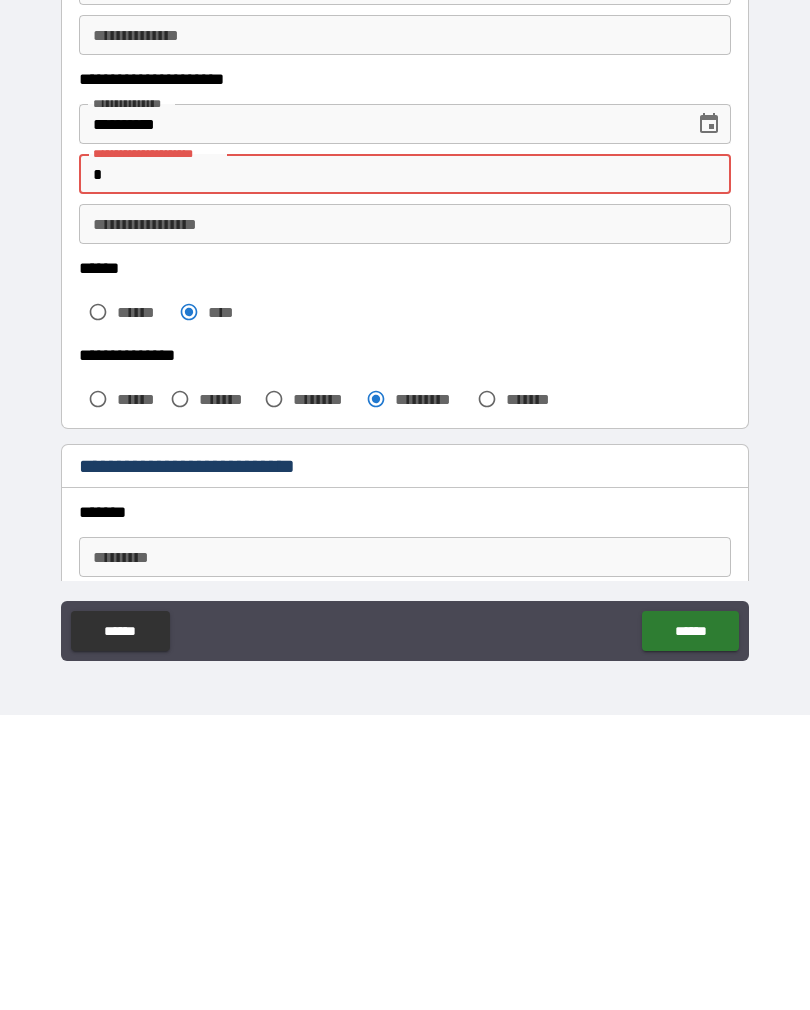 type on "*" 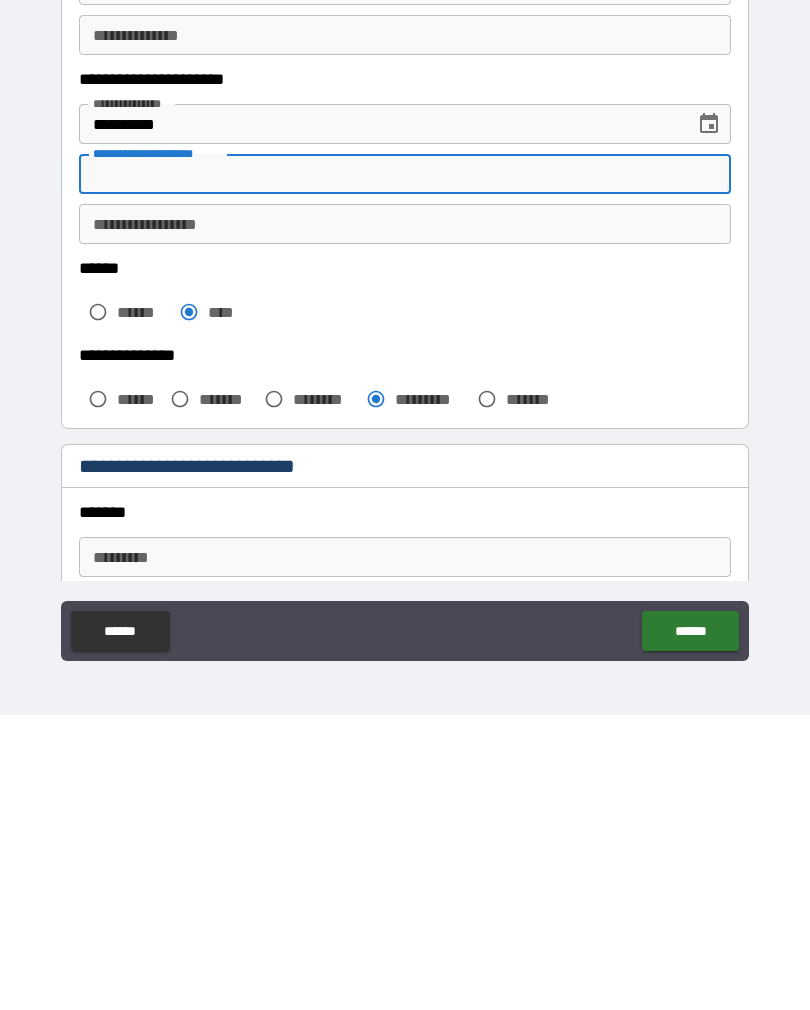 type on "*" 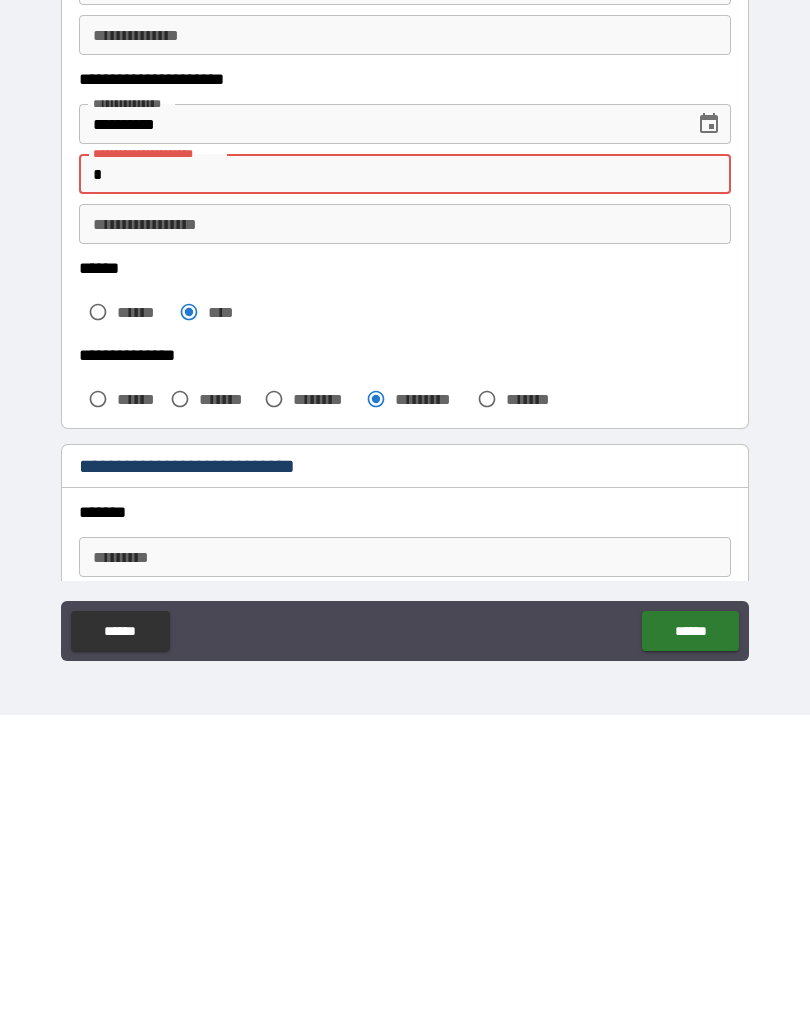 type on "*" 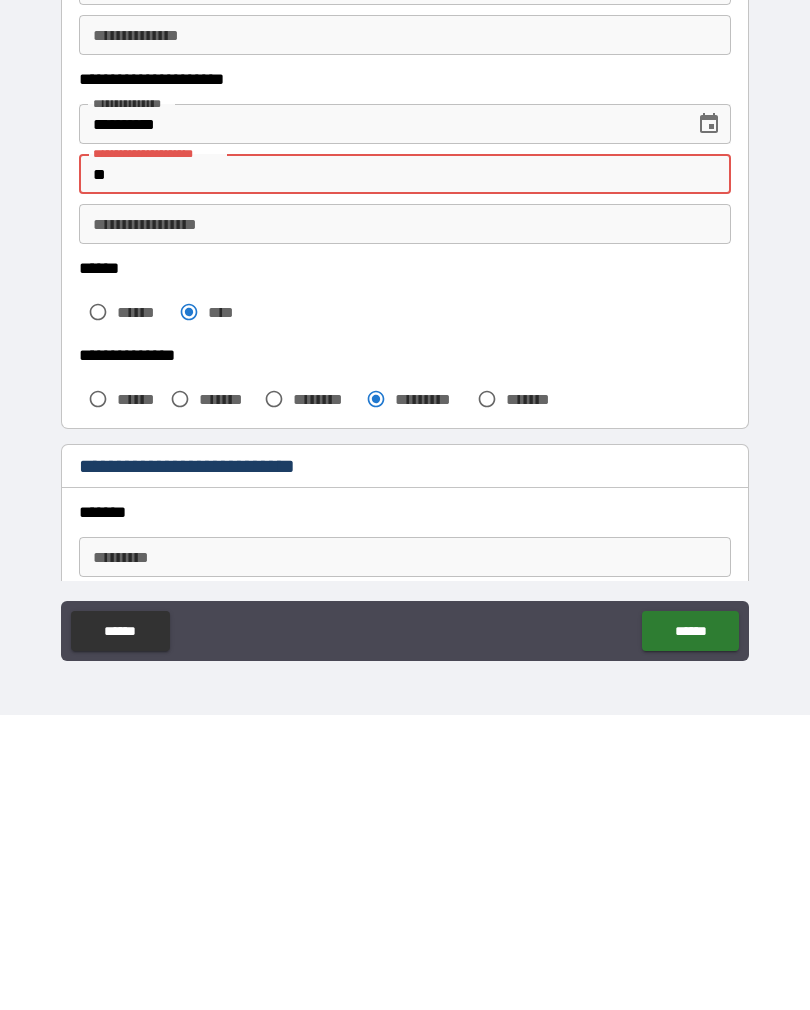 type on "*" 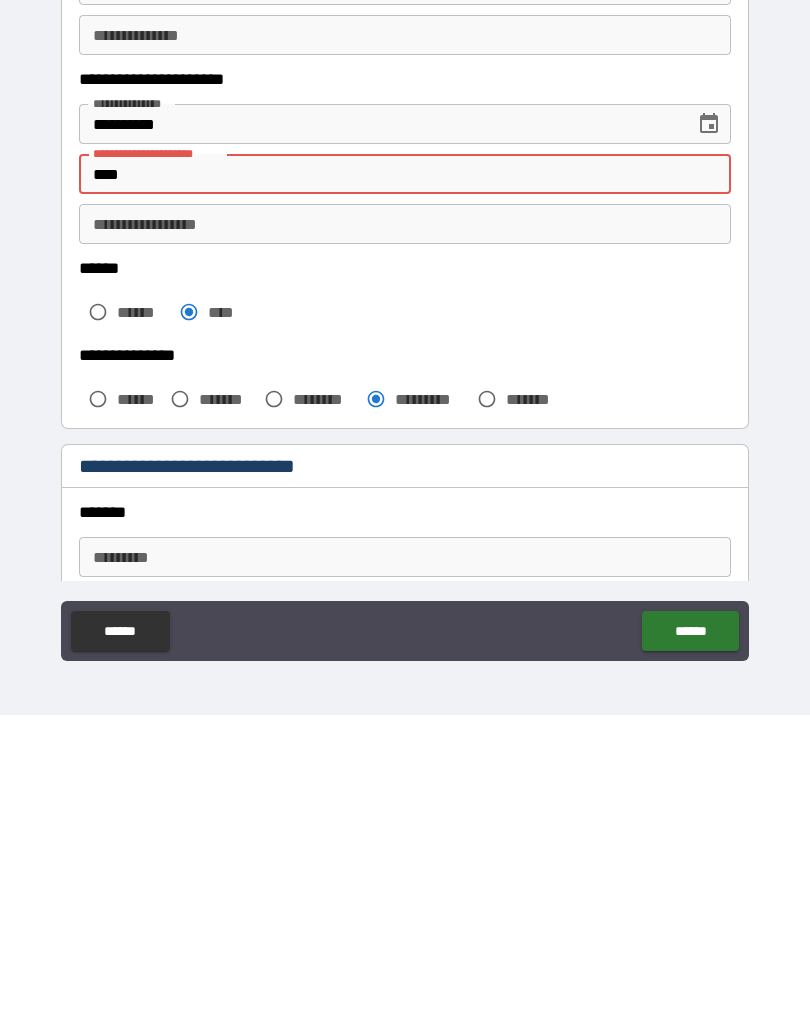 type on "*" 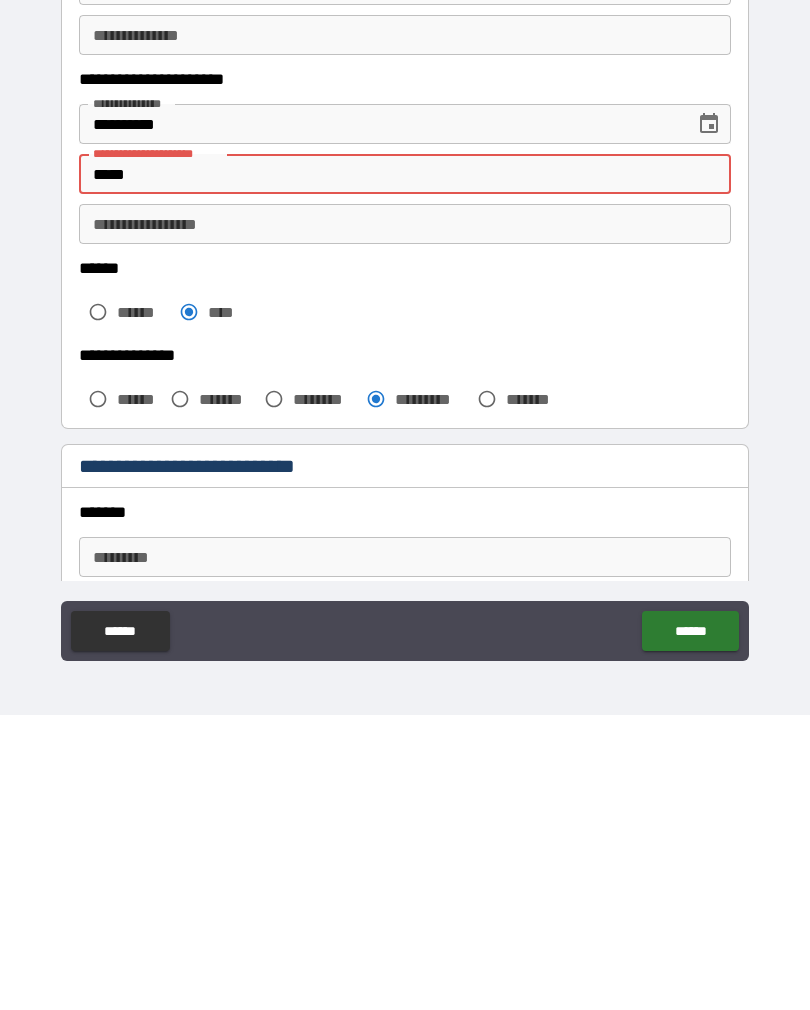 type on "*" 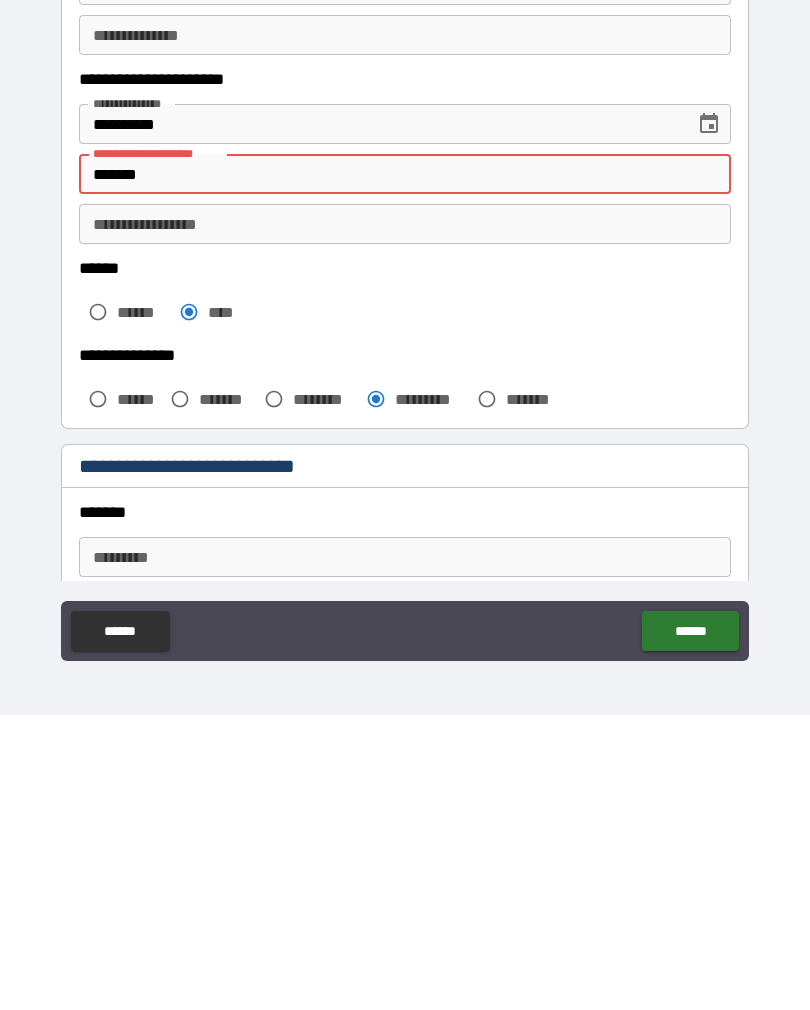 type on "*" 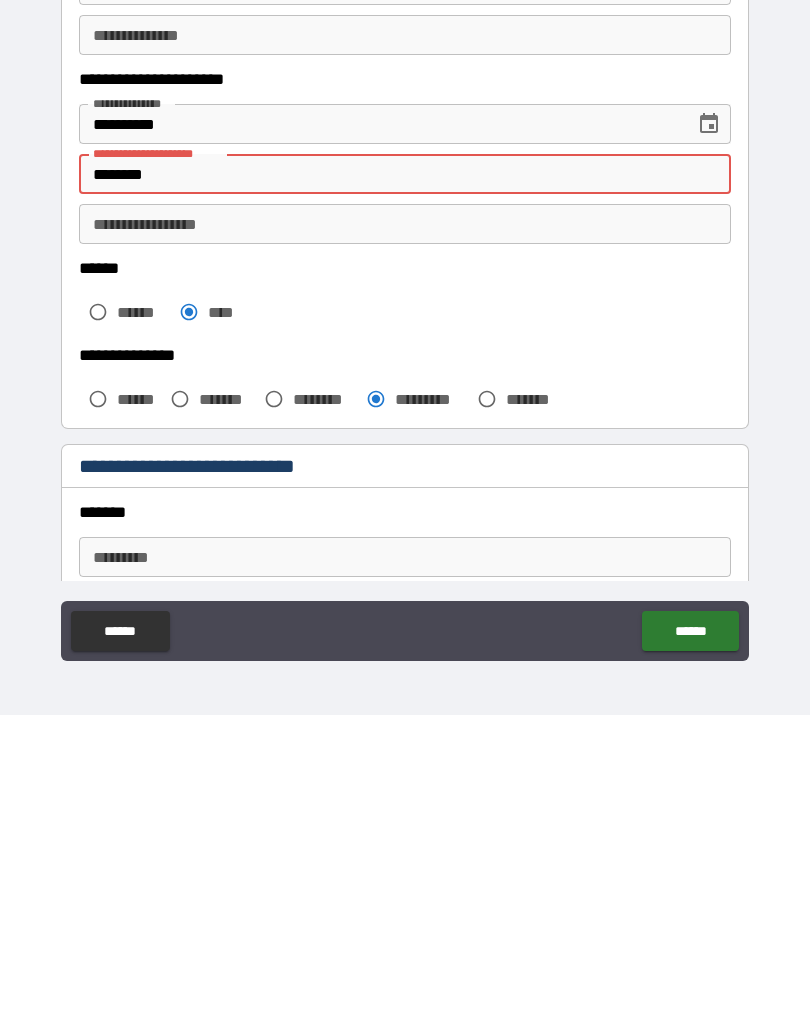 type on "*" 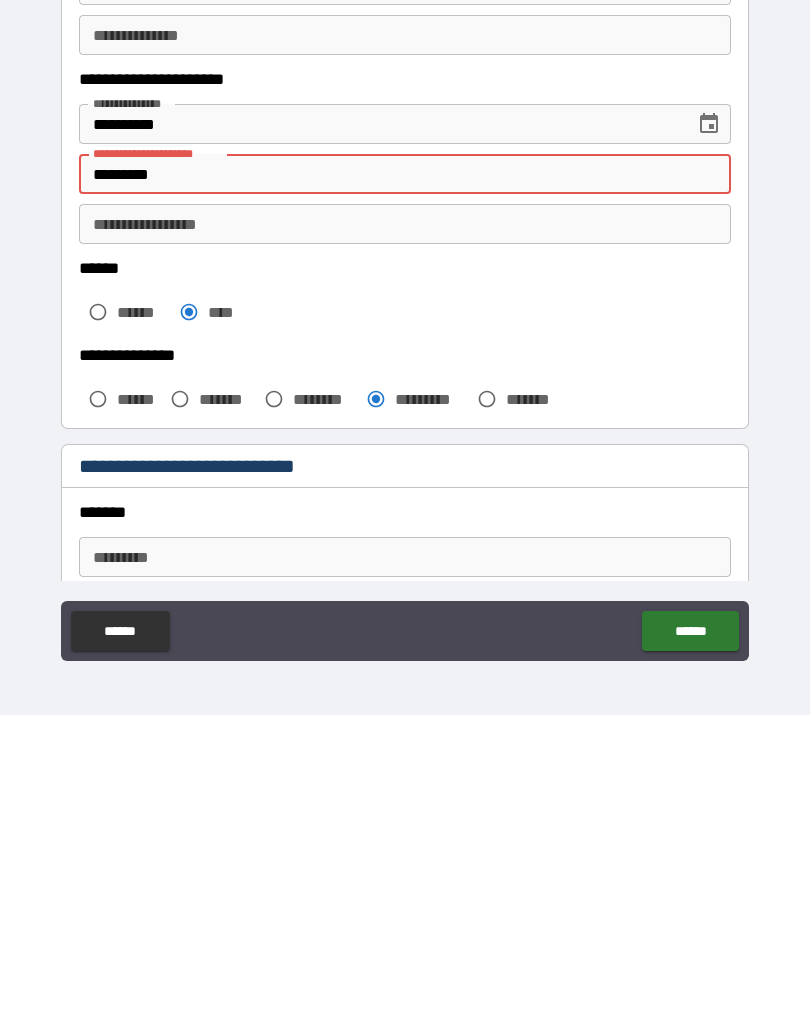type on "*" 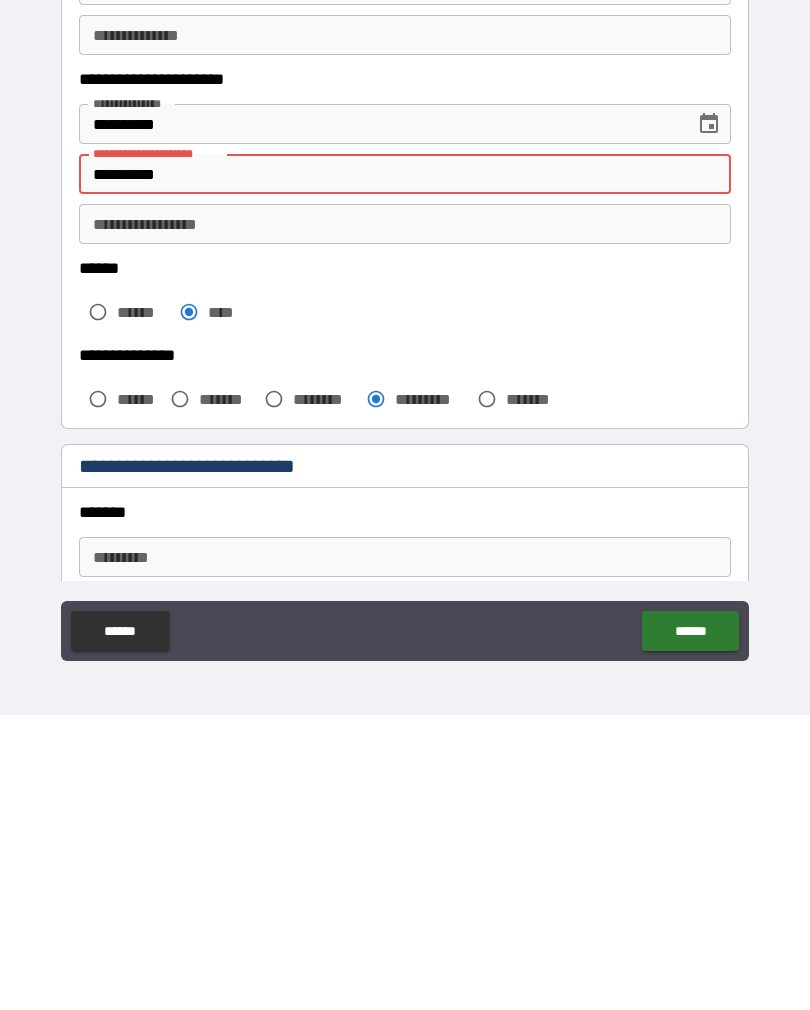 type on "*" 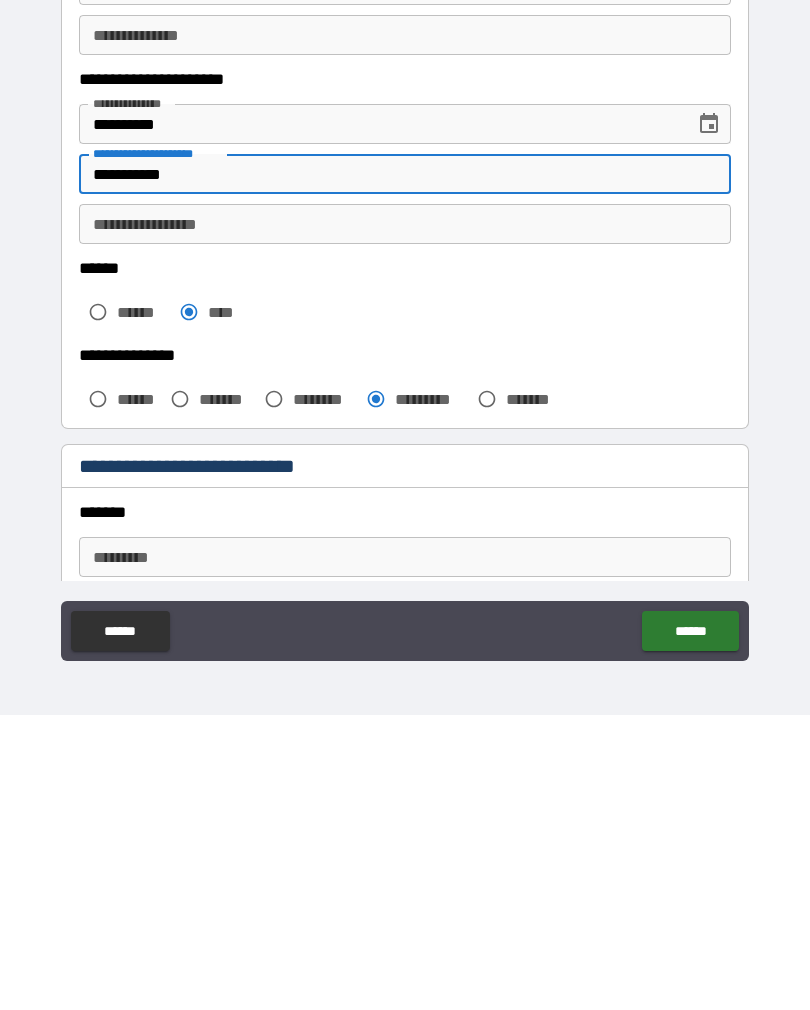 type on "*" 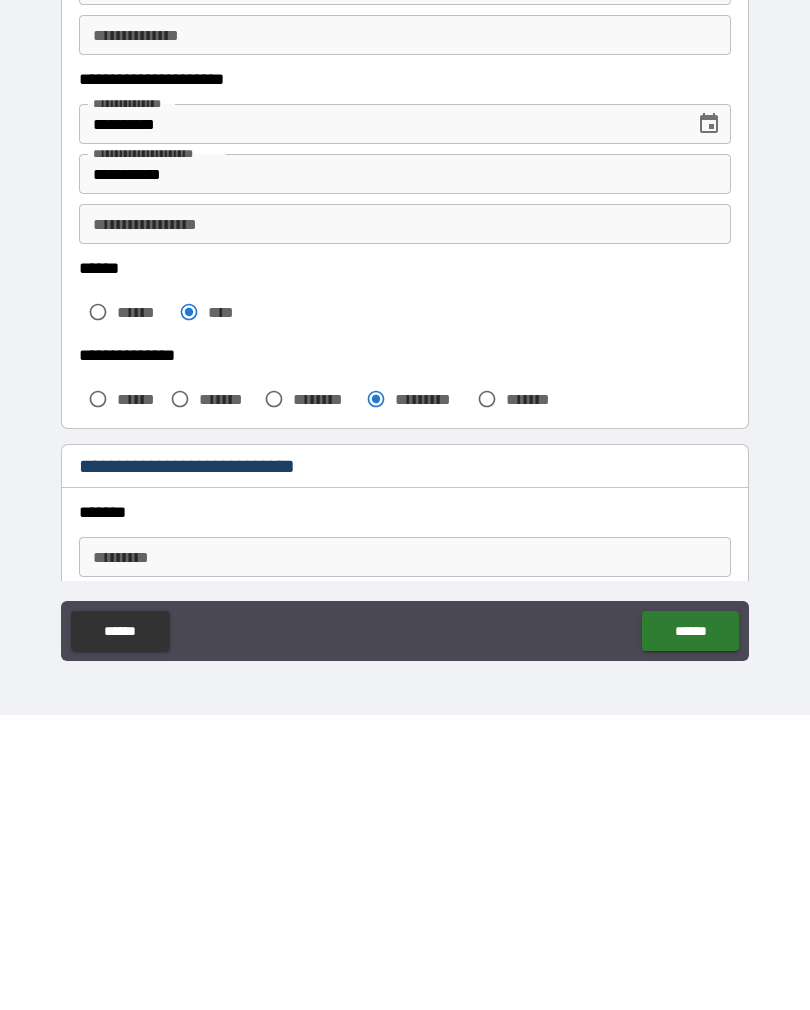 scroll, scrollTop: 31, scrollLeft: 0, axis: vertical 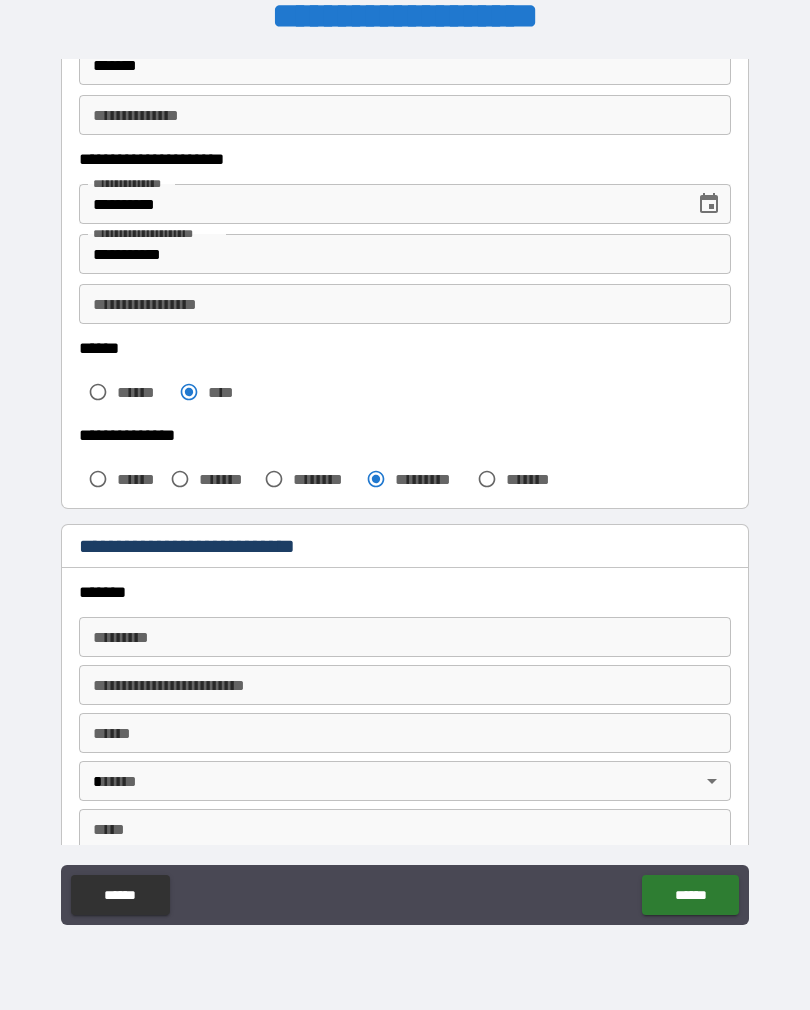 click on "*******   * *******   *" at bounding box center (405, 637) 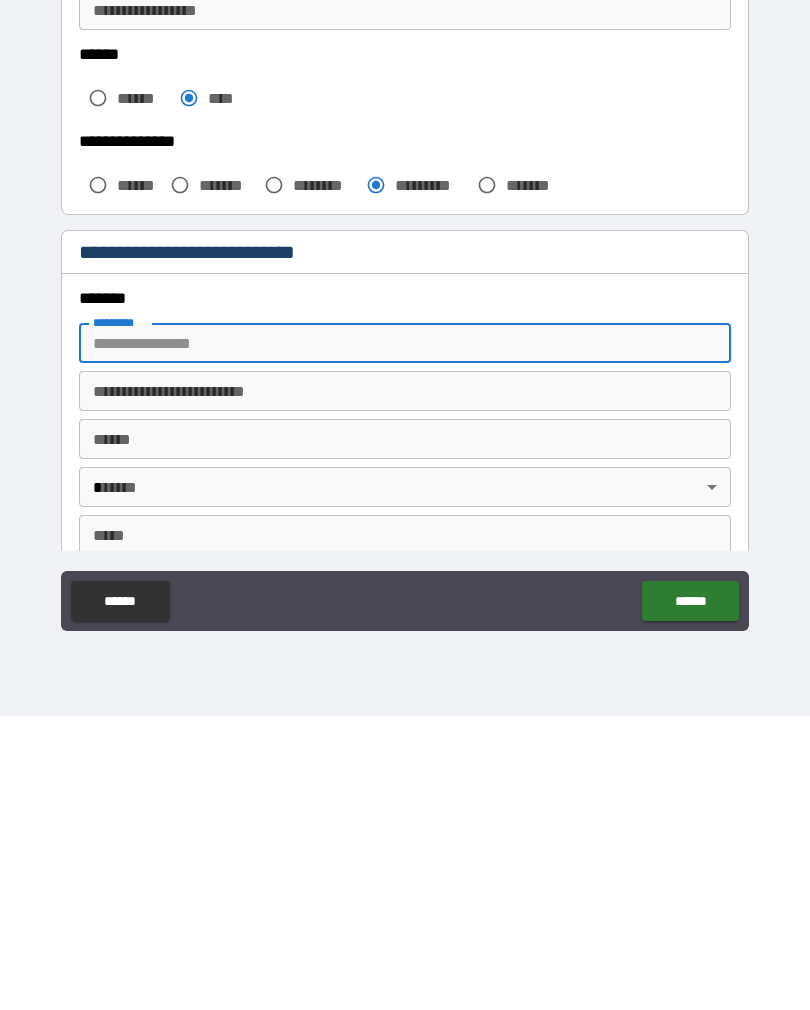 type on "*" 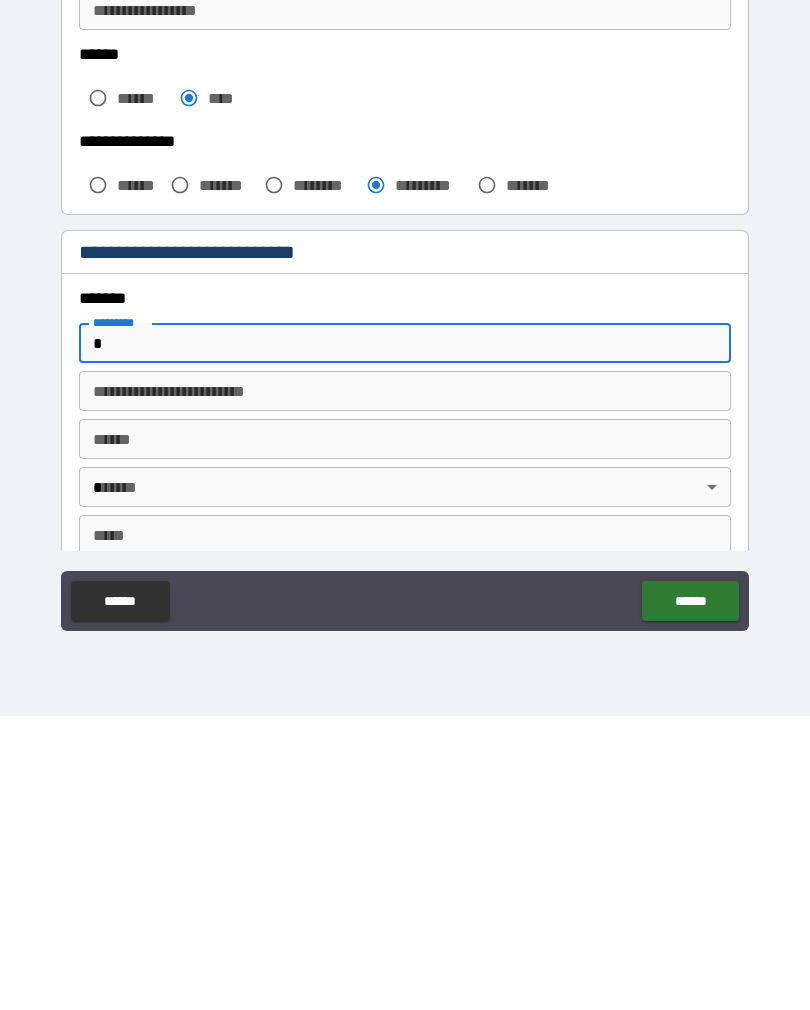 type on "**" 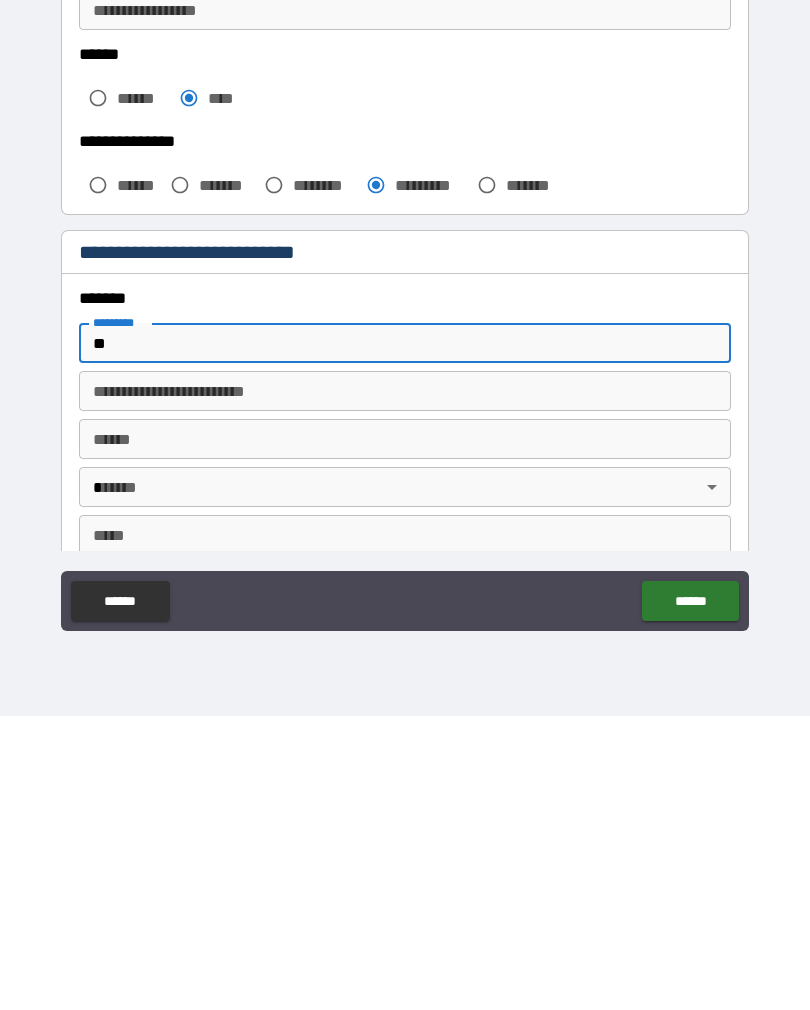 type on "*" 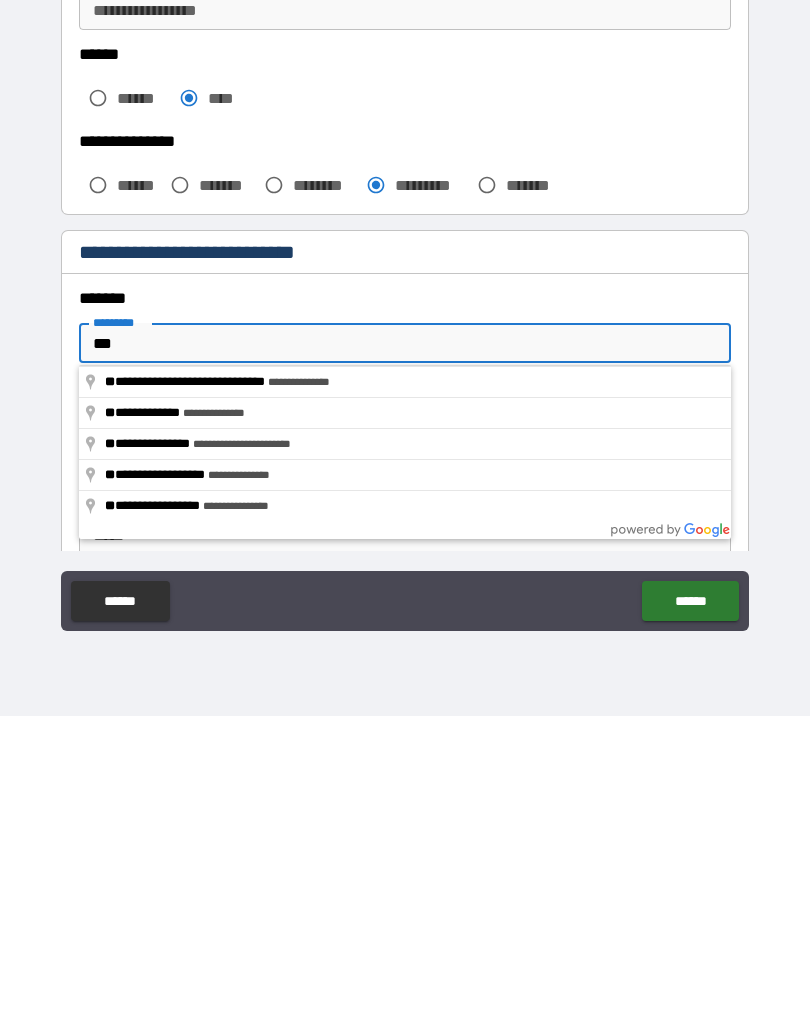 type on "*" 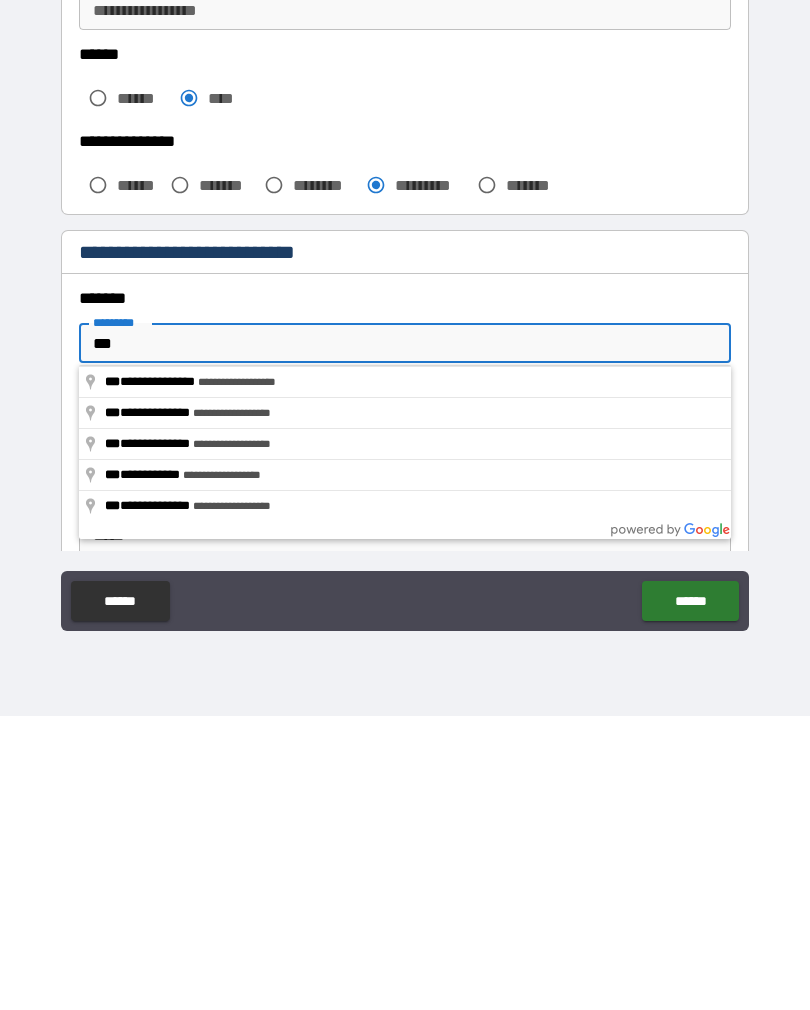 type on "***" 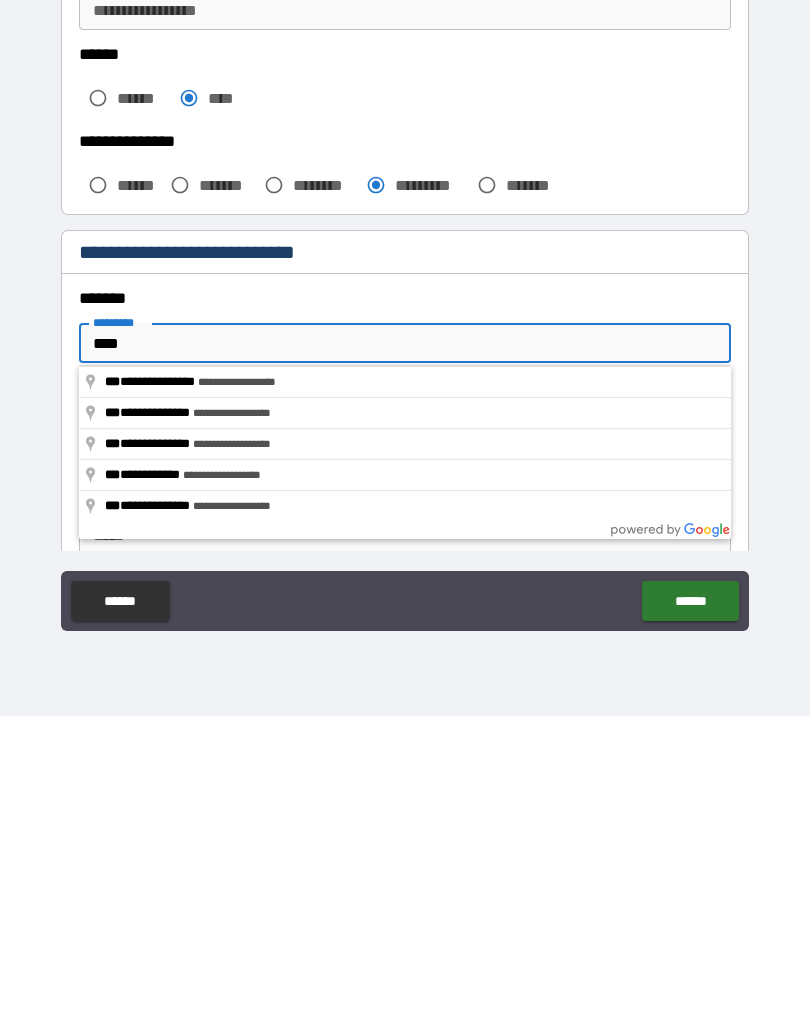 type on "*" 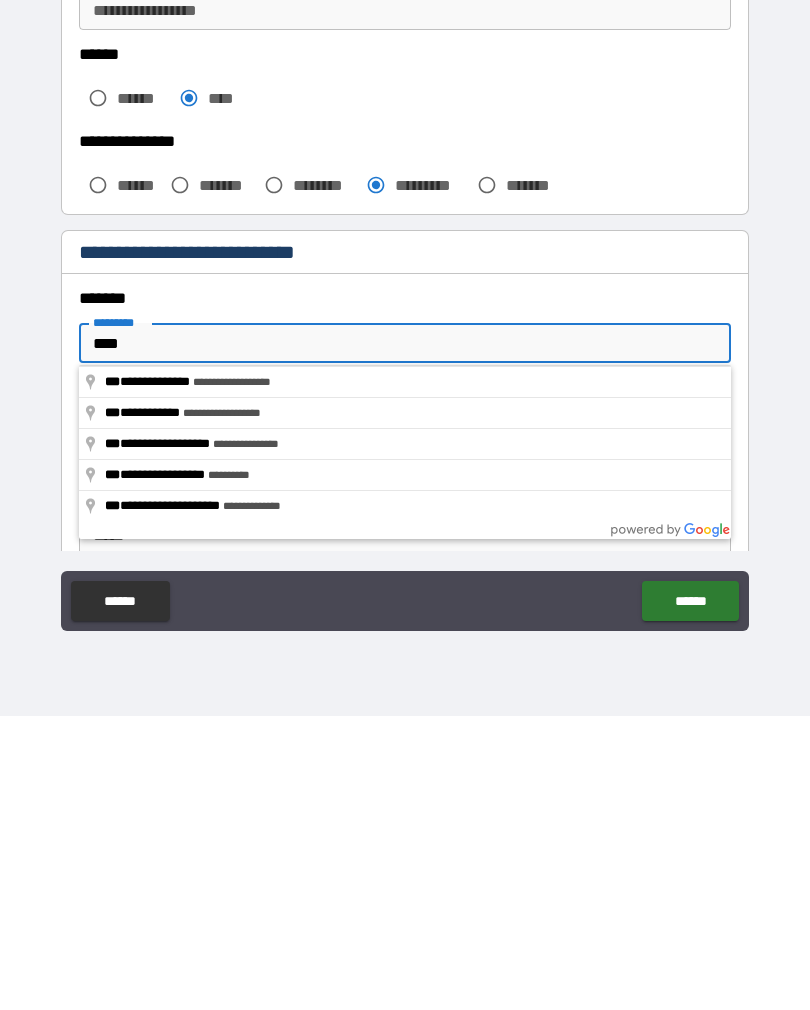 type on "*****" 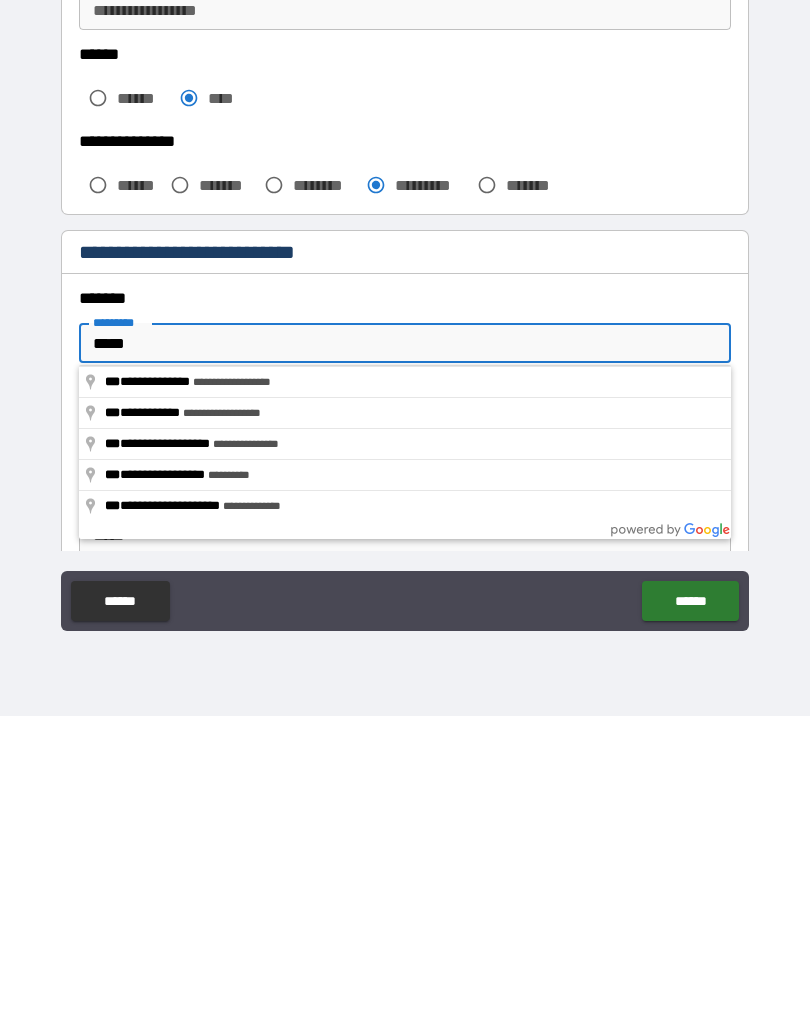 type on "*" 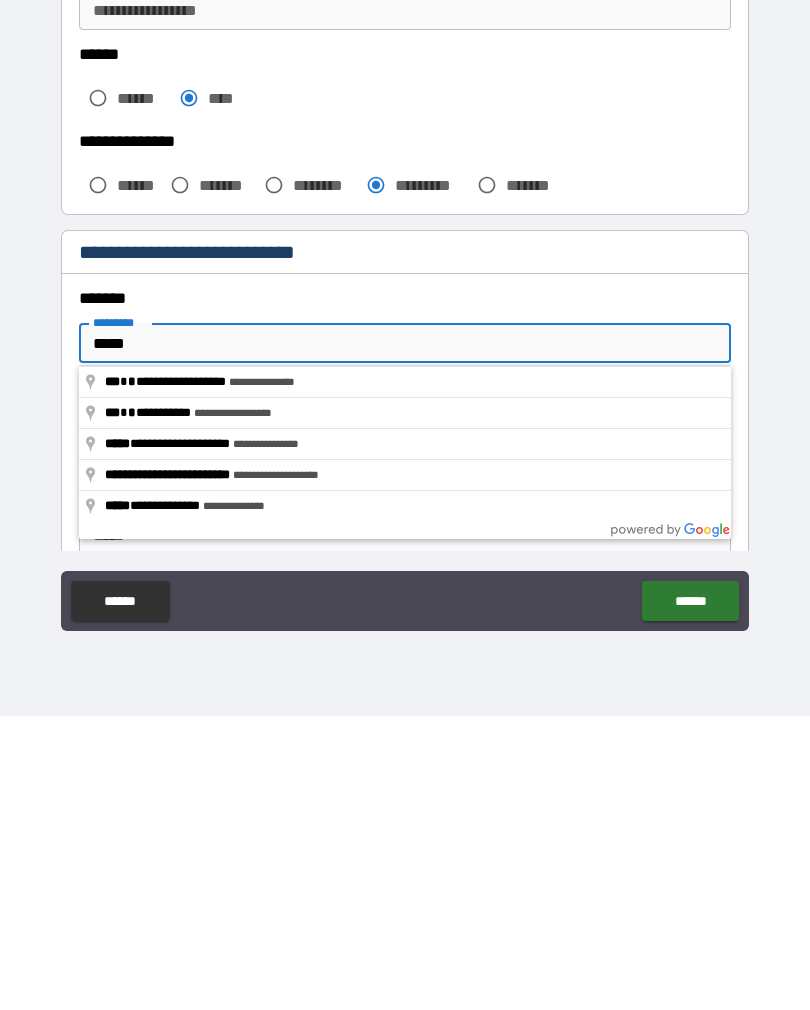 type on "******" 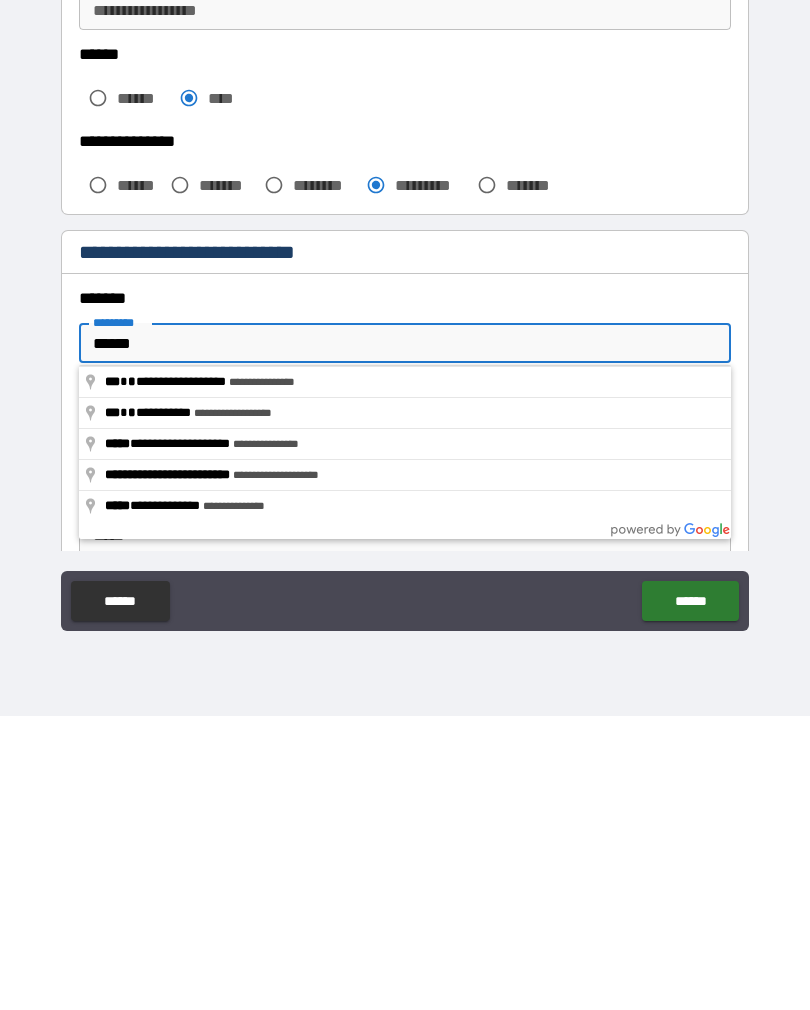 type on "*" 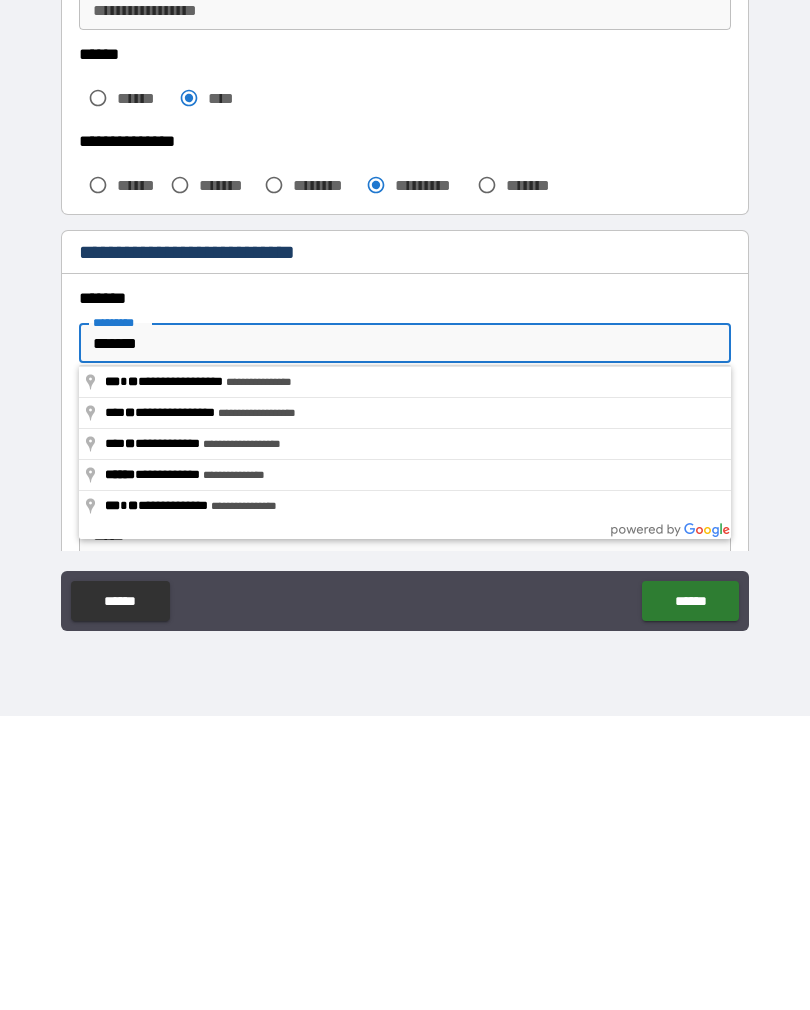 type on "*" 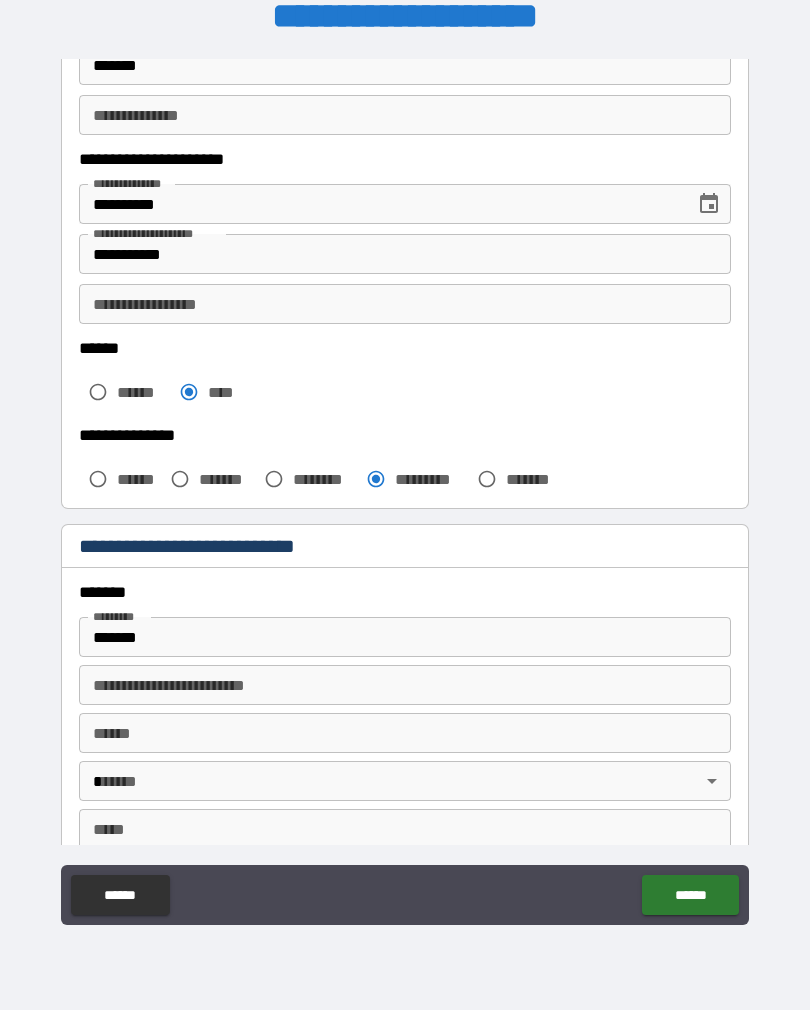 type on "**********" 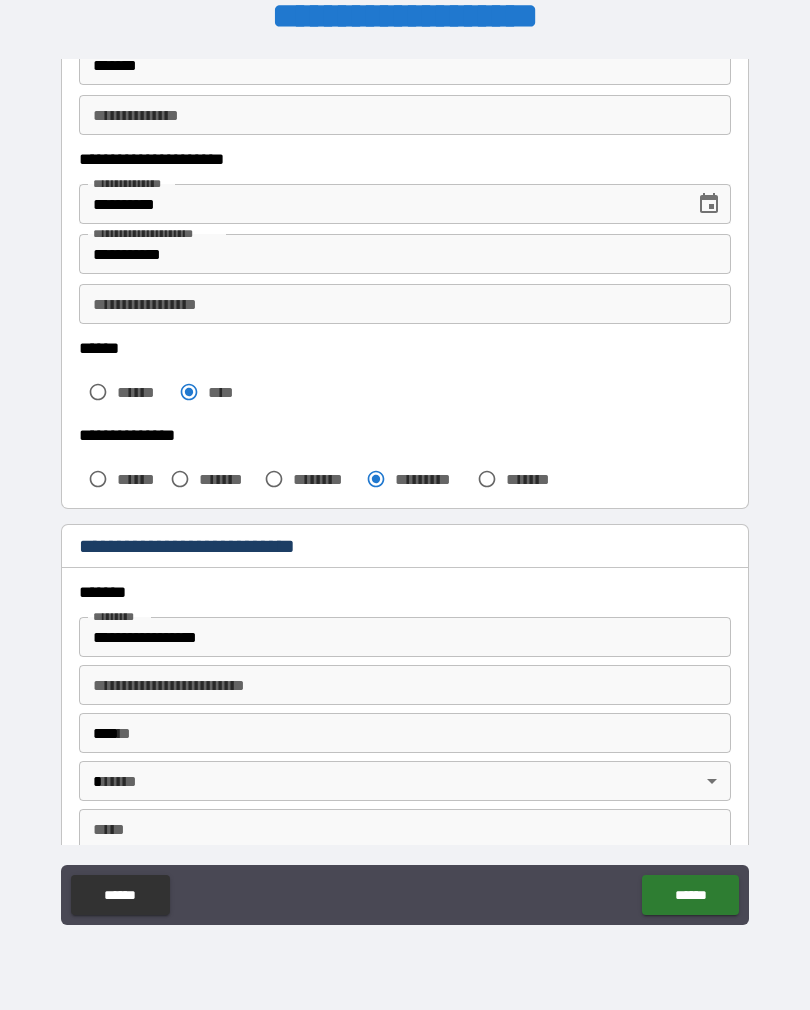 type on "*****" 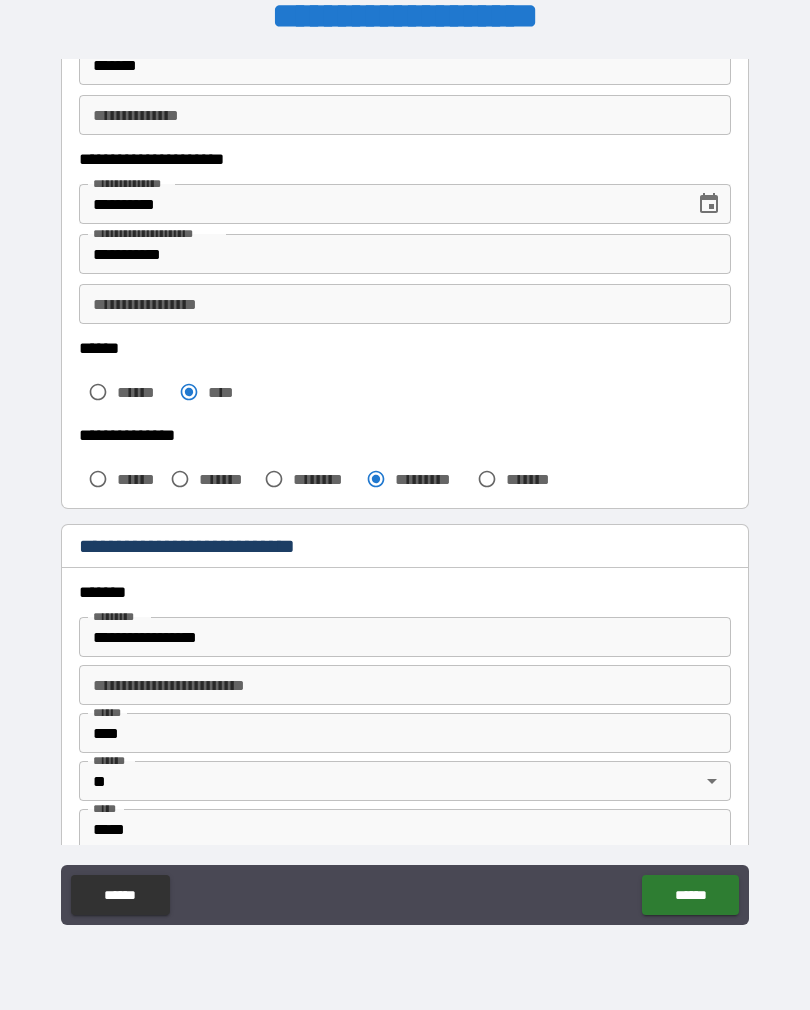 type on "*" 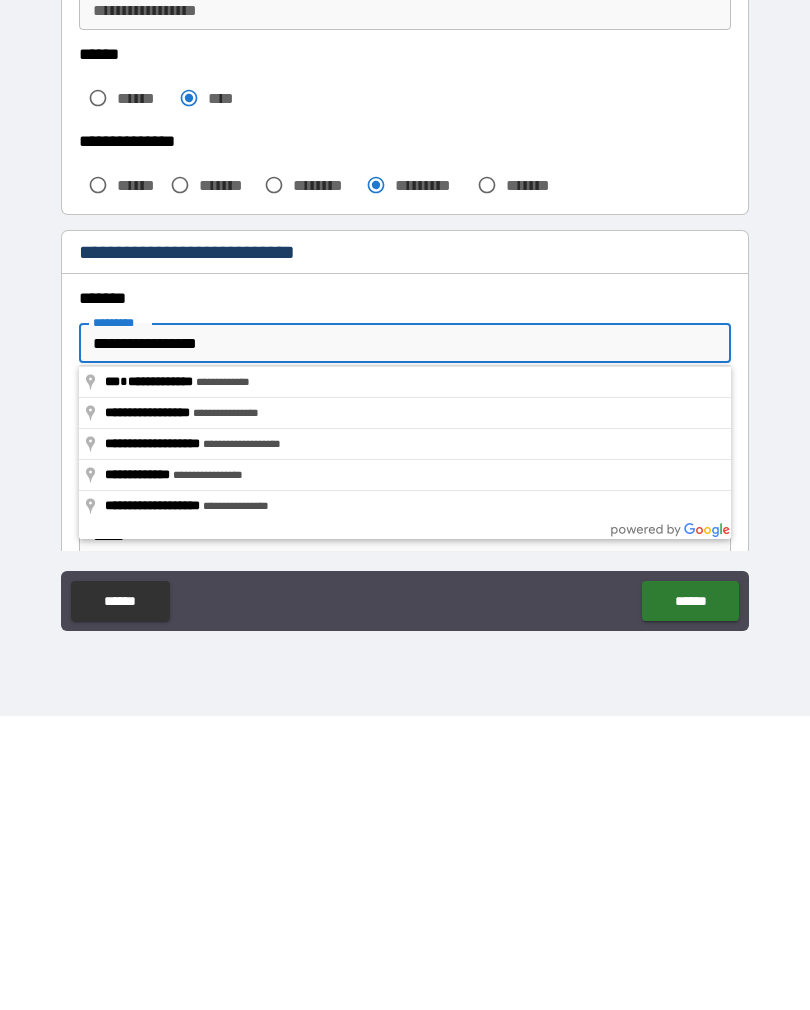 type on "**********" 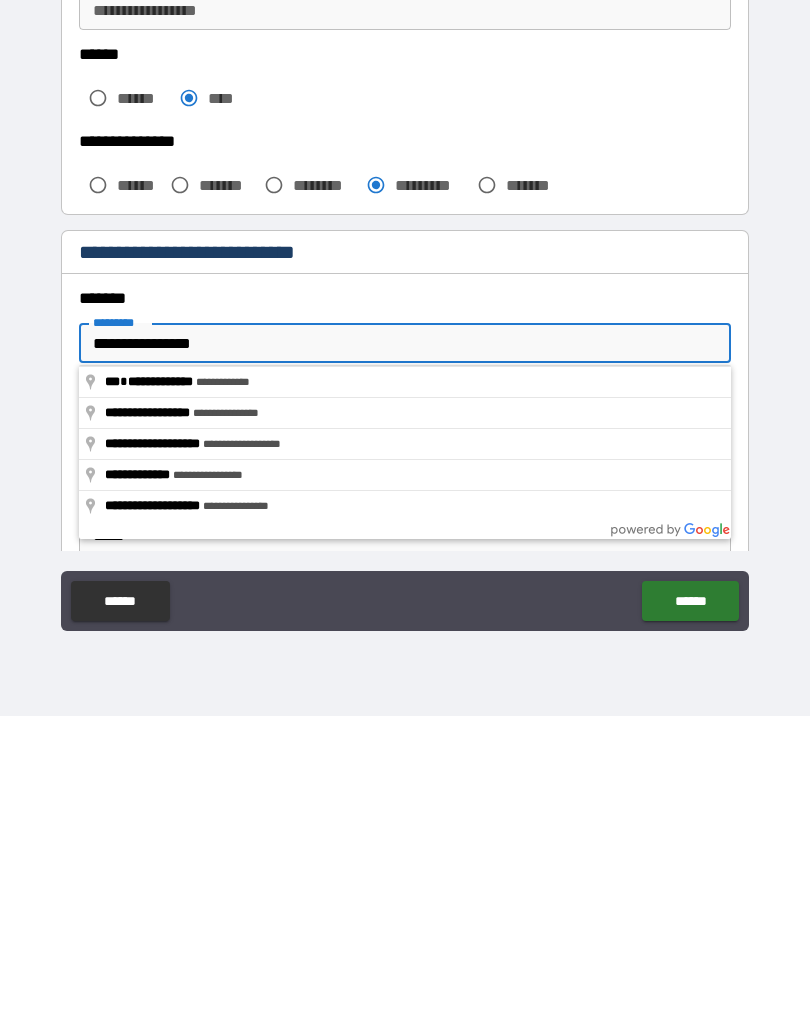 type on "*" 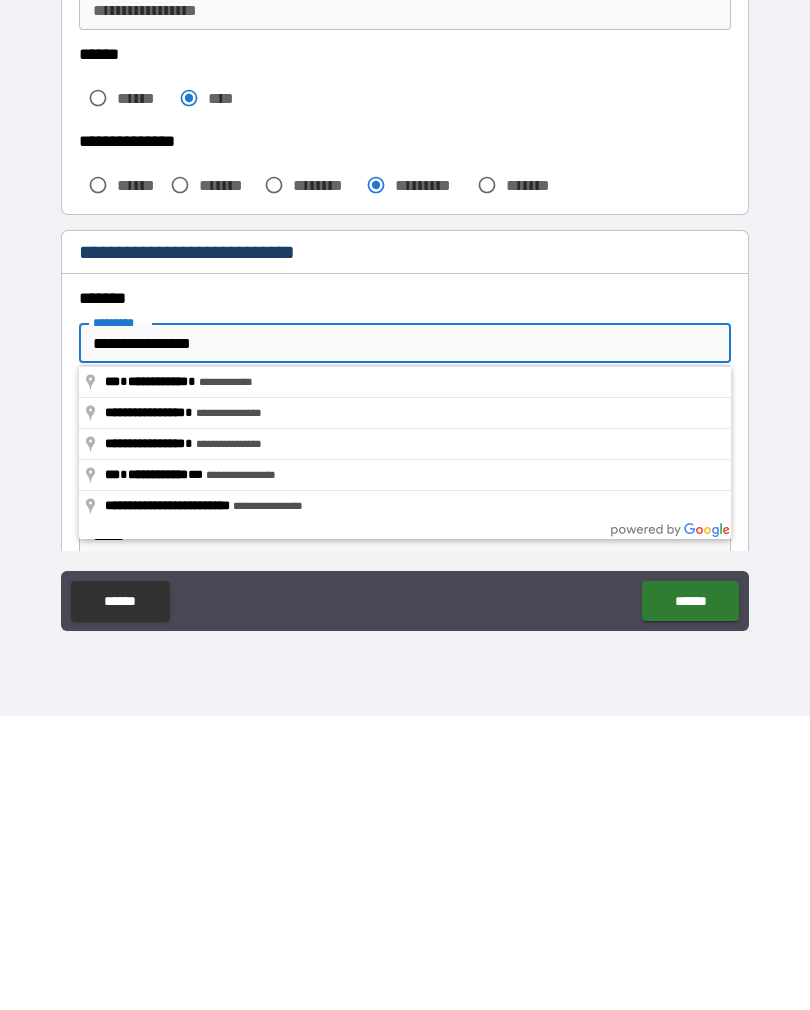 type on "**********" 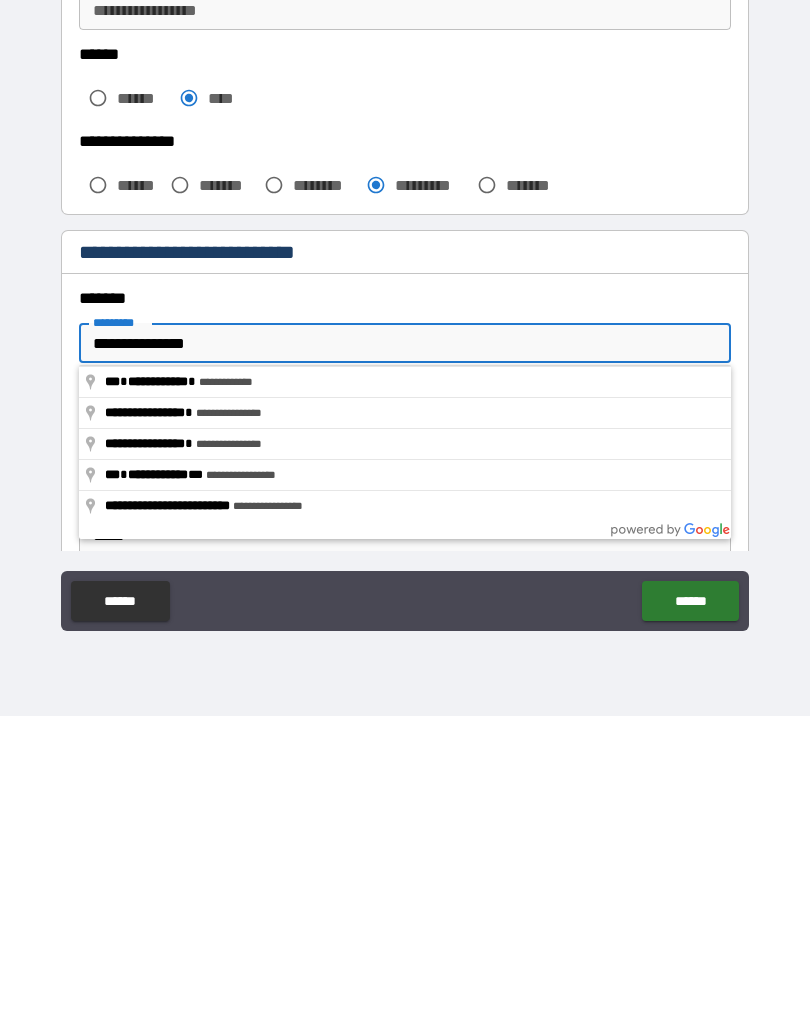 type on "*" 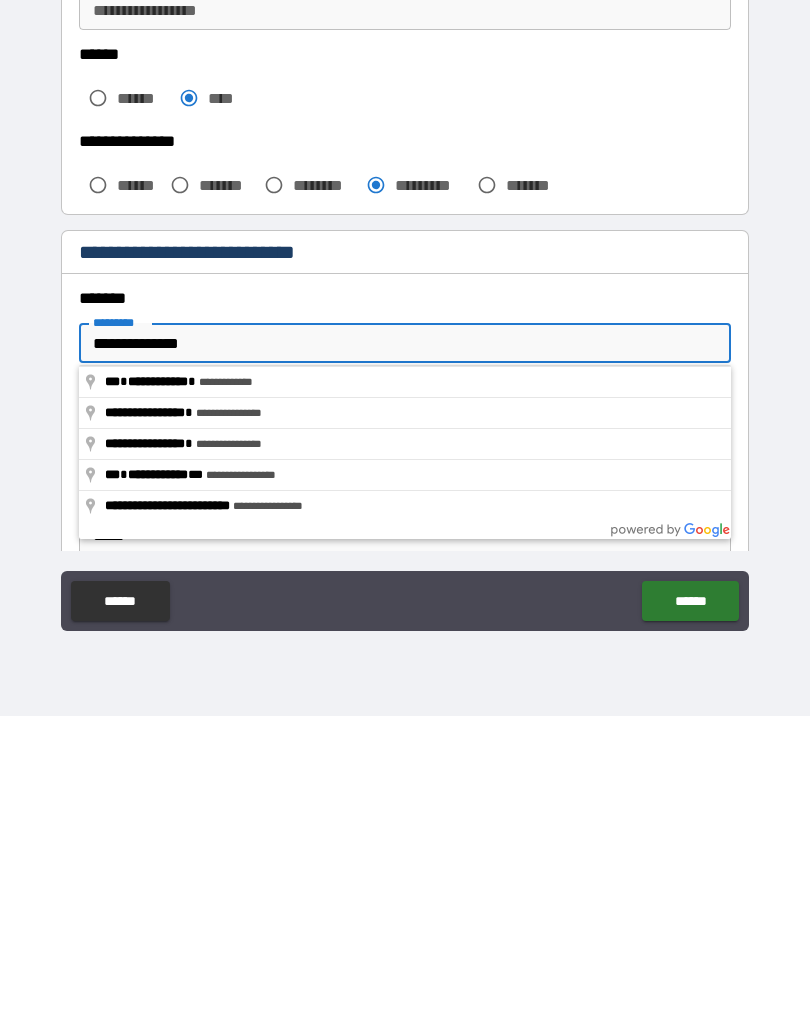 type on "*" 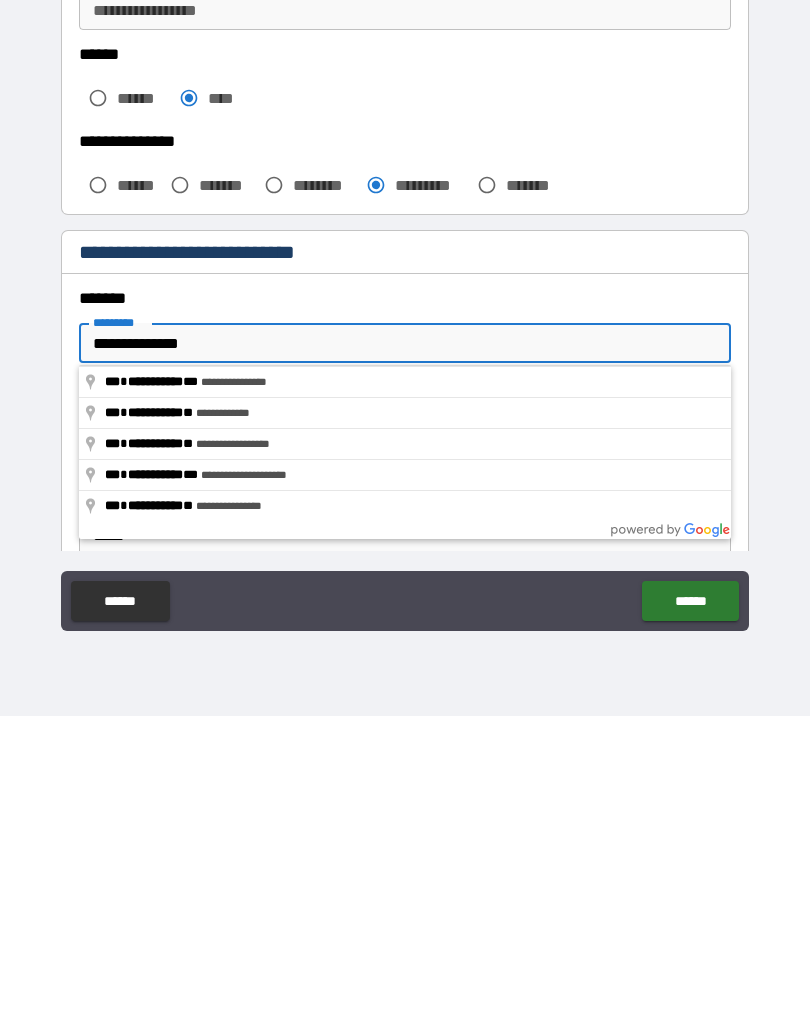 type on "**********" 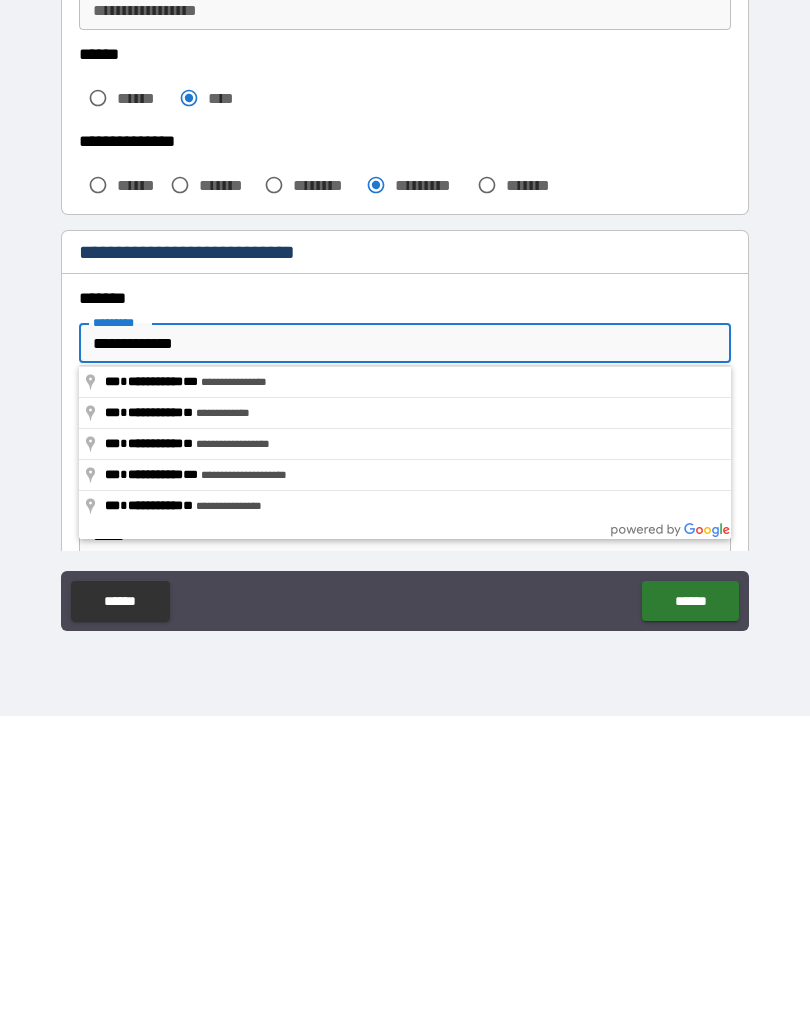 type on "*" 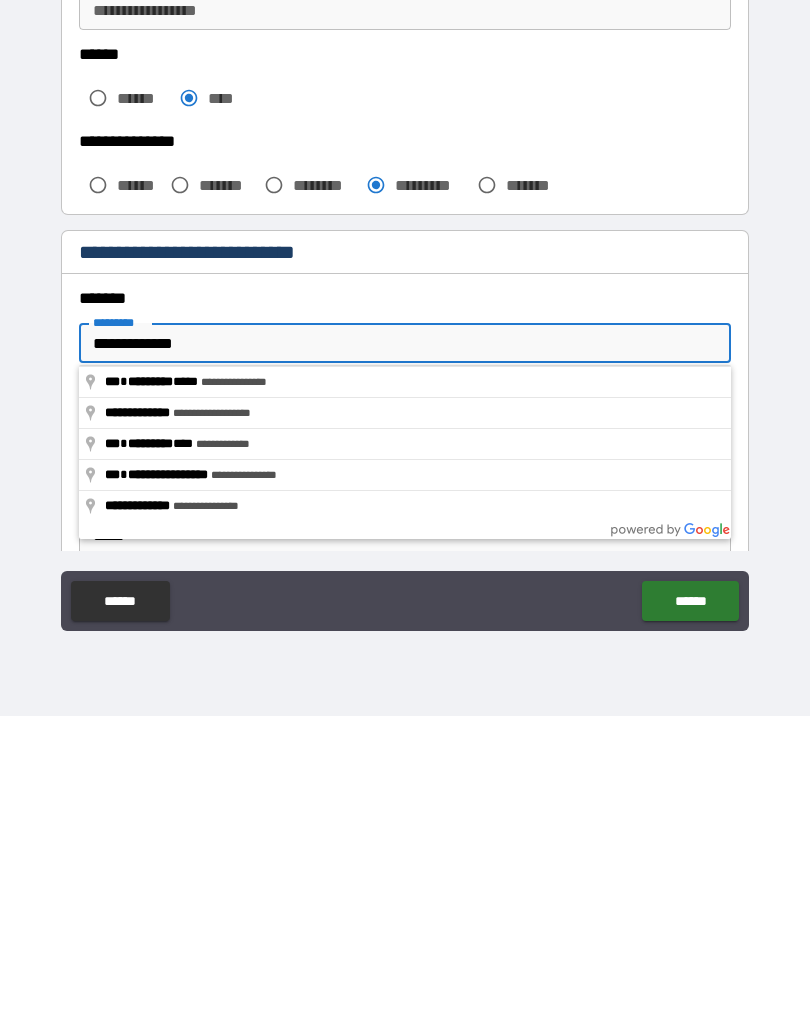 type on "**********" 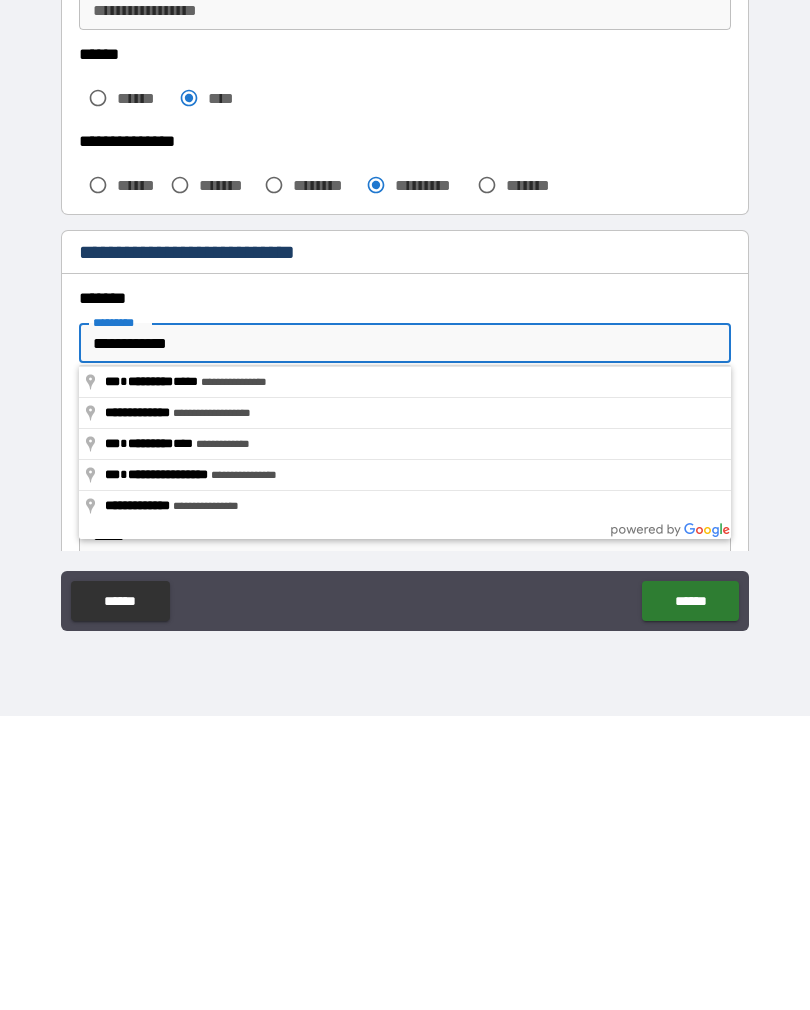 type on "*" 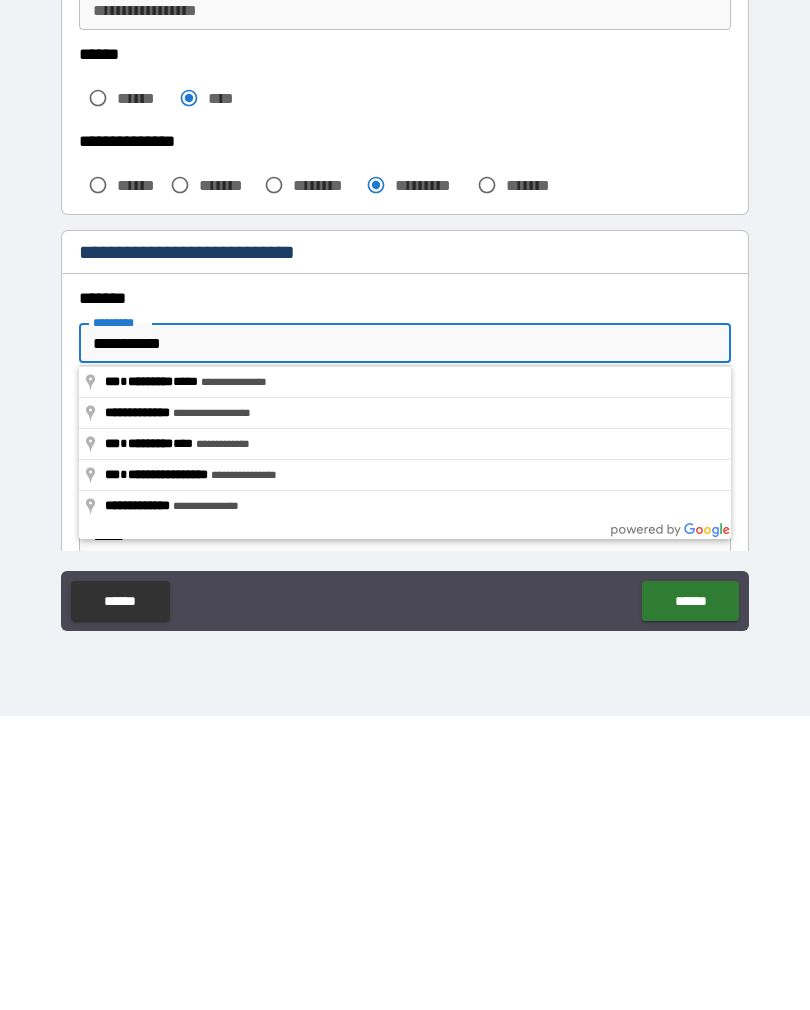 type on "*" 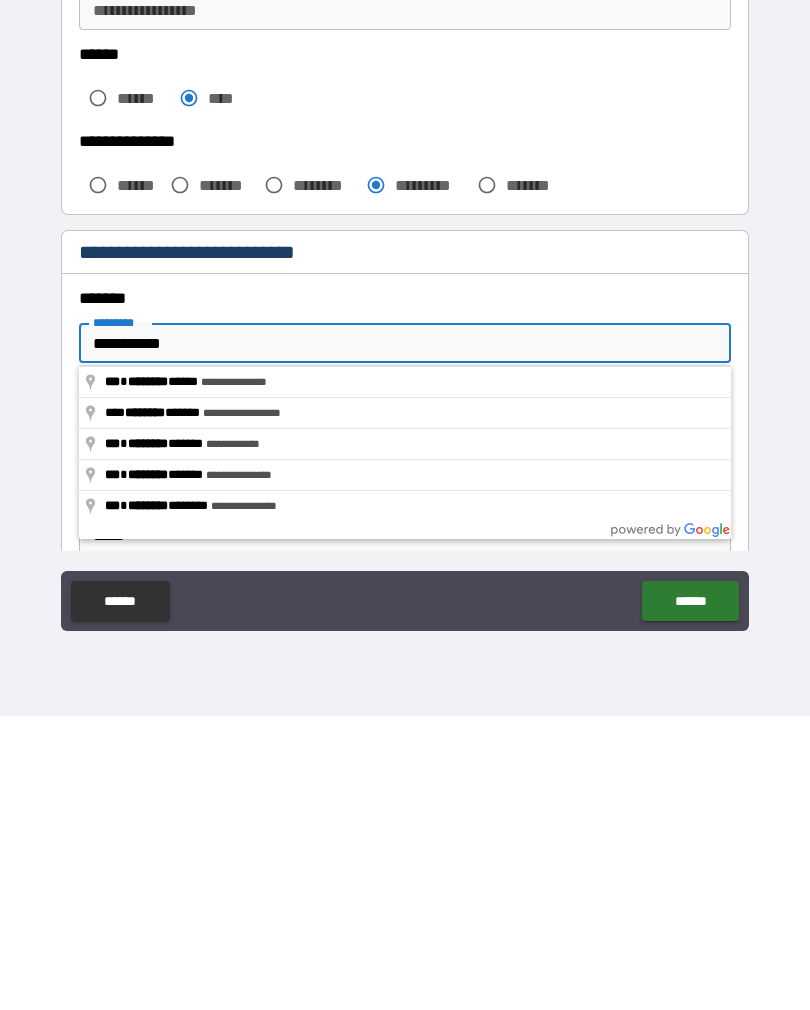 type on "**********" 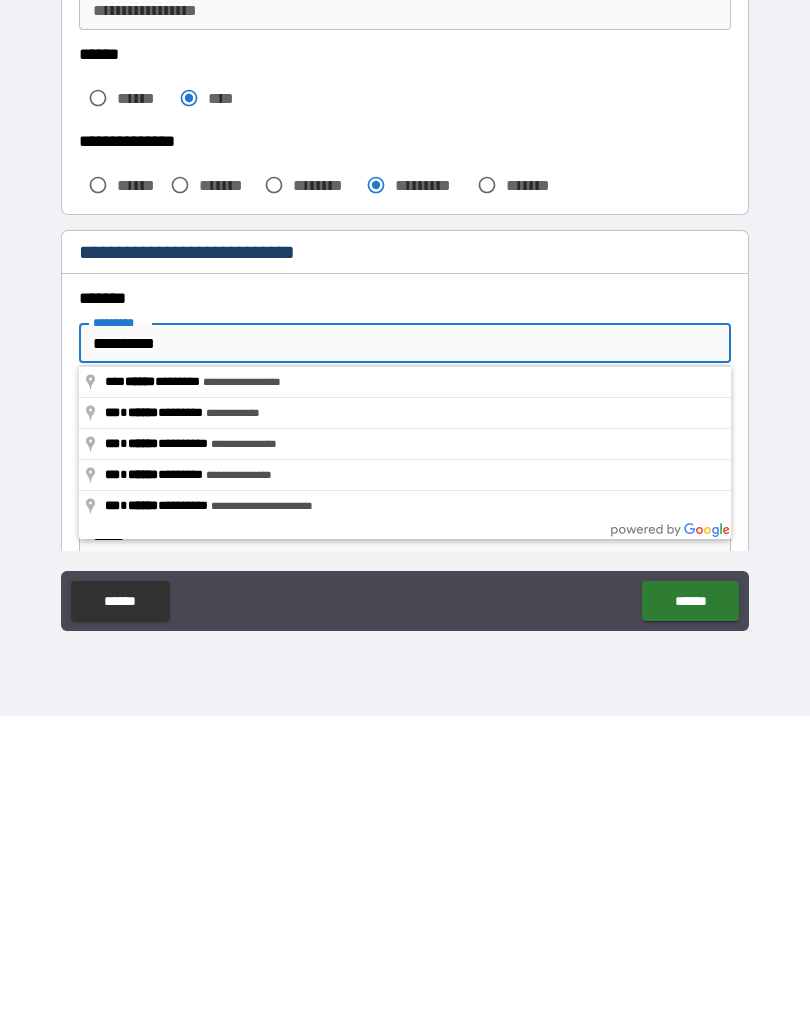 type on "*" 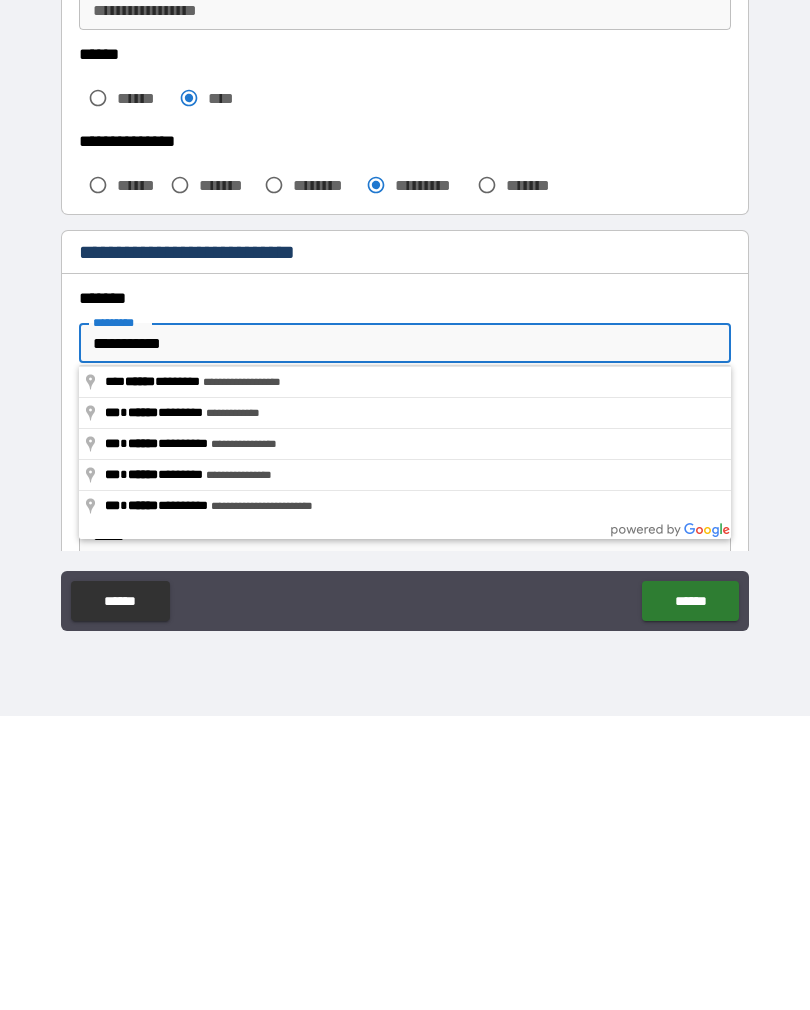 type on "*" 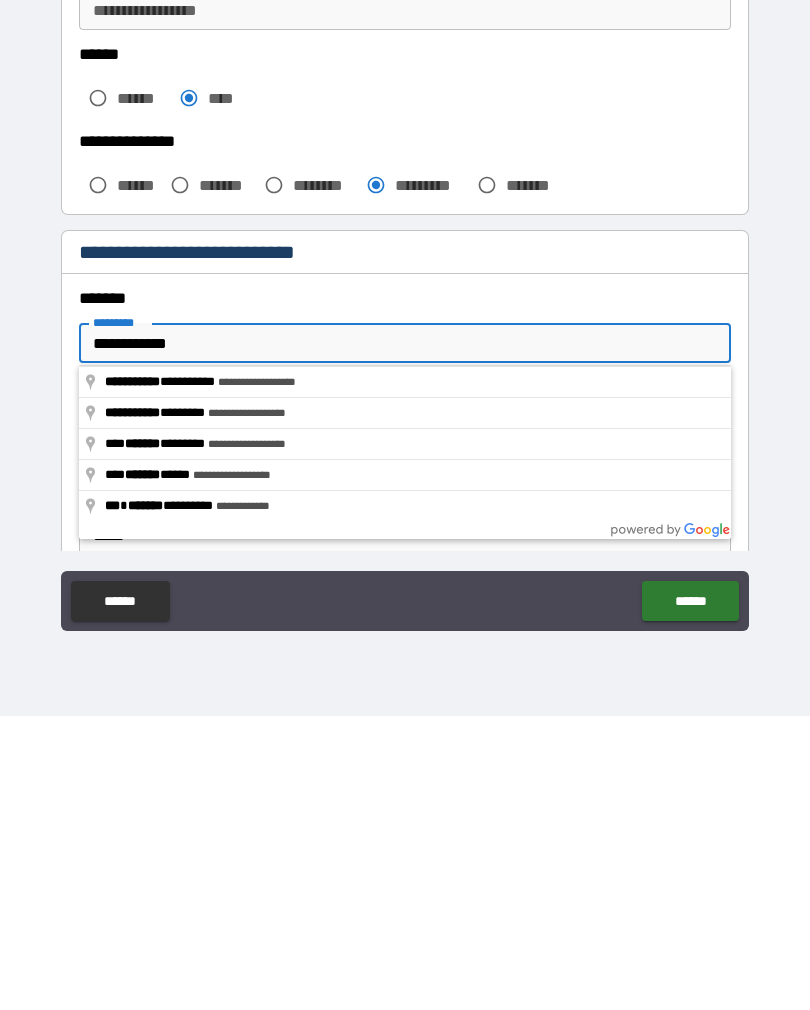 type on "*" 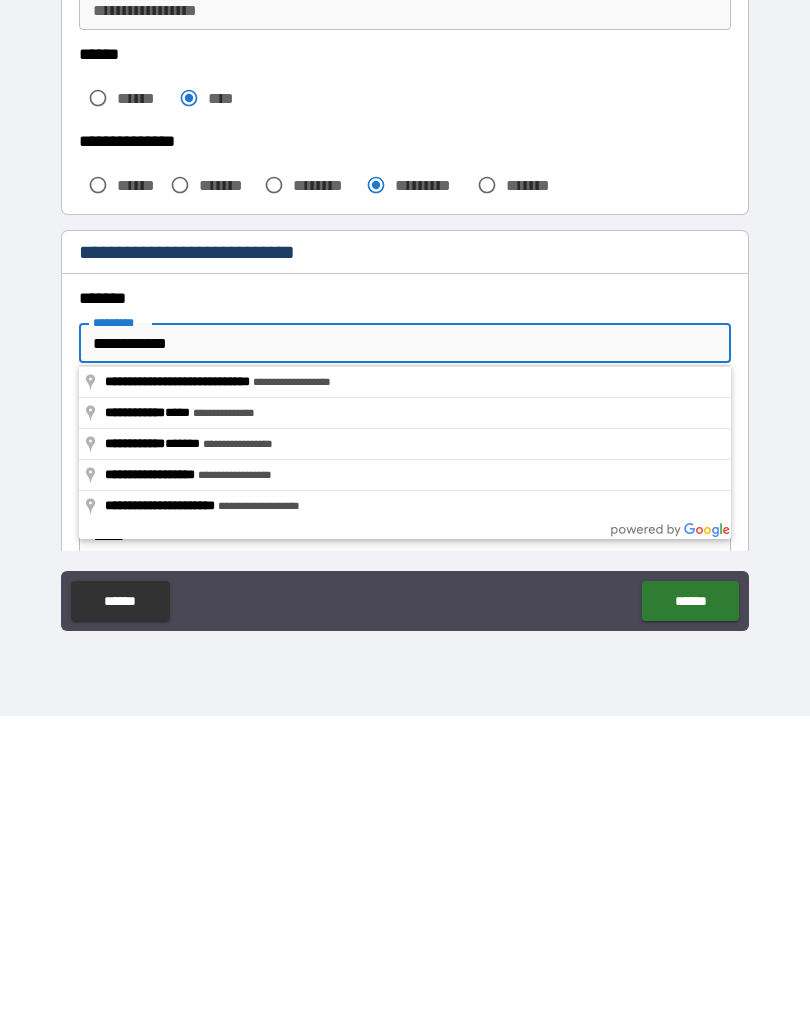 type on "**********" 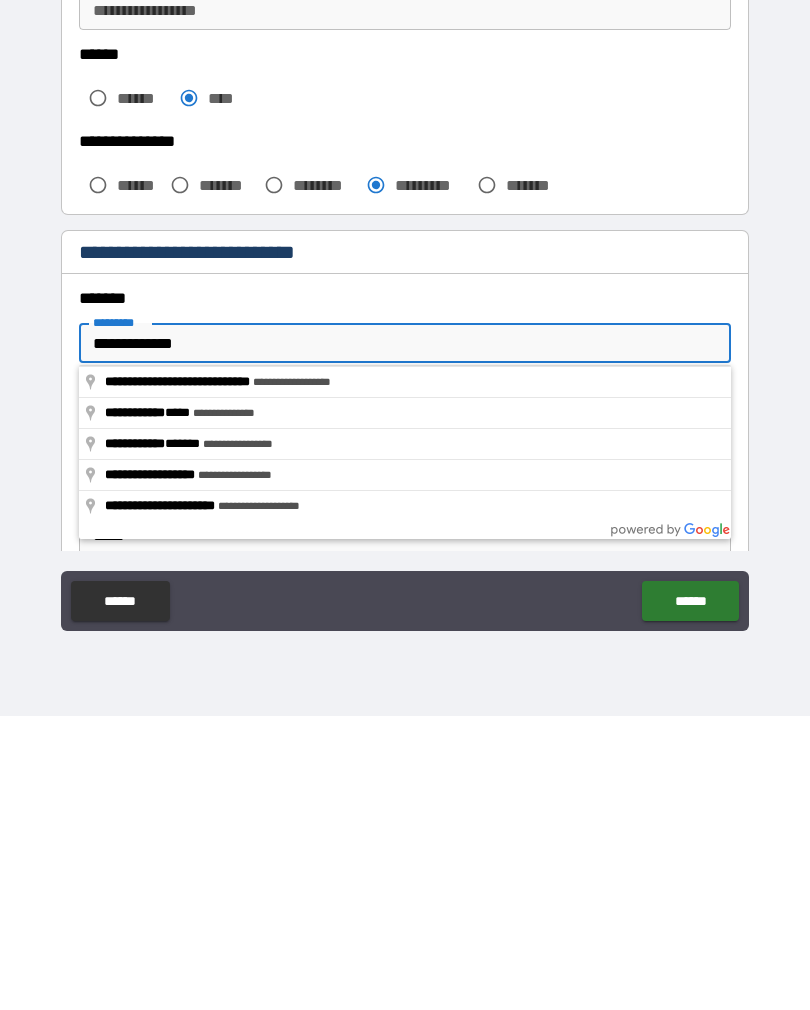 type on "*" 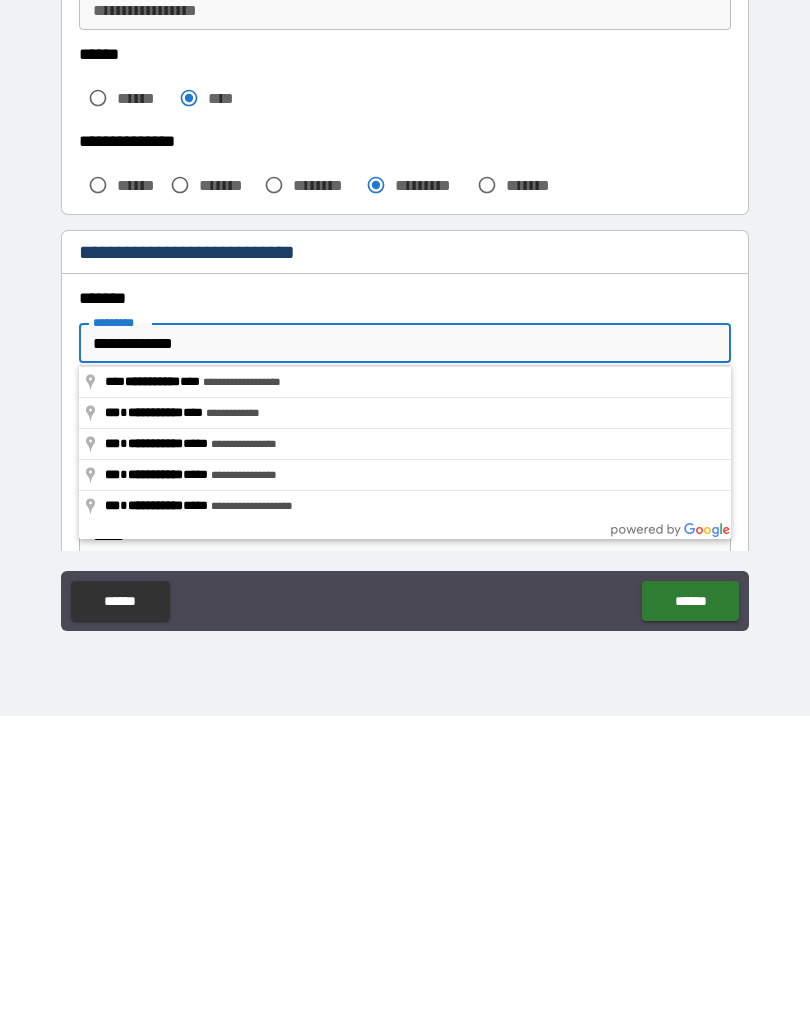 type on "**********" 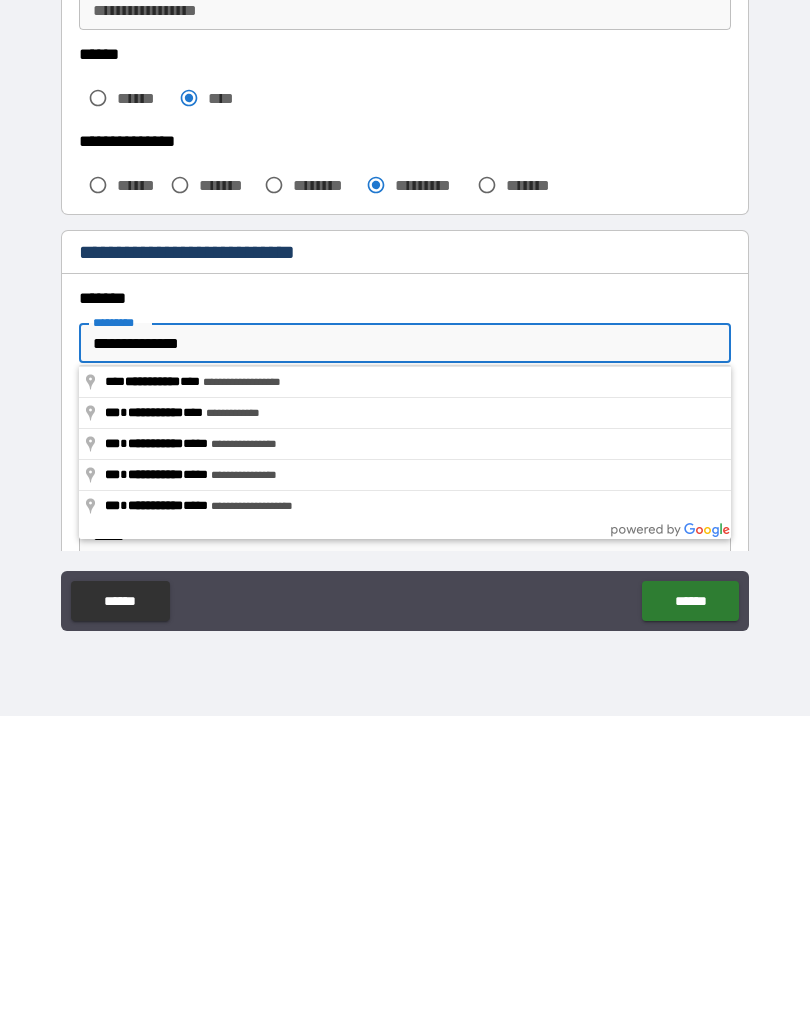 type on "*" 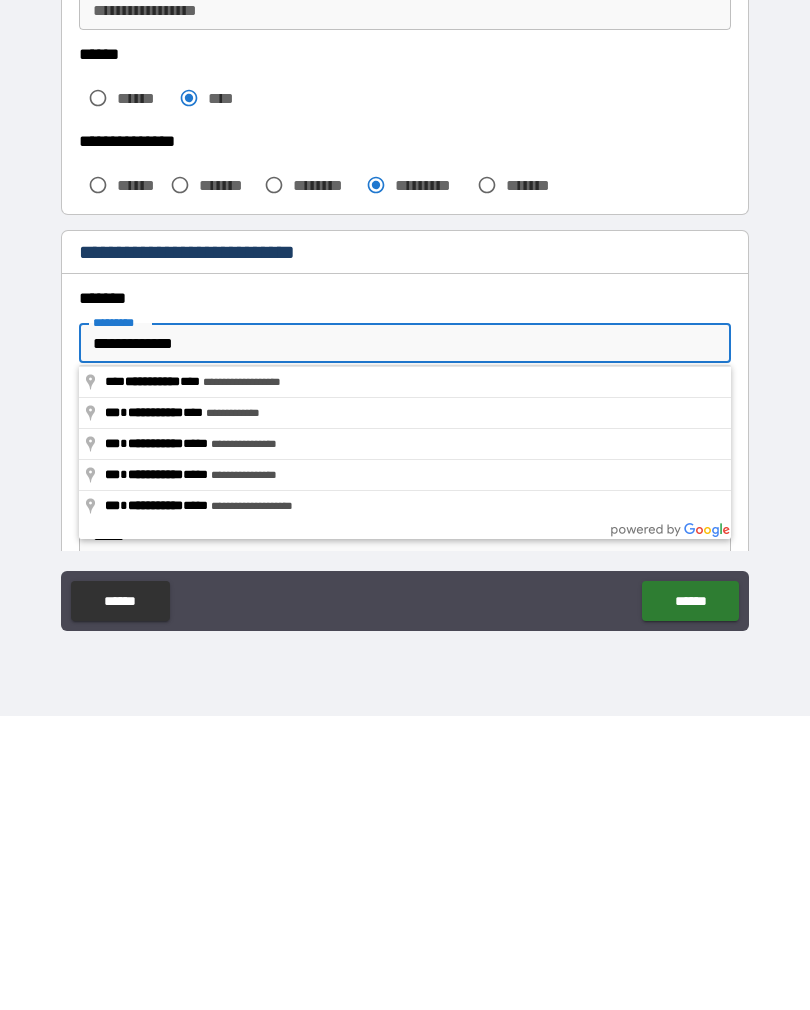 type on "*" 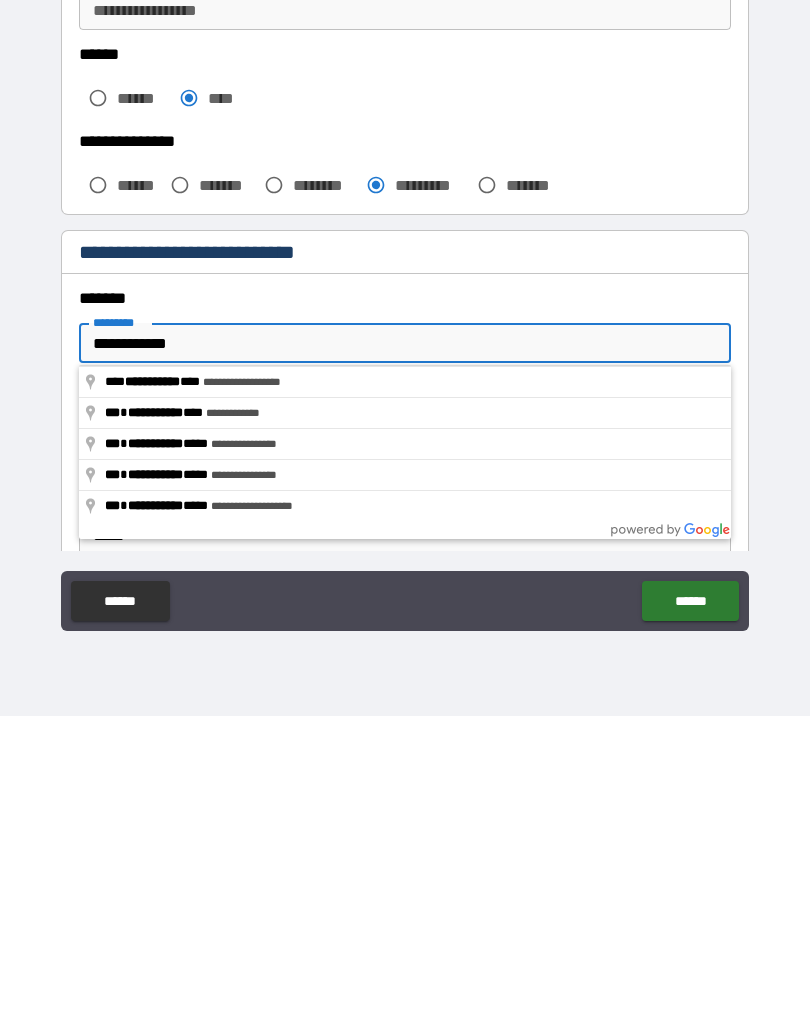 type on "*" 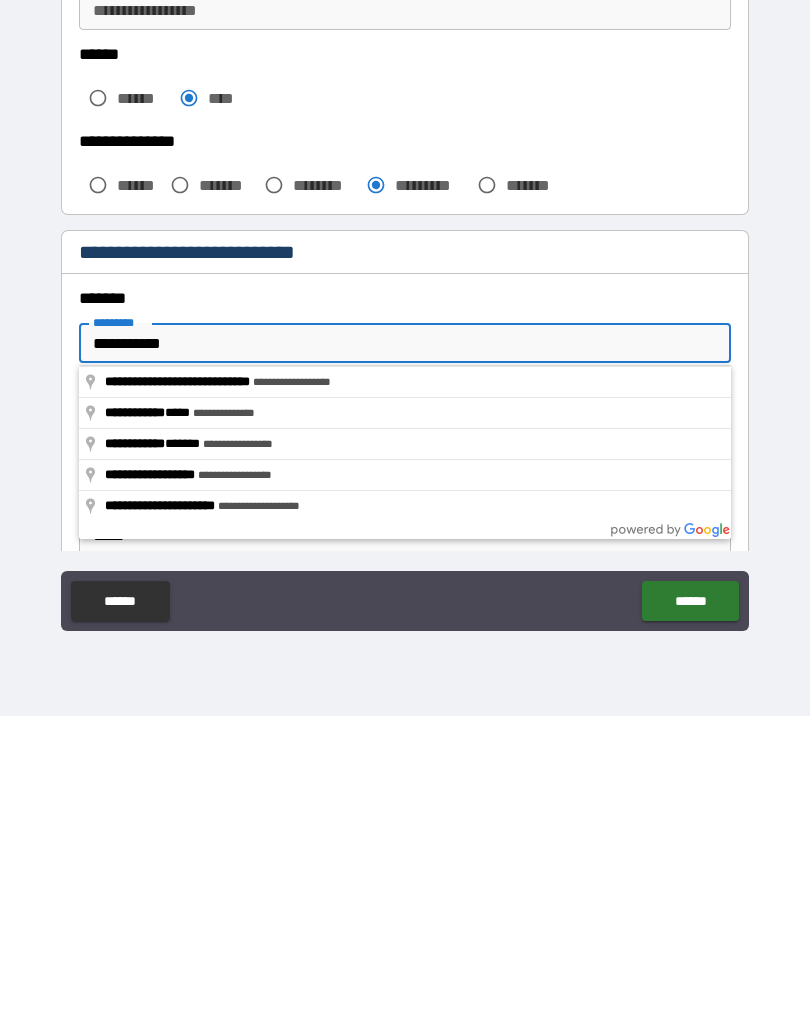 type on "*" 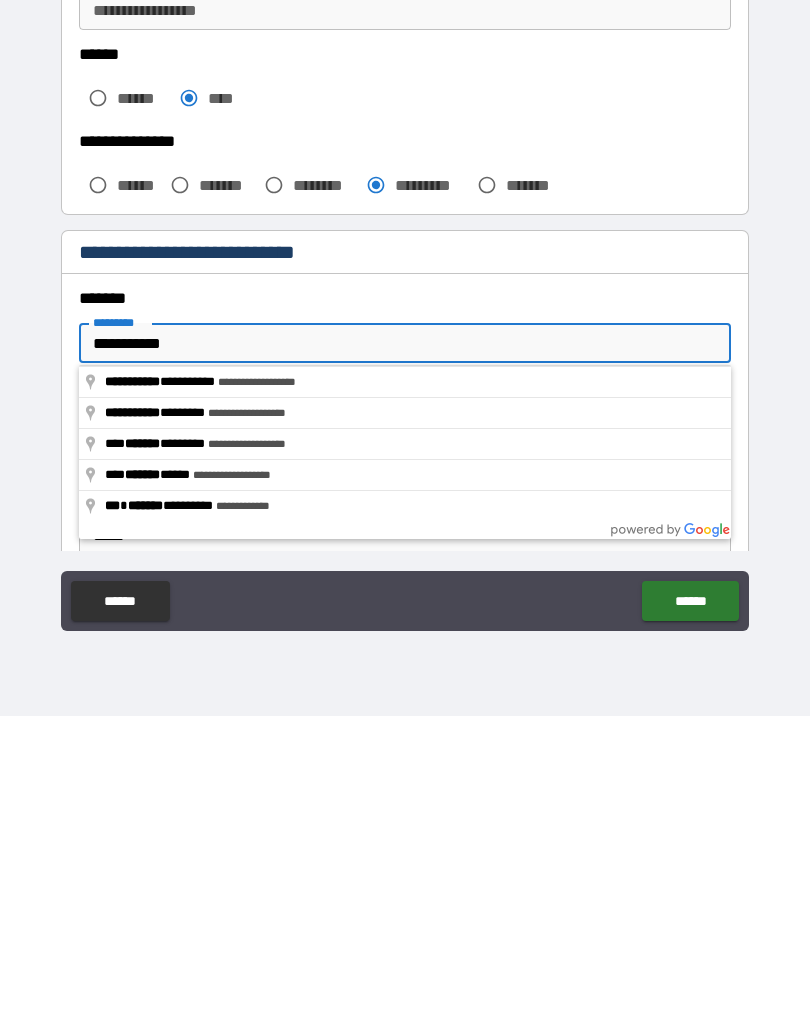 type on "**********" 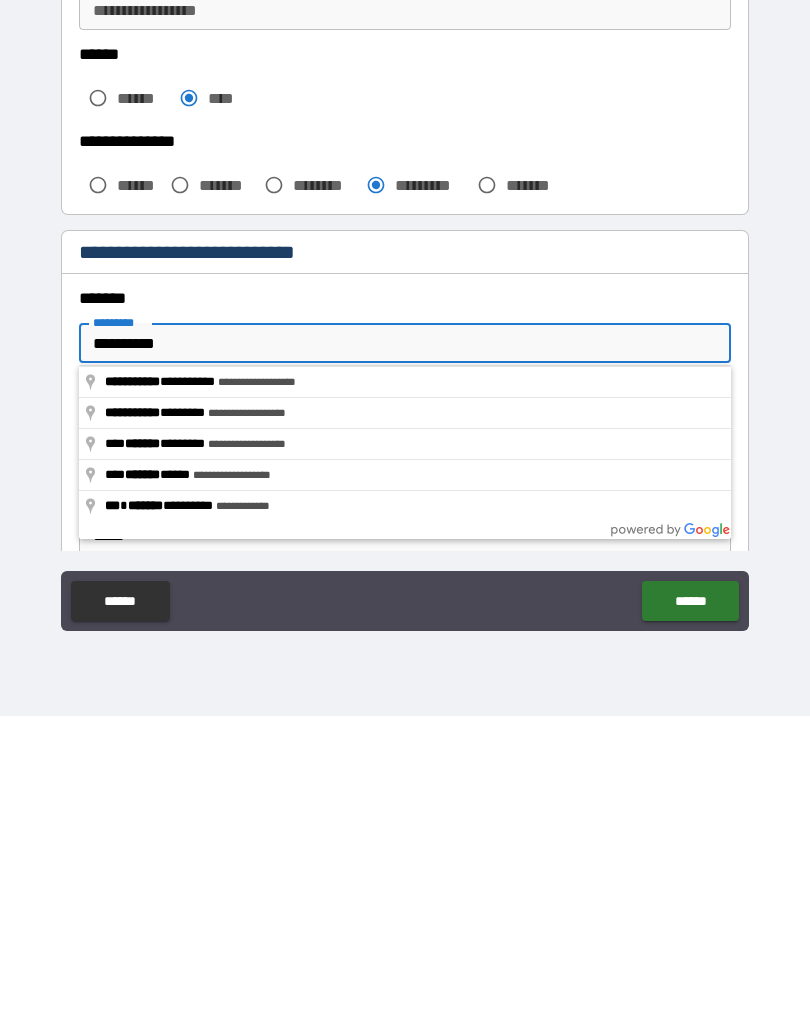 type on "*" 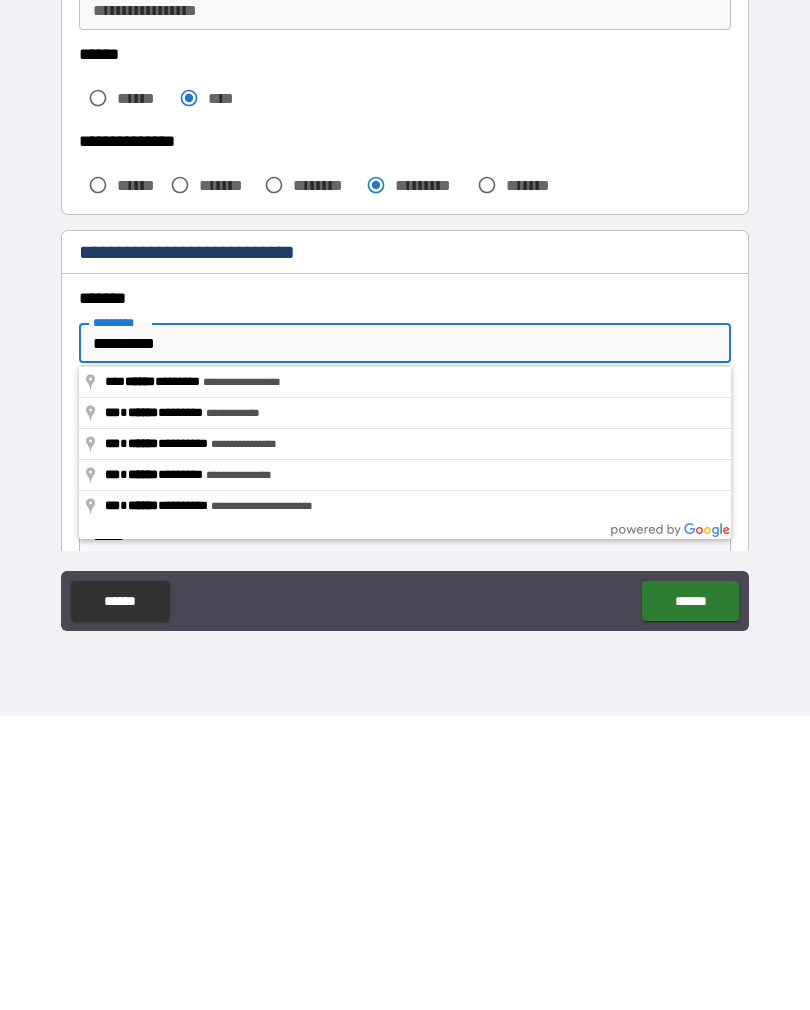 type on "**********" 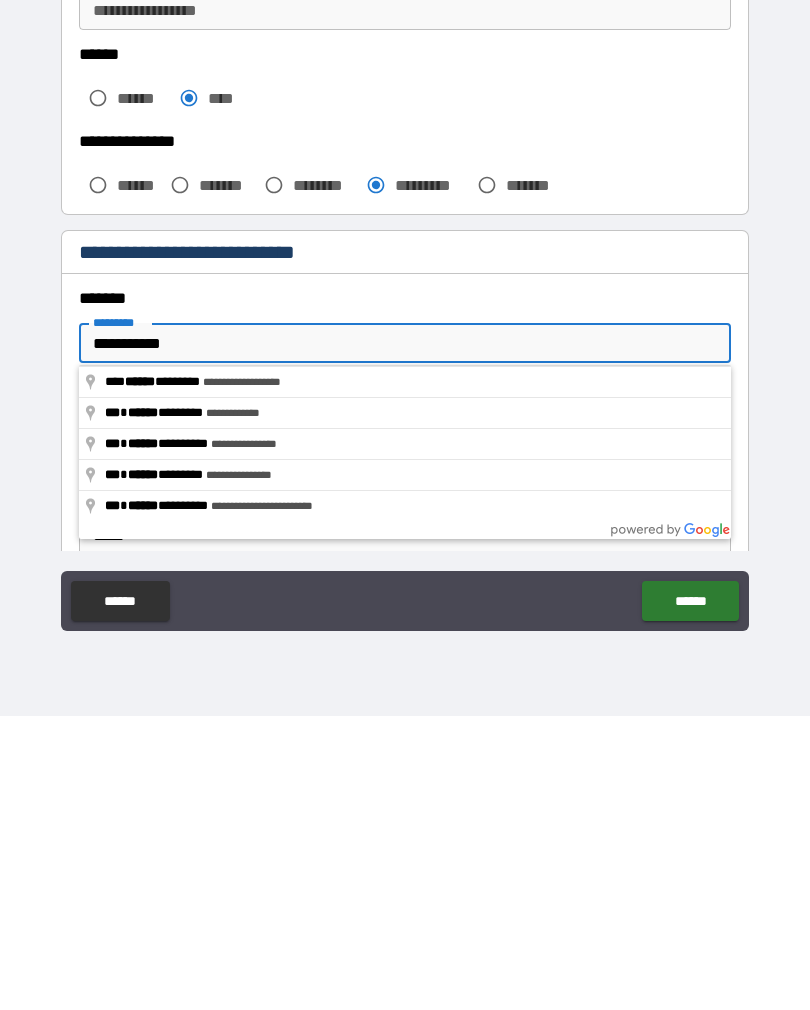 type on "*" 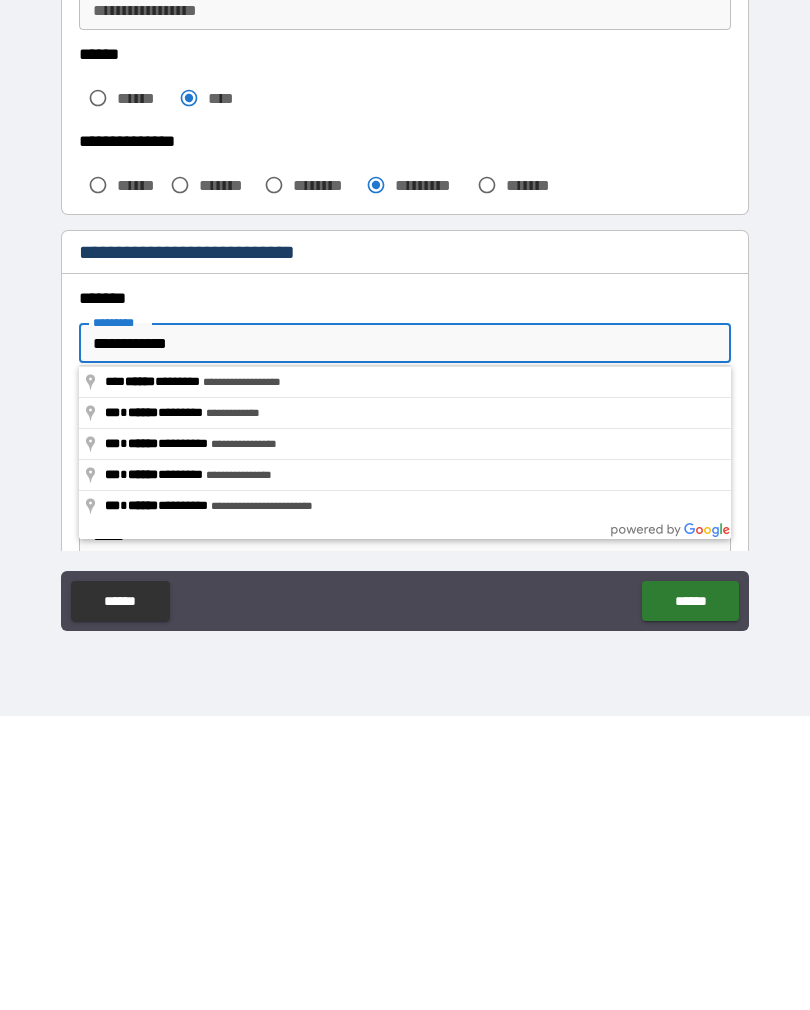 type on "*" 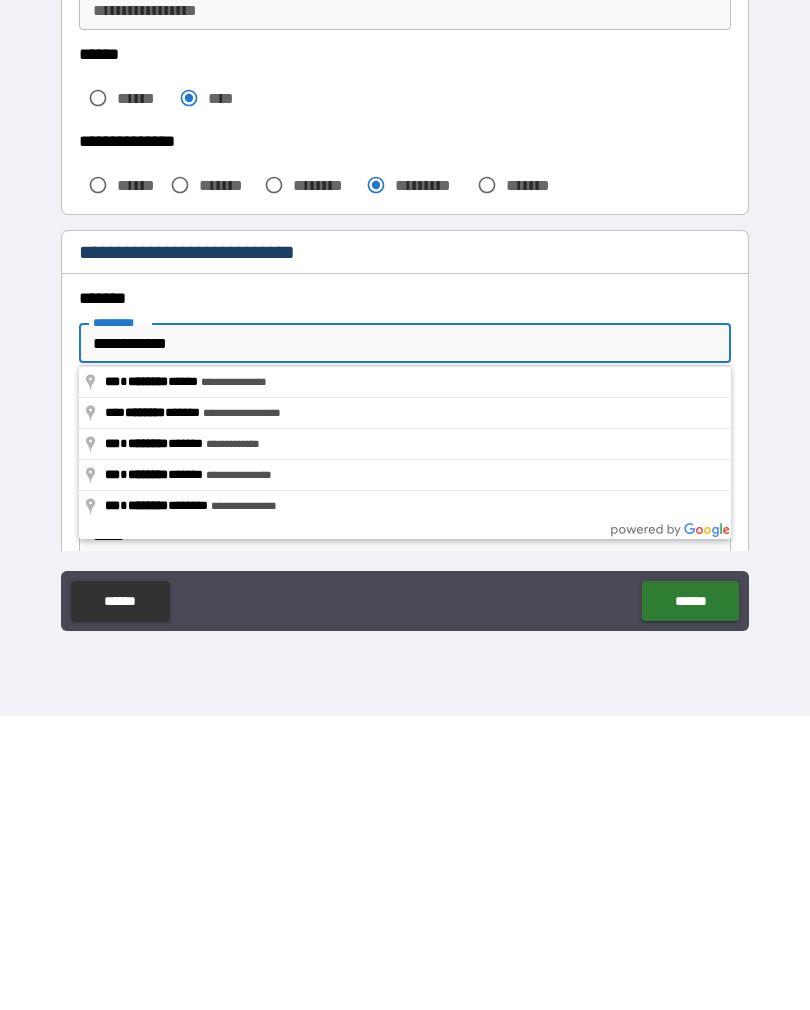 type on "**********" 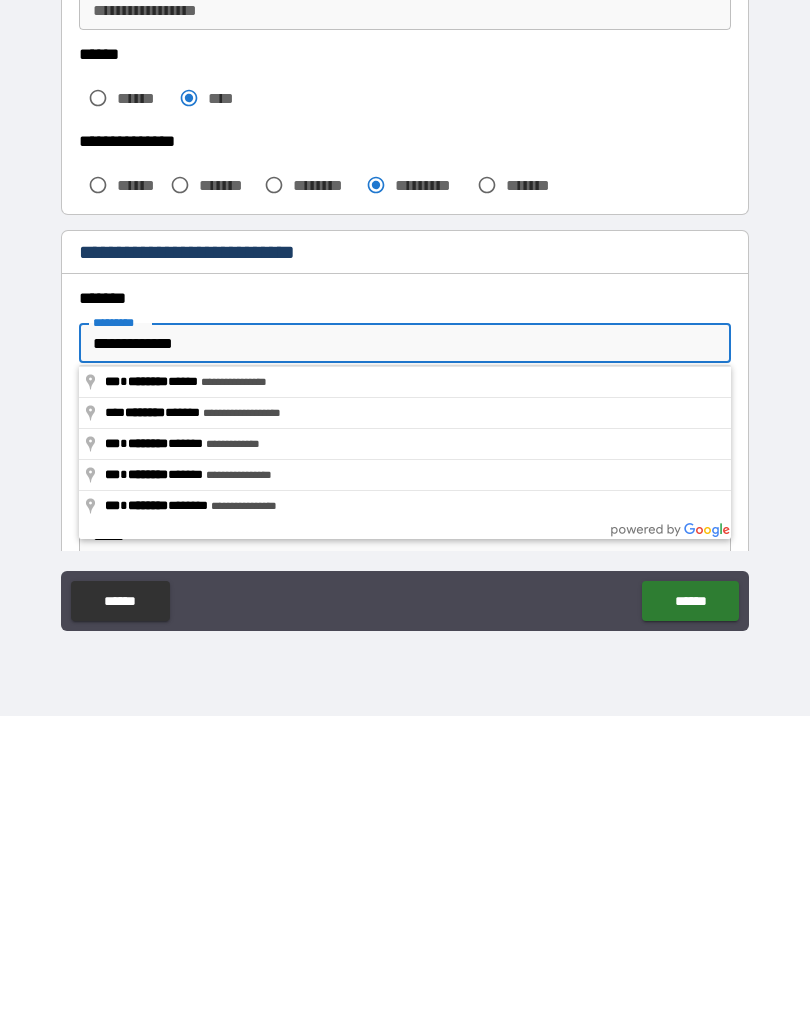 type on "*" 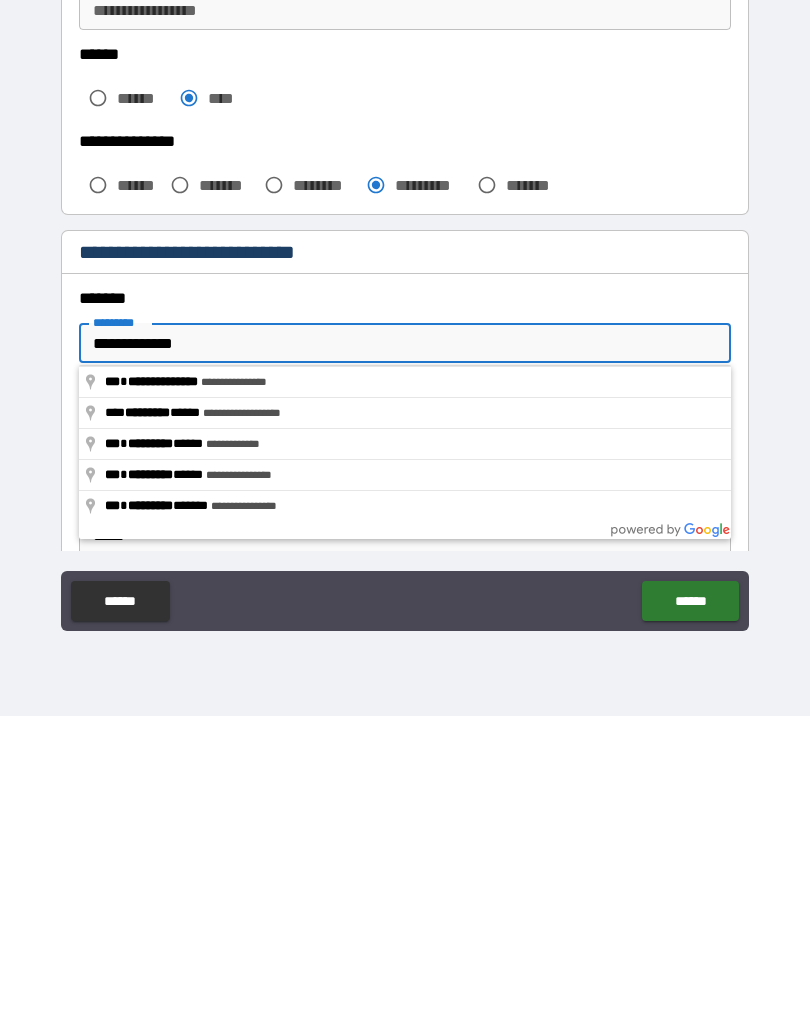 type on "**********" 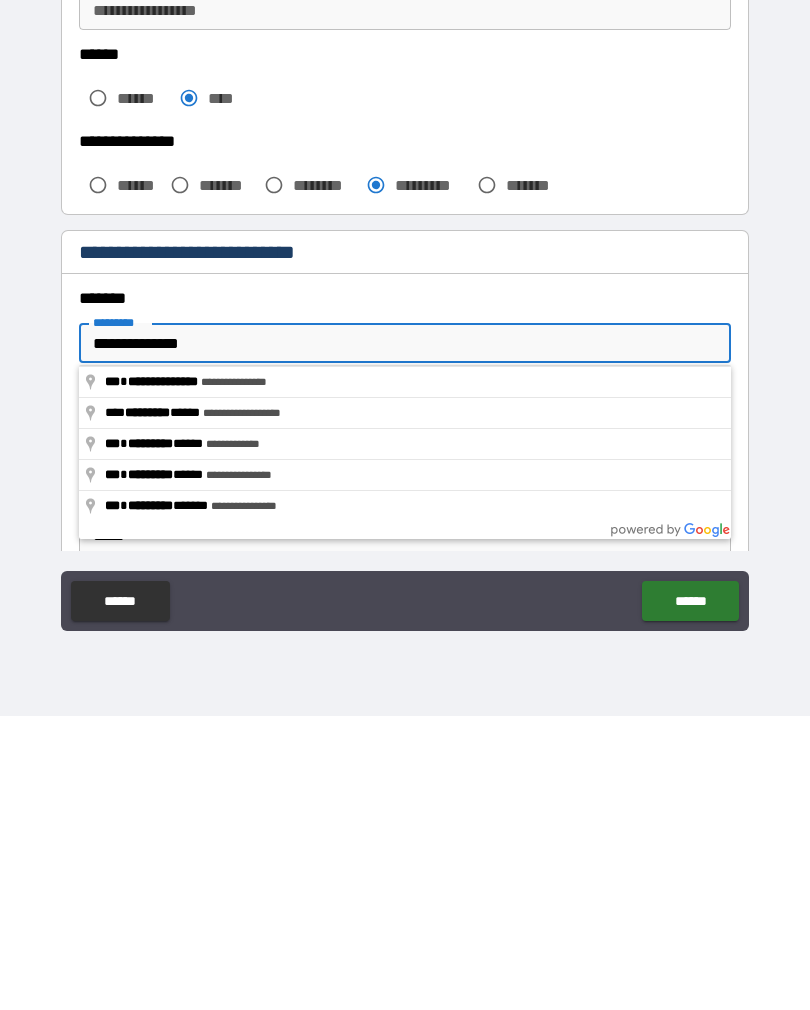 type on "*" 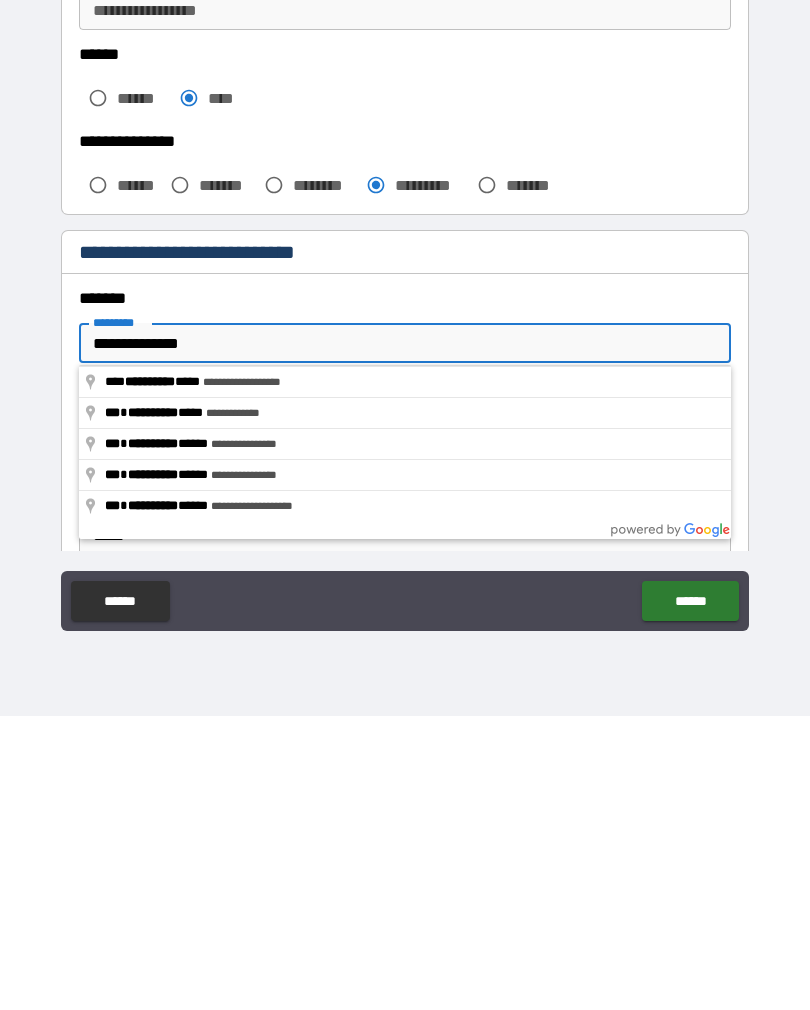 type on "**********" 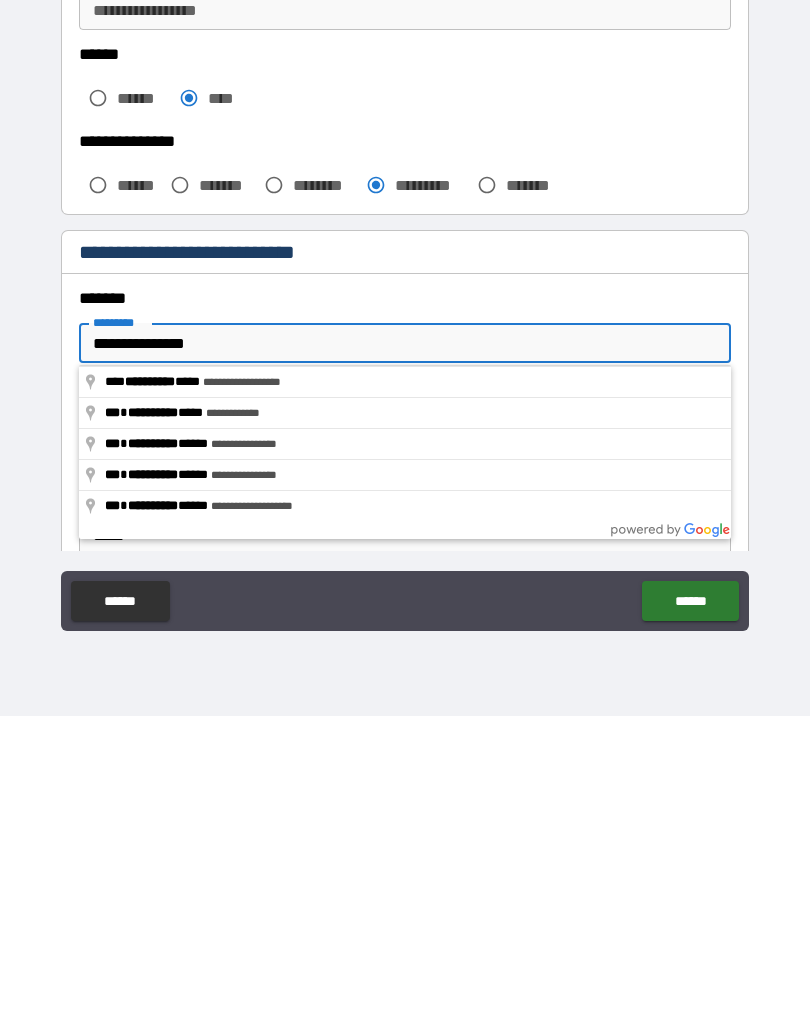 type on "*" 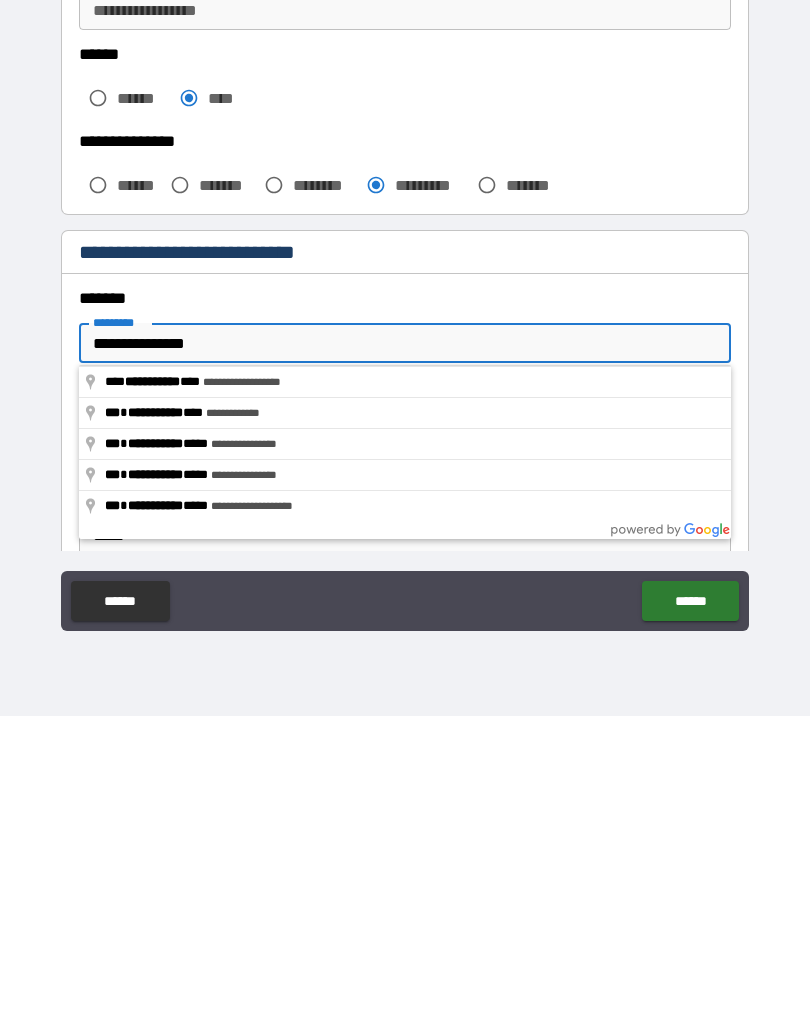 type on "**********" 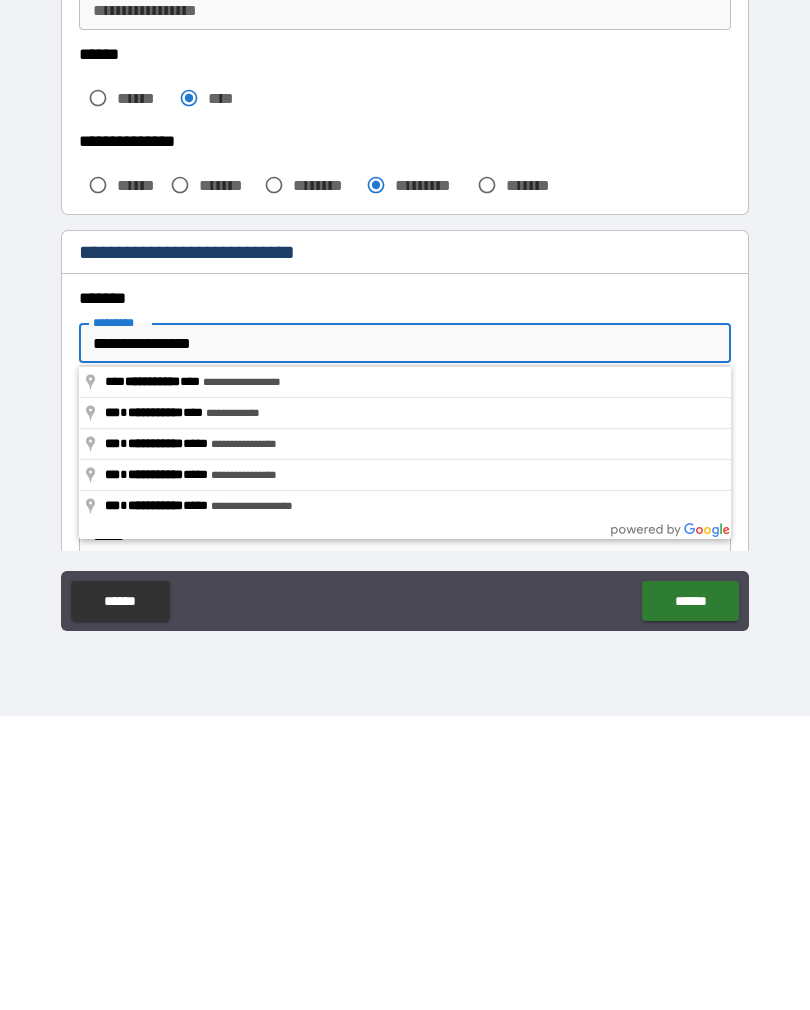 type on "*" 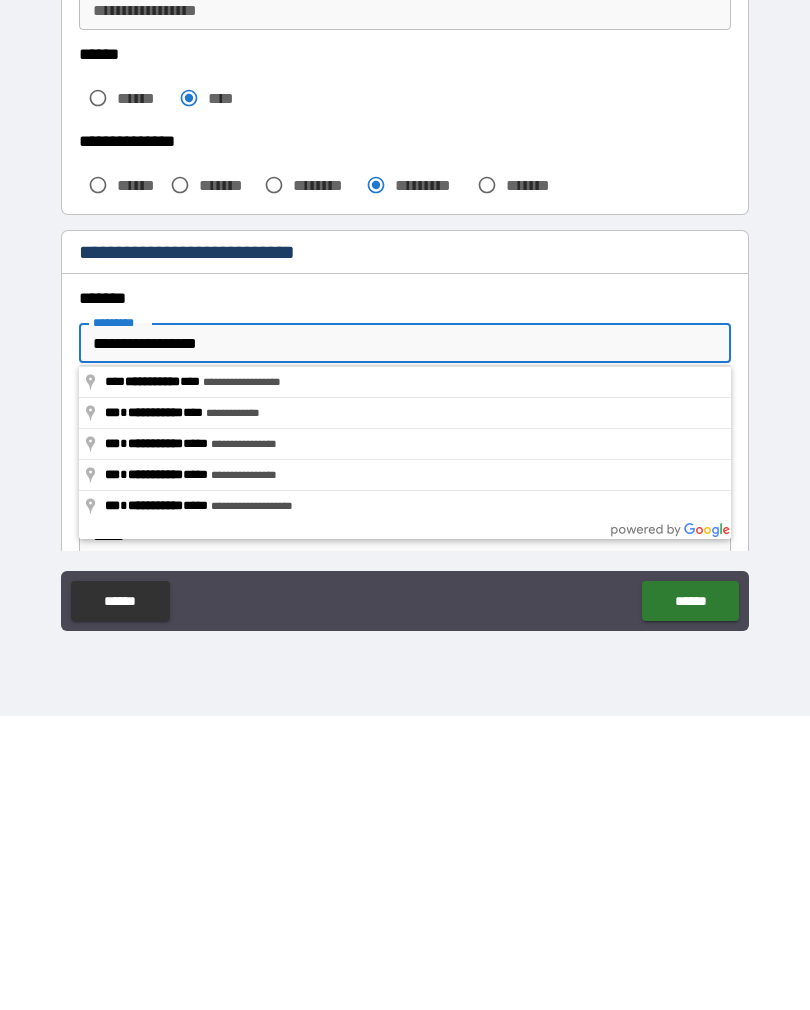 type on "*" 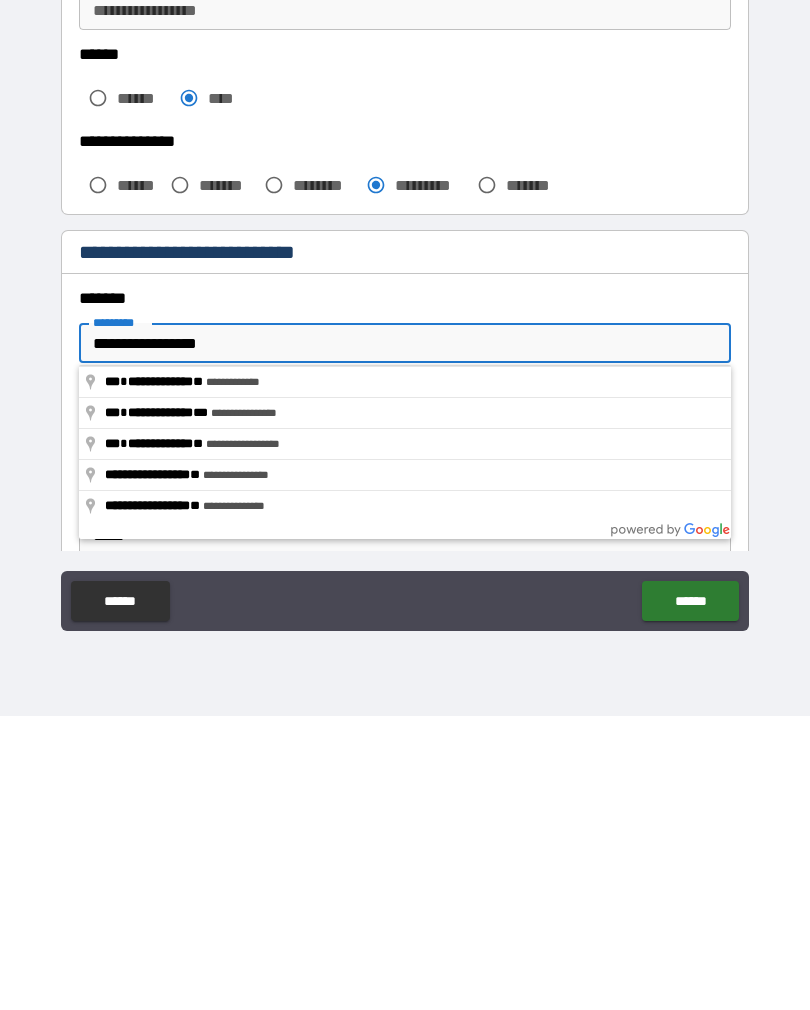 type on "**********" 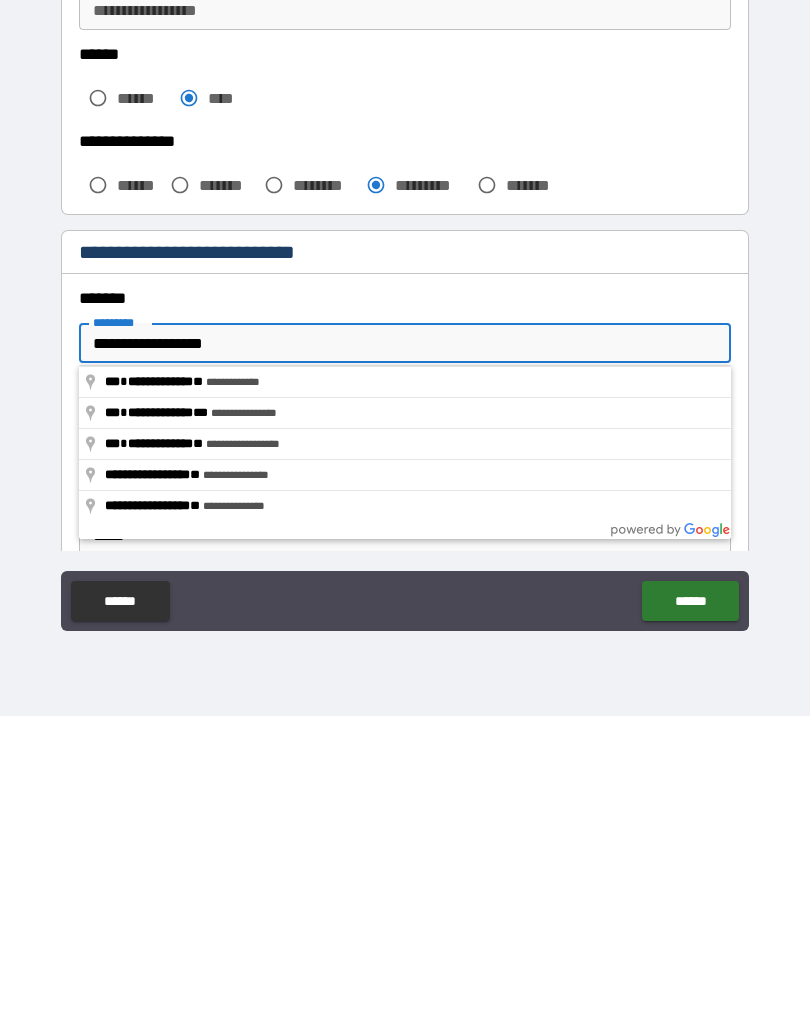 type on "*" 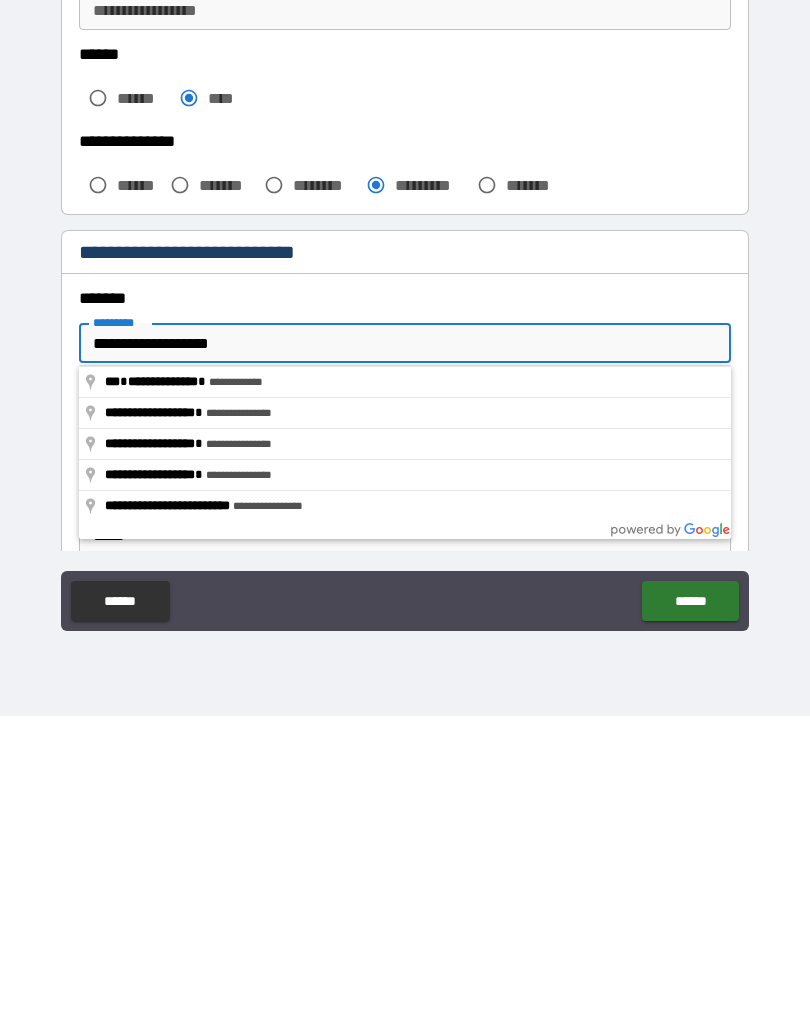 type on "*" 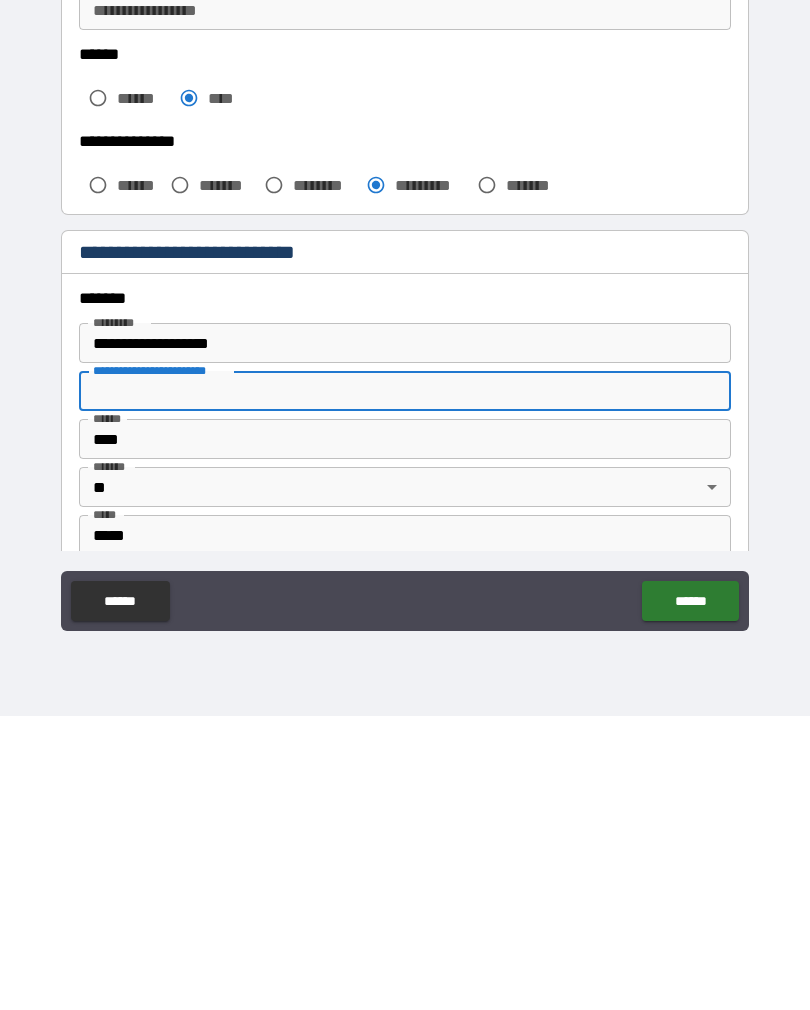 type on "**********" 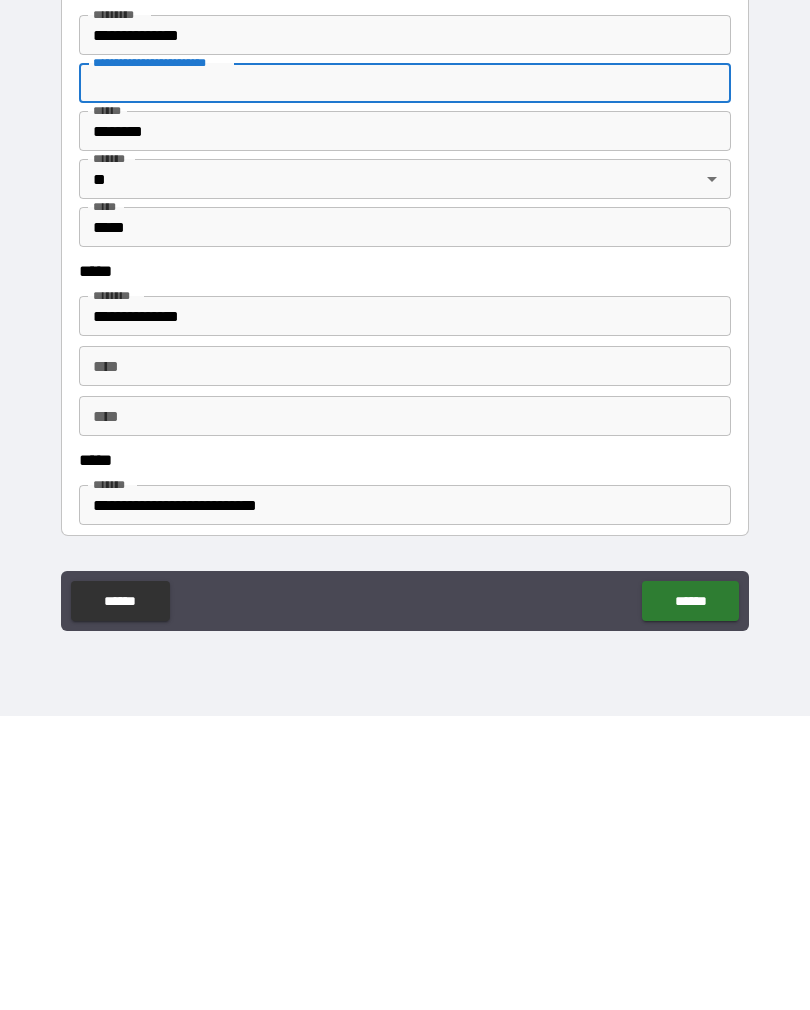 scroll, scrollTop: 572, scrollLeft: 0, axis: vertical 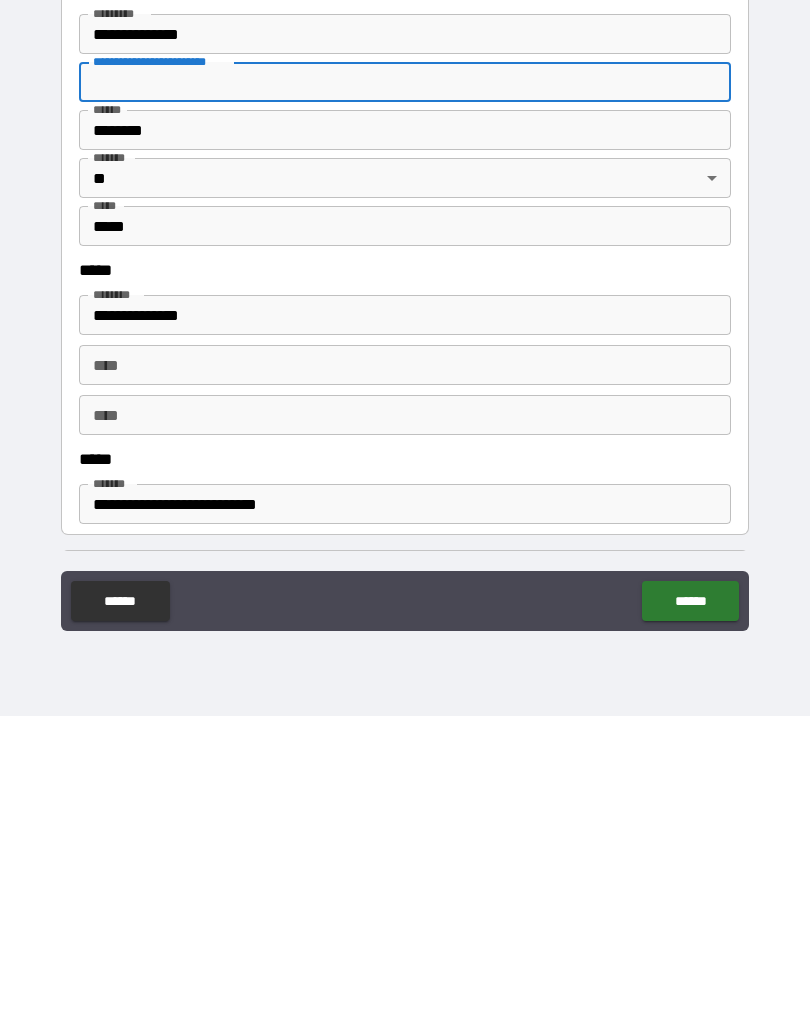 click on "*****" at bounding box center (405, 753) 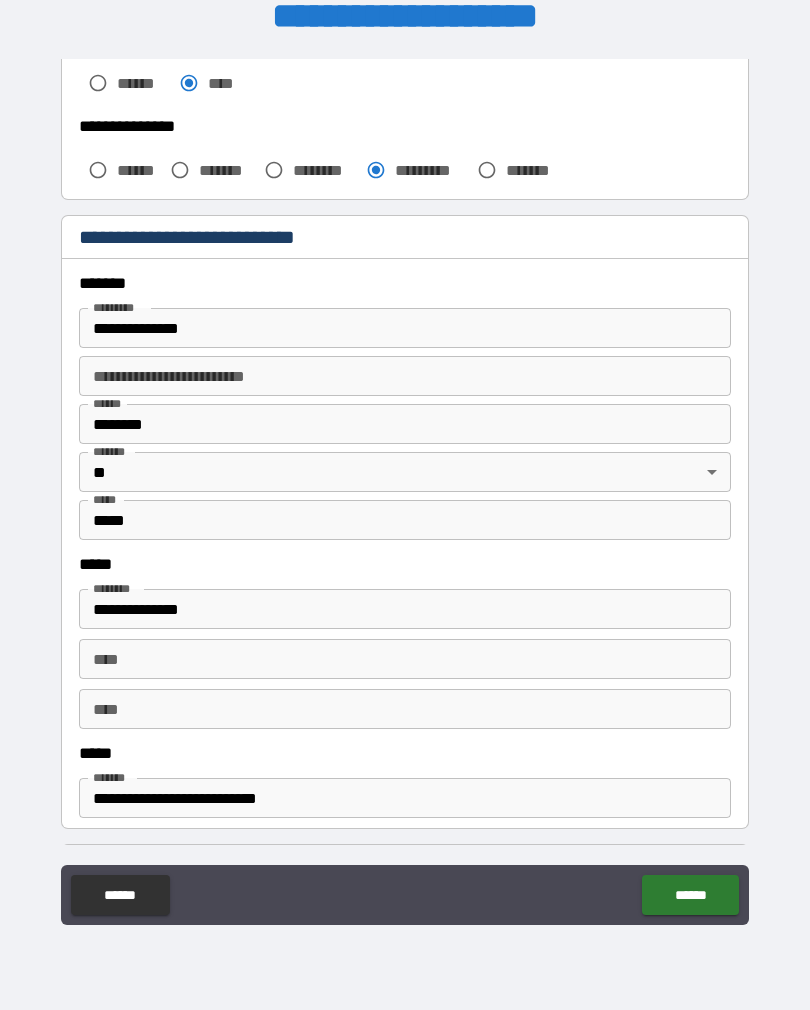click on "**********" at bounding box center [405, 798] 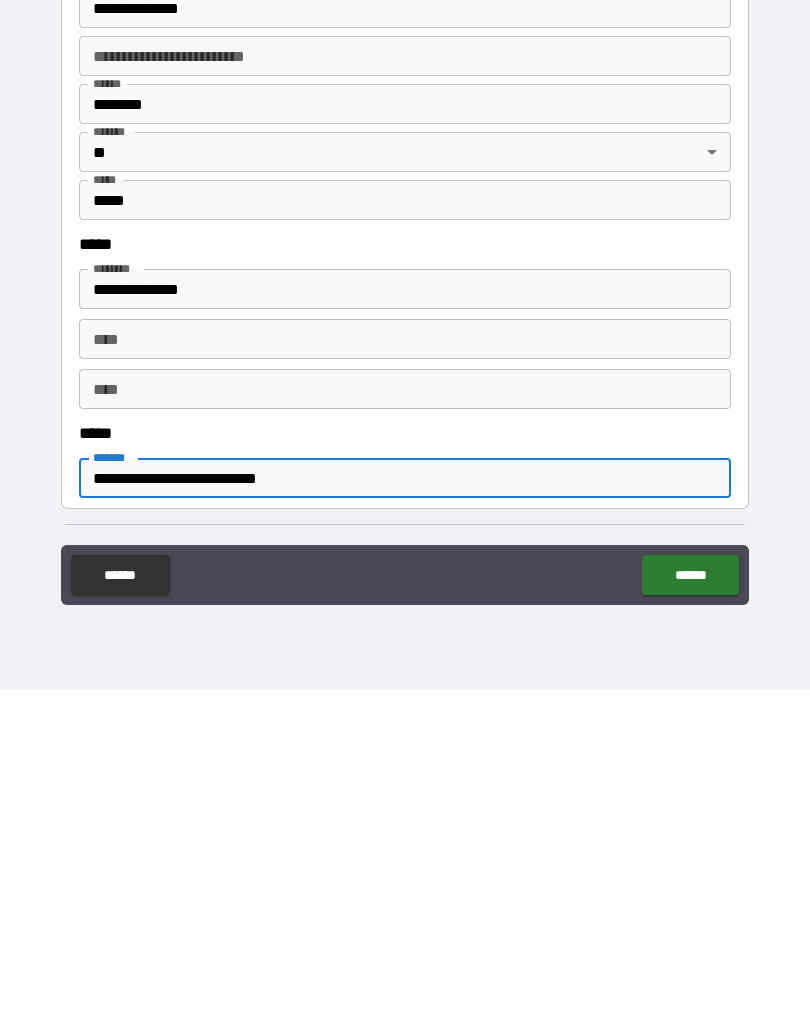 click on "**********" at bounding box center (405, 798) 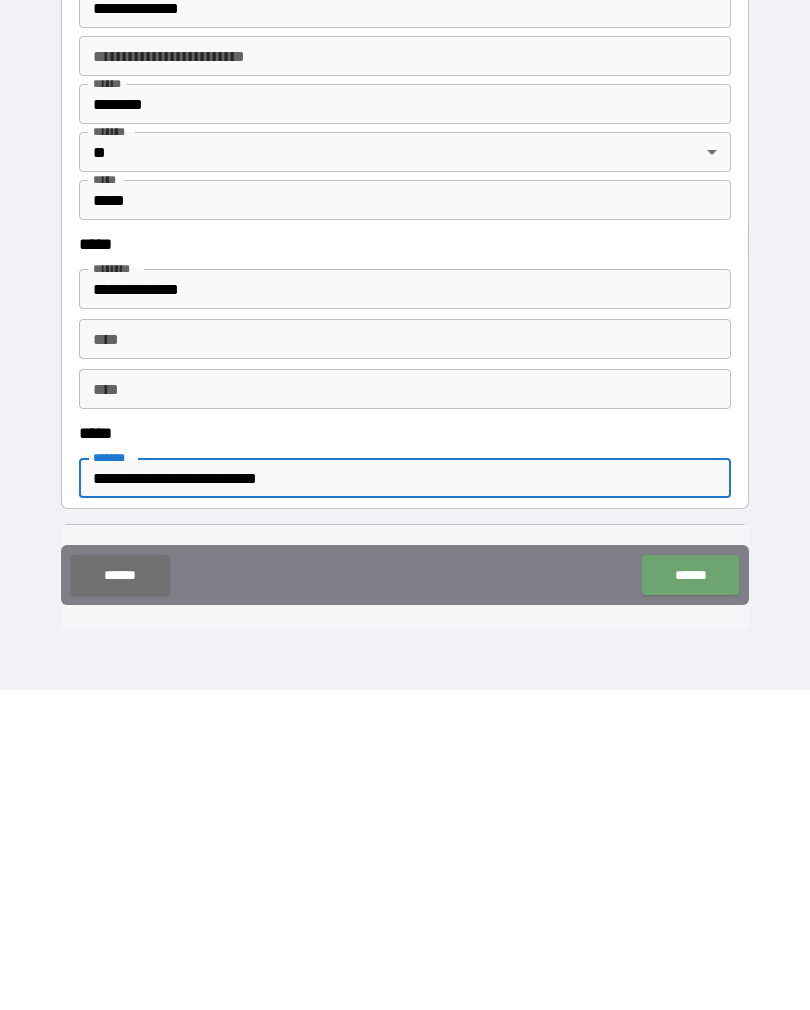 click on "******" at bounding box center [690, 895] 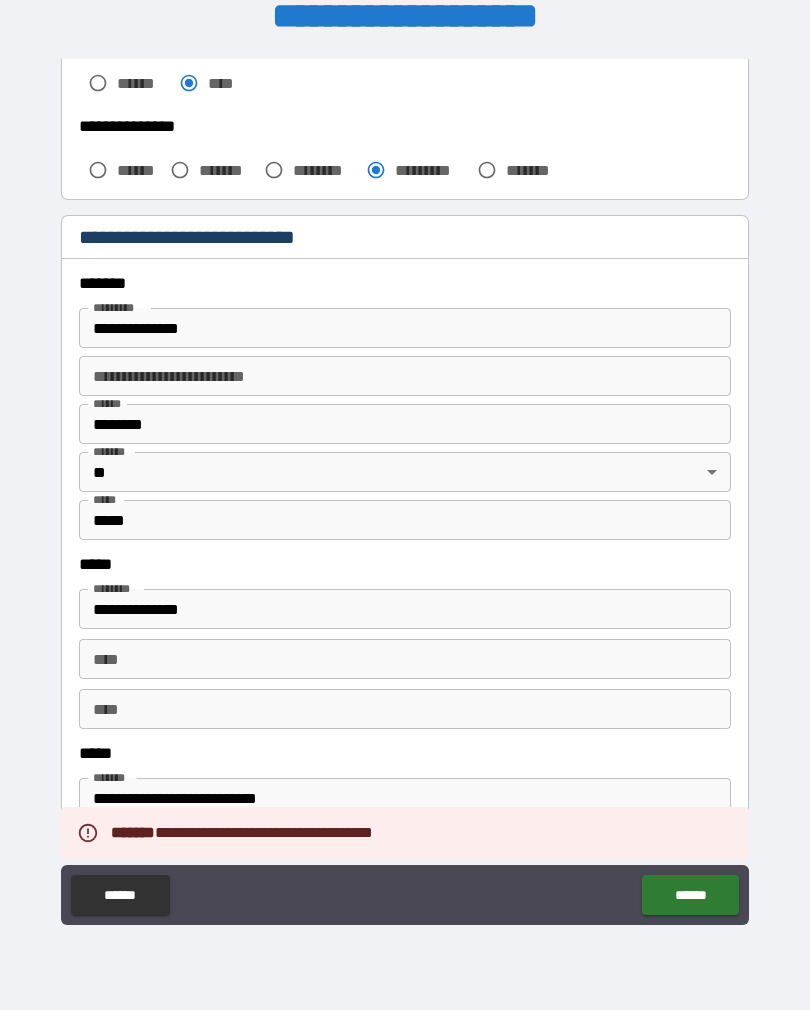 type on "*" 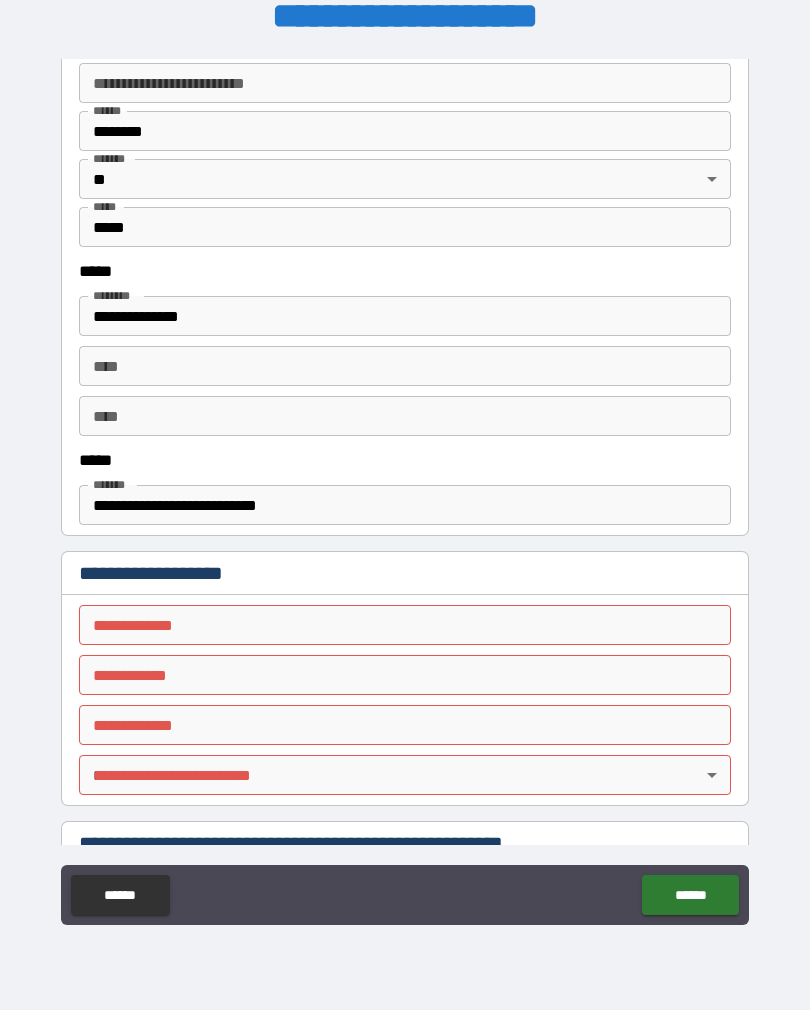 scroll, scrollTop: 866, scrollLeft: 0, axis: vertical 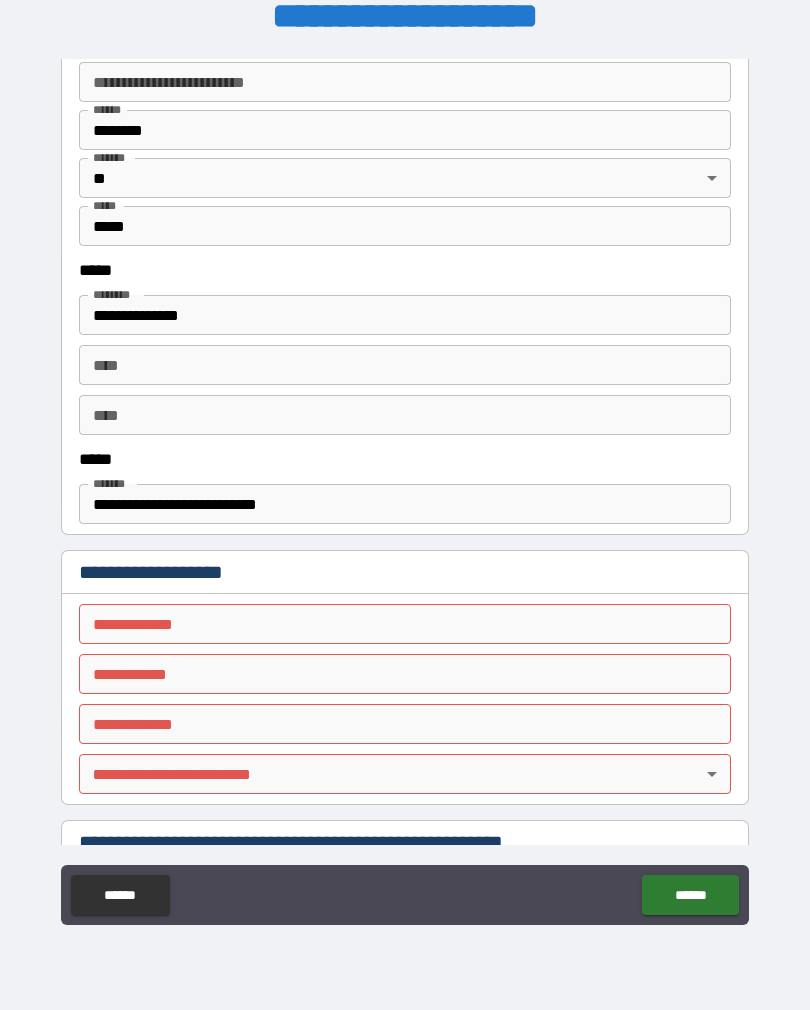 click on "**********" at bounding box center [405, 624] 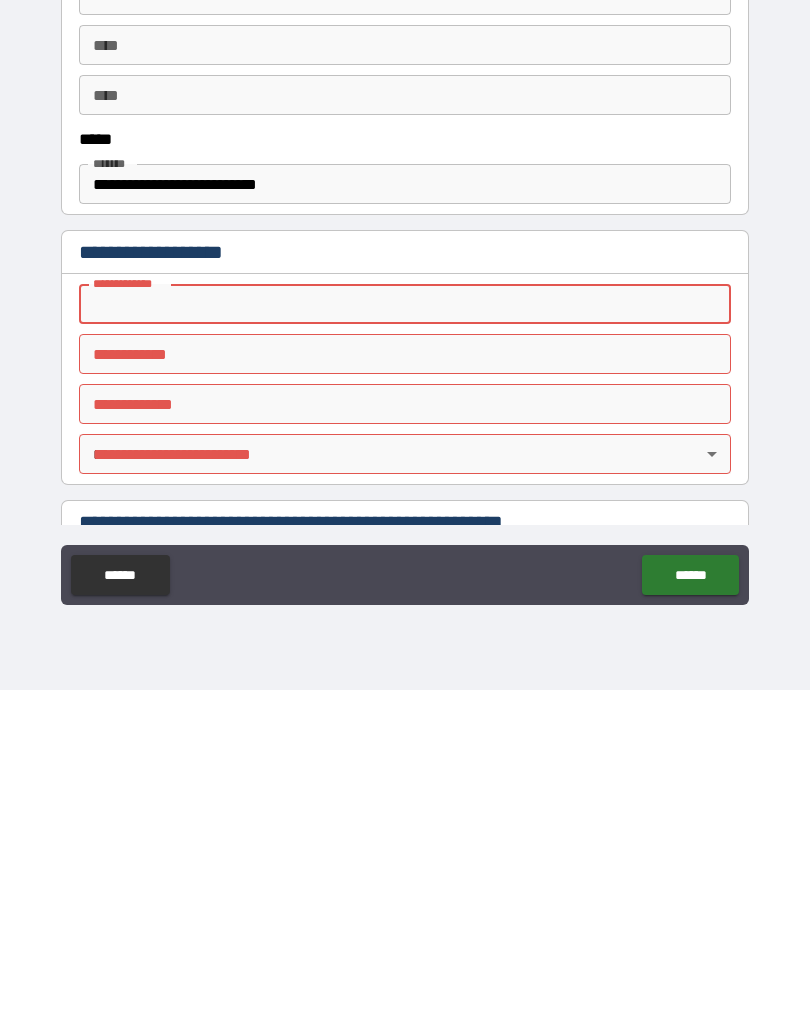 type on "*" 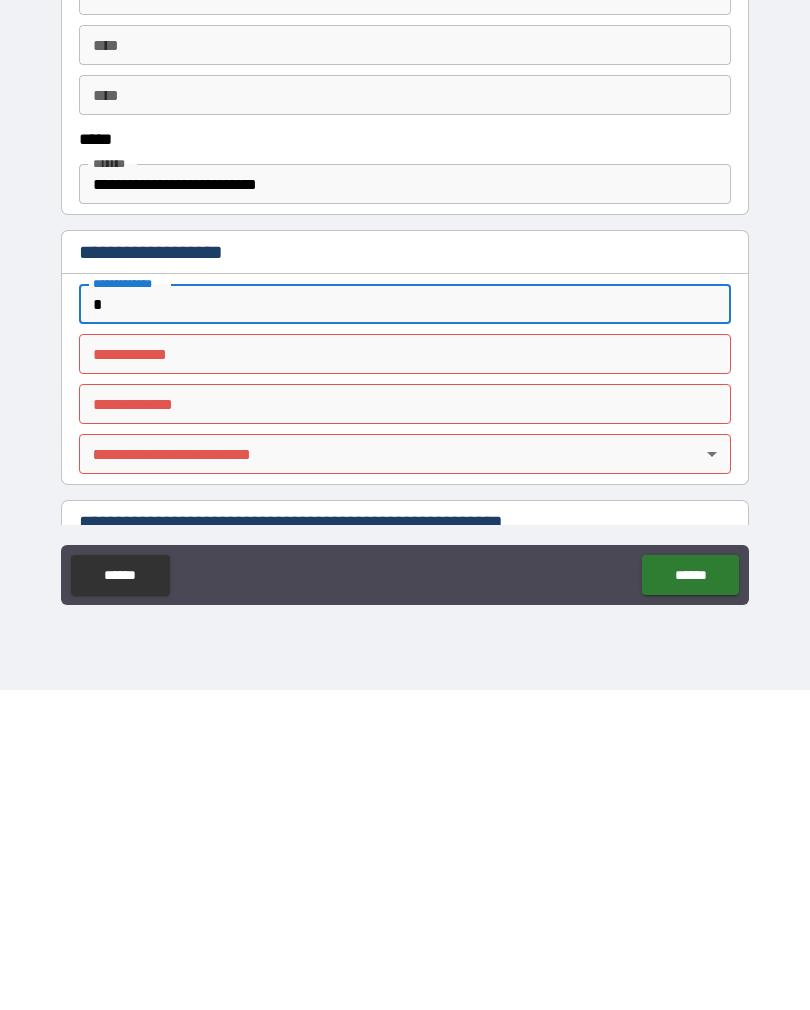 type on "*" 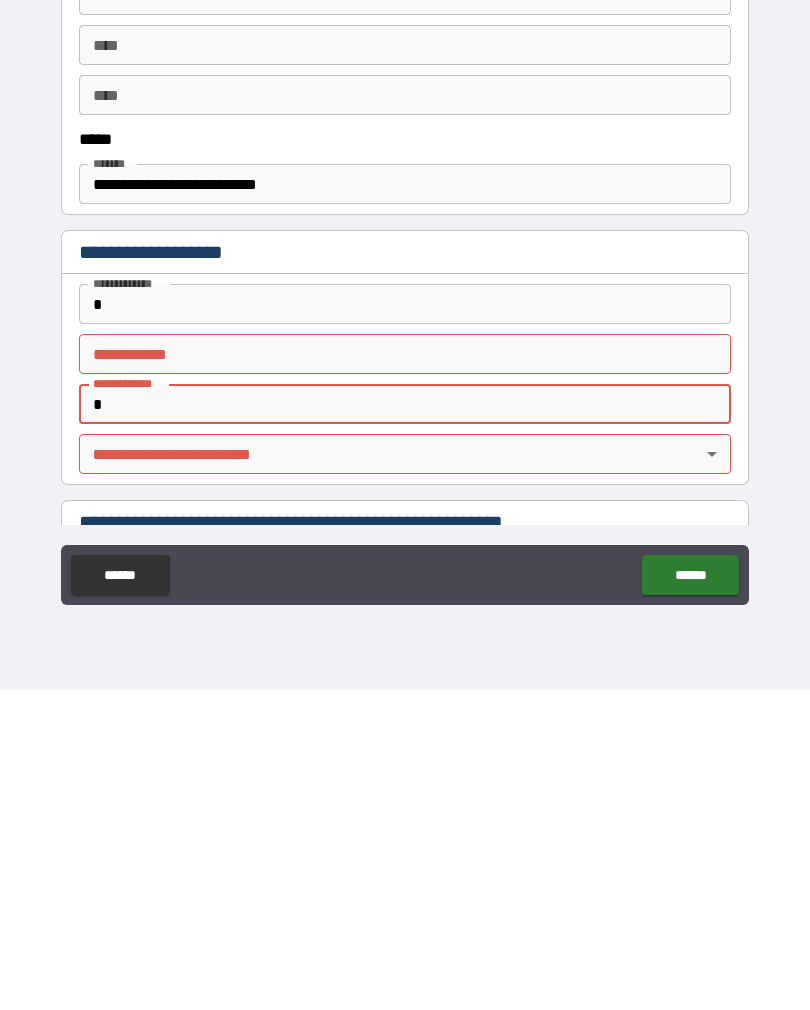 type on "*" 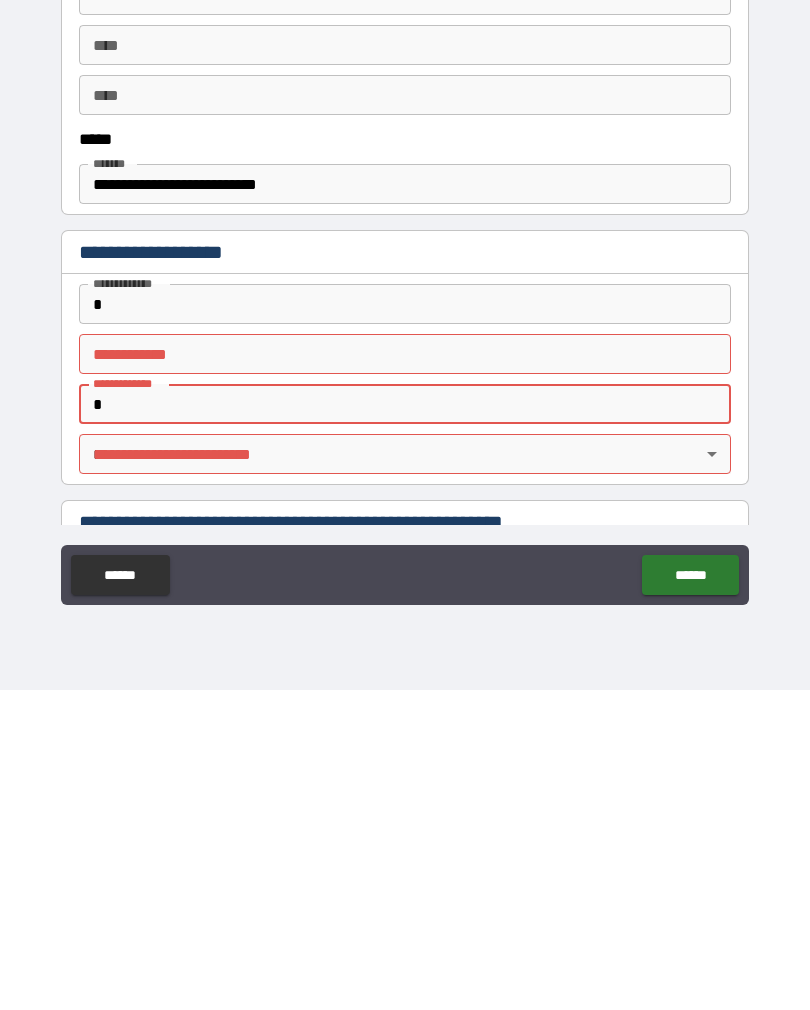 type on "*" 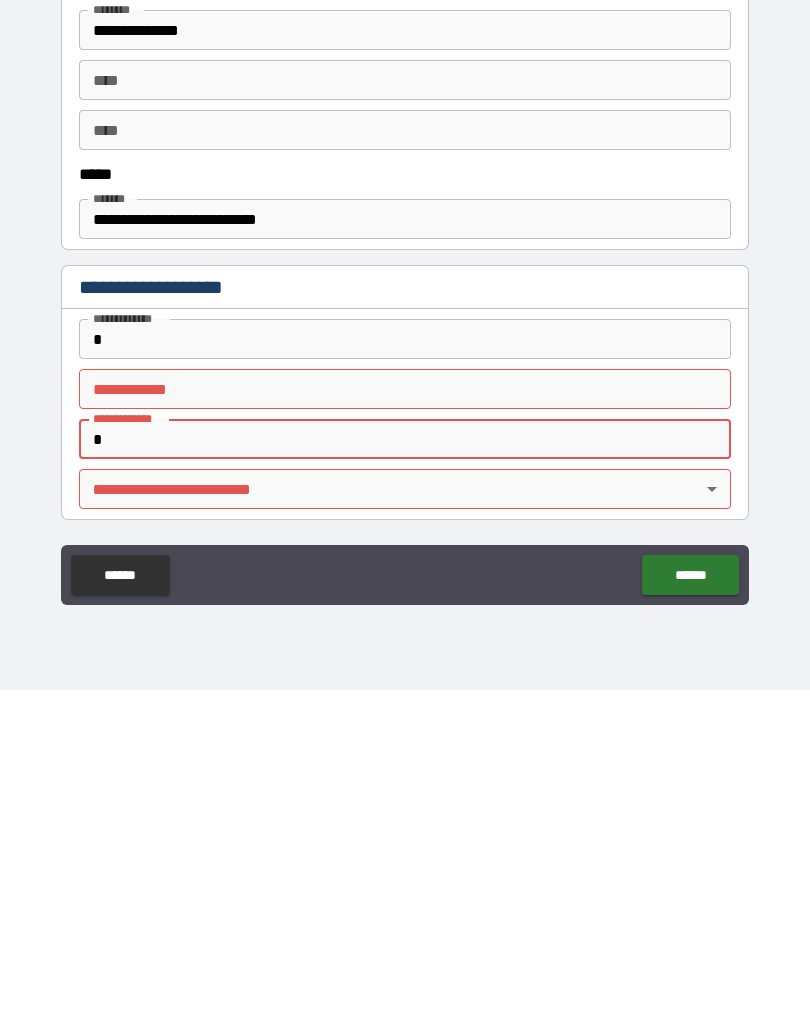 scroll, scrollTop: 825, scrollLeft: 0, axis: vertical 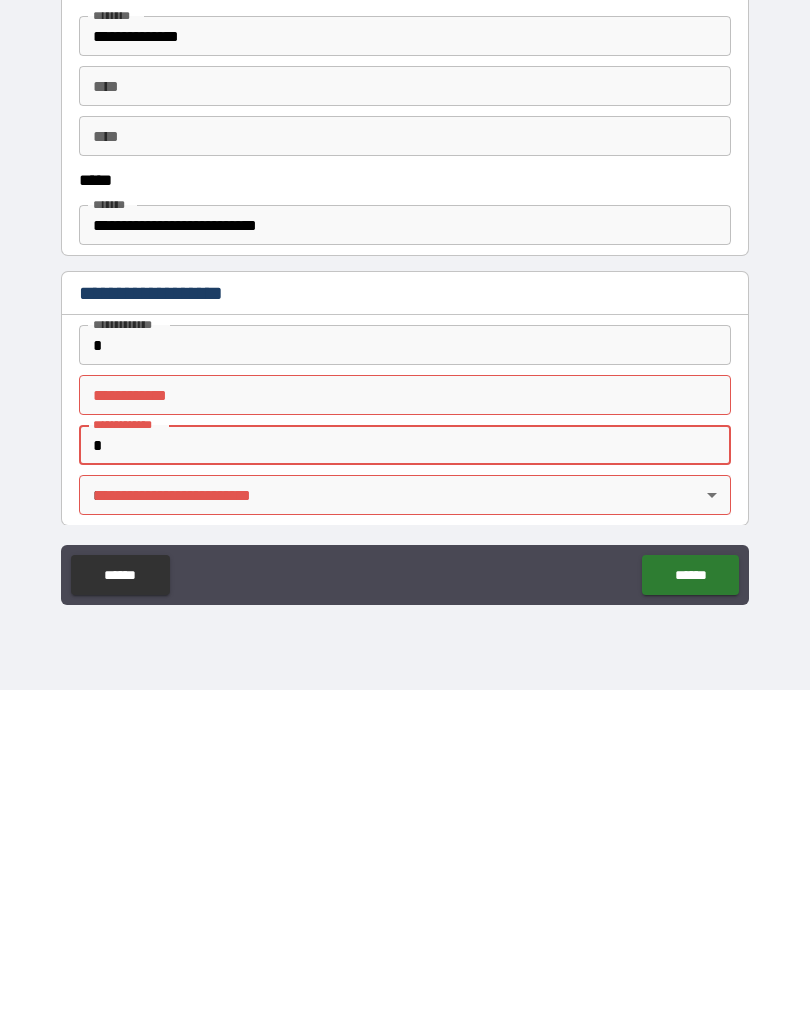 click on "*" at bounding box center (405, 665) 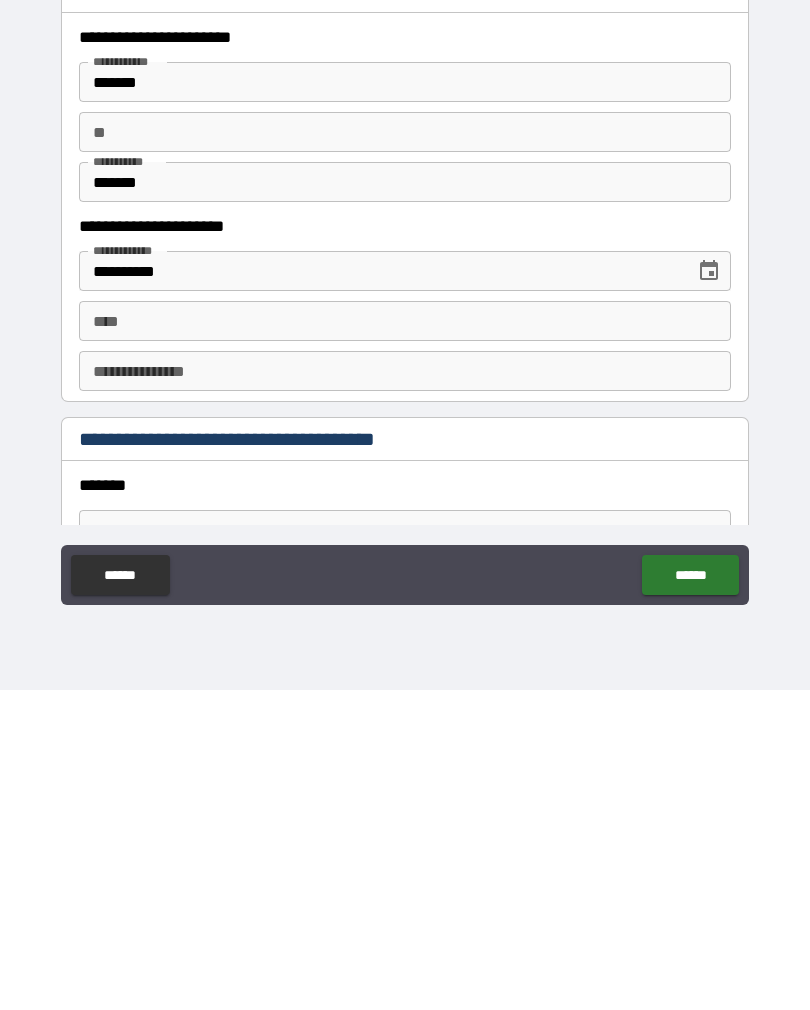 scroll, scrollTop: 1915, scrollLeft: 0, axis: vertical 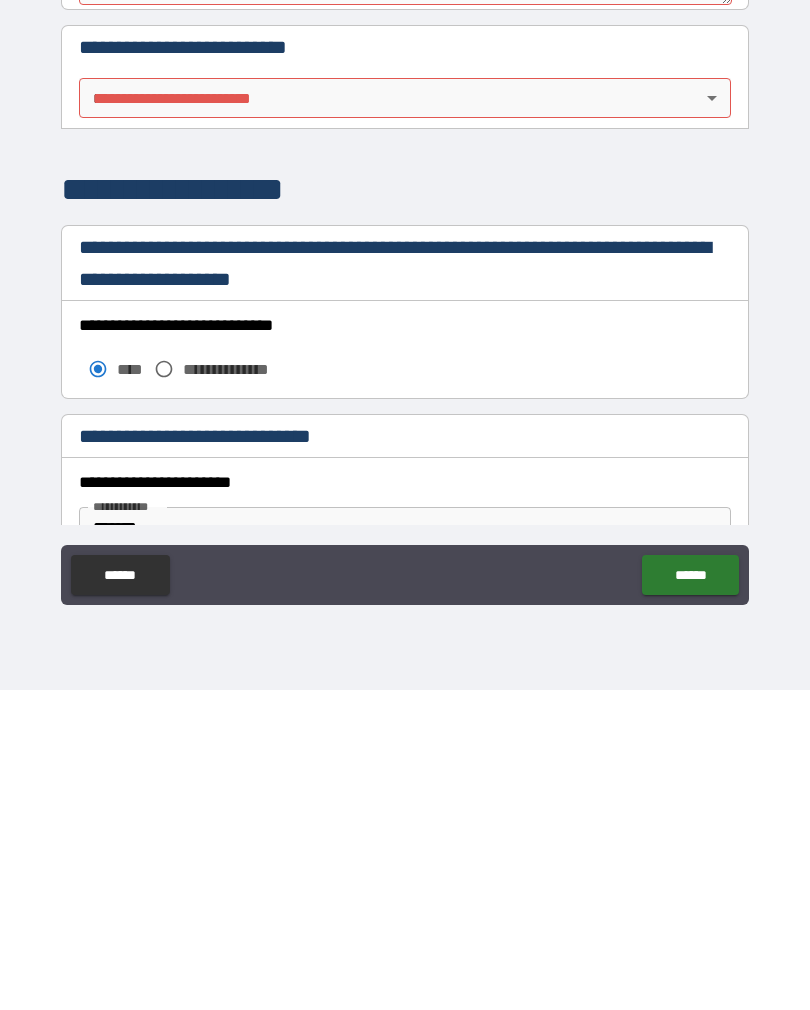 click on "******" at bounding box center (690, 895) 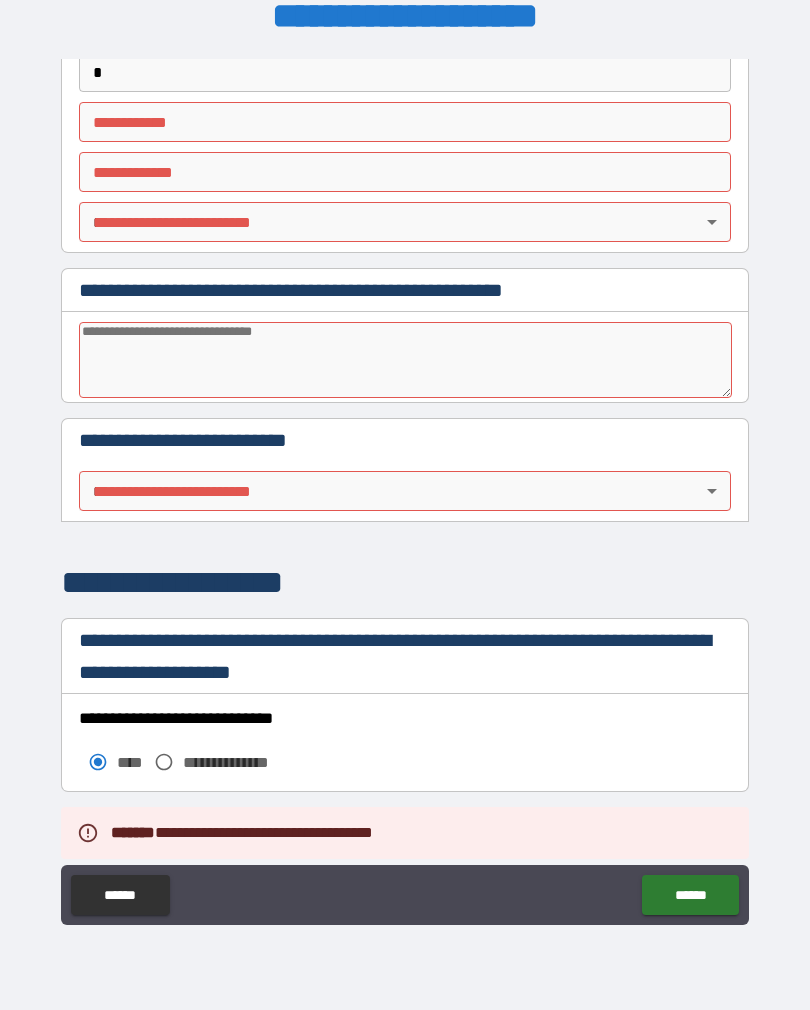 type on "*" 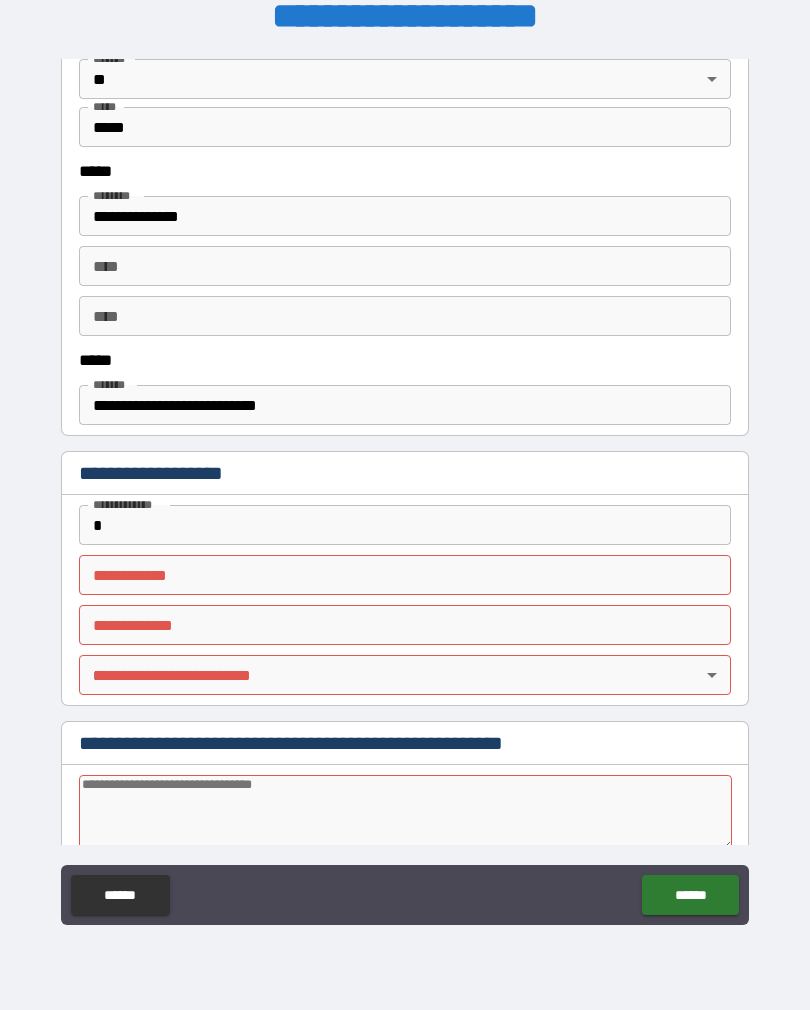 scroll, scrollTop: 964, scrollLeft: 0, axis: vertical 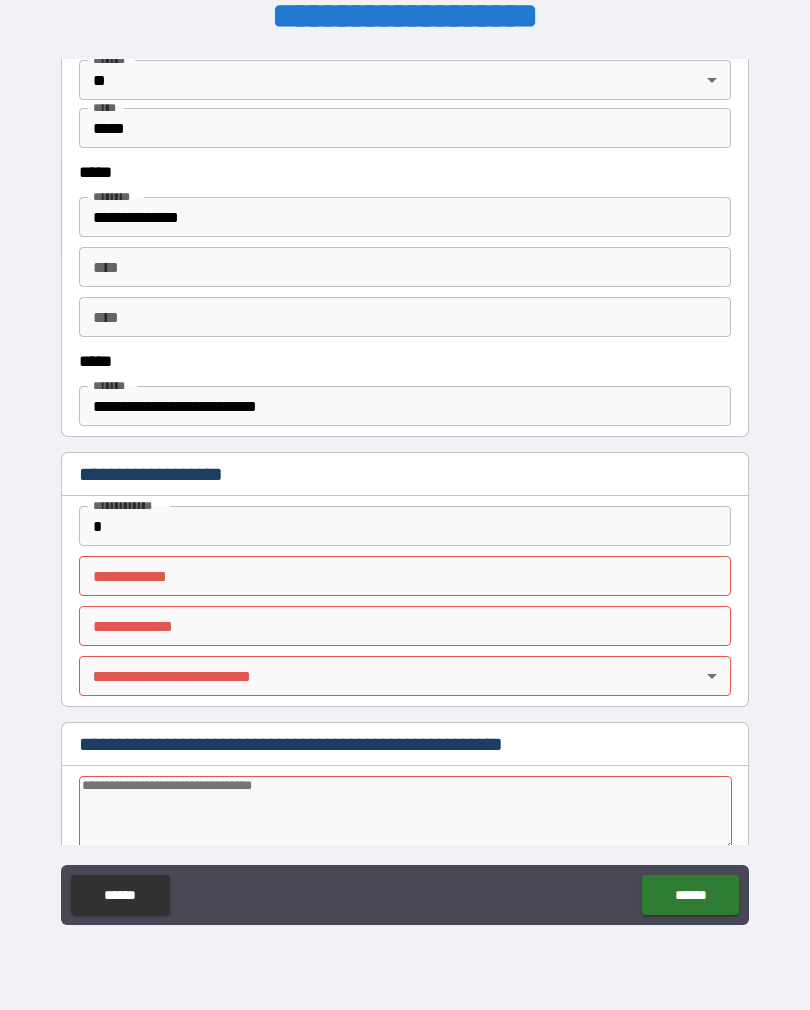 click on "****" at bounding box center [405, 267] 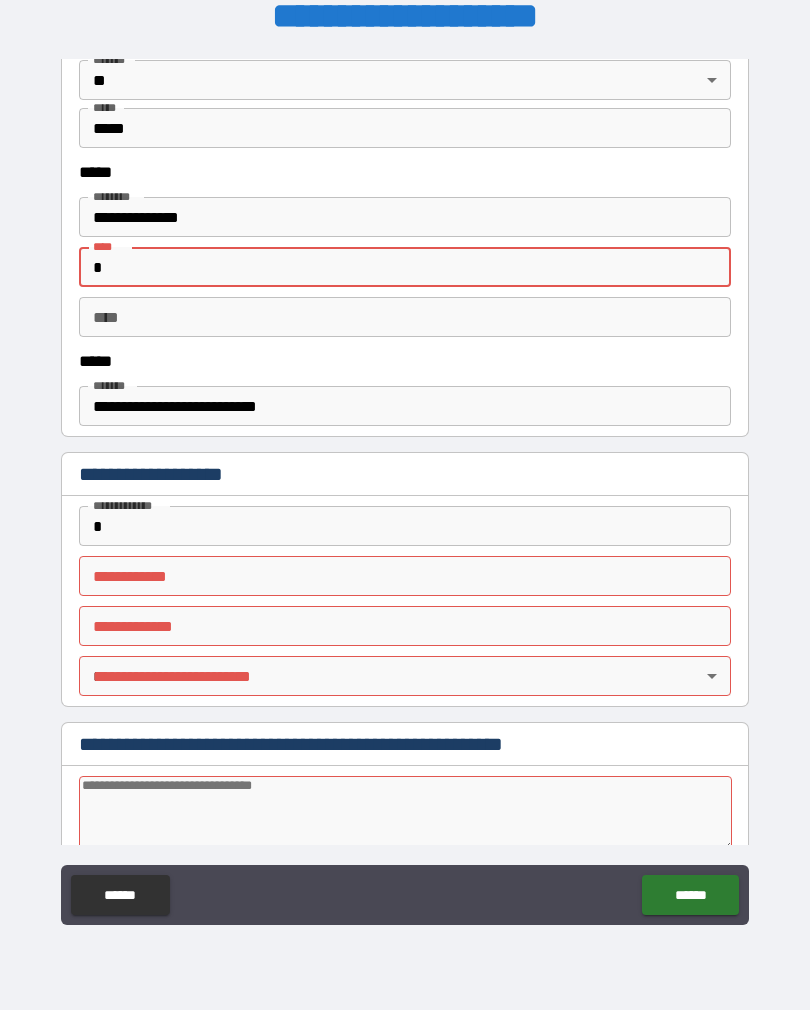 type on "*" 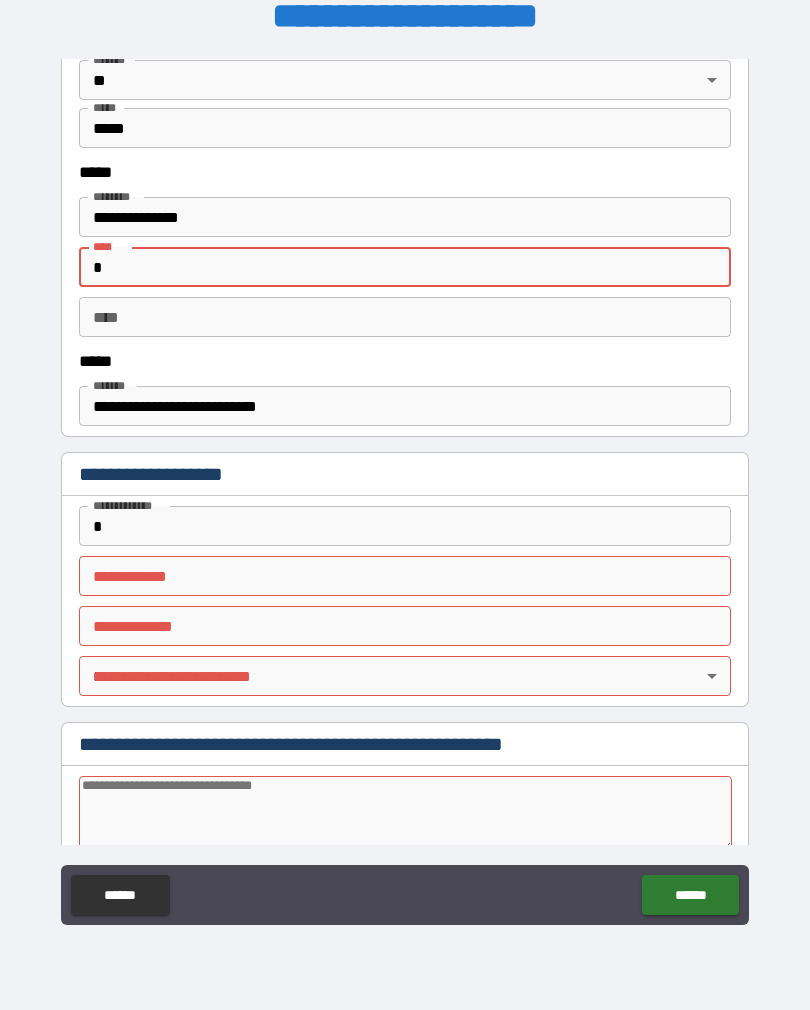 click on "*" at bounding box center [405, 267] 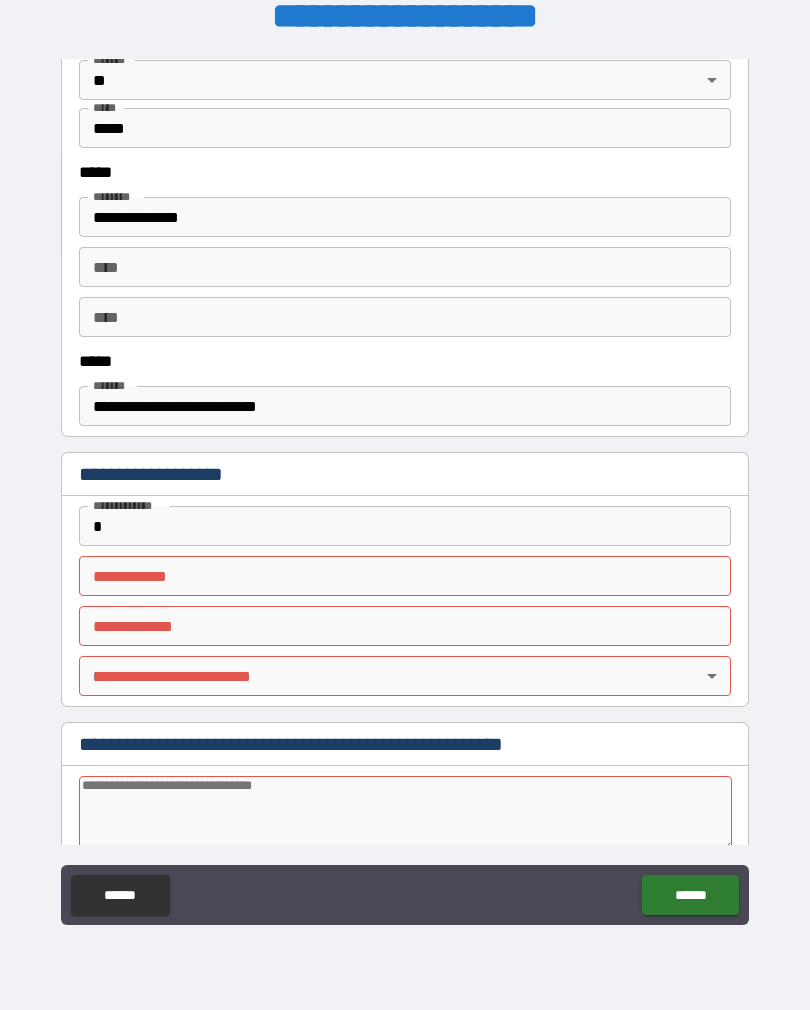 type on "*" 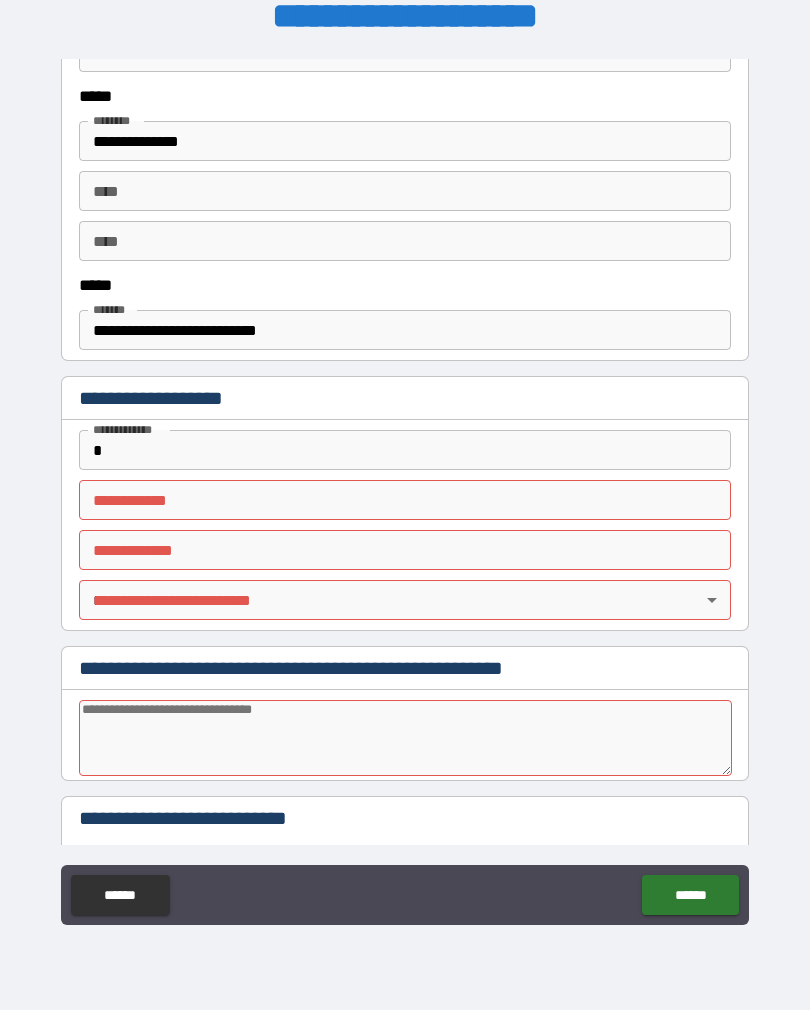 scroll, scrollTop: 1055, scrollLeft: 0, axis: vertical 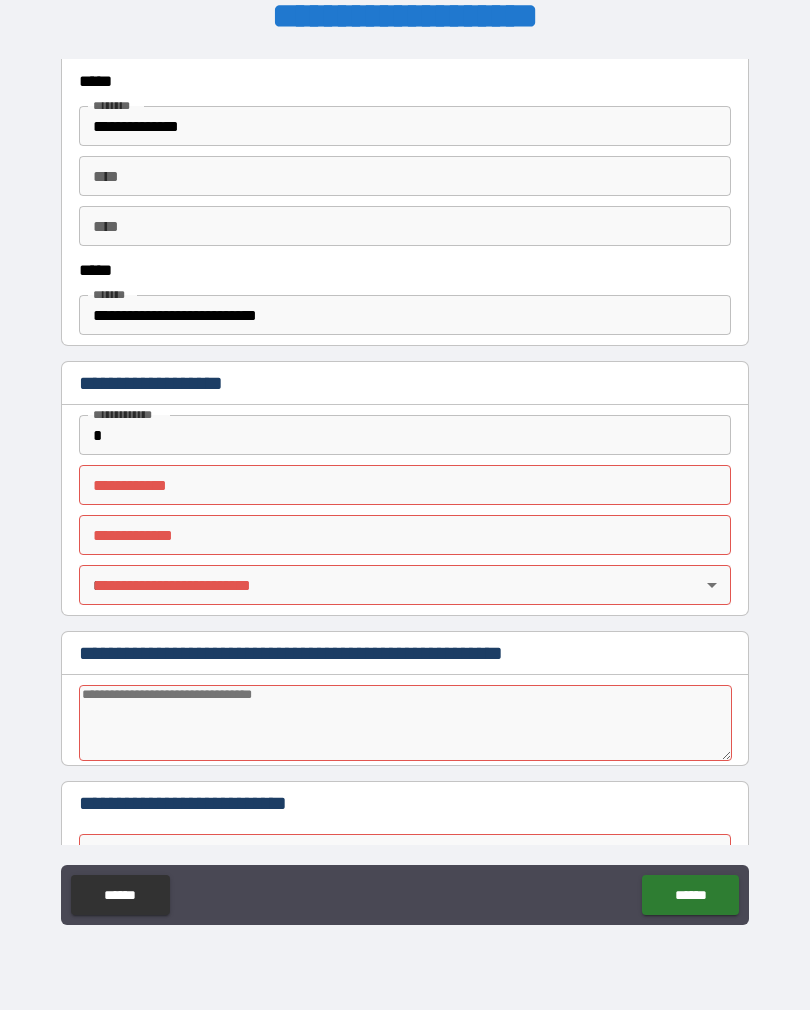 click on "**********" at bounding box center [405, 315] 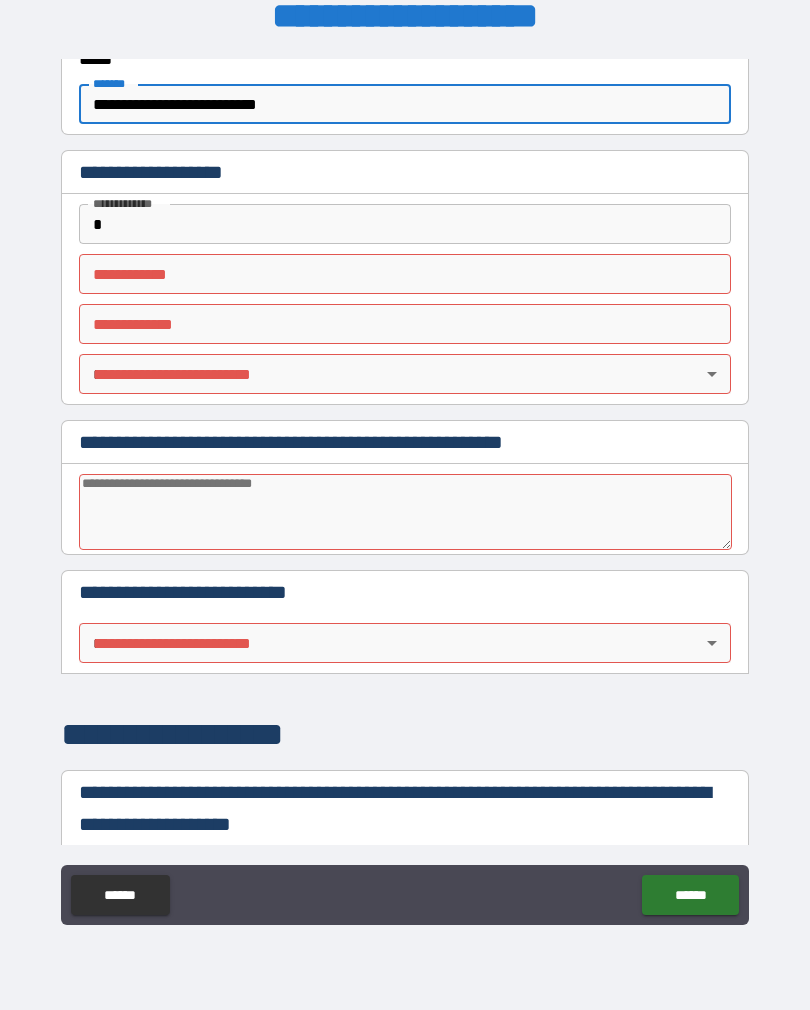 scroll, scrollTop: 1265, scrollLeft: 0, axis: vertical 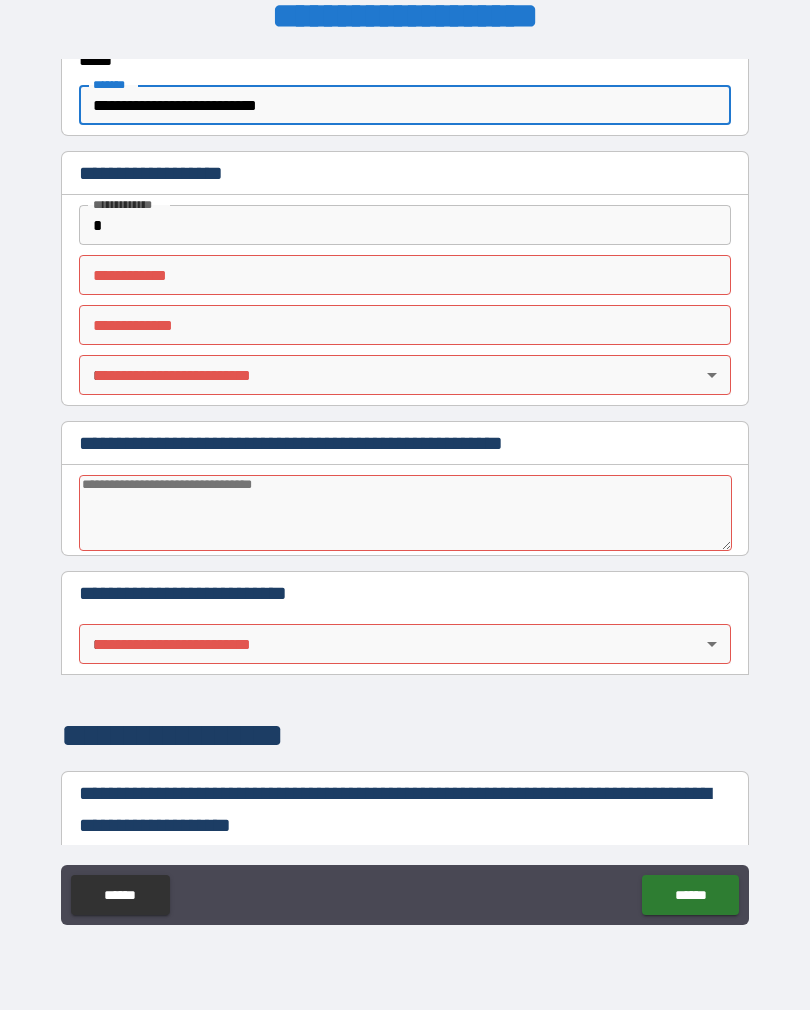 click on "*" at bounding box center [405, 225] 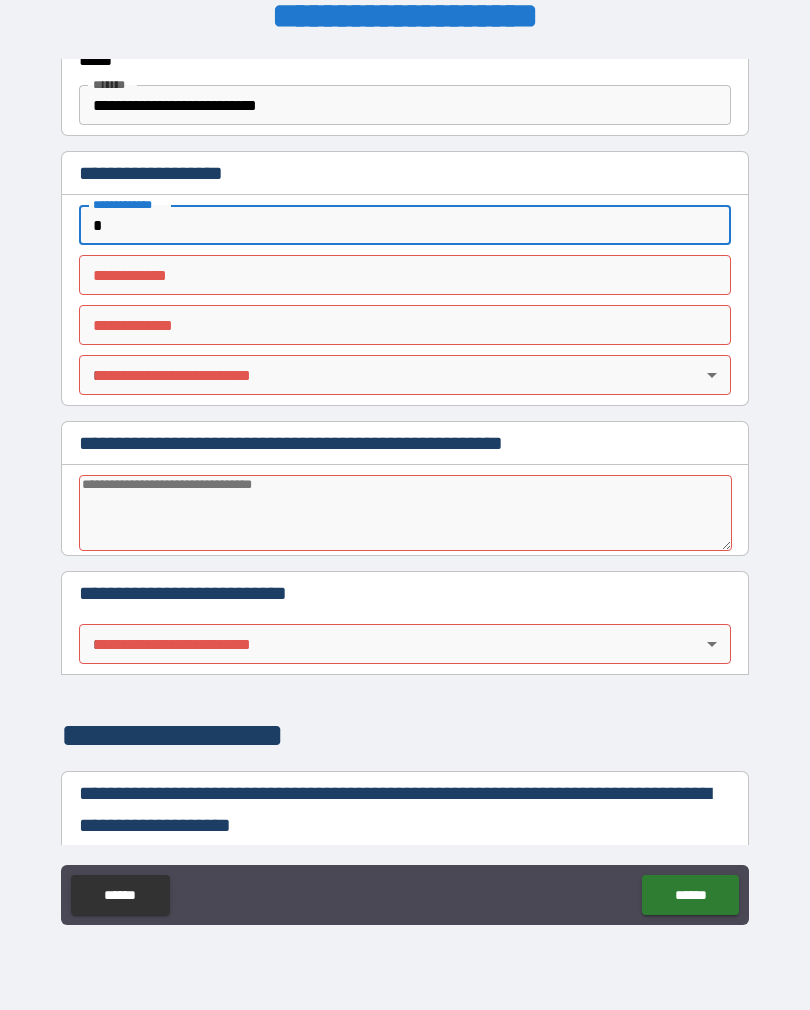 type on "**" 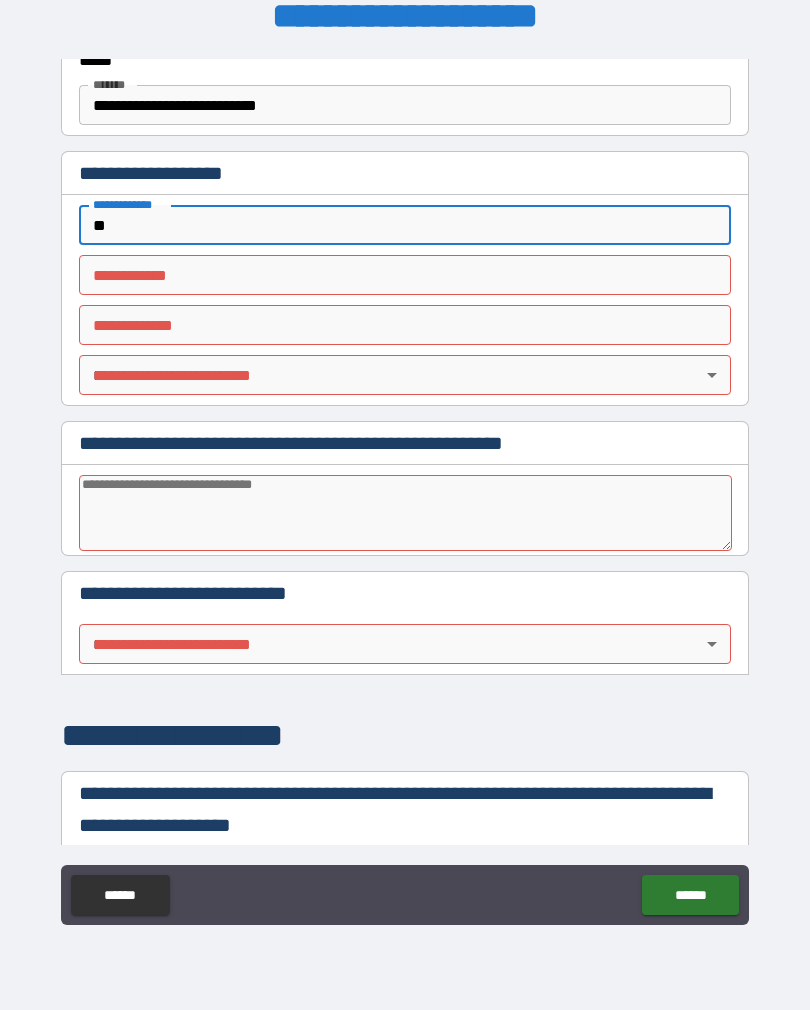 type on "*" 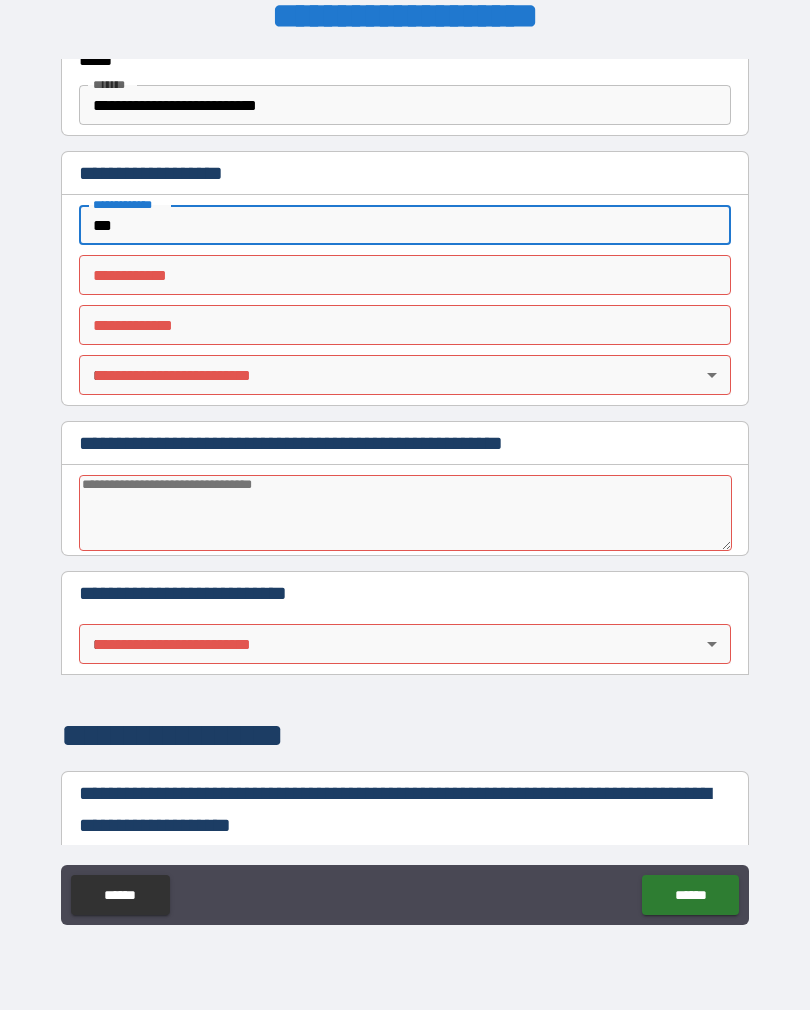 type on "*" 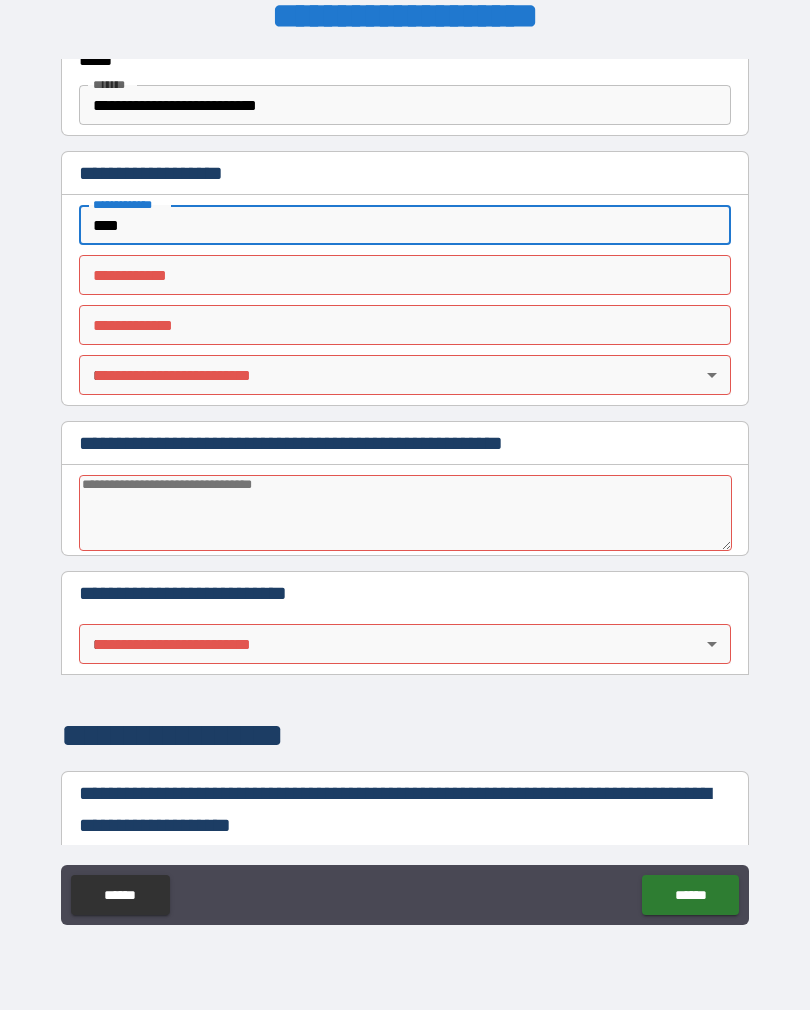 type on "*" 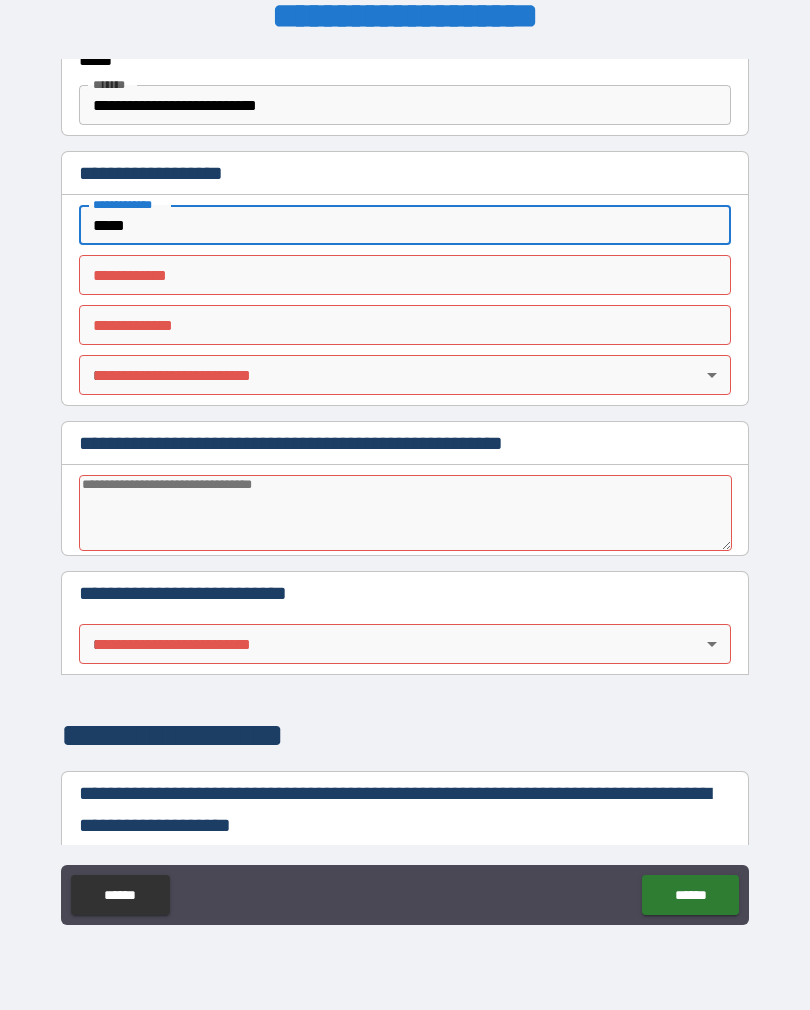type on "*" 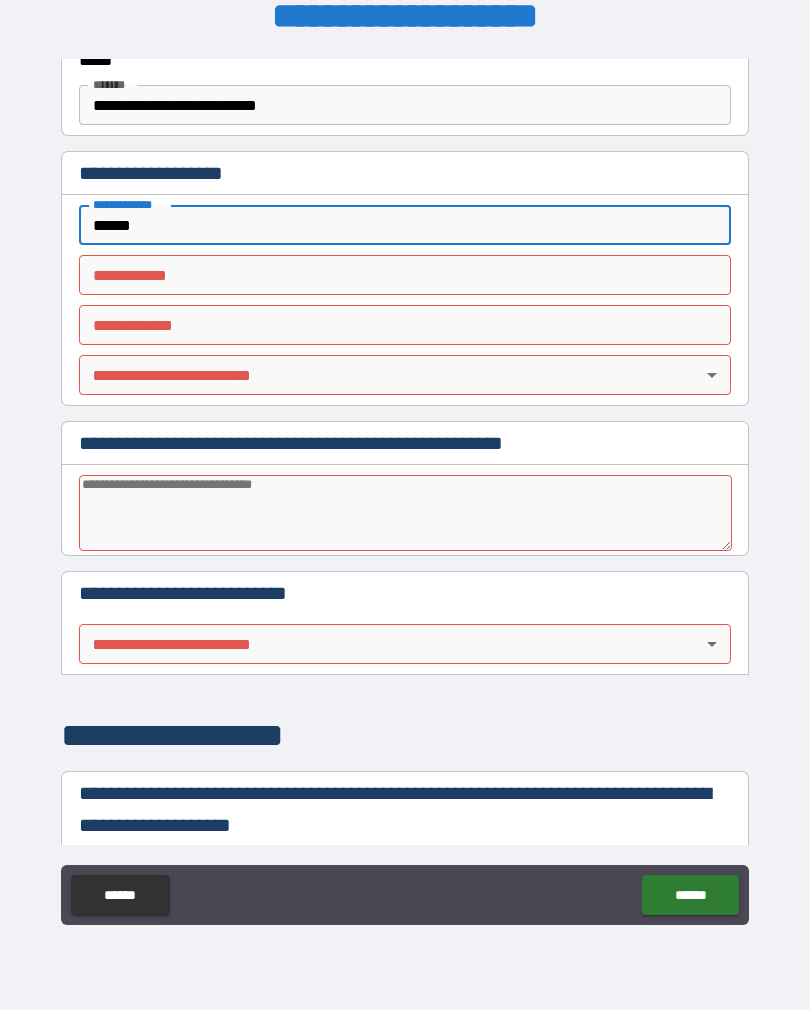 type on "*" 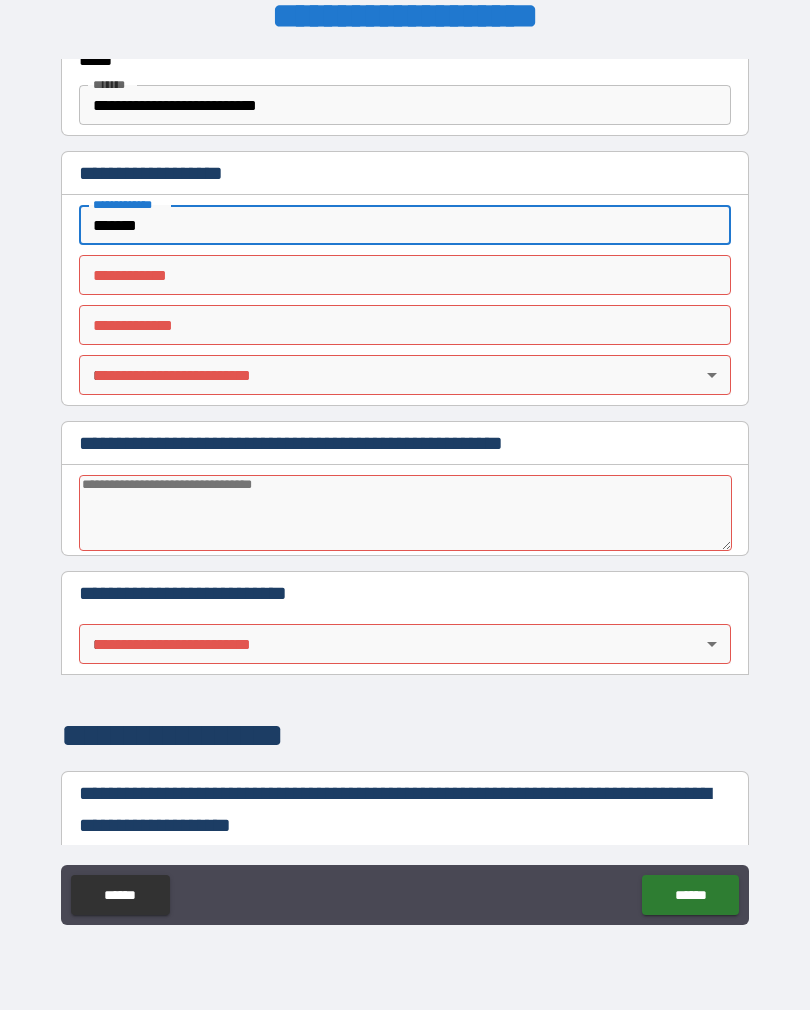 type on "*" 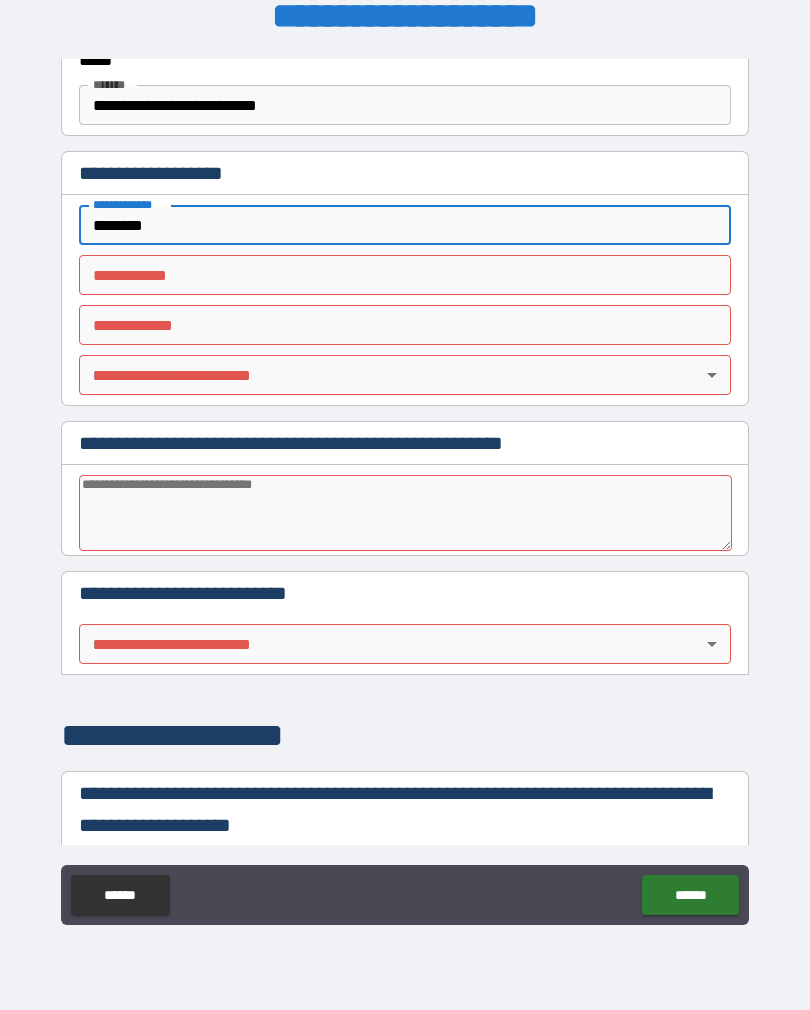 type on "*" 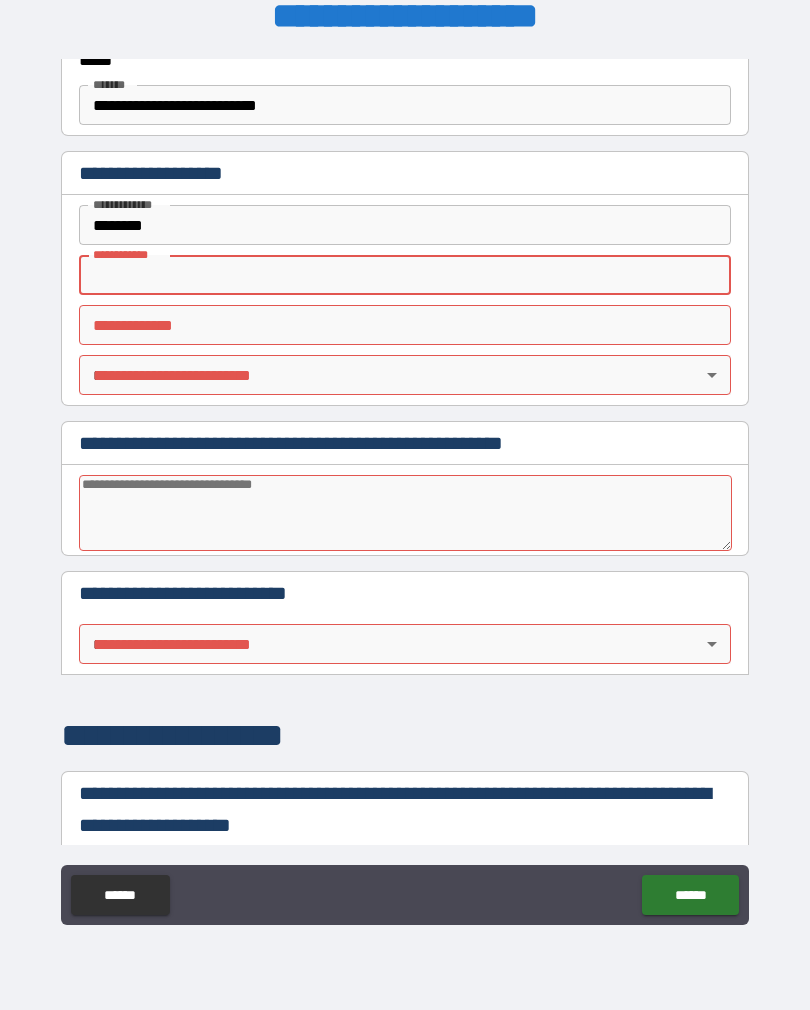 type on "*" 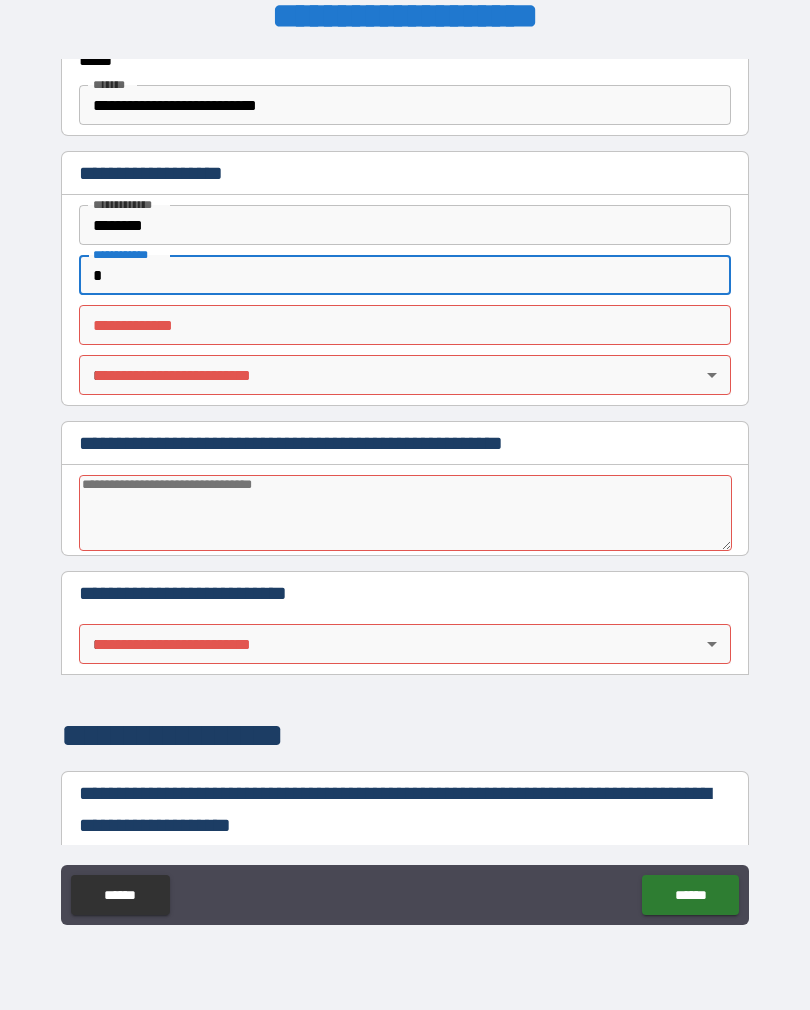 type on "*" 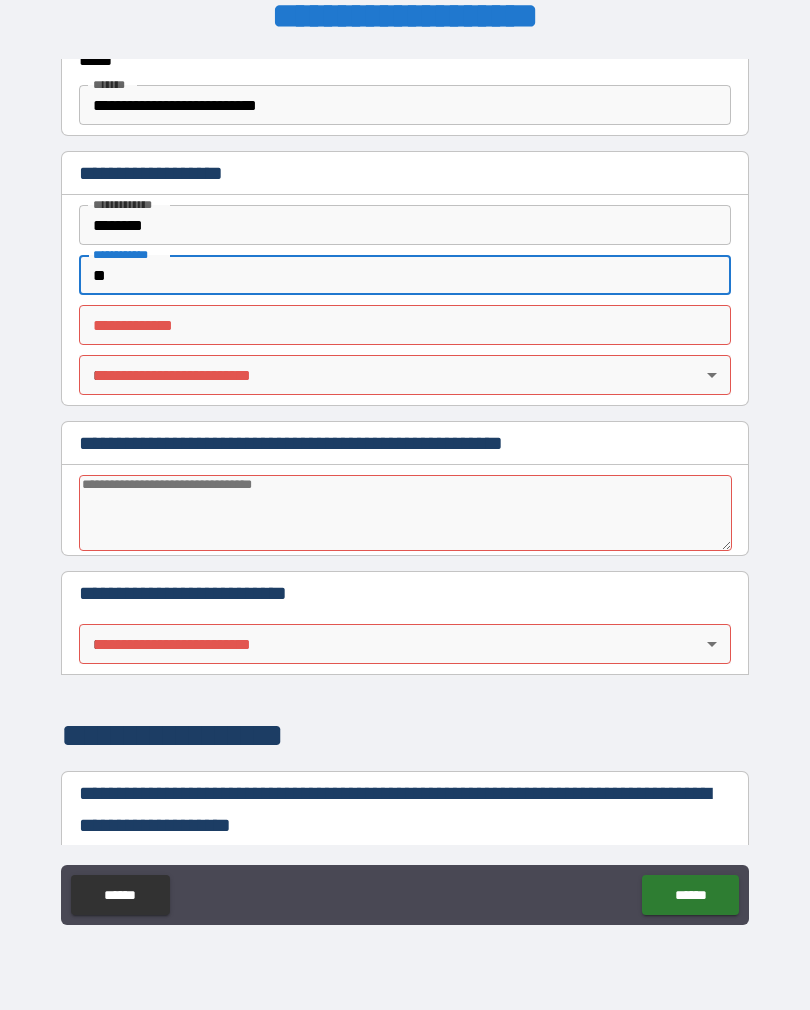 type on "*" 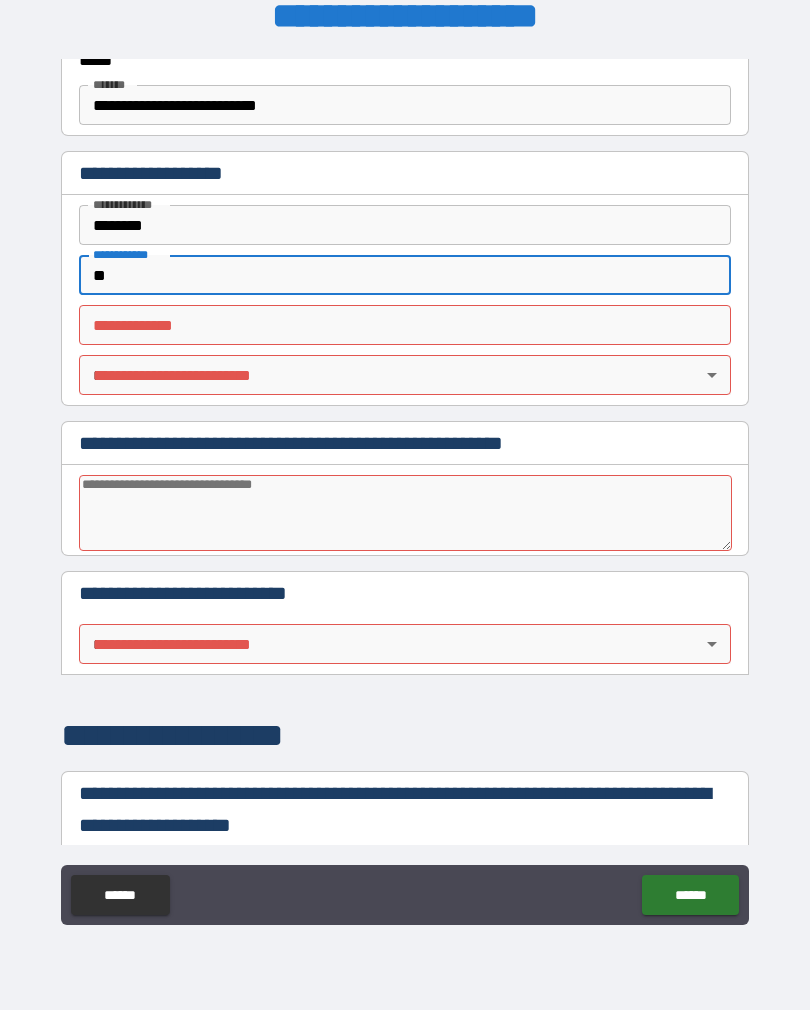 type on "***" 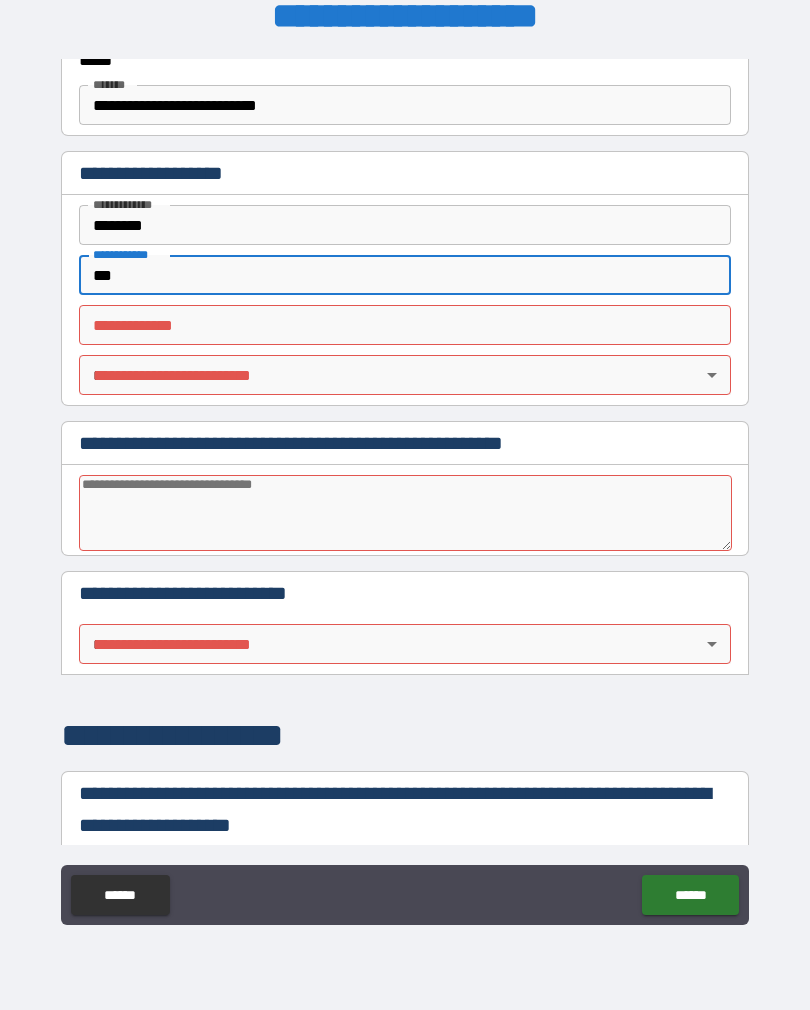 type on "*" 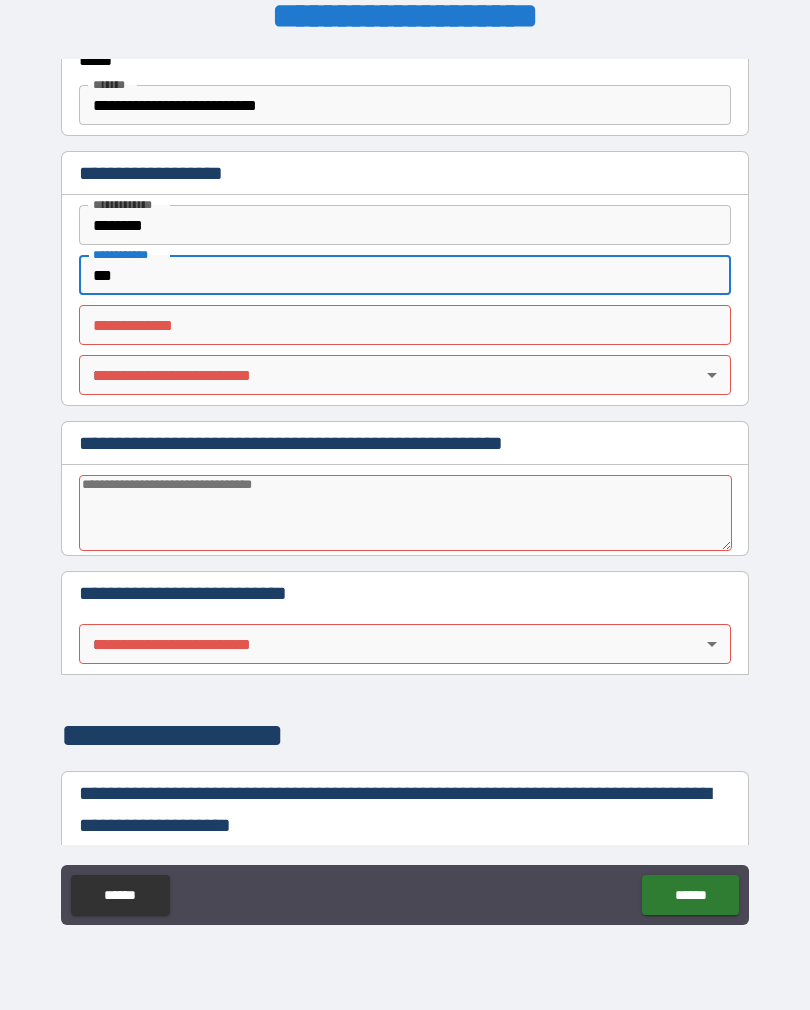 type on "****" 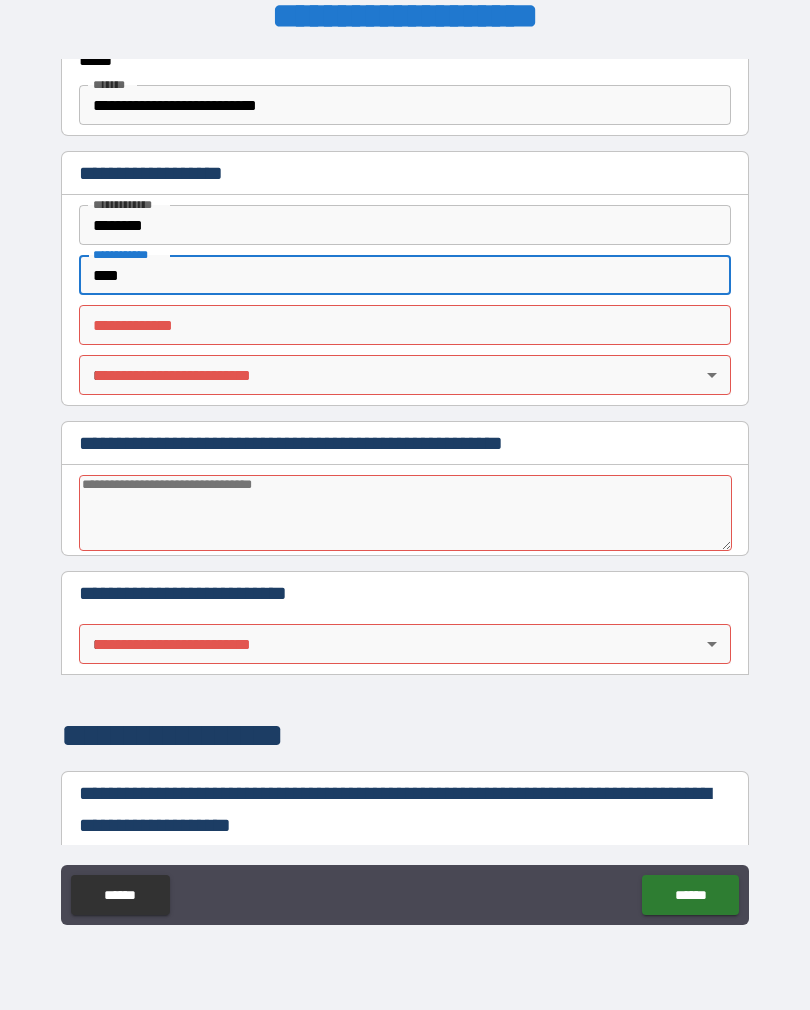 type on "*" 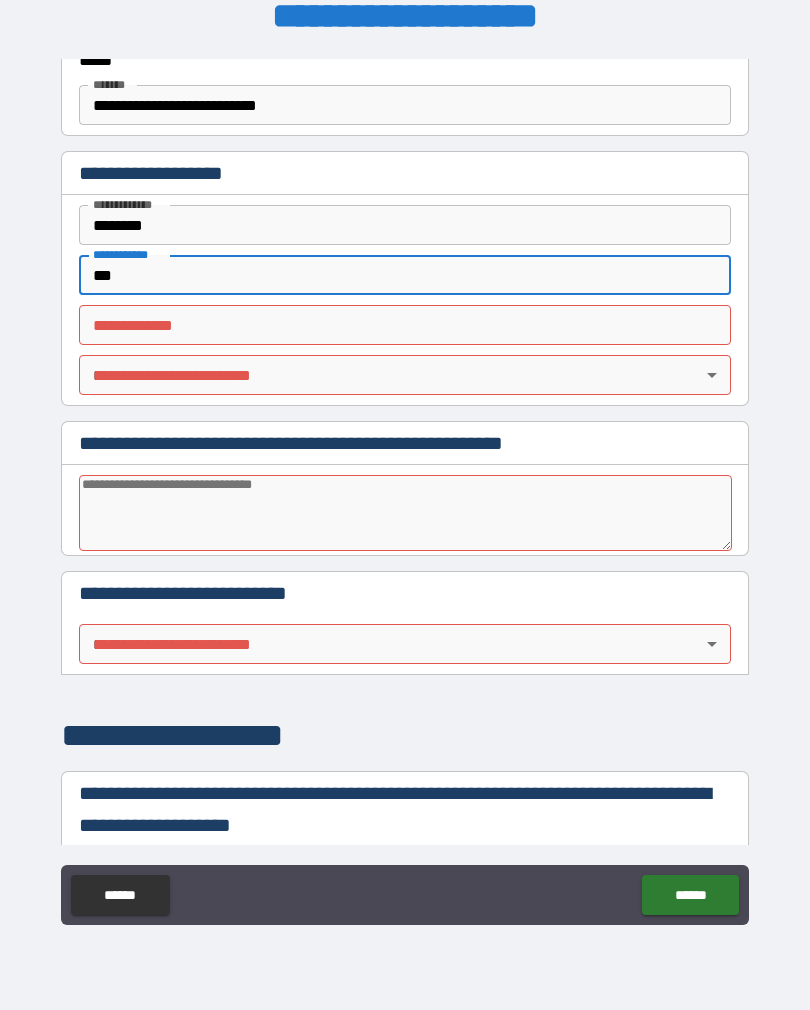 type on "*" 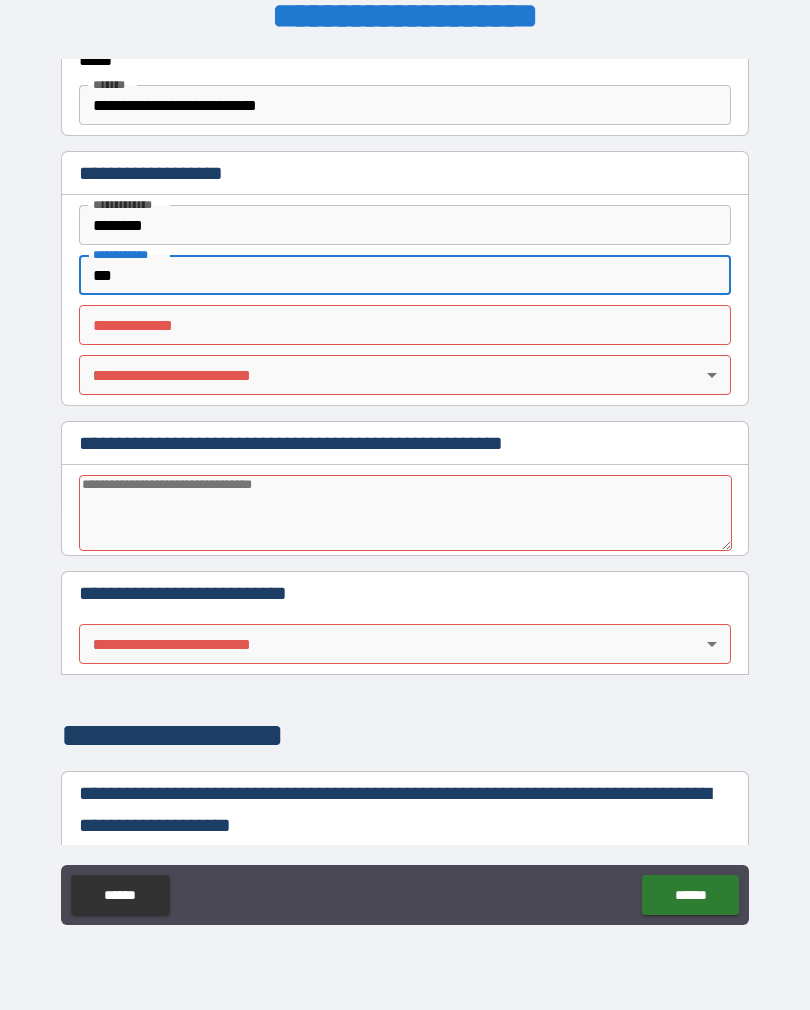 type on "**" 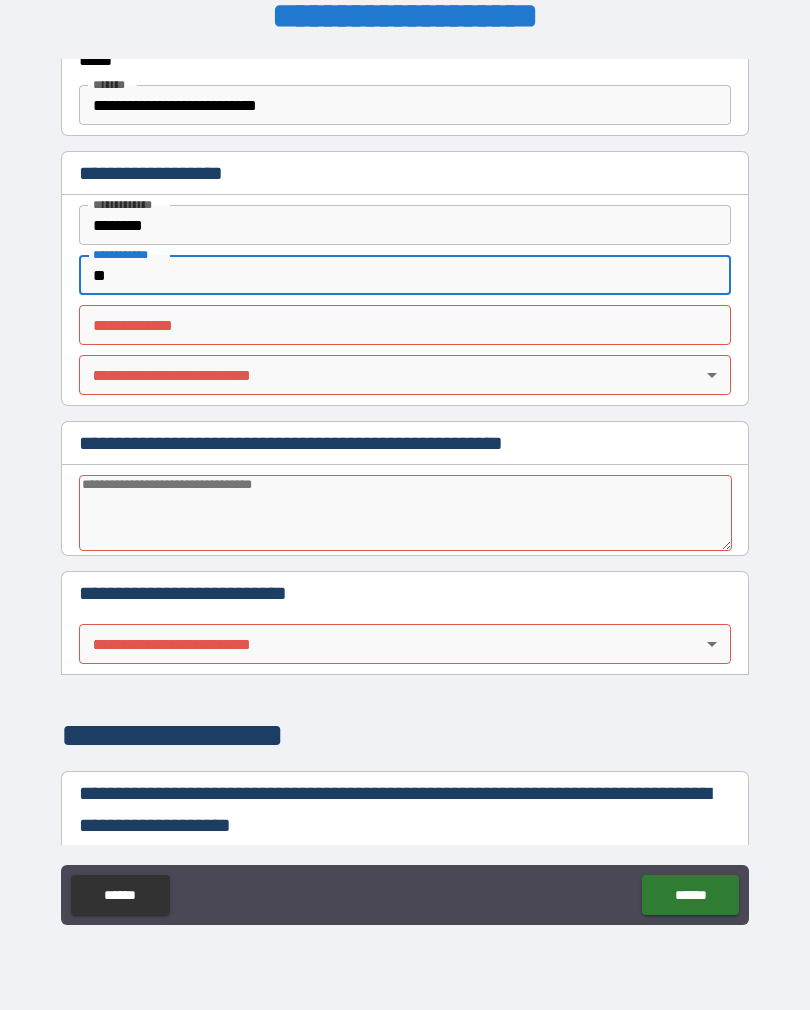 type on "*" 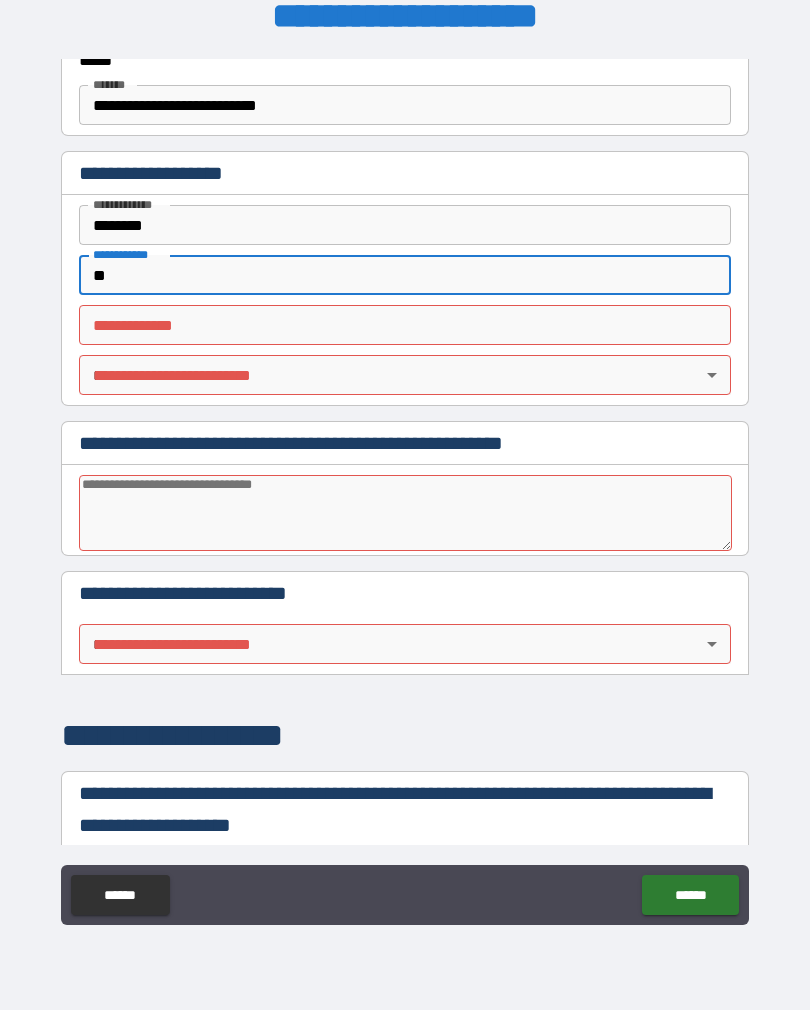type on "*" 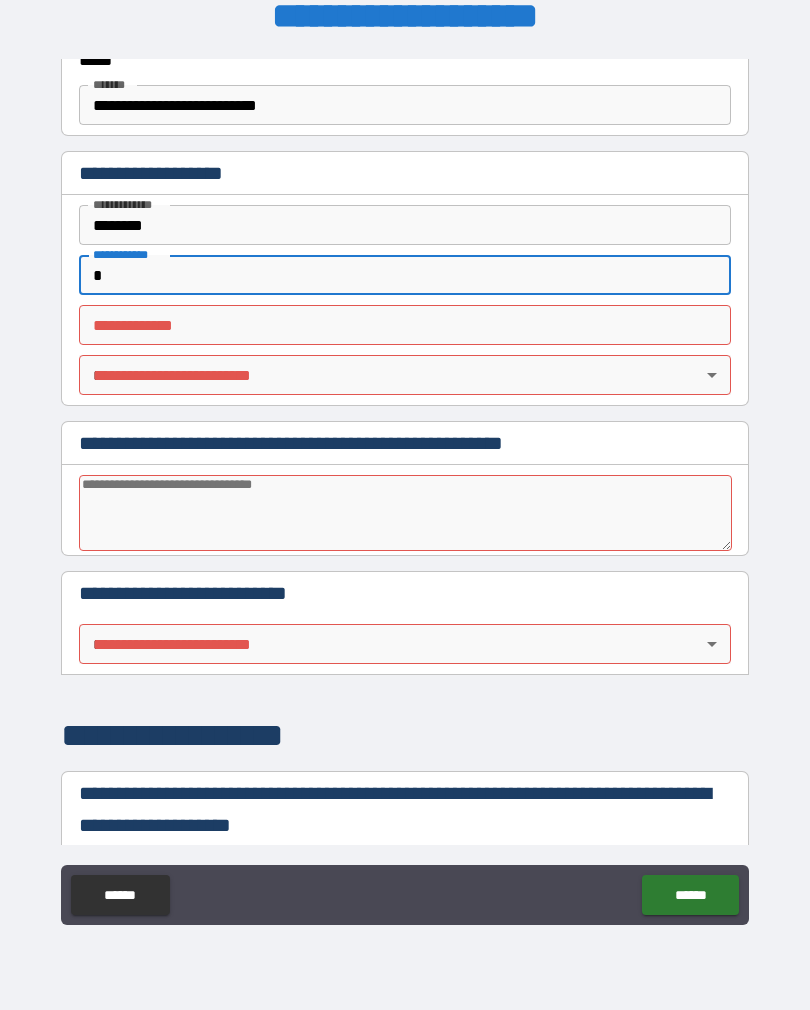 type on "*" 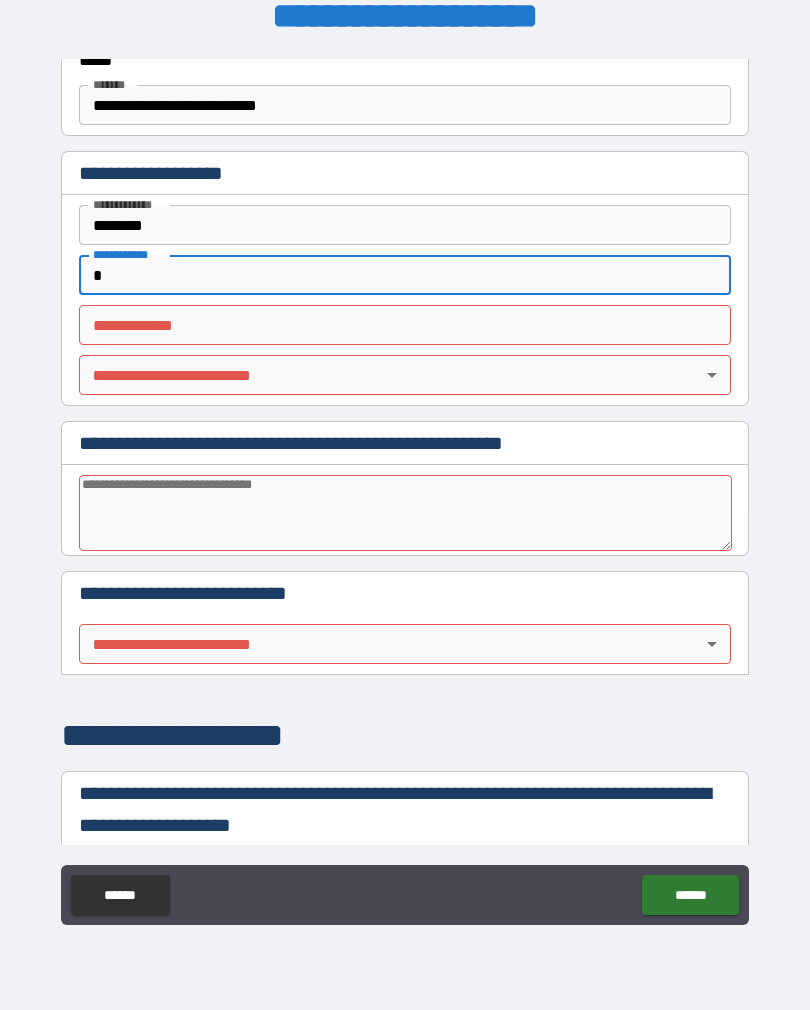 type 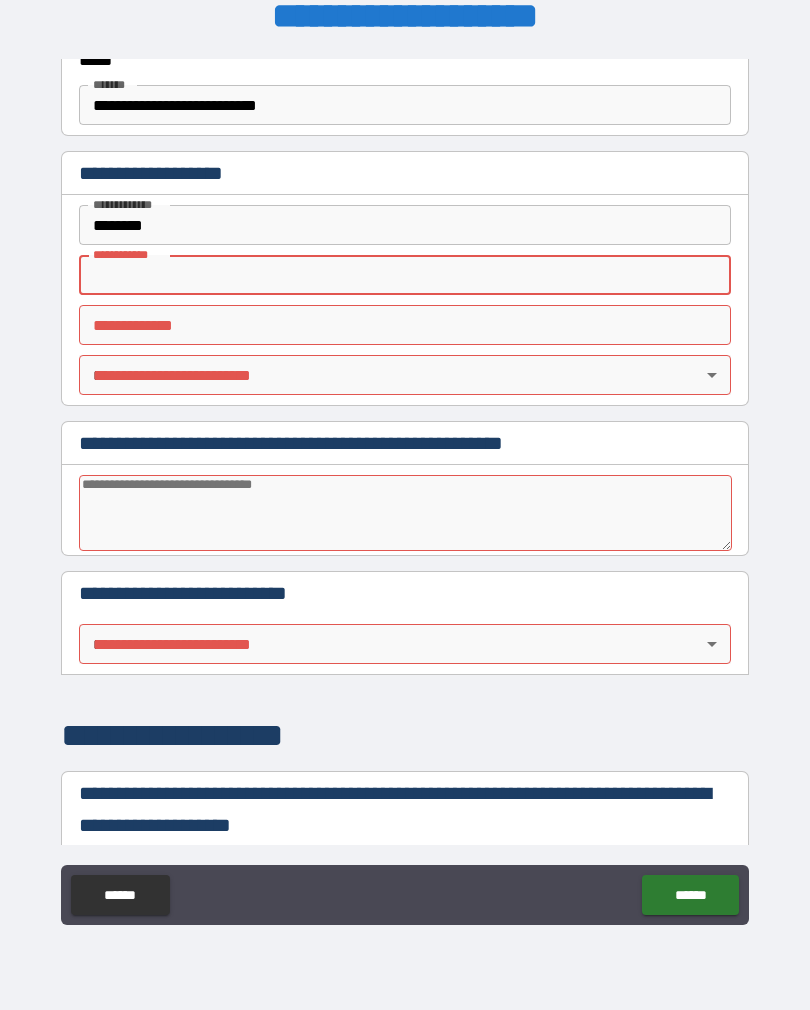 type on "*" 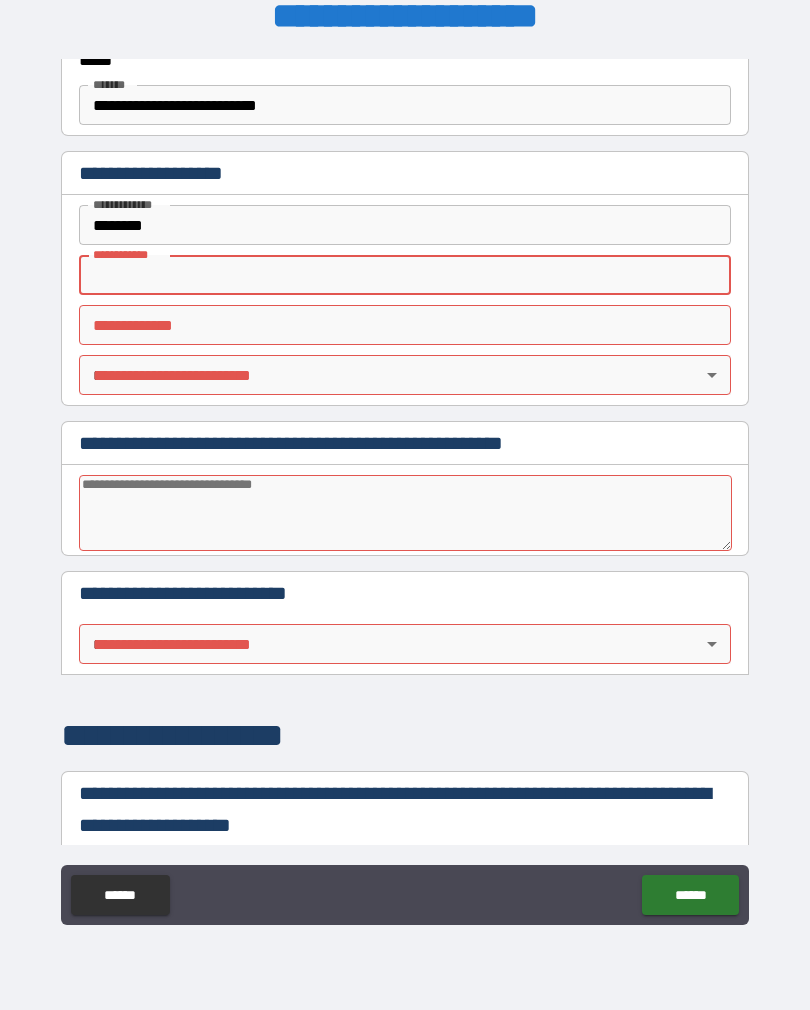 type on "*" 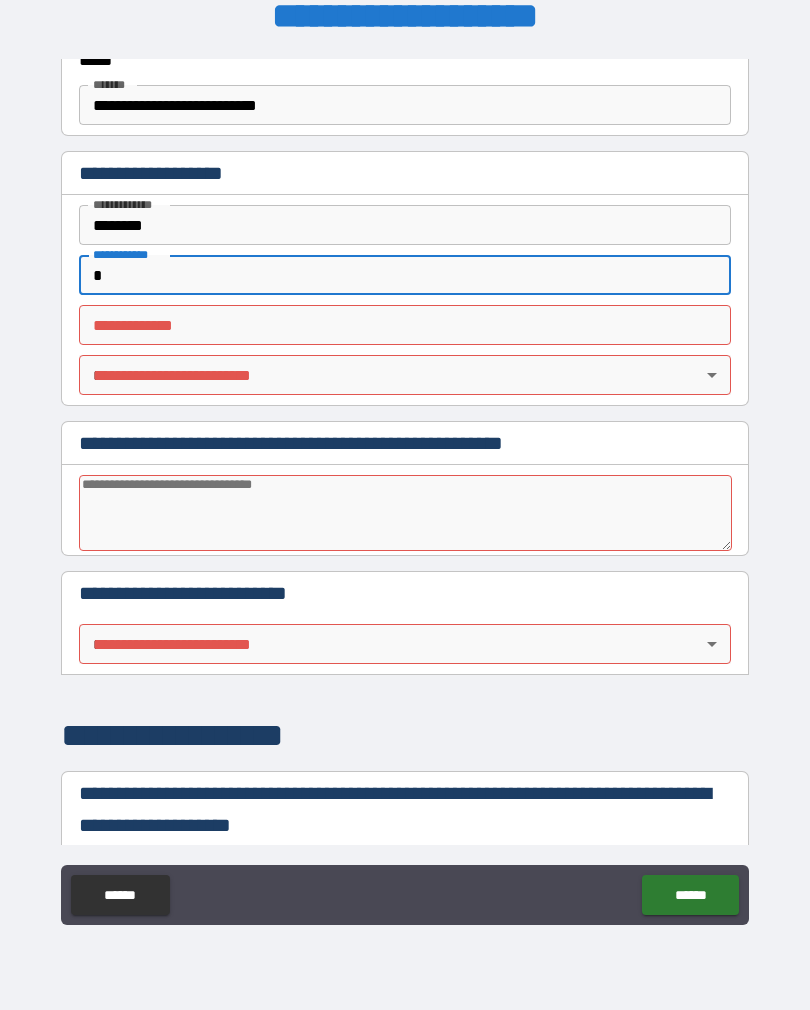 type on "*" 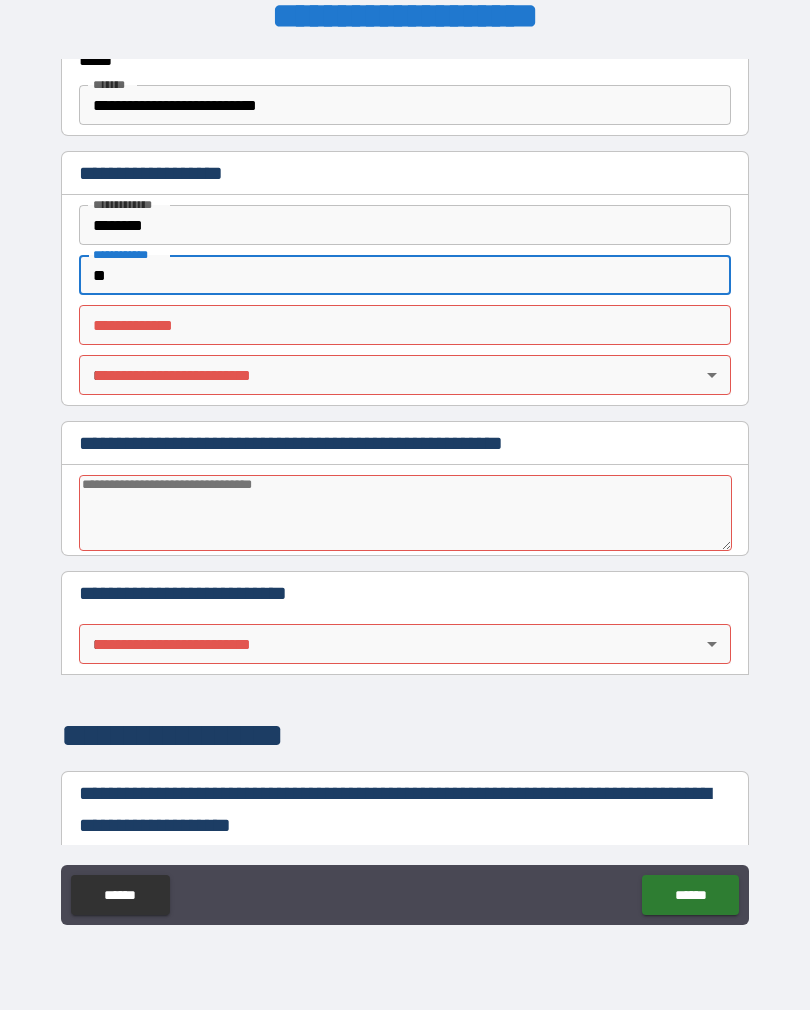 type on "*" 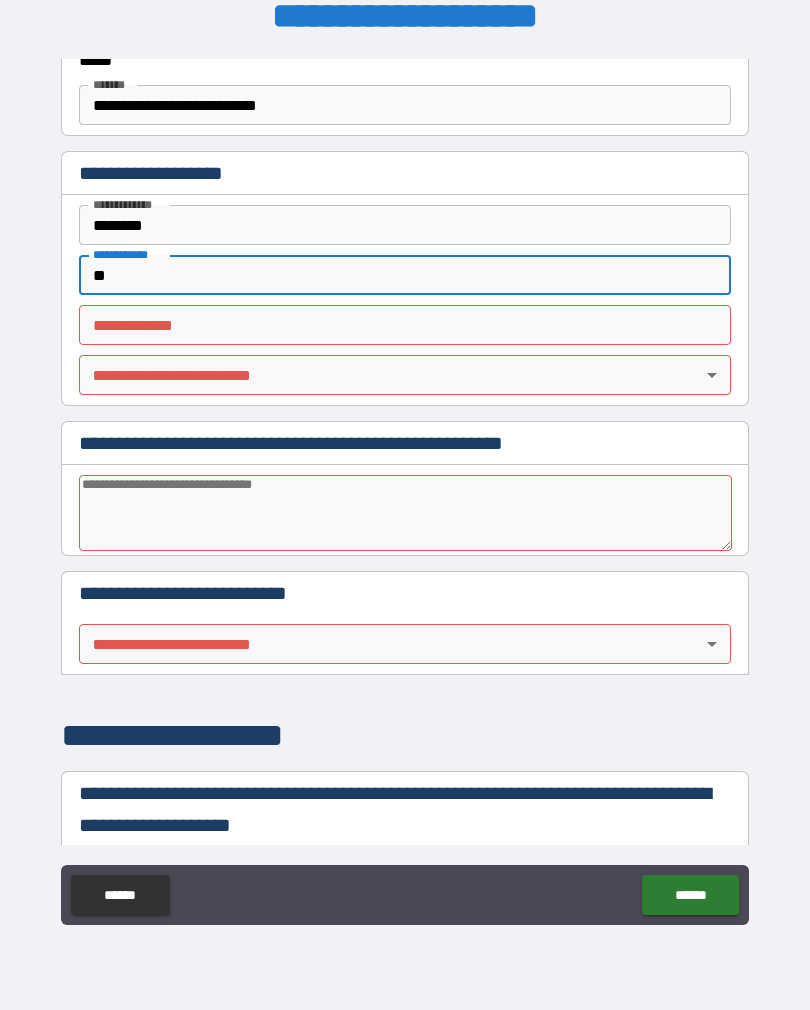type on "***" 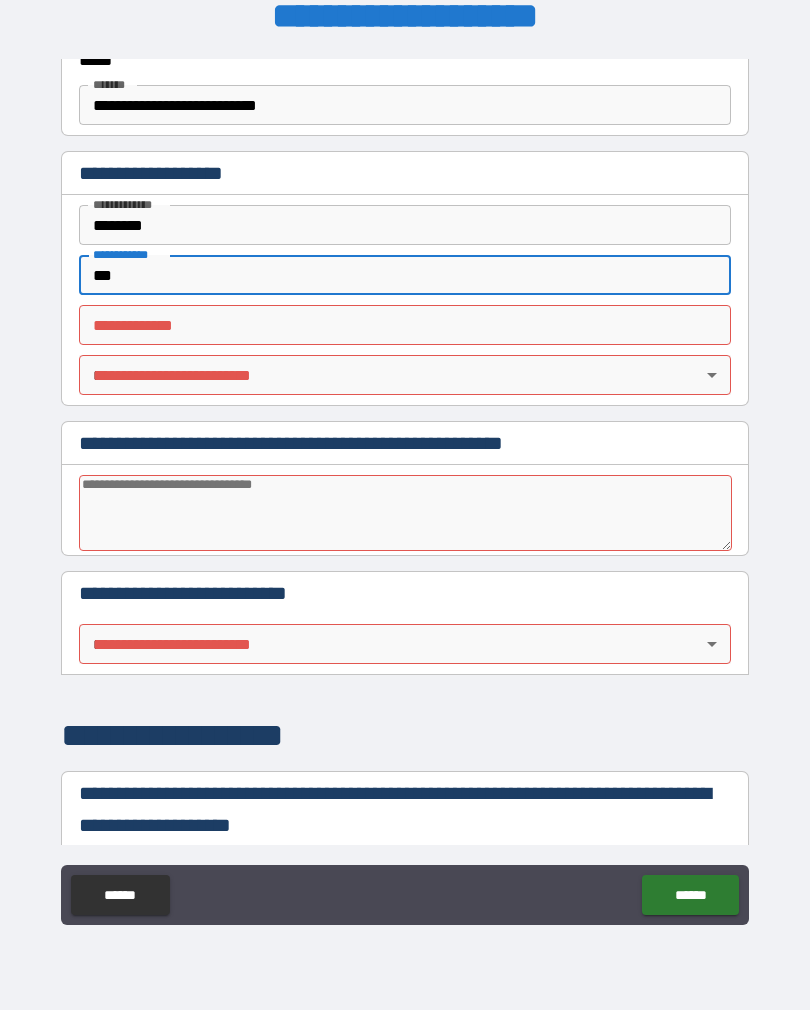 type on "*" 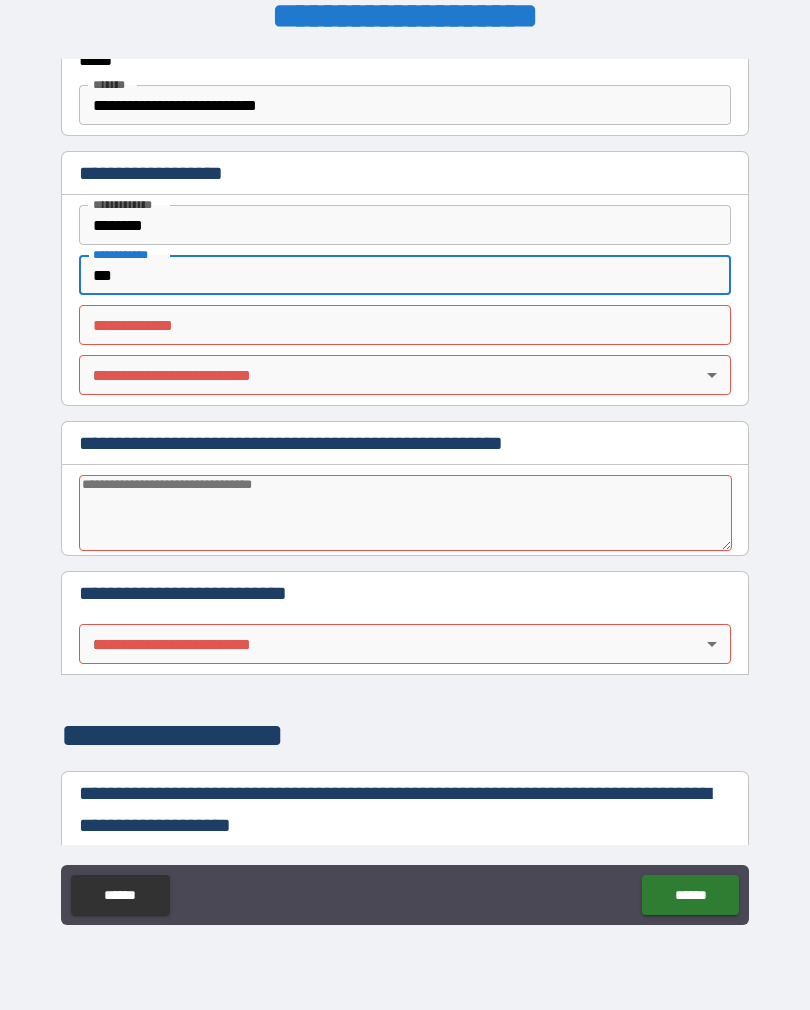 type on "****" 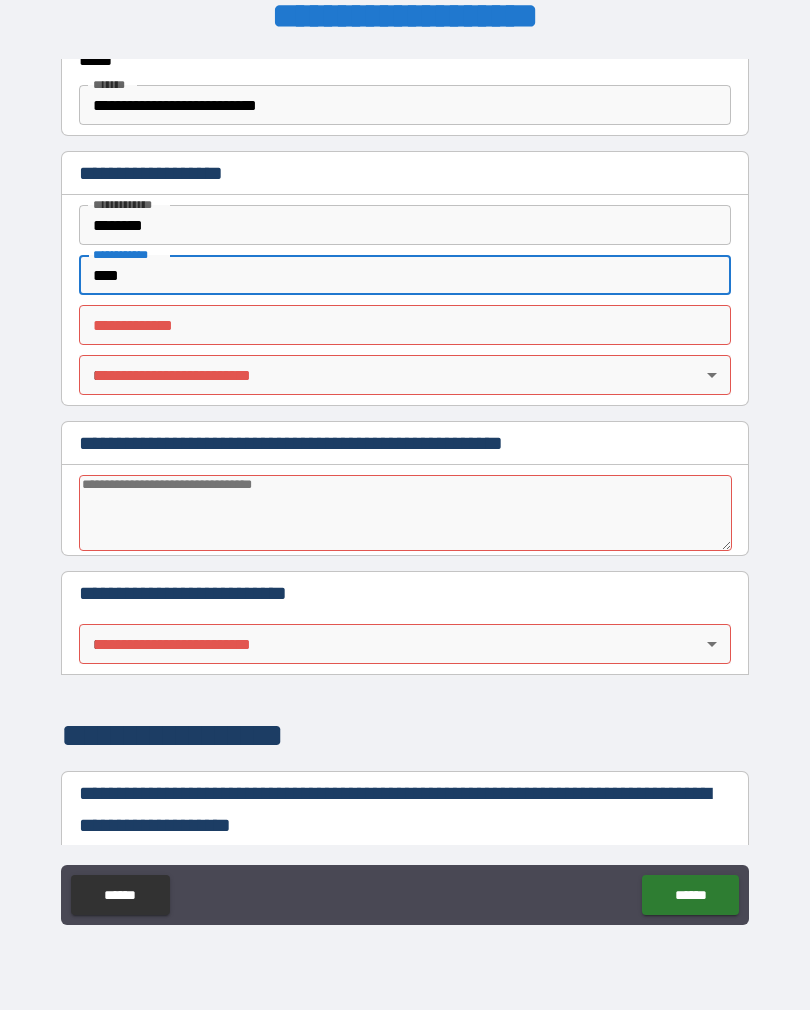 type on "*" 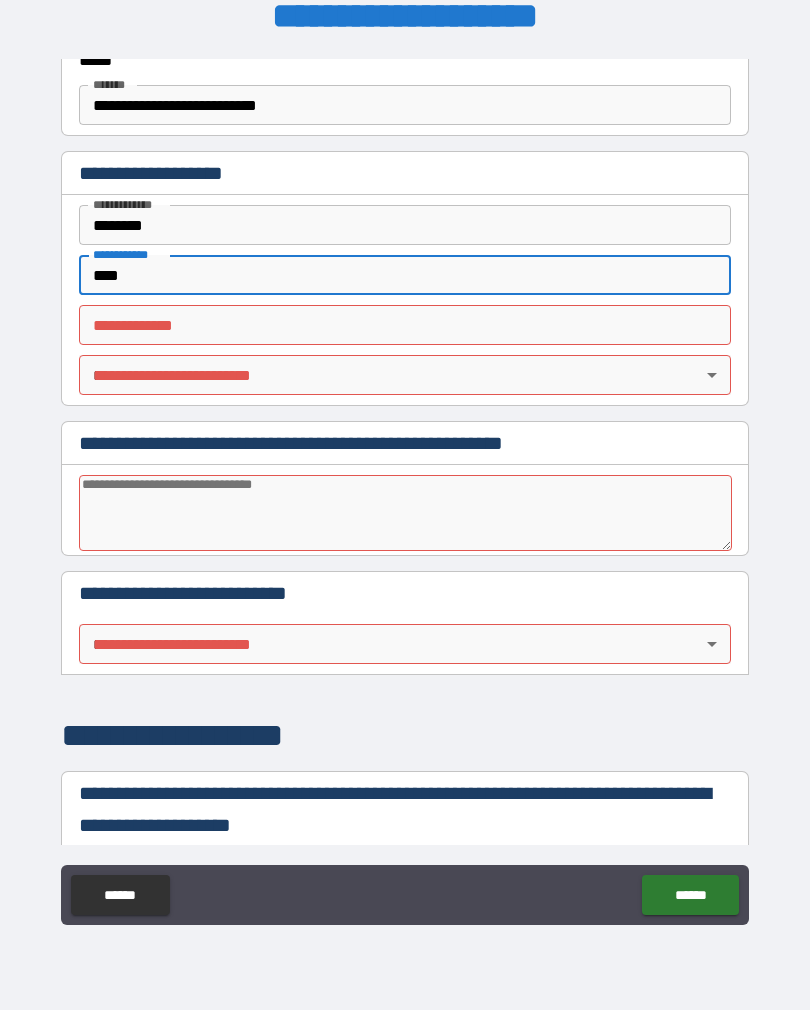 type on "*****" 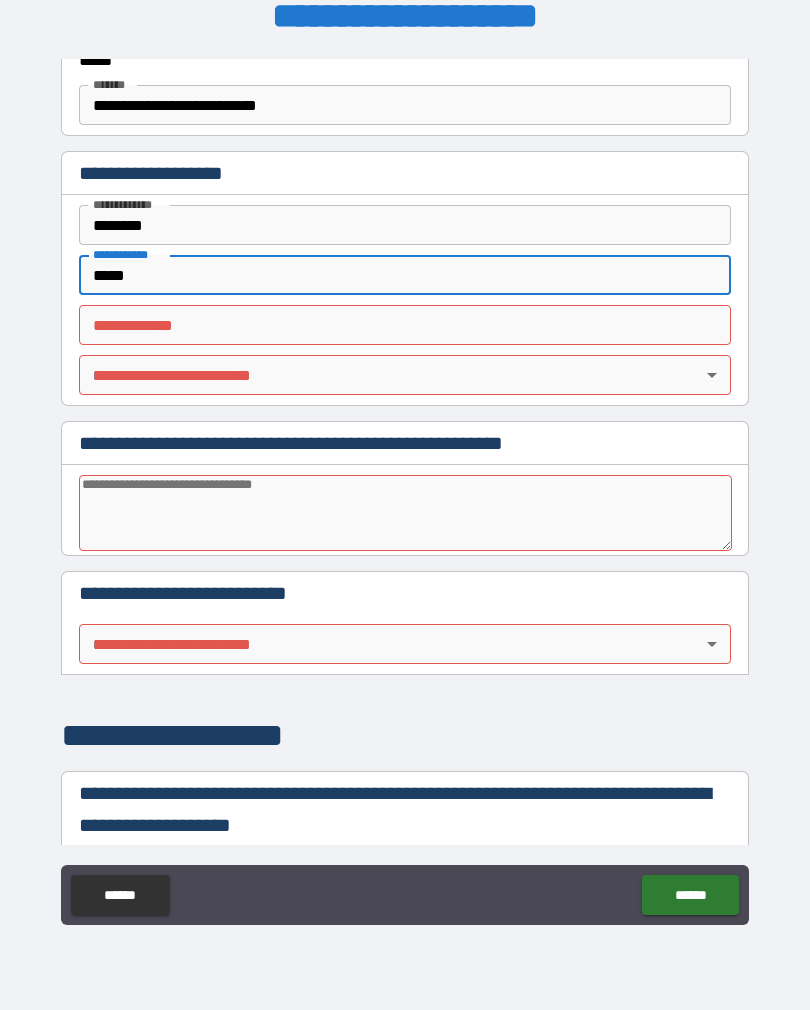 type on "*" 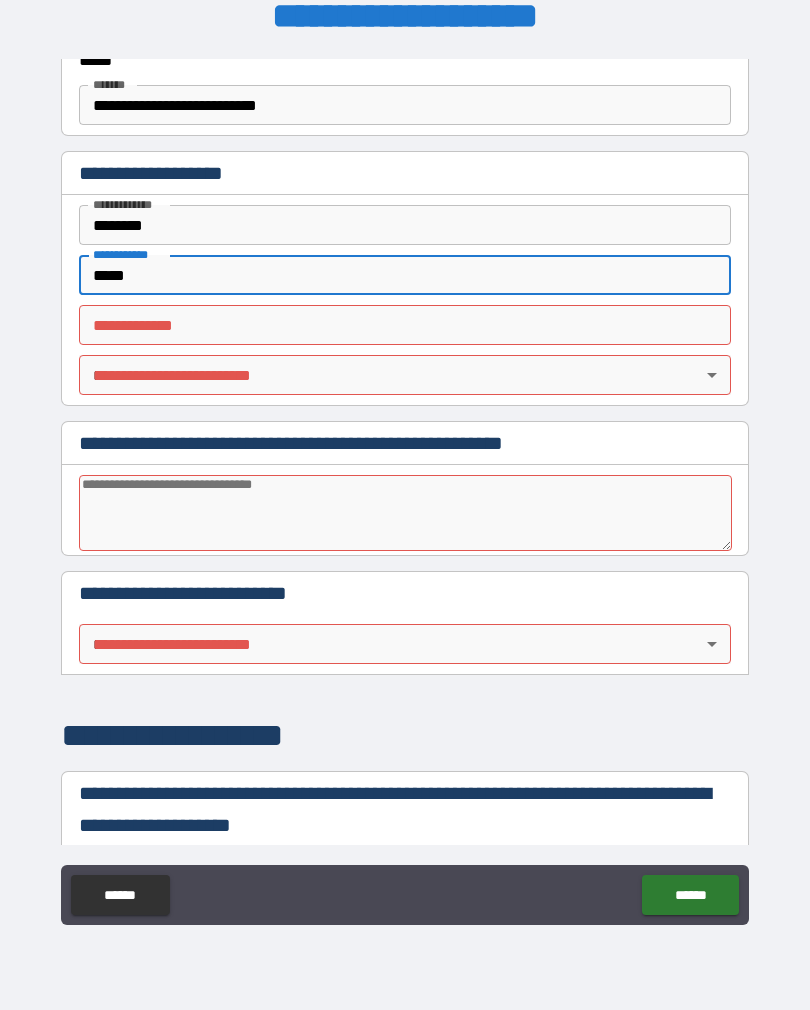 type on "******" 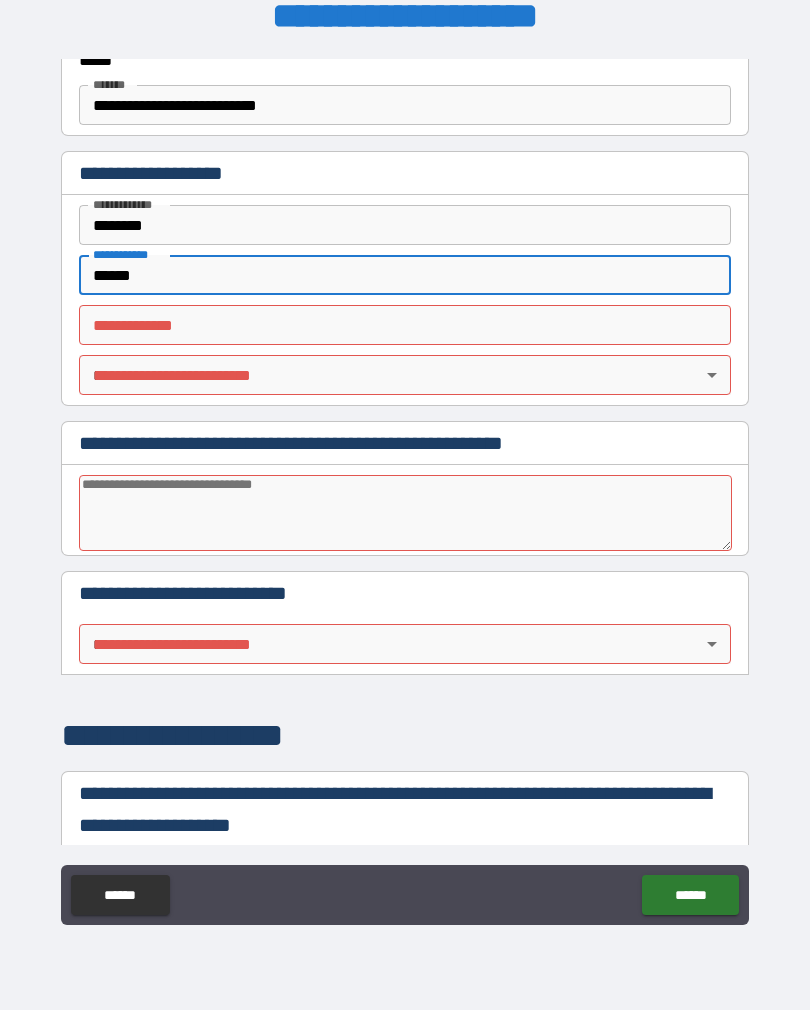 type on "*" 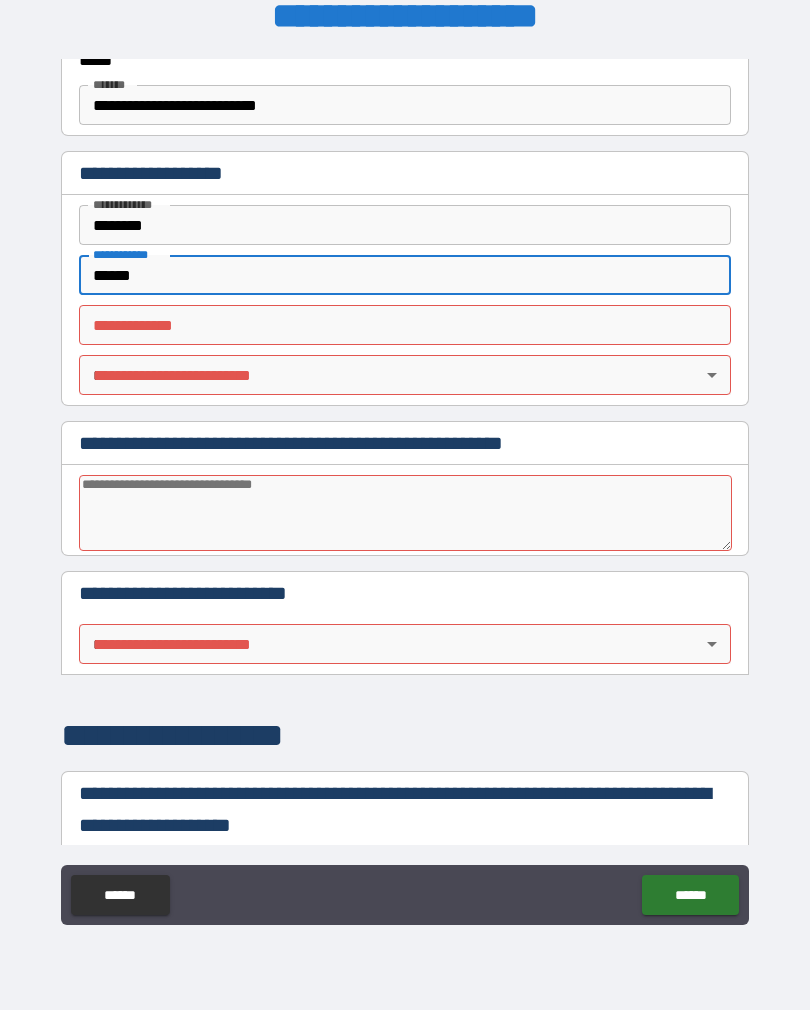 type on "******" 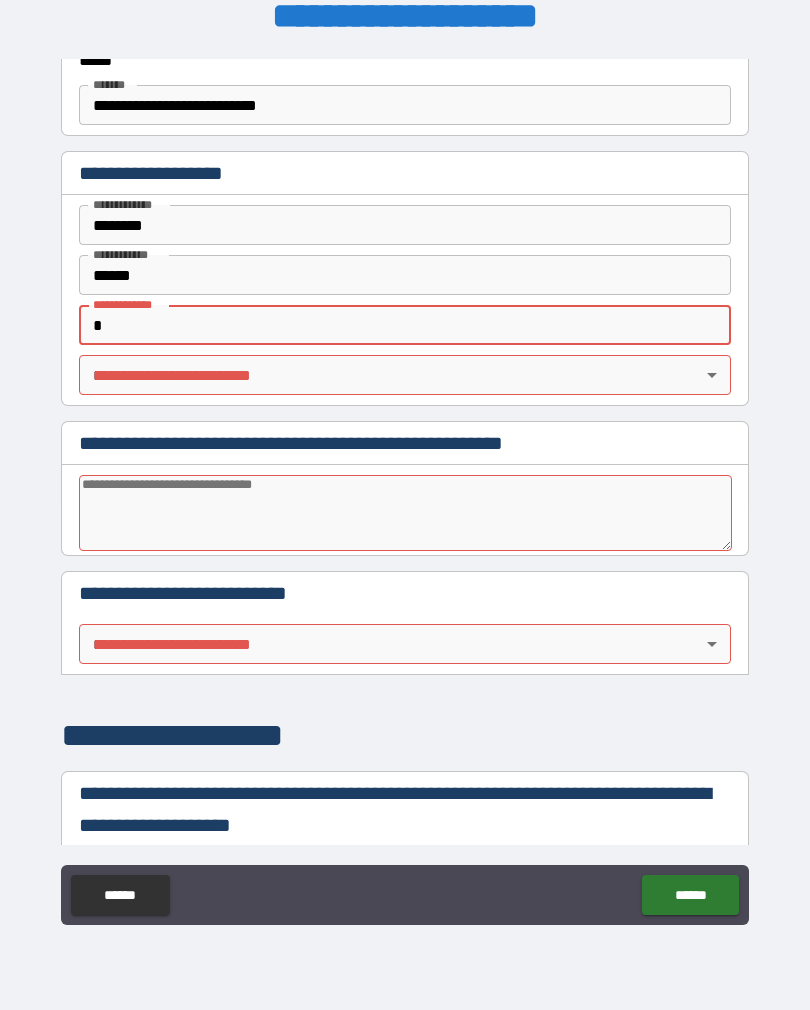 click on "*" at bounding box center [405, 325] 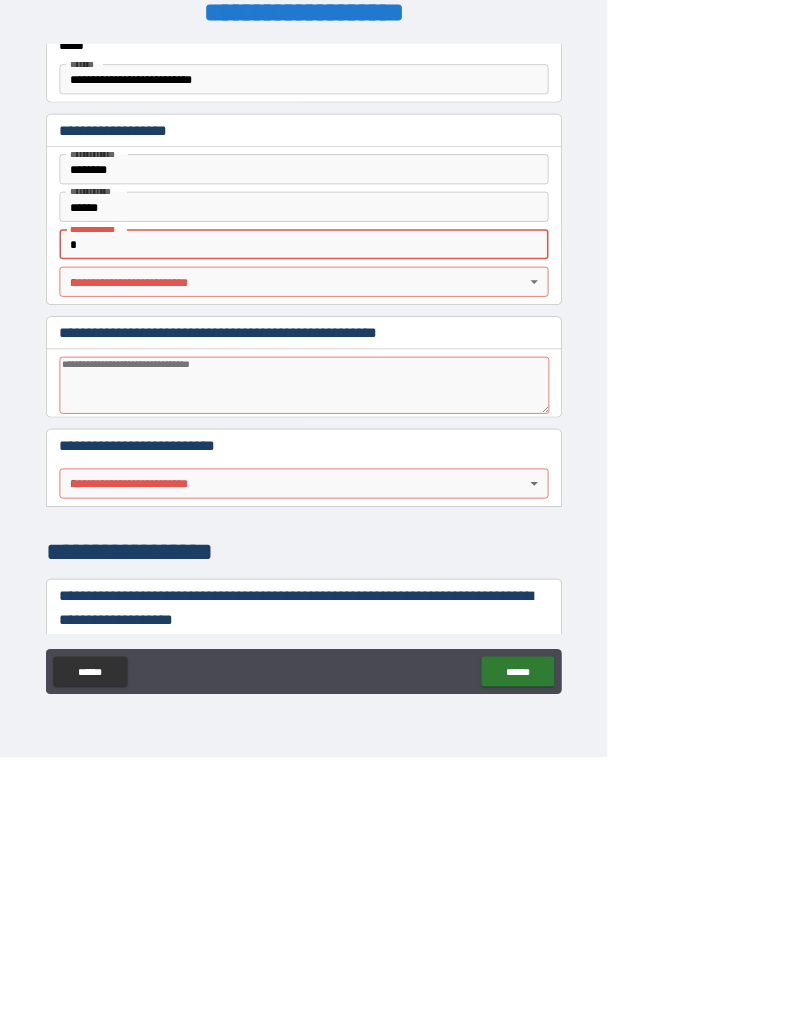 type on "*" 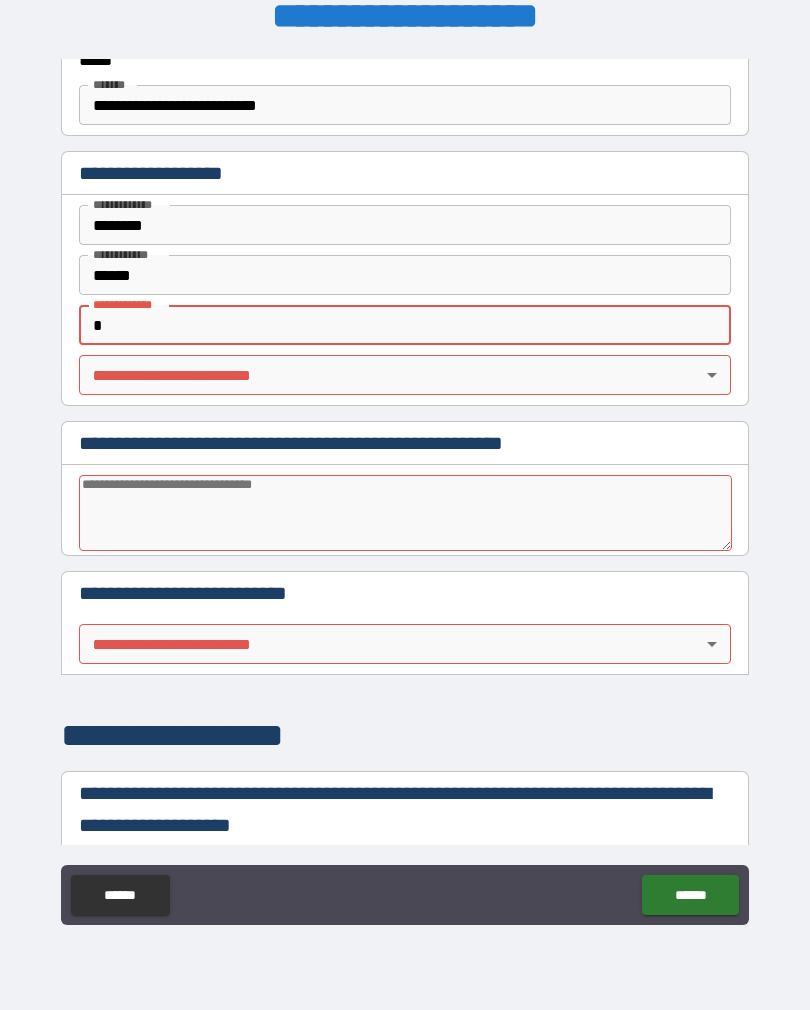 click on "*" at bounding box center [405, 325] 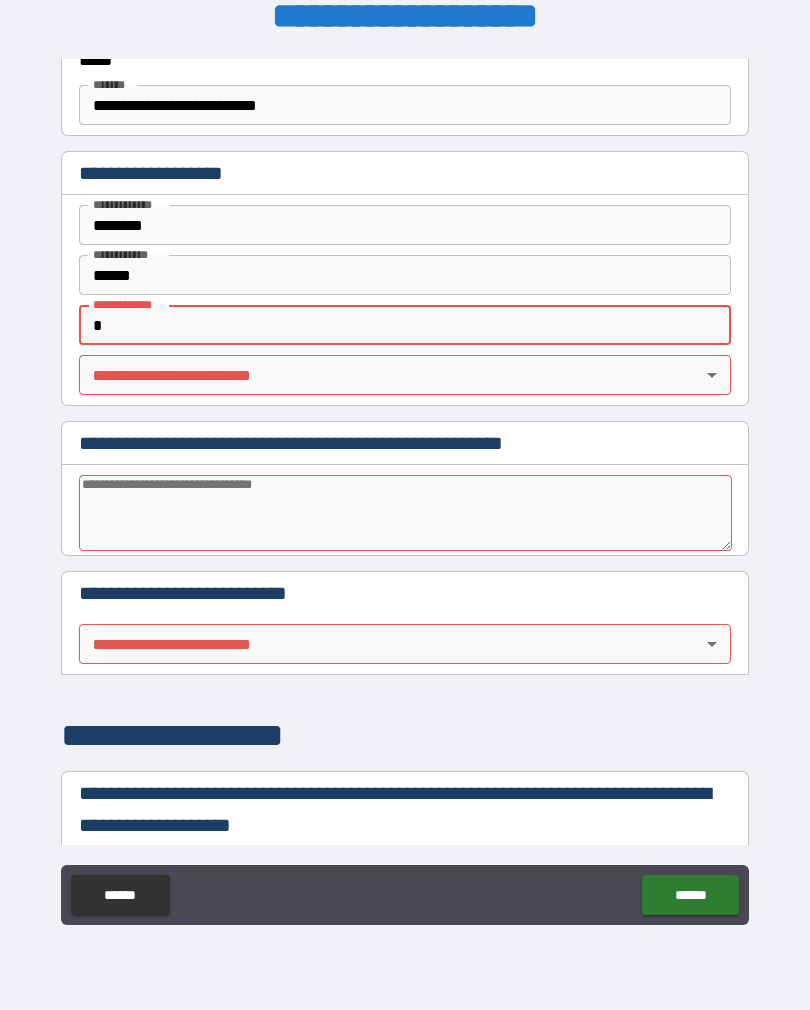 type on "**" 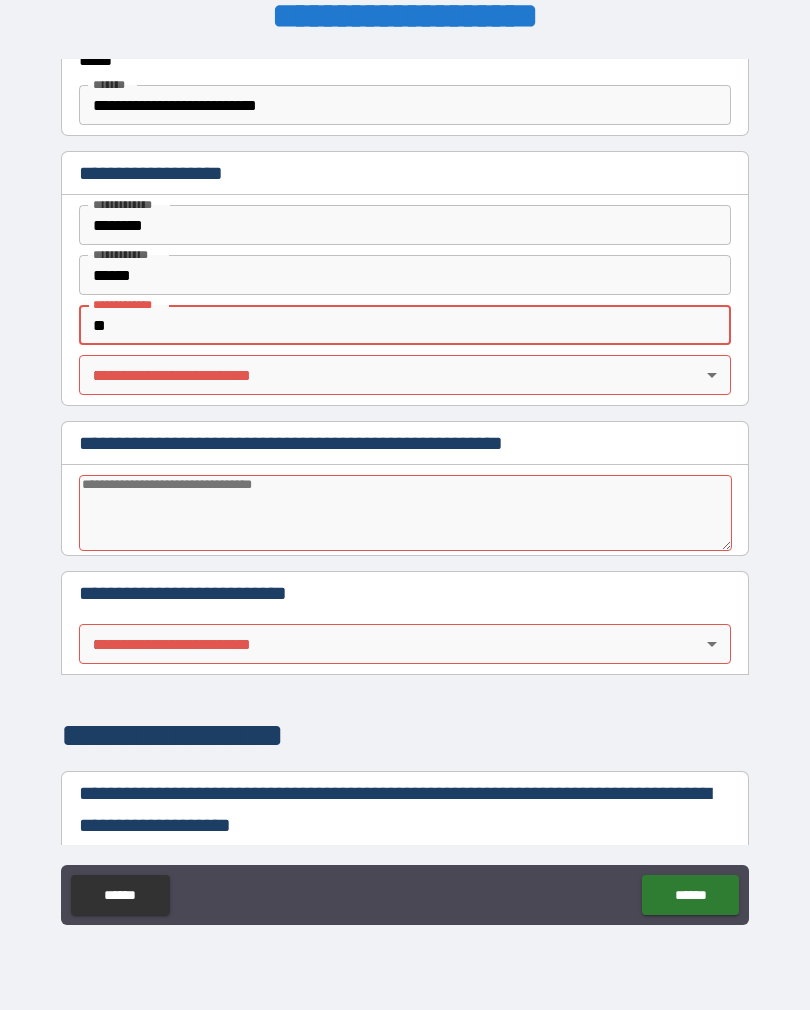 type on "*" 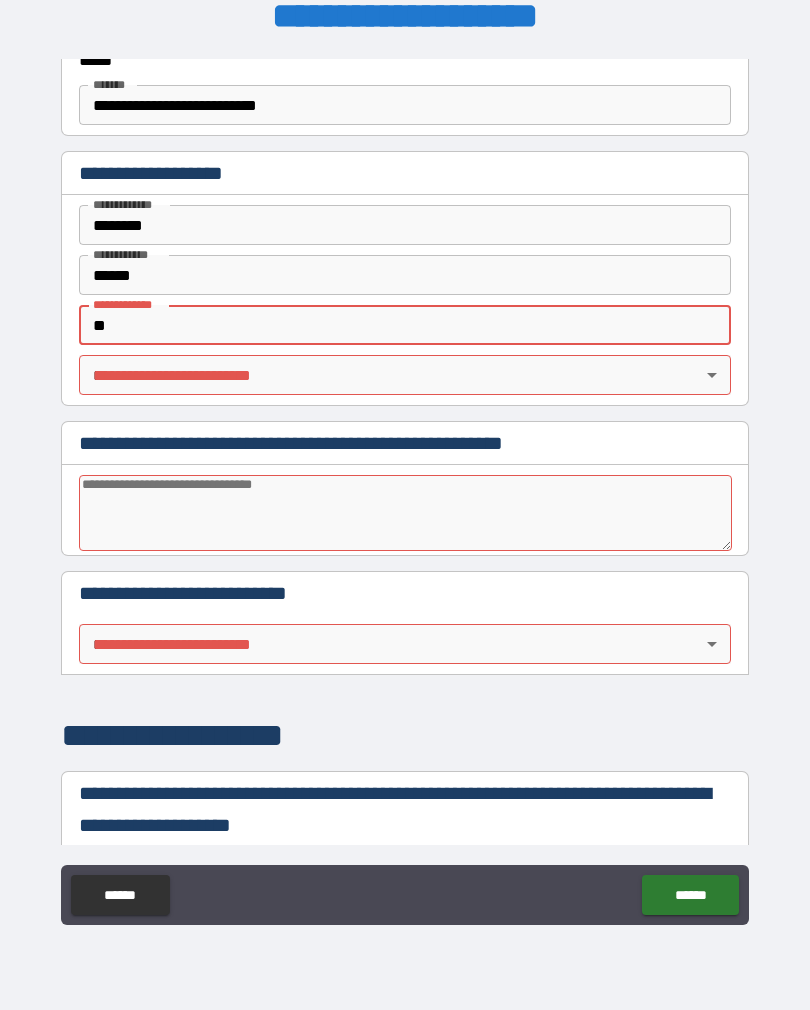 type on "***" 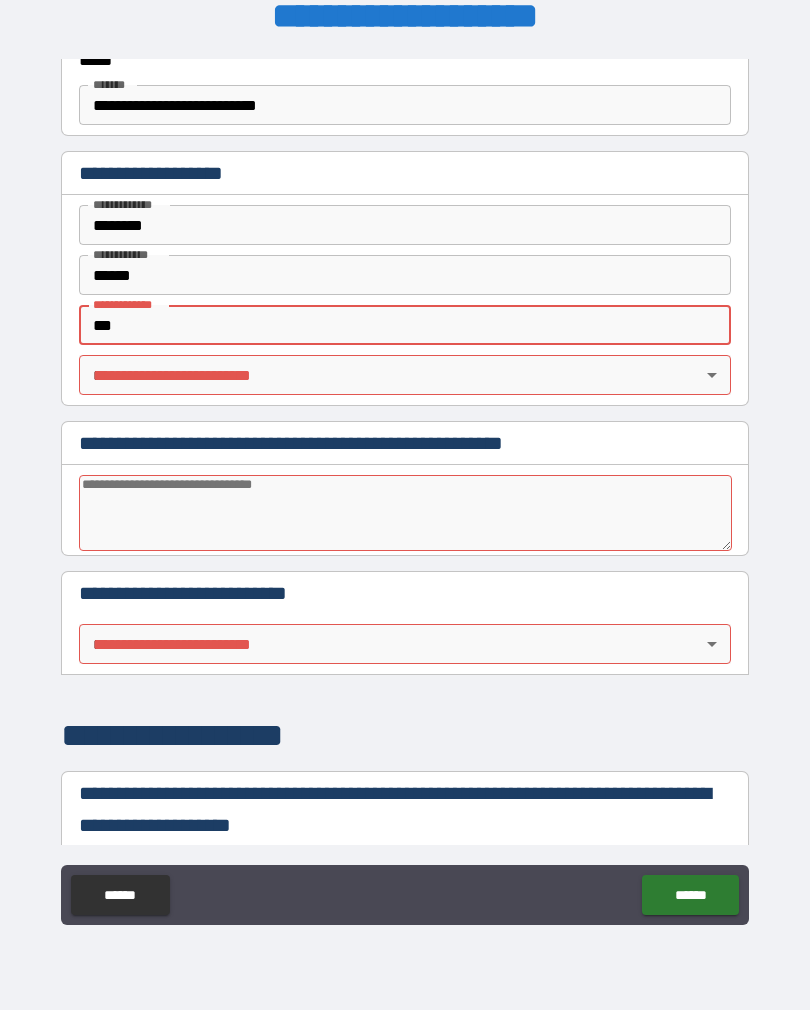 type on "*" 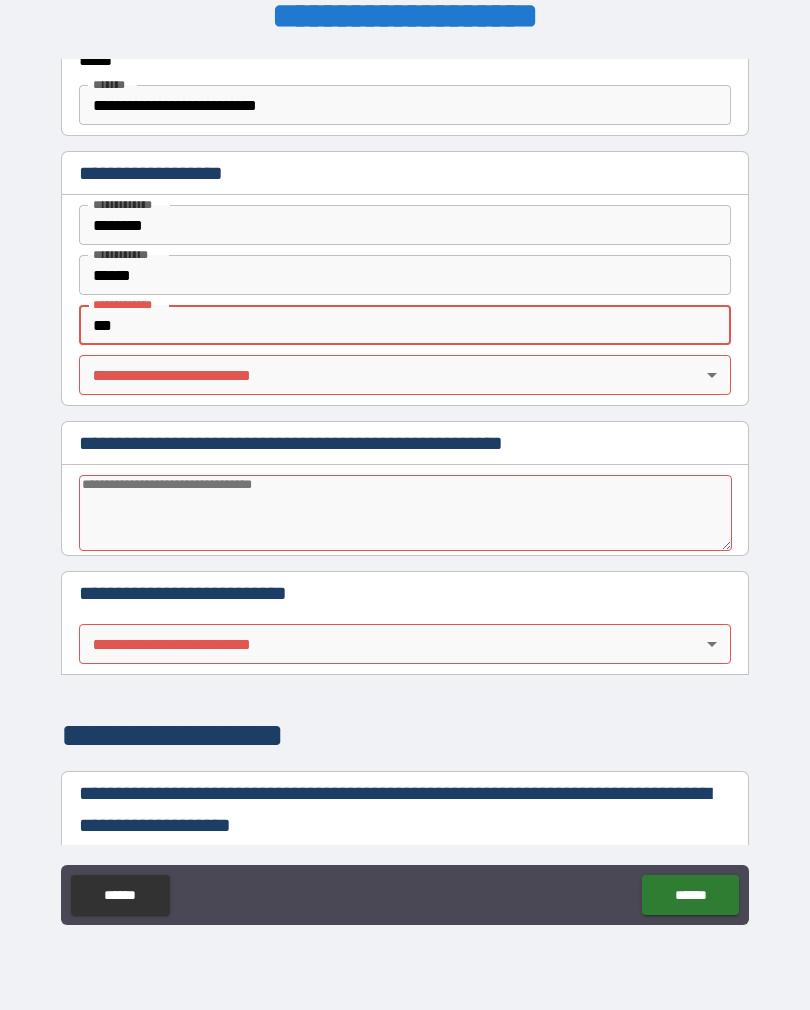 type on "*****" 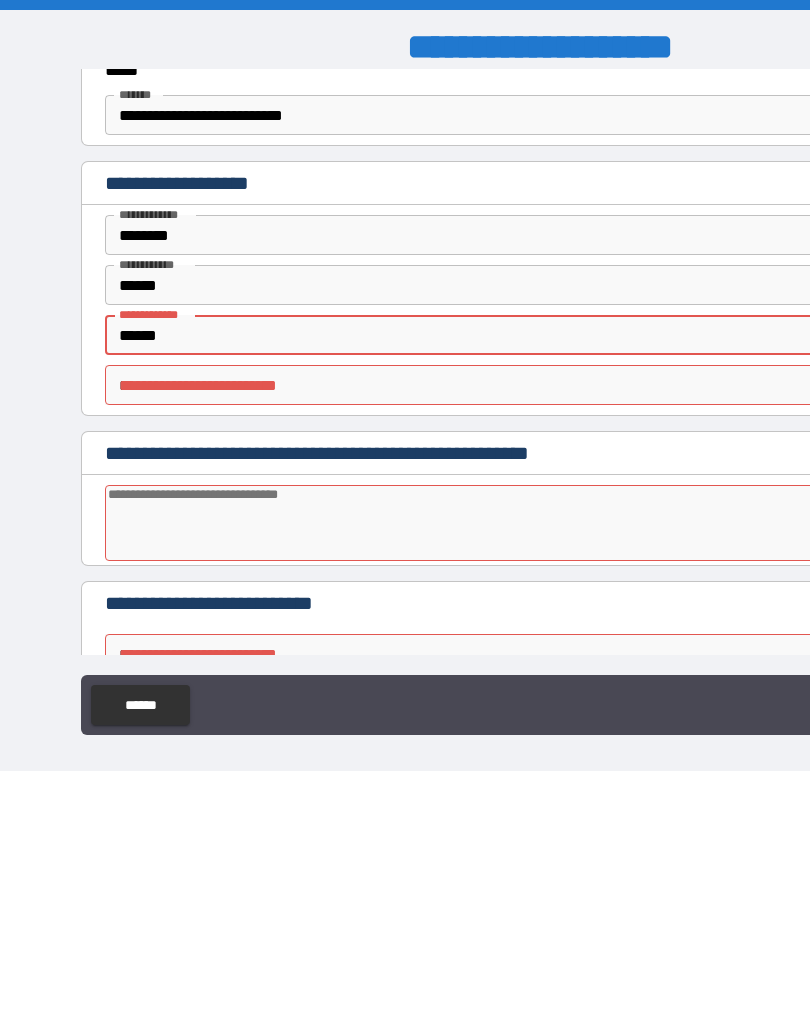 type on "*" 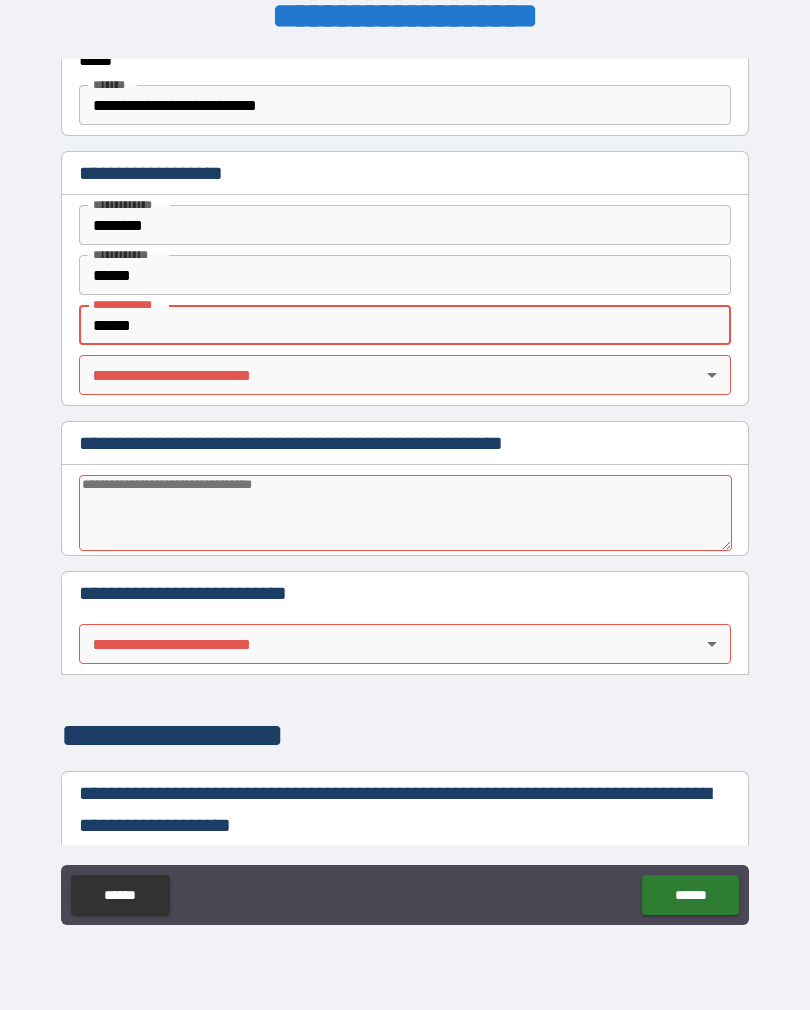 click on "*****" at bounding box center (405, 325) 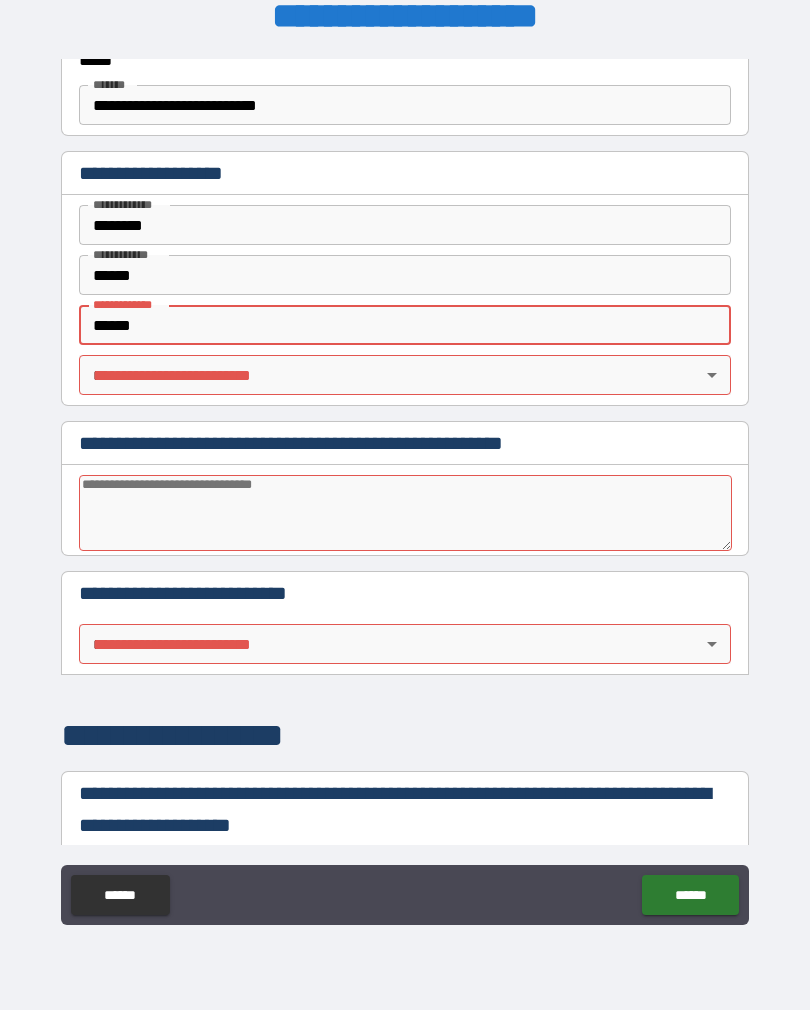 type on "*******" 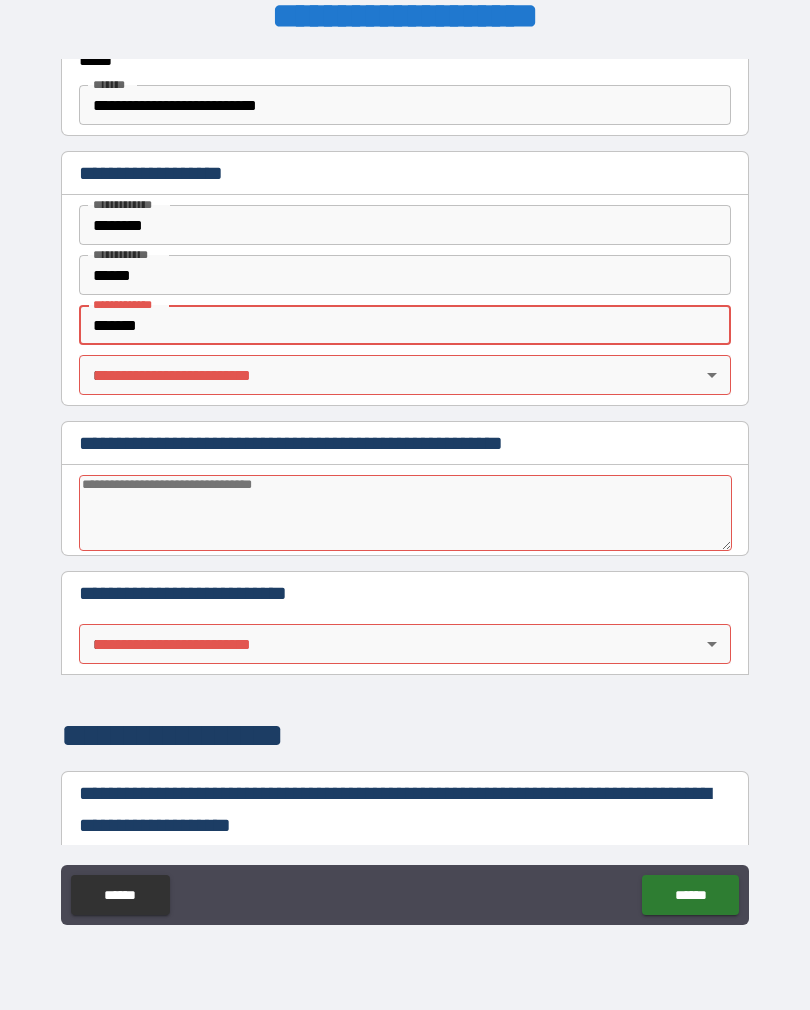 type on "*" 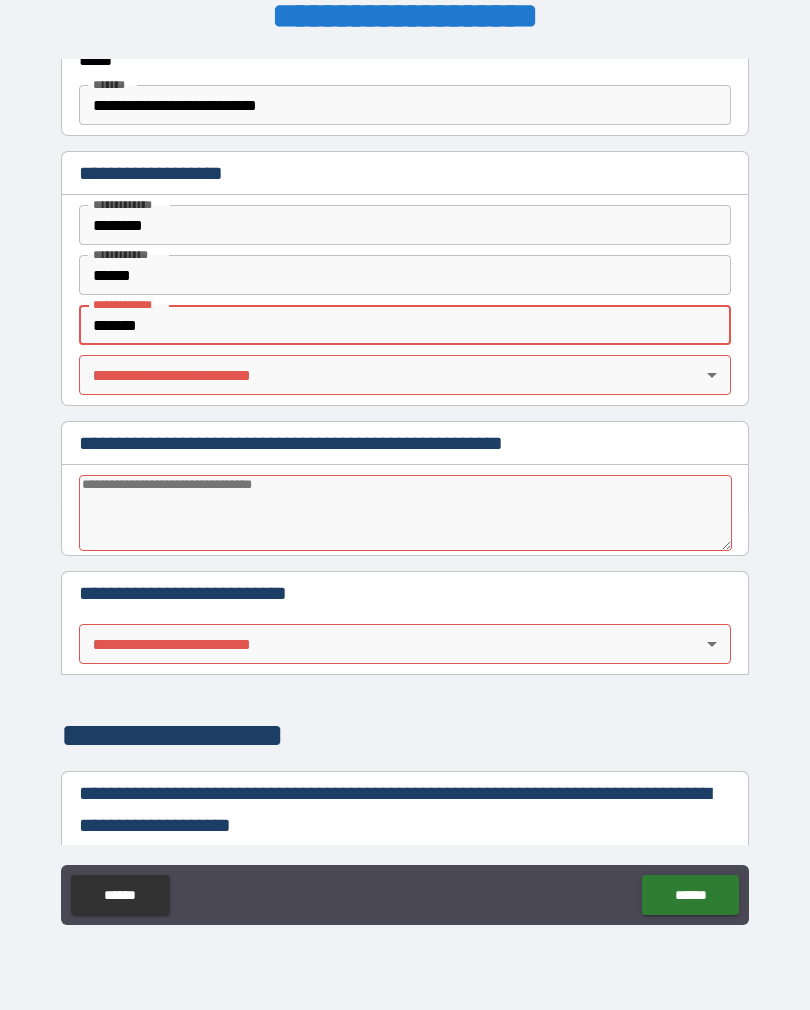 type on "********" 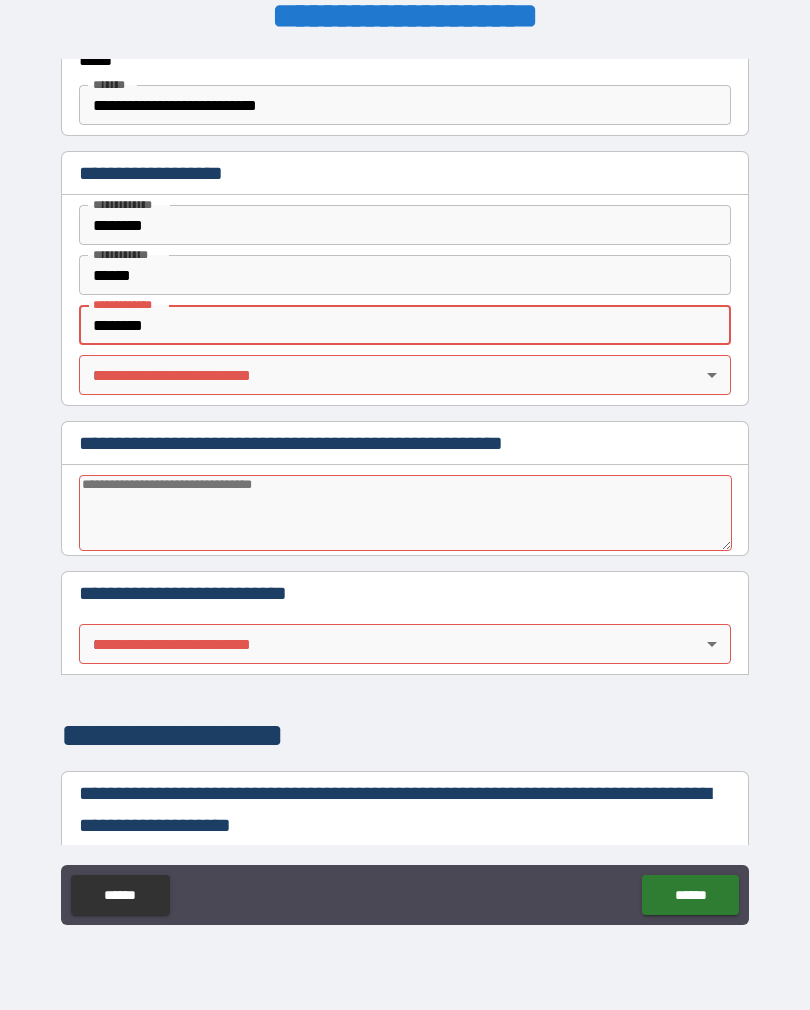 type on "*" 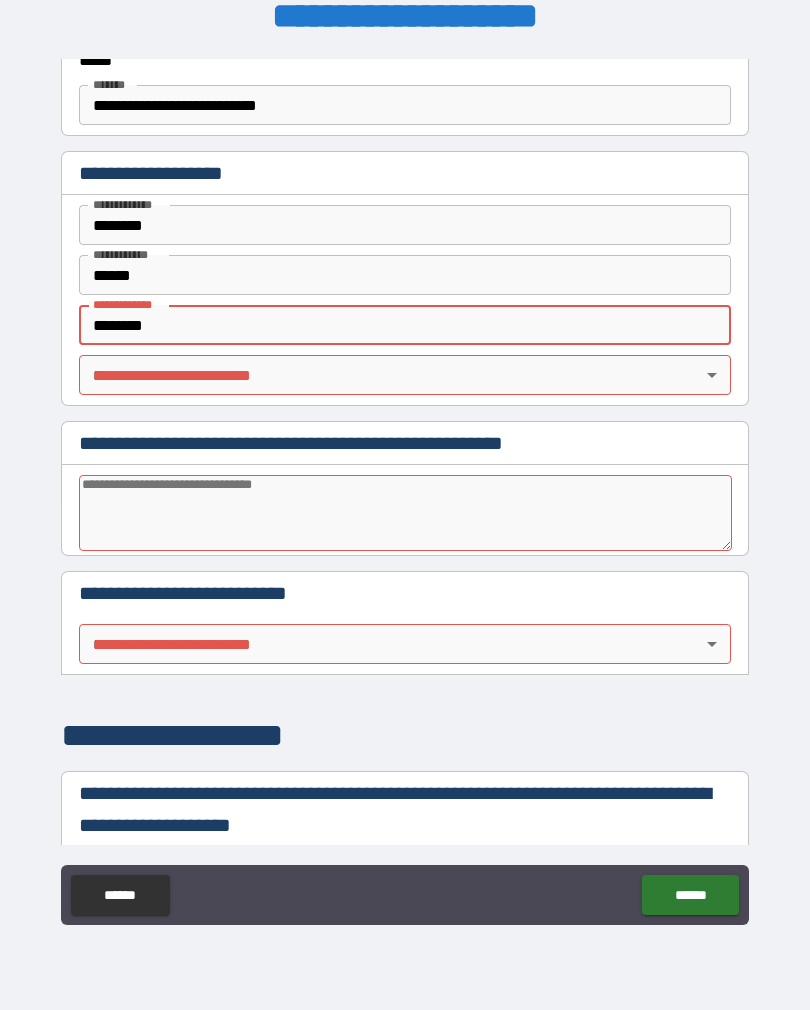 type on "**********" 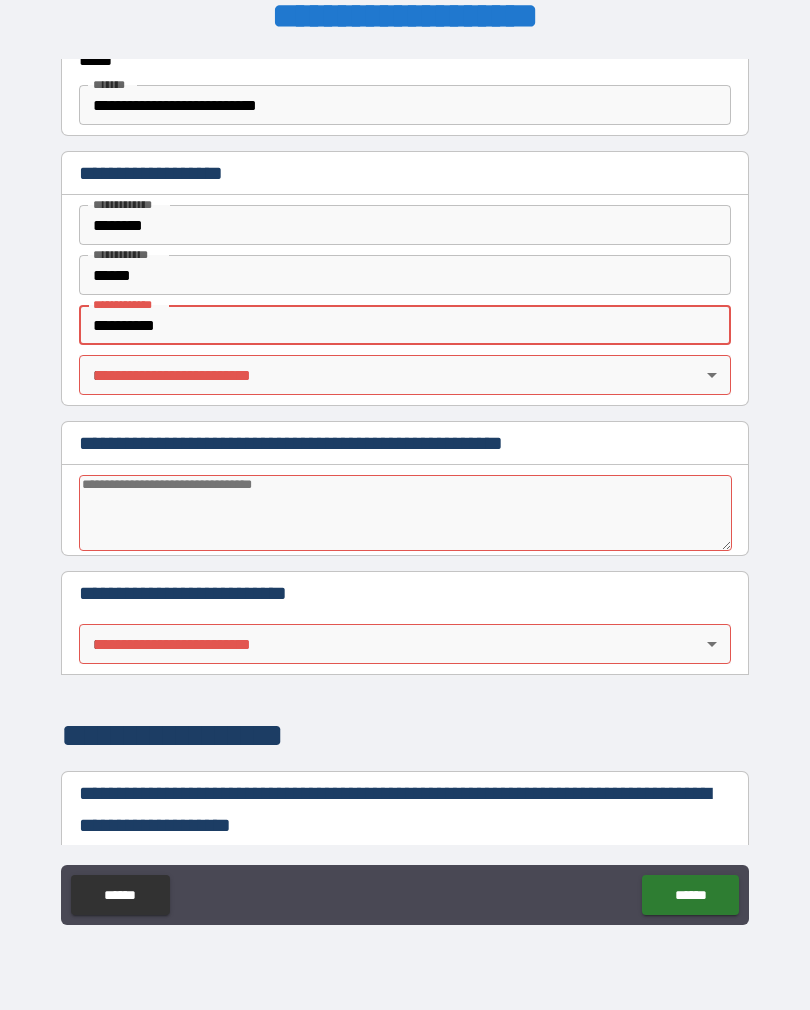 type on "*" 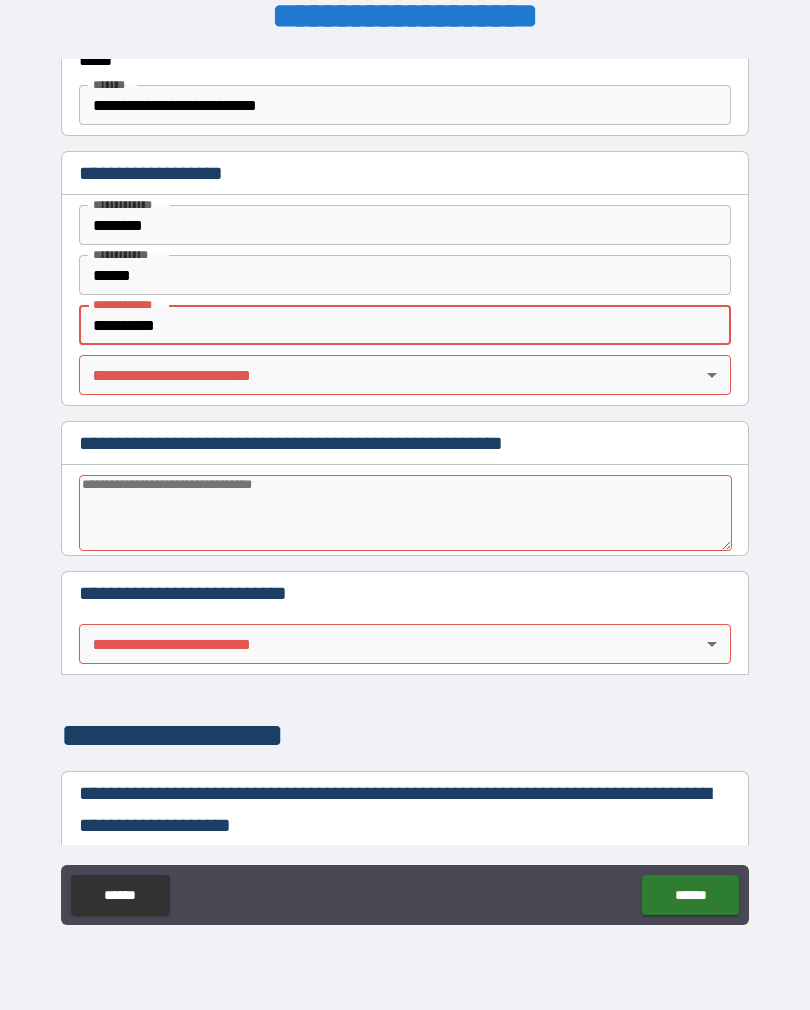 type on "**********" 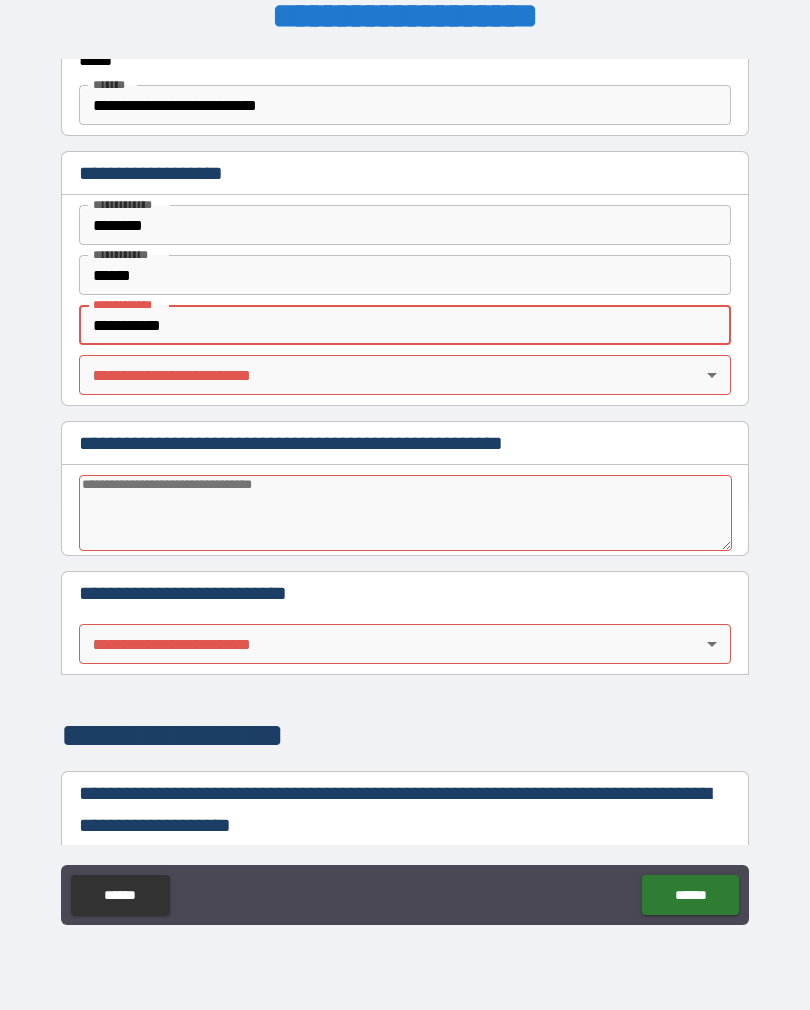 type on "*" 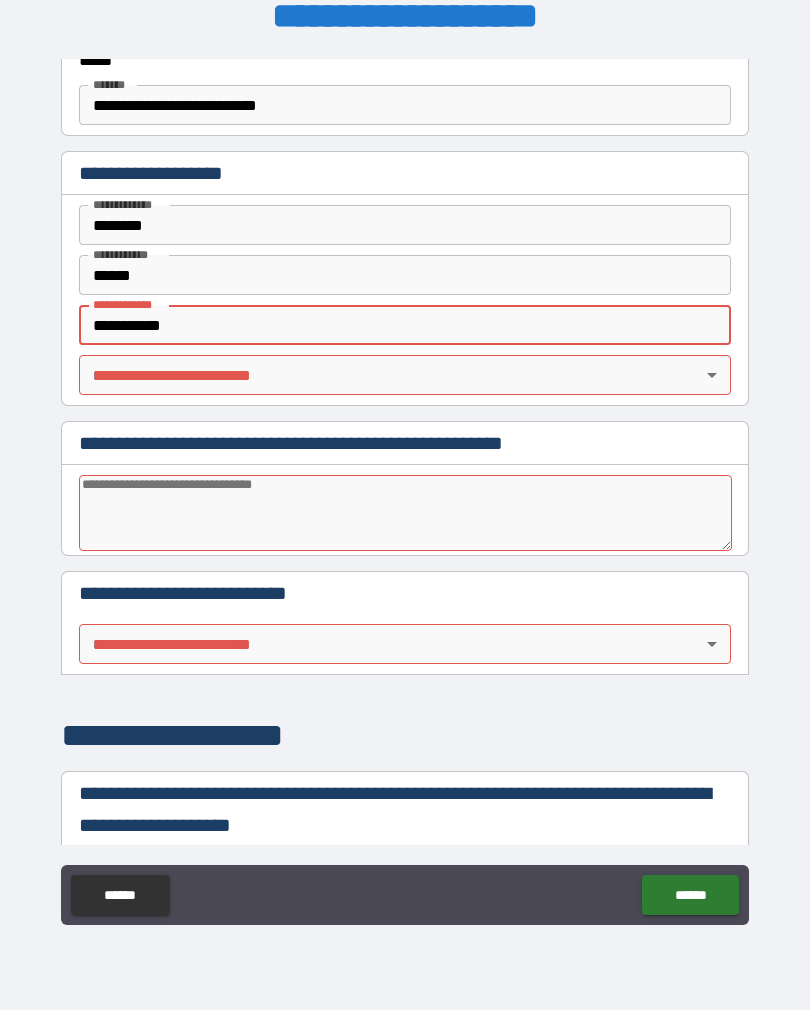 type on "**********" 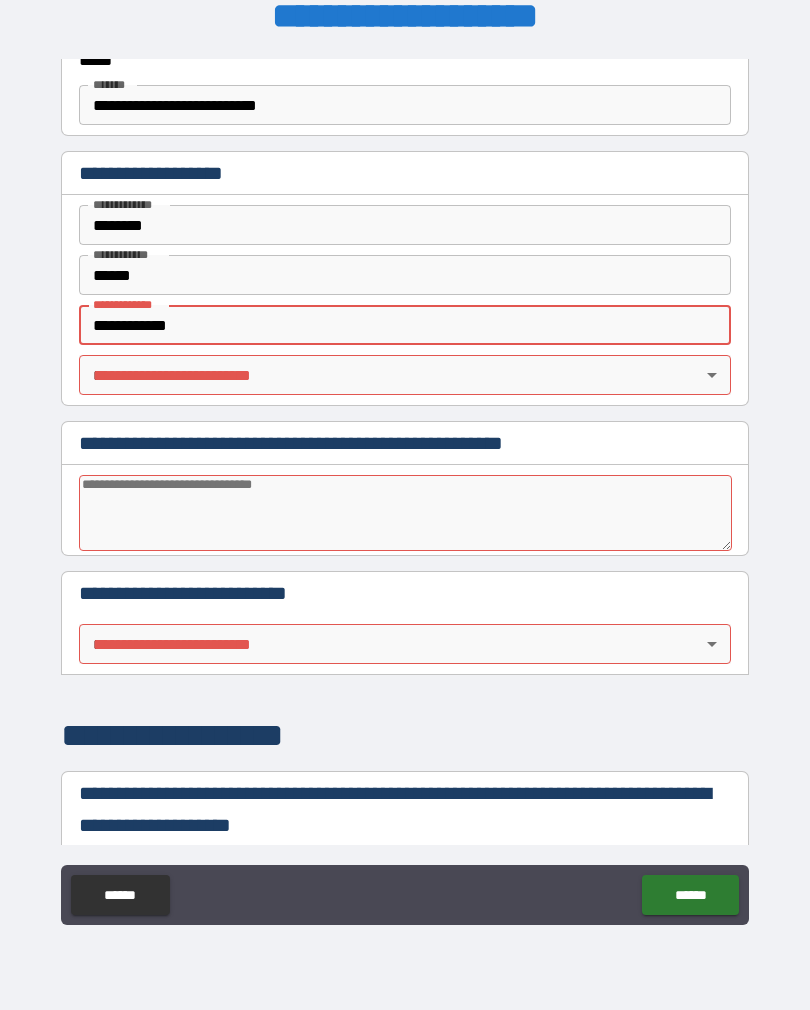 type on "*" 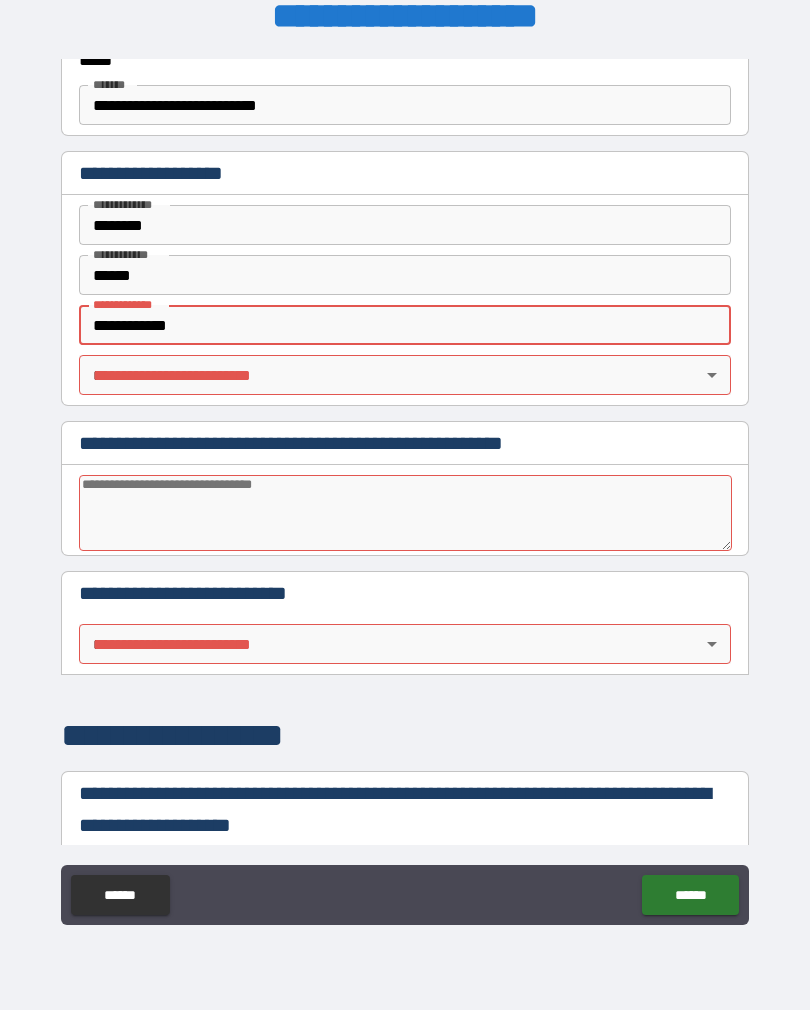 type on "**********" 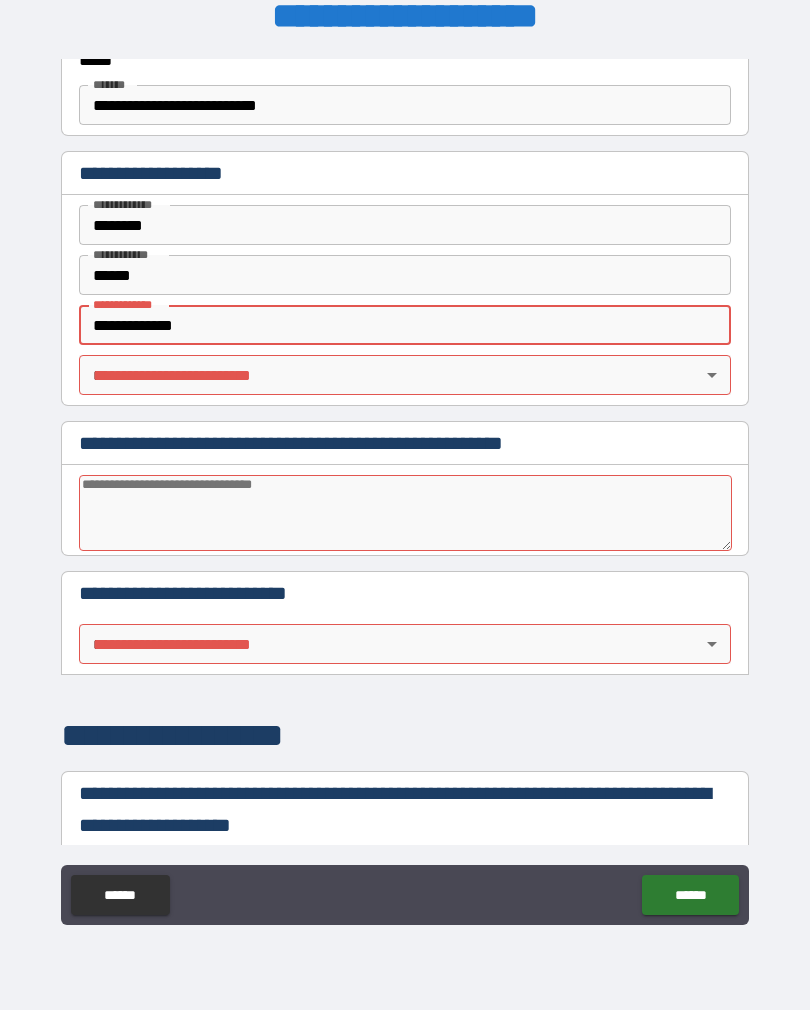 type on "*" 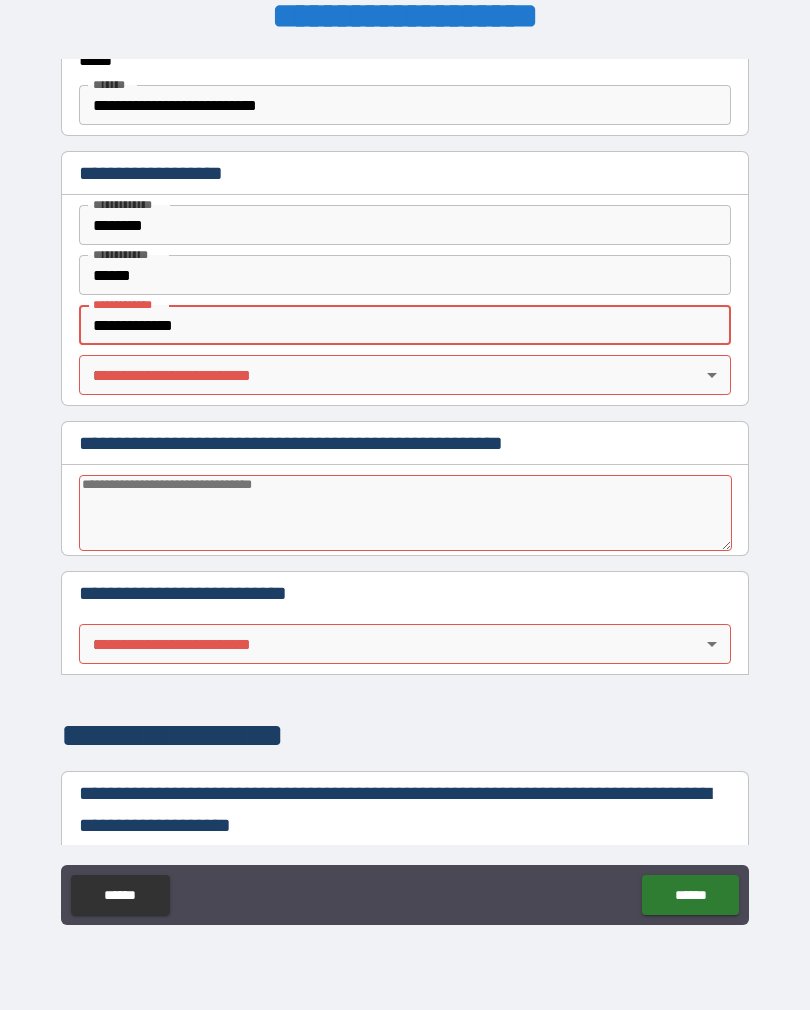 type on "**********" 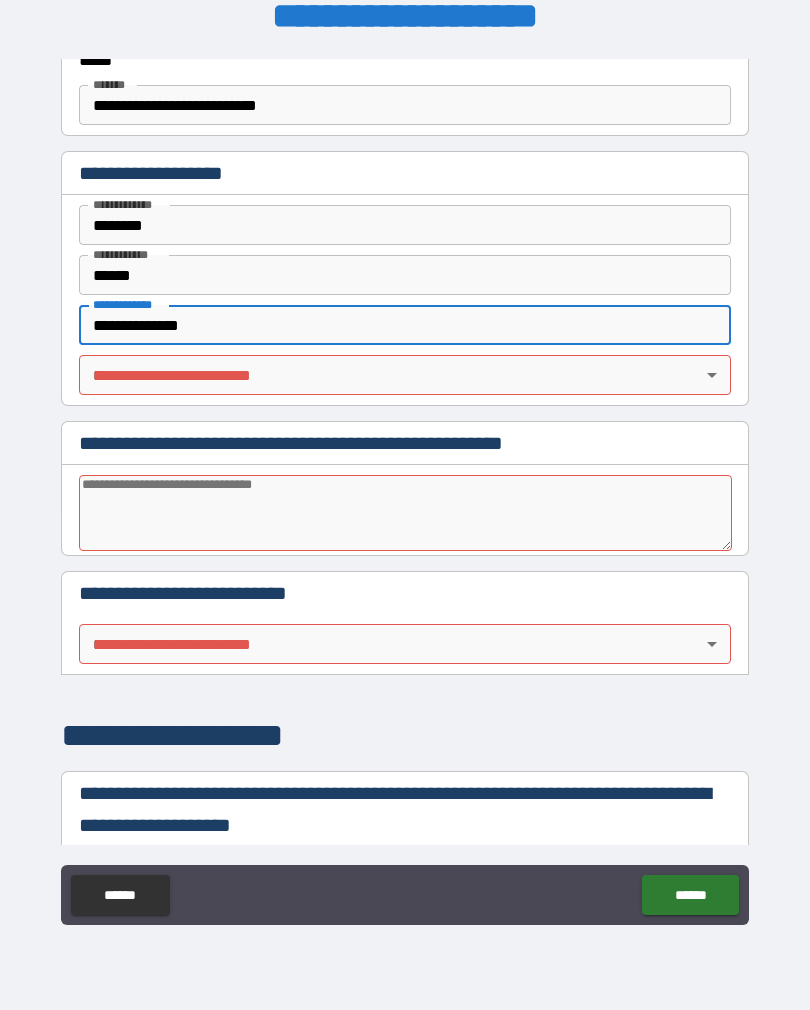 type on "*" 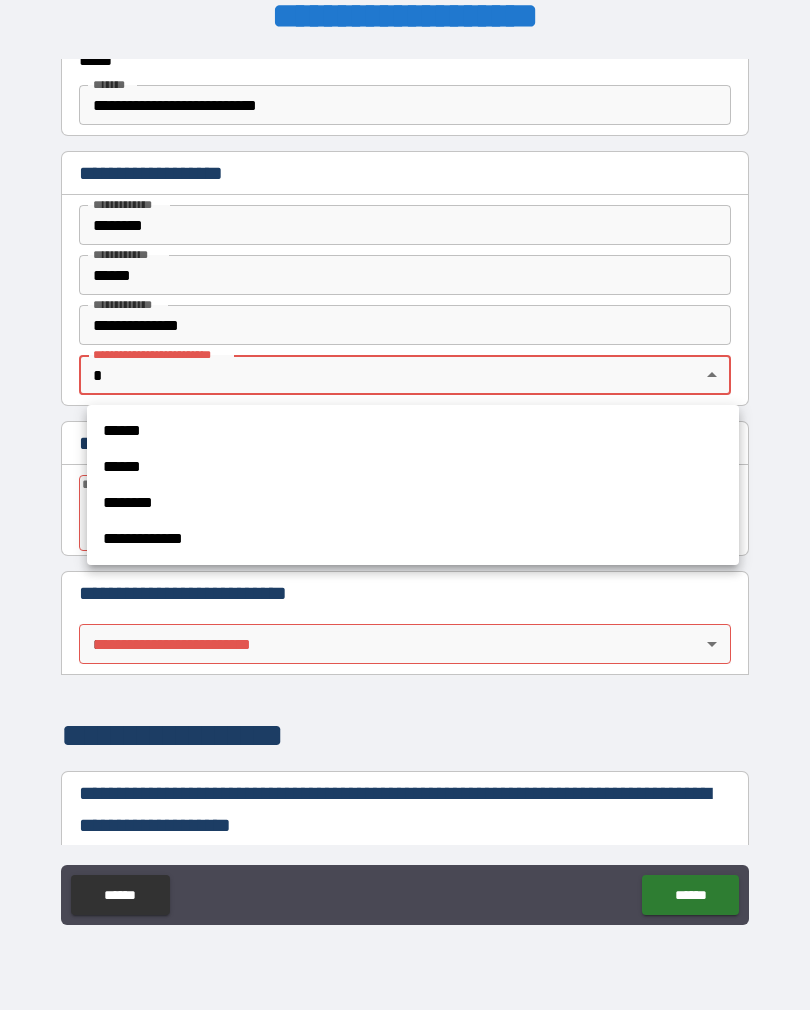 click on "******" at bounding box center (413, 467) 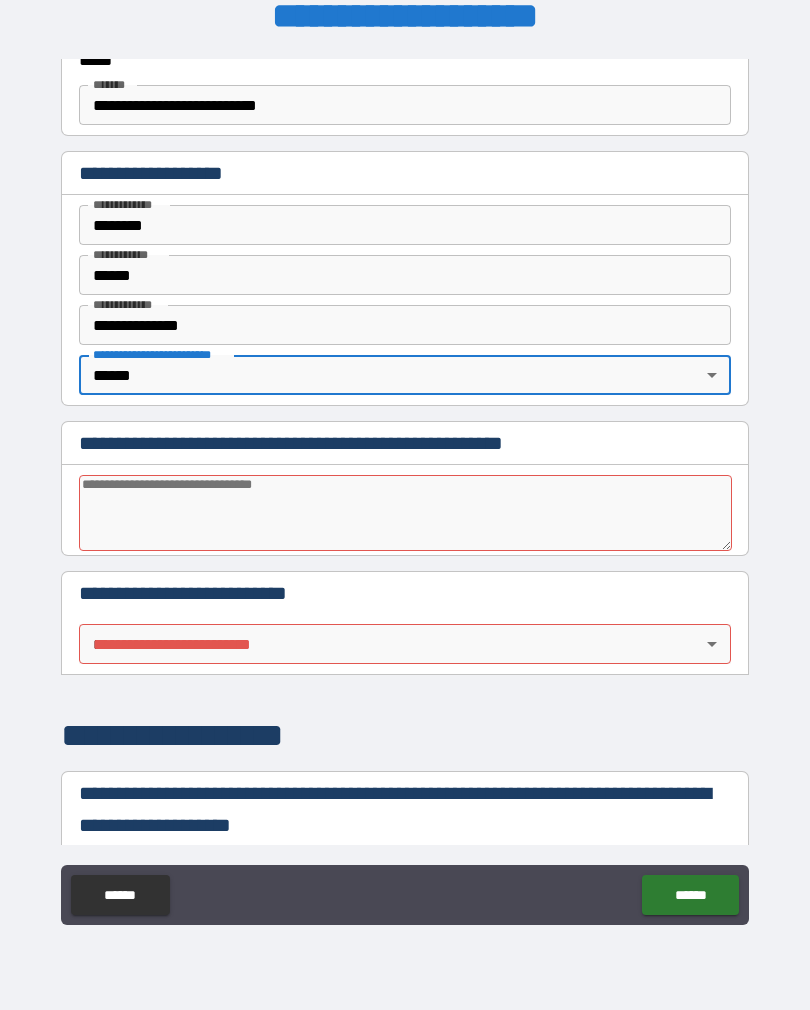 type on "******" 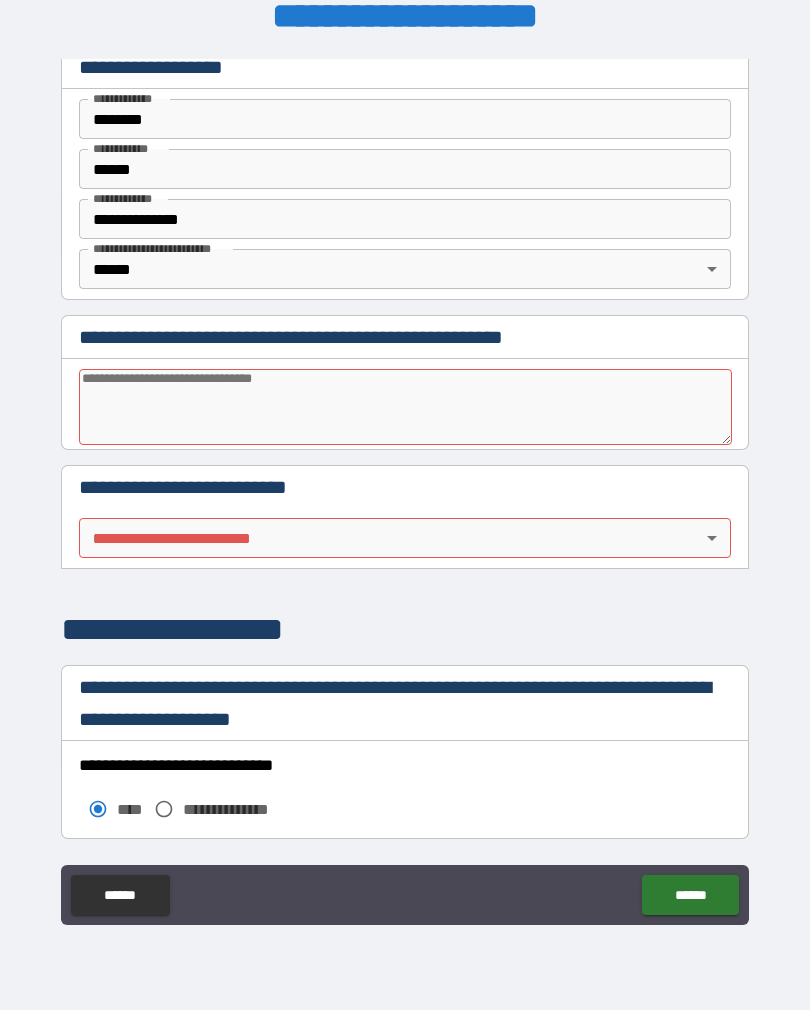 scroll, scrollTop: 1378, scrollLeft: 0, axis: vertical 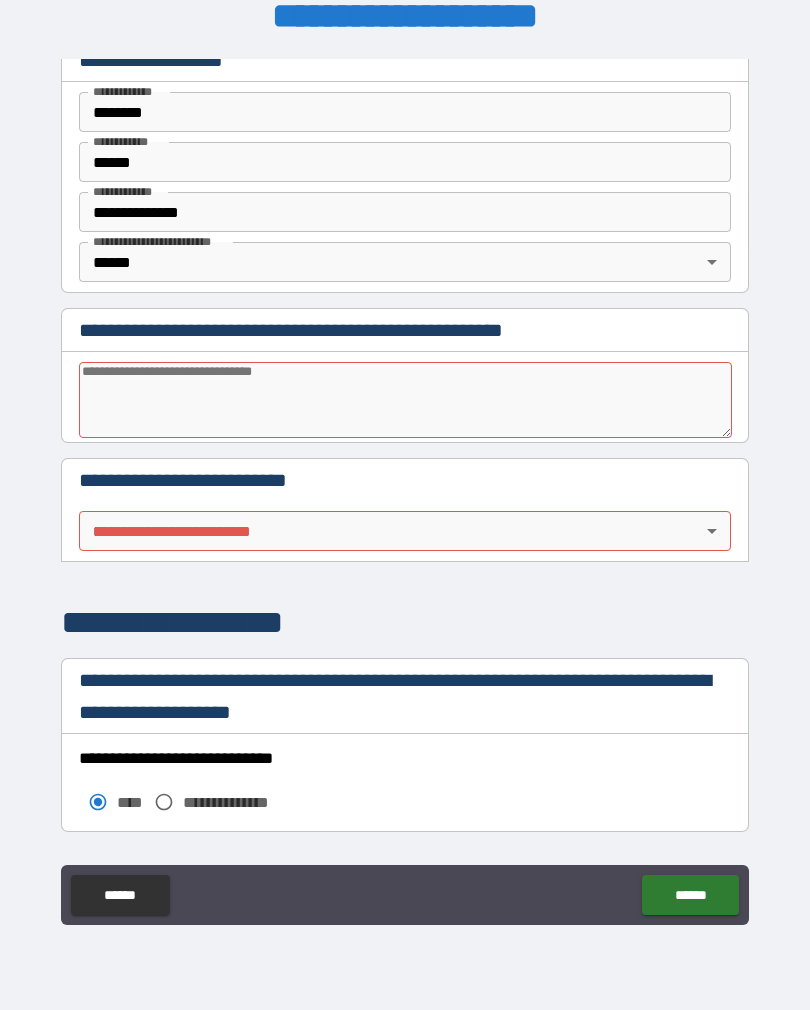click on "**********" at bounding box center (405, 489) 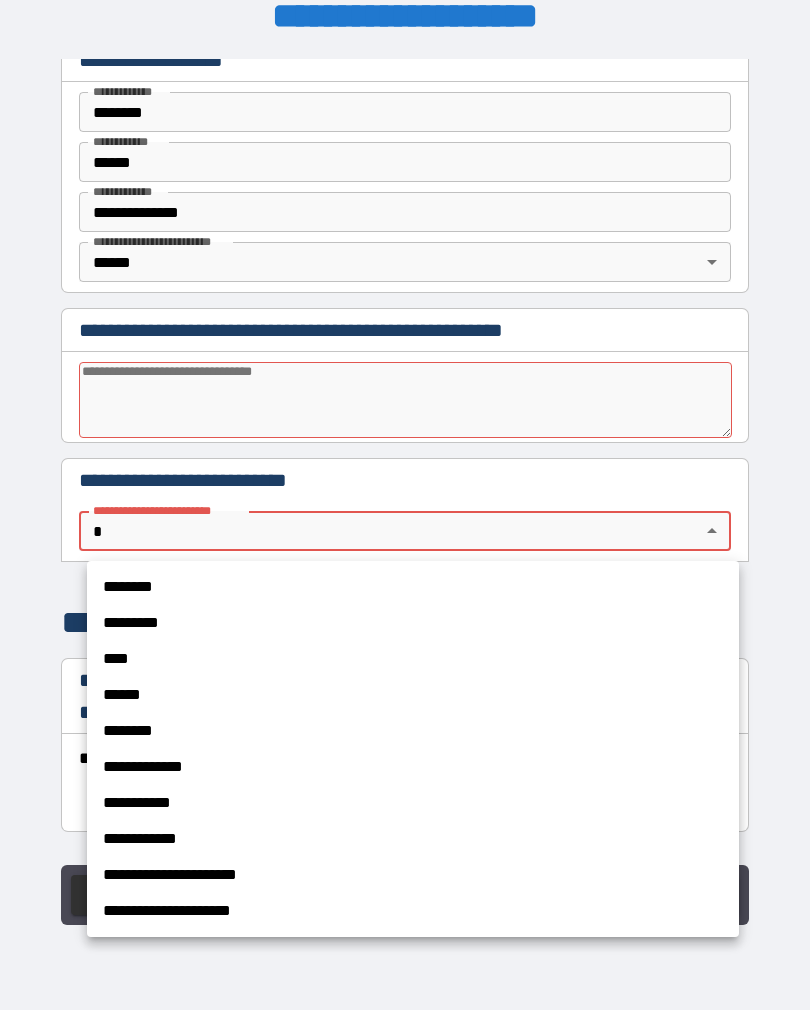click on "******" at bounding box center [413, 695] 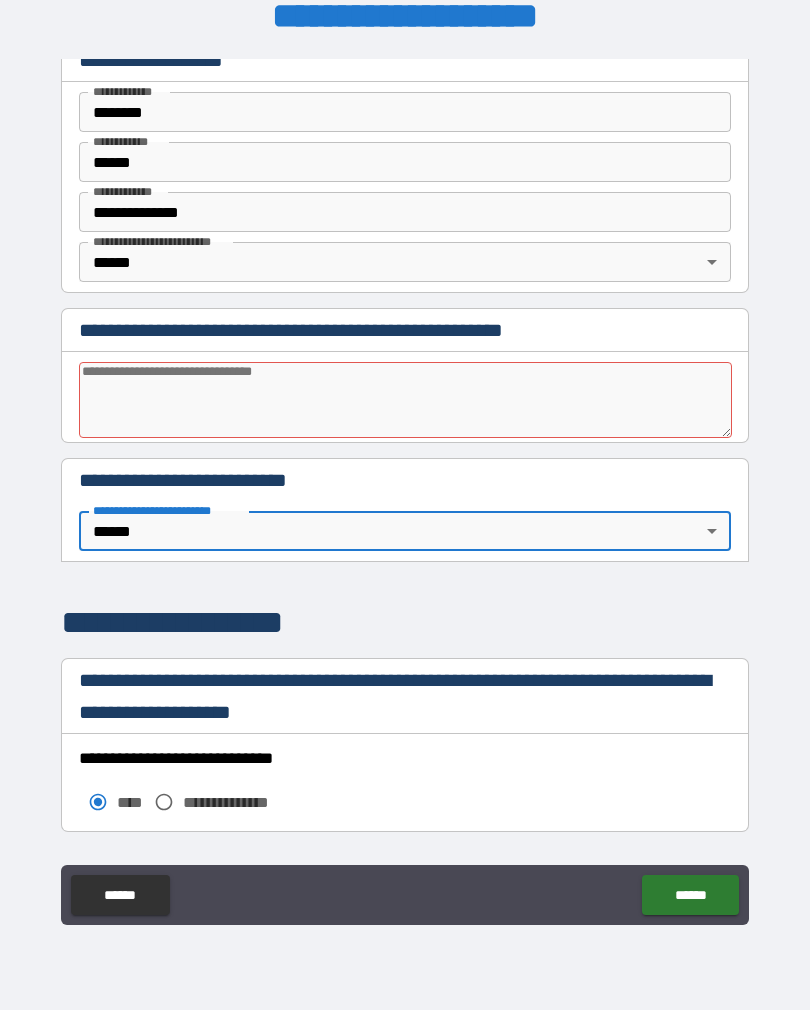 type 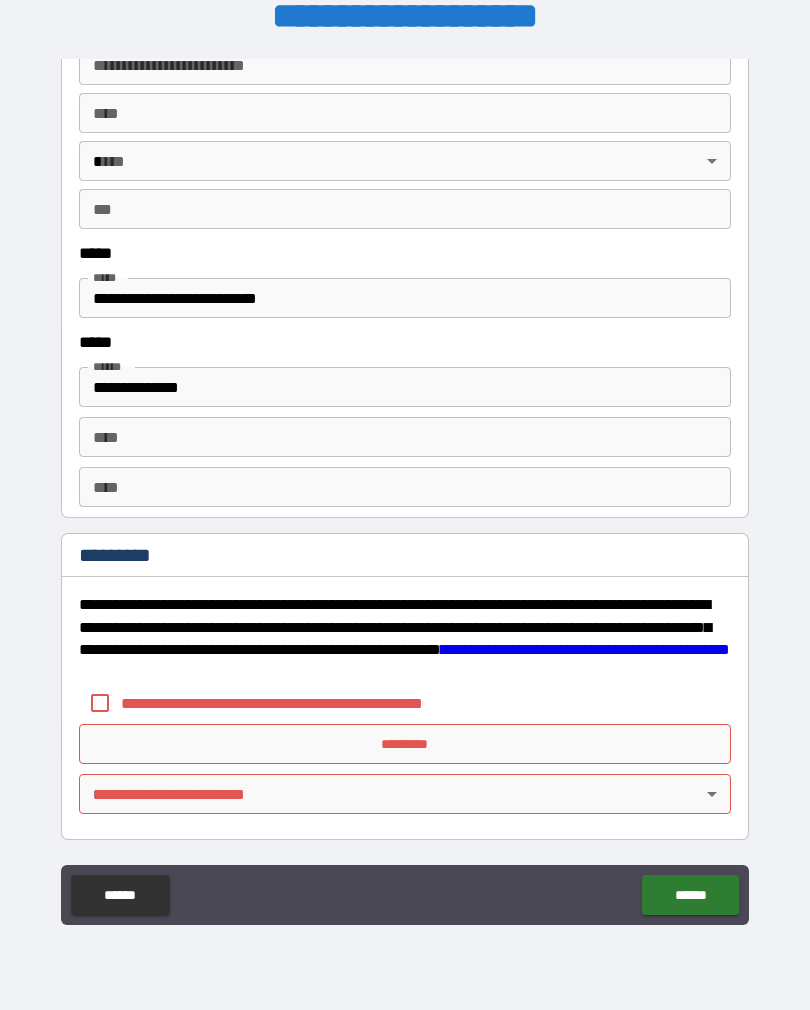 scroll, scrollTop: 2769, scrollLeft: 0, axis: vertical 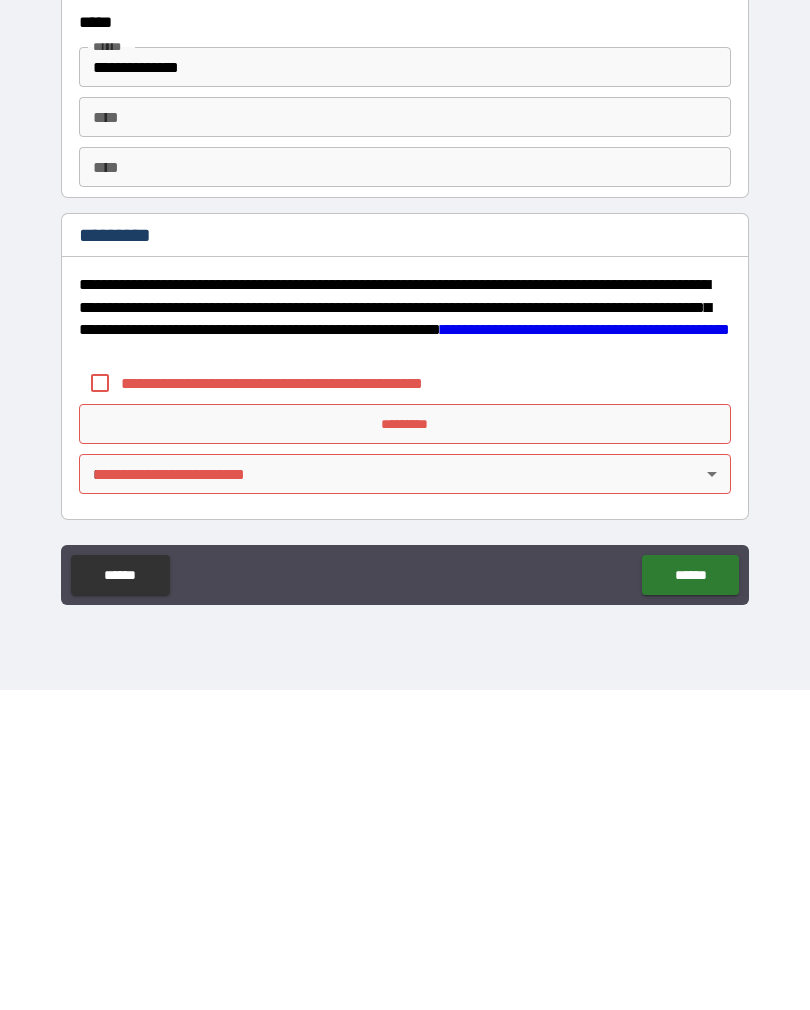 click on "*********" at bounding box center [405, 744] 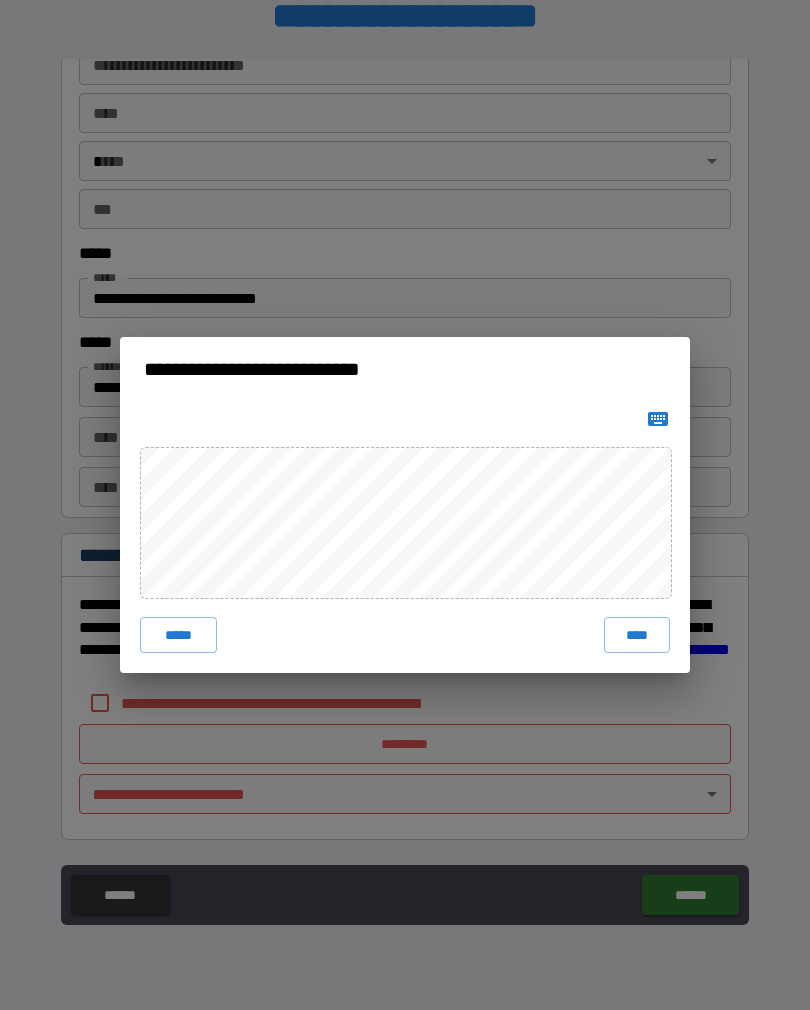click on "*****" at bounding box center [178, 635] 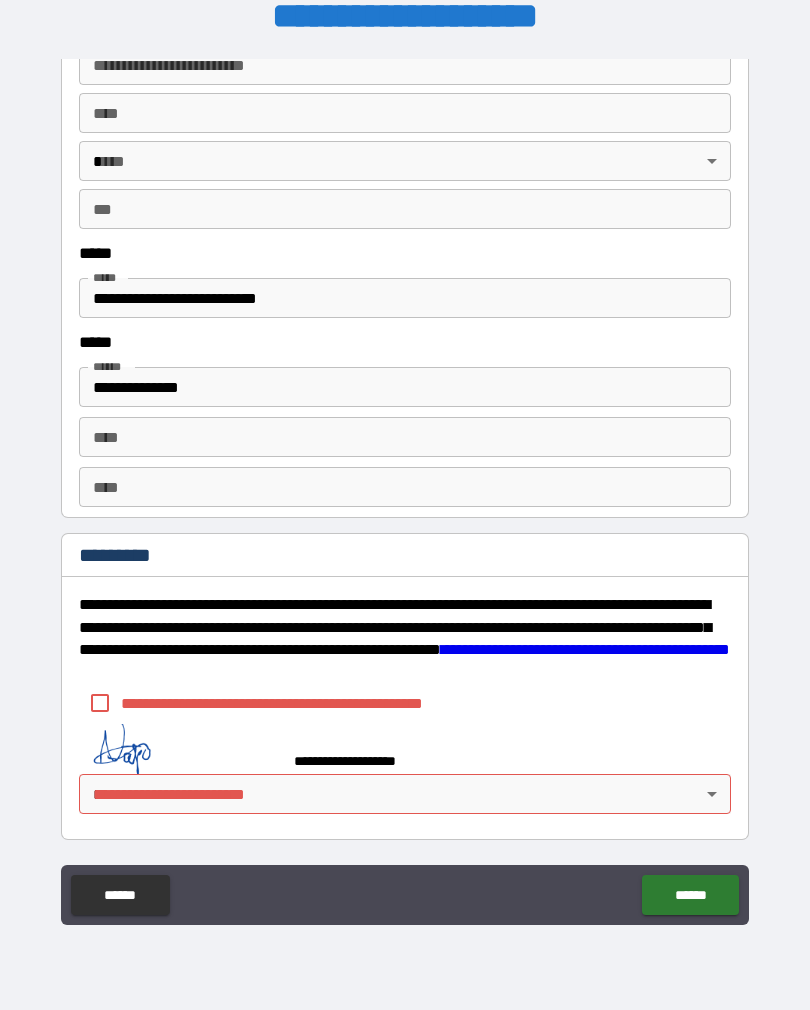 scroll, scrollTop: 2759, scrollLeft: 0, axis: vertical 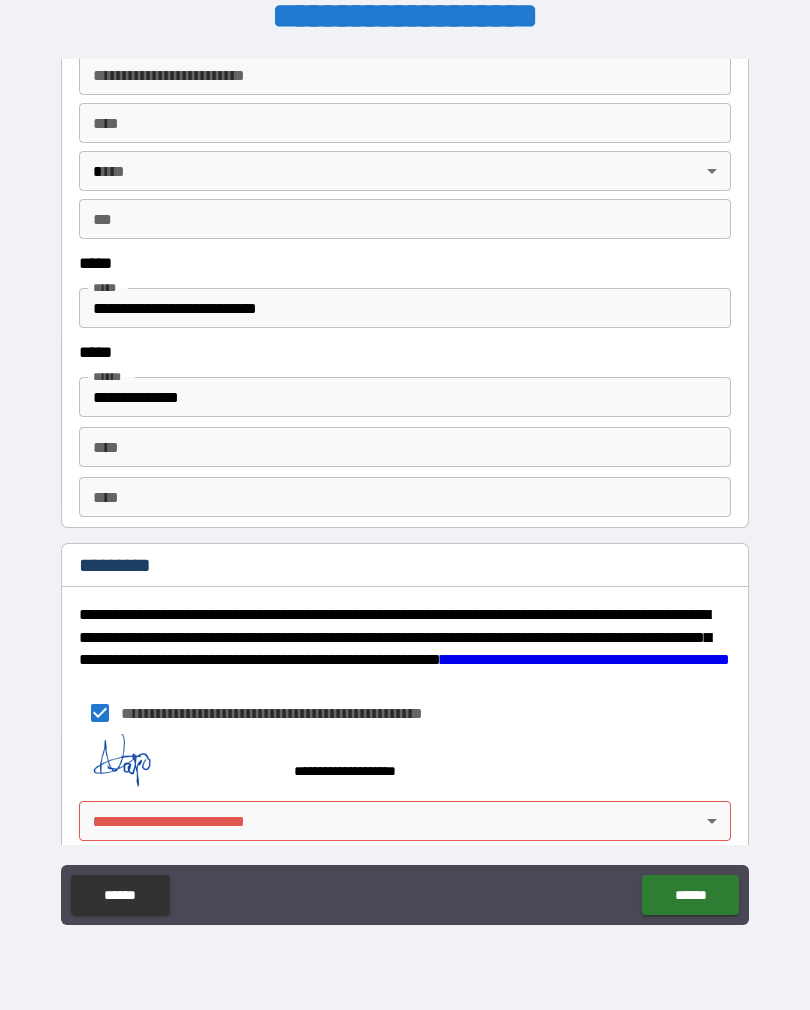 click on "******" at bounding box center [690, 895] 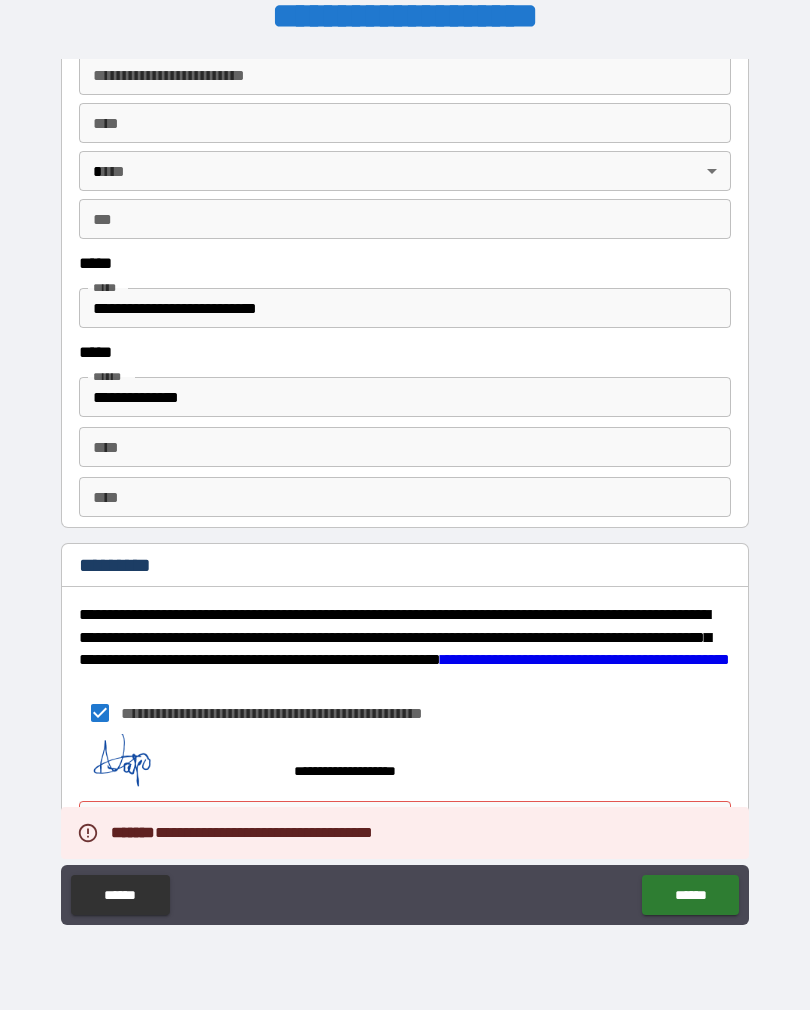 click on "******" at bounding box center [690, 895] 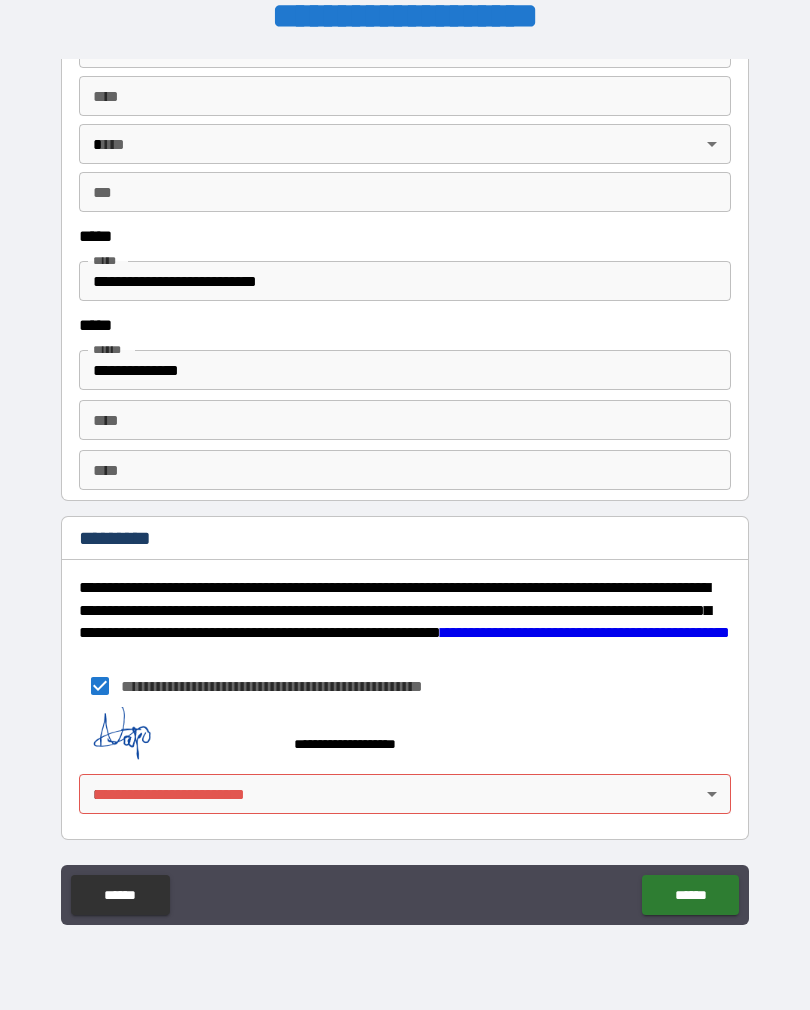 scroll, scrollTop: 2786, scrollLeft: 0, axis: vertical 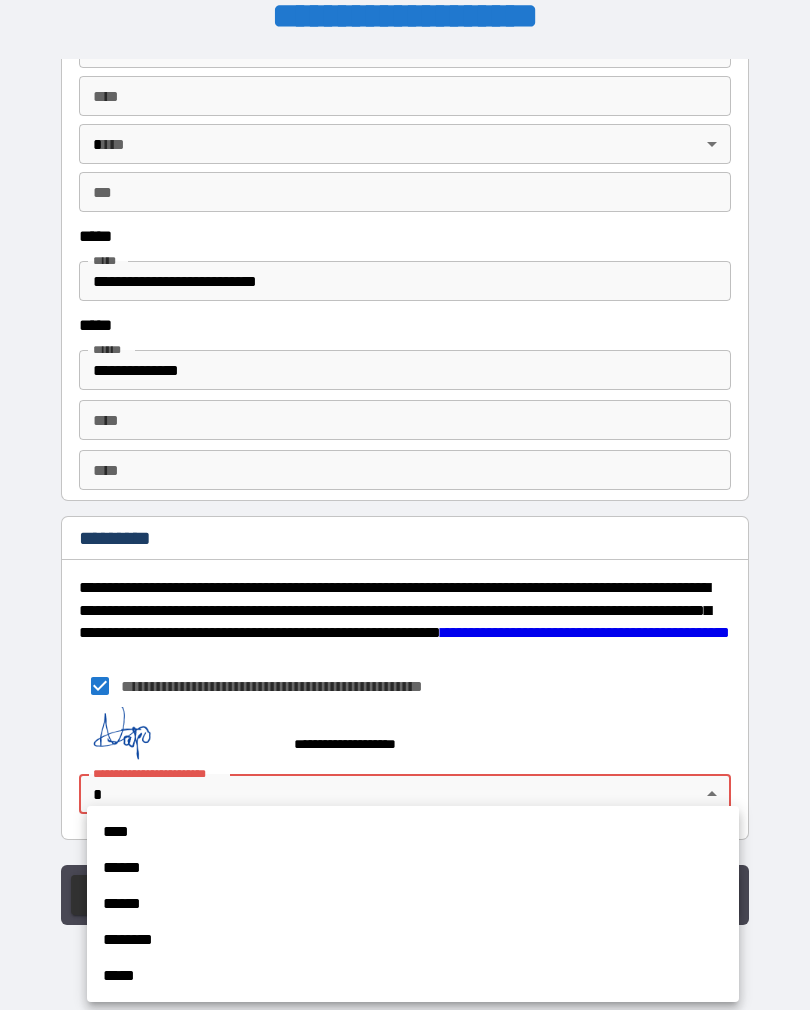click on "****" at bounding box center (413, 832) 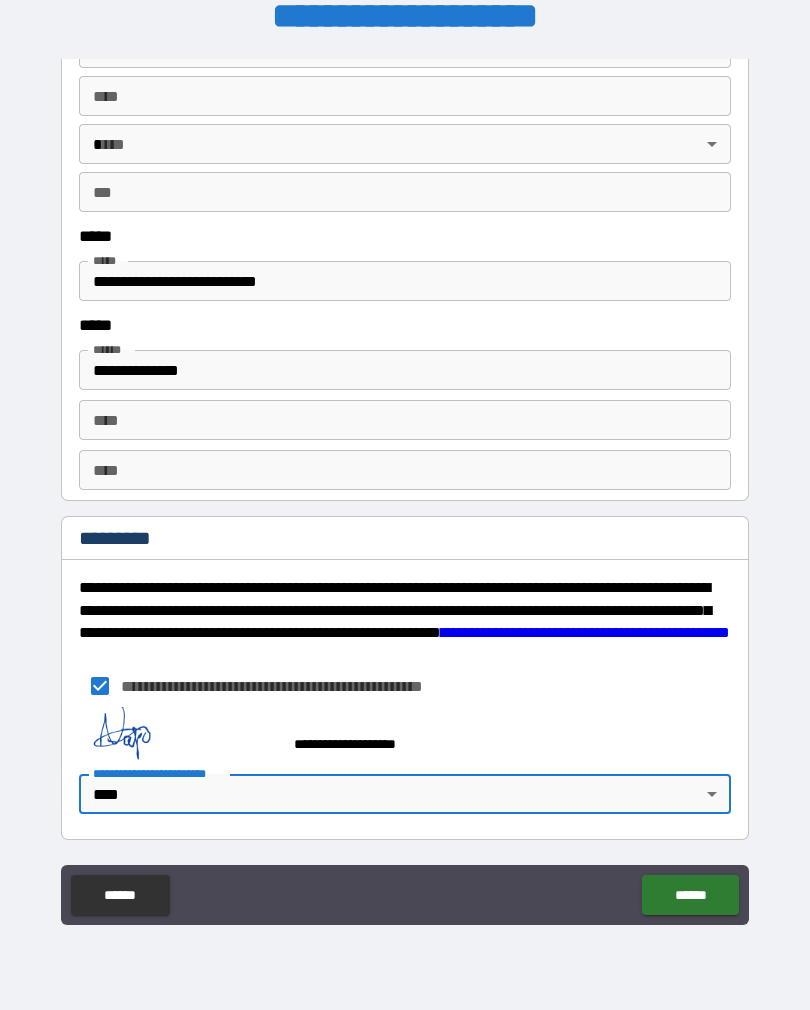 click on "******" at bounding box center [690, 895] 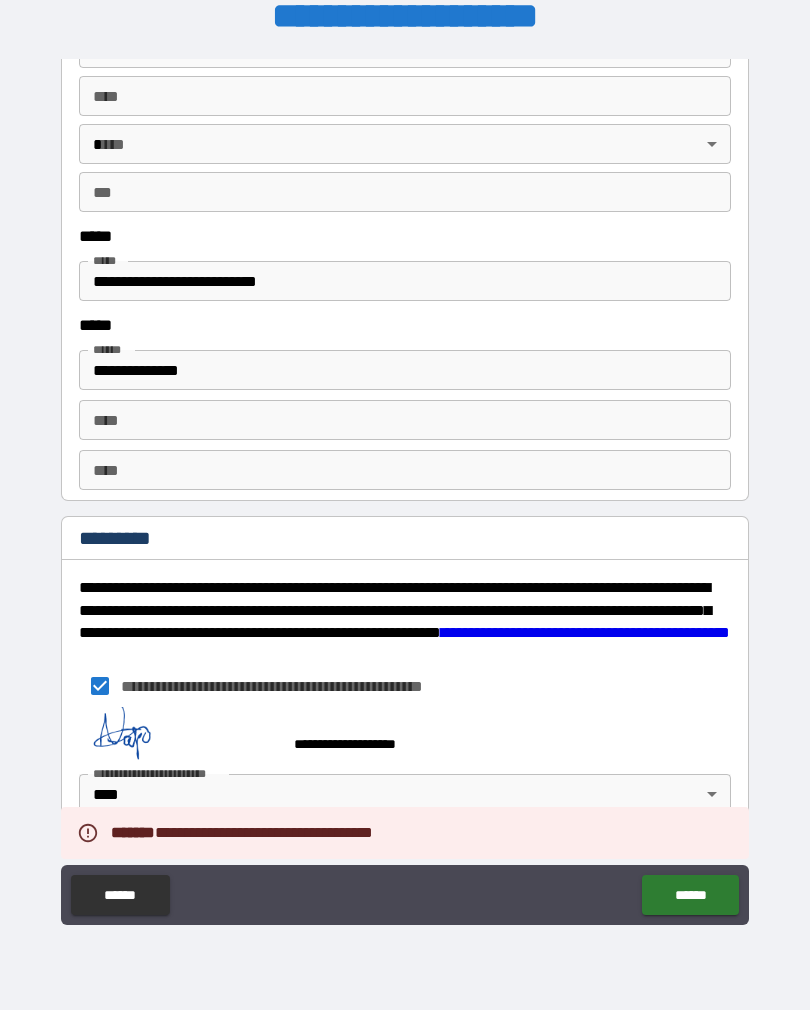 click on "**********" at bounding box center [405, 489] 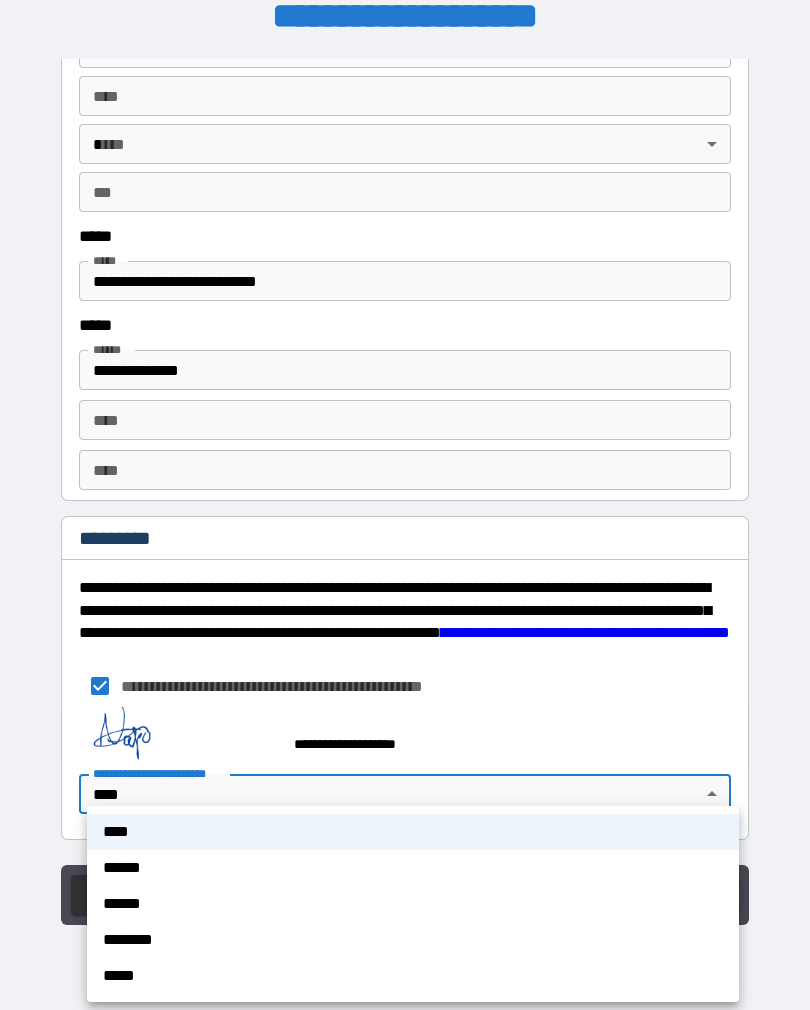click on "****" at bounding box center [413, 832] 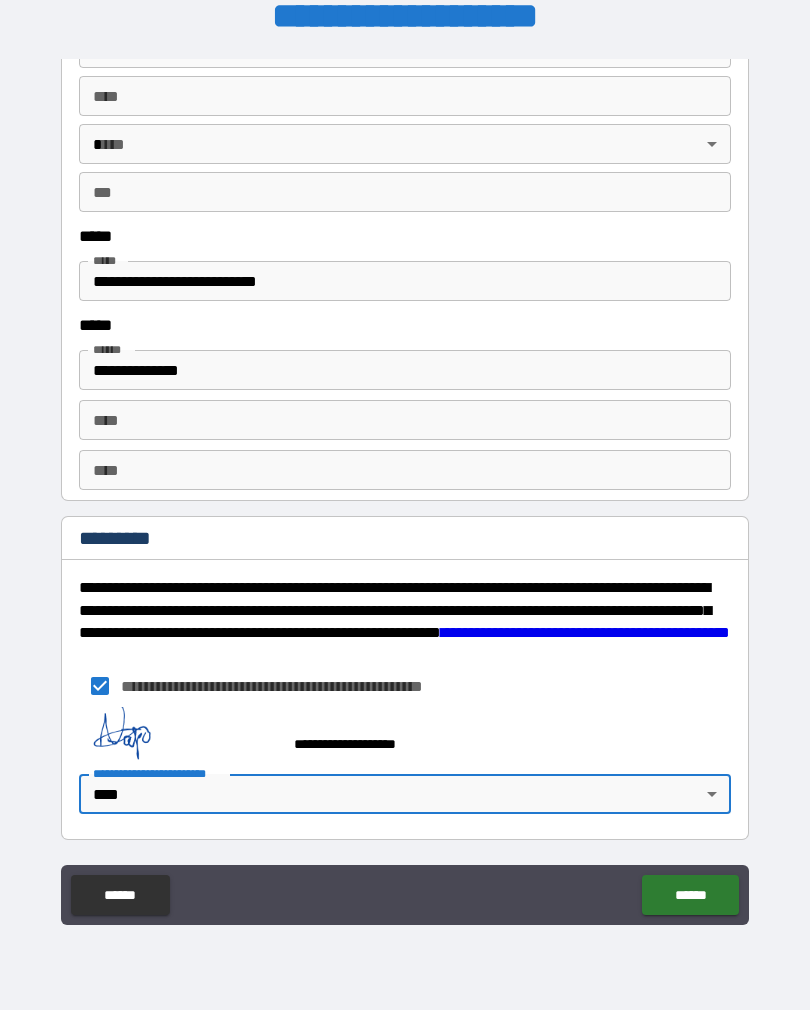 click on "**********" at bounding box center (405, 489) 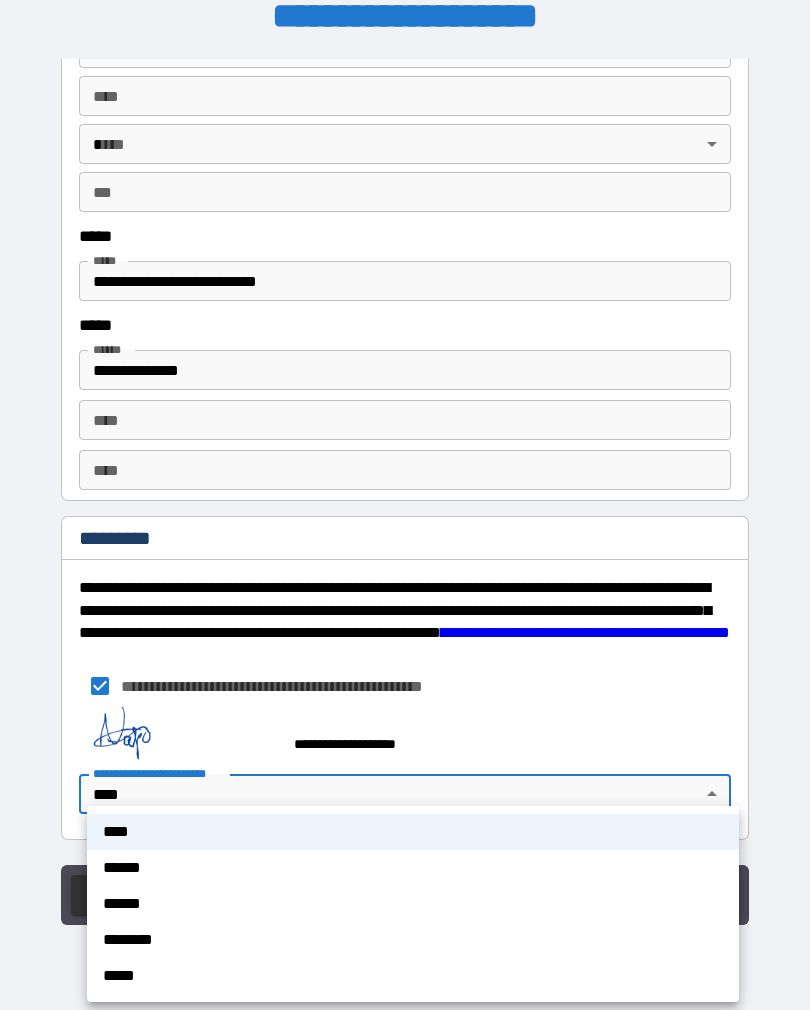 click on "****" at bounding box center [413, 832] 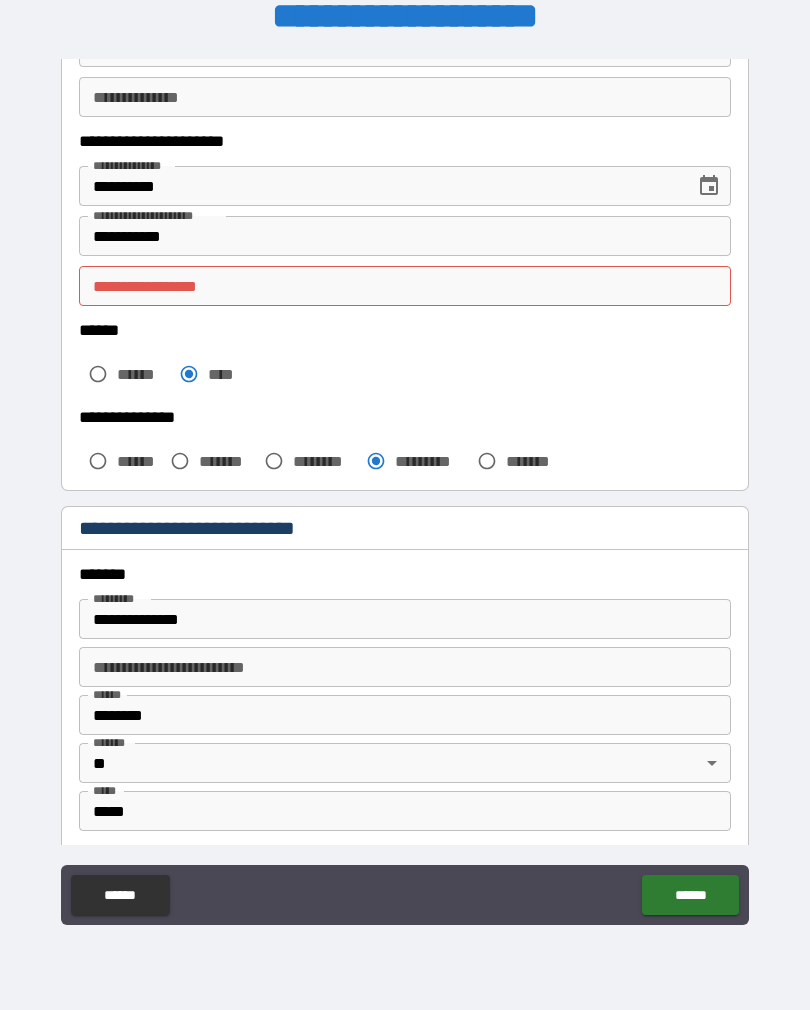 scroll, scrollTop: 291, scrollLeft: 0, axis: vertical 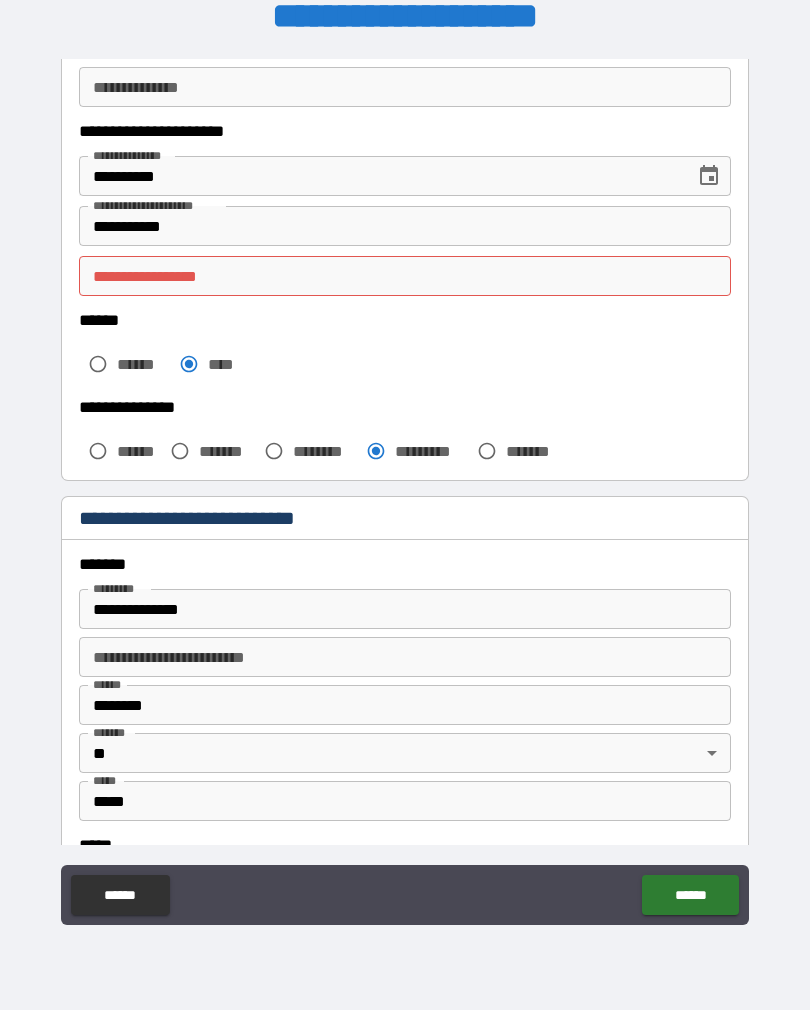 click on "**********" at bounding box center [405, 276] 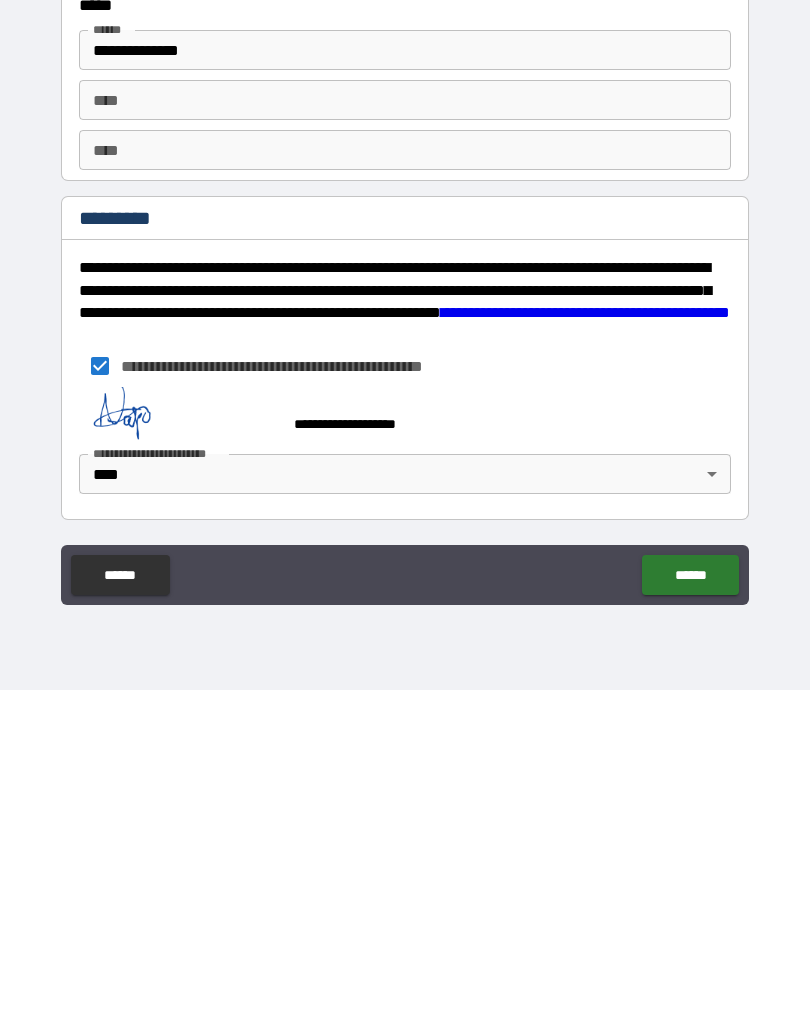 scroll, scrollTop: 2787, scrollLeft: 0, axis: vertical 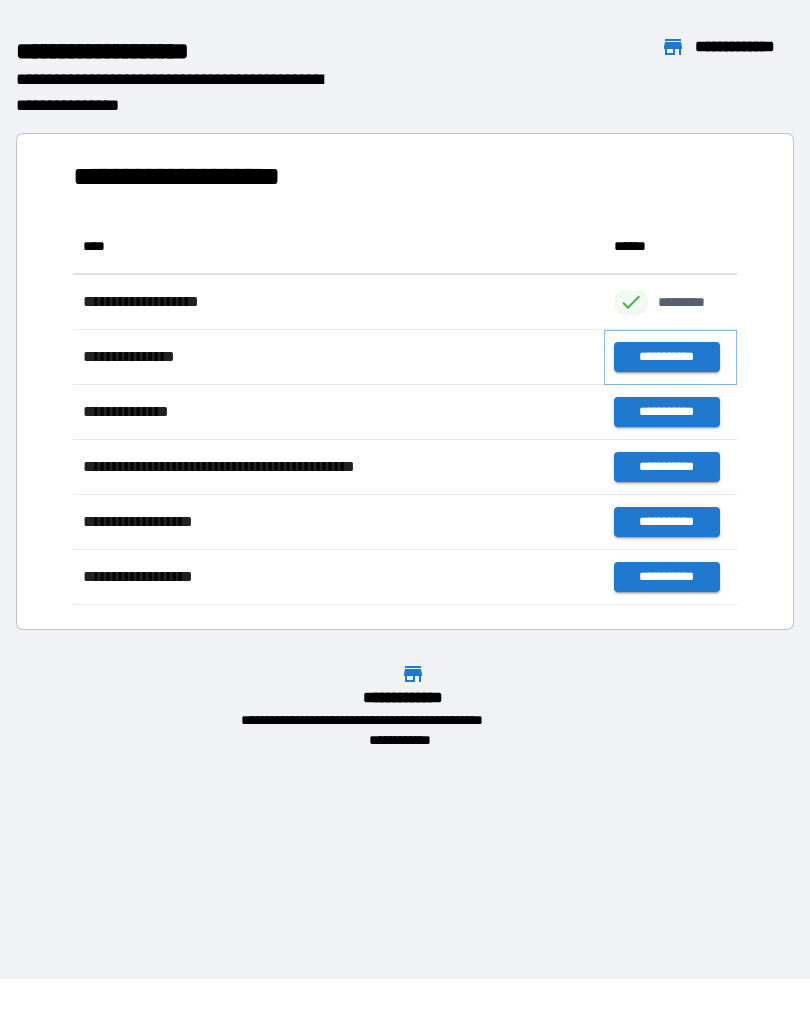 click on "**********" at bounding box center (666, 357) 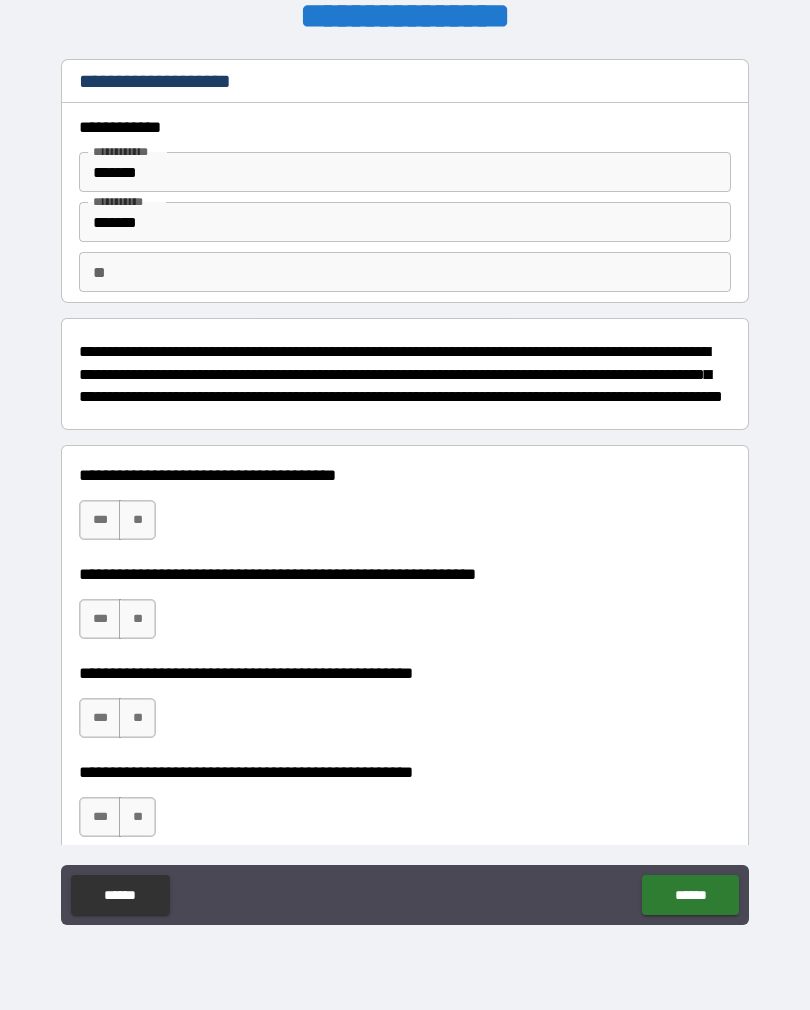 scroll, scrollTop: 0, scrollLeft: 0, axis: both 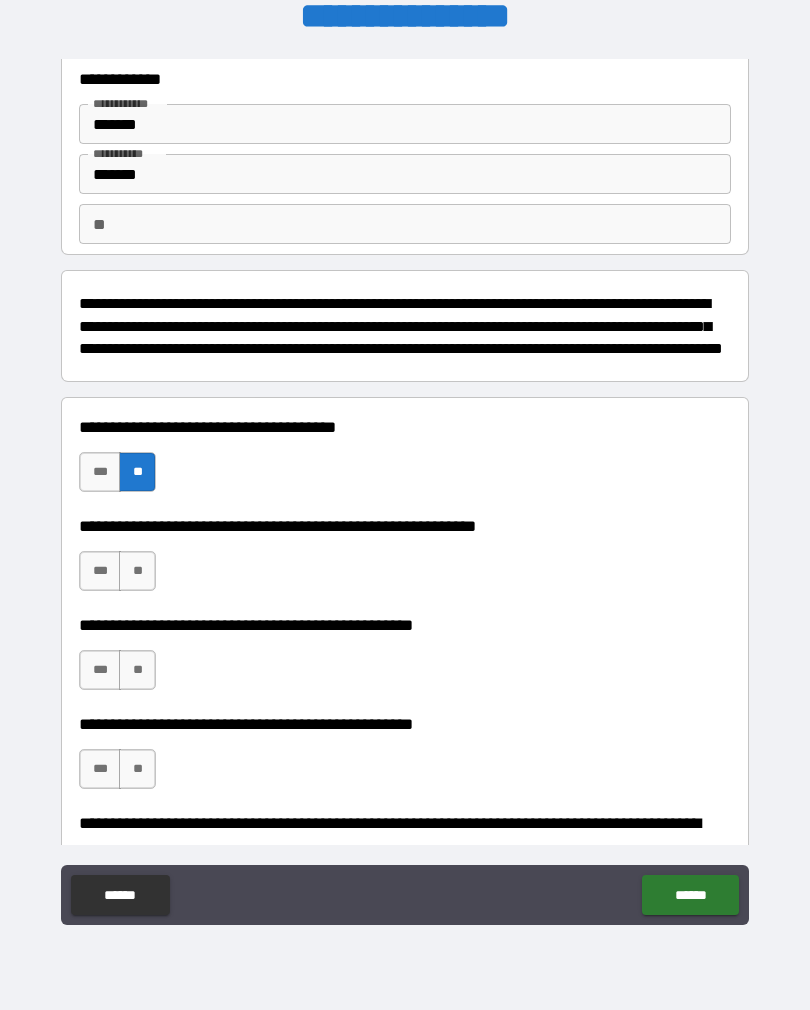 click on "***" at bounding box center [100, 571] 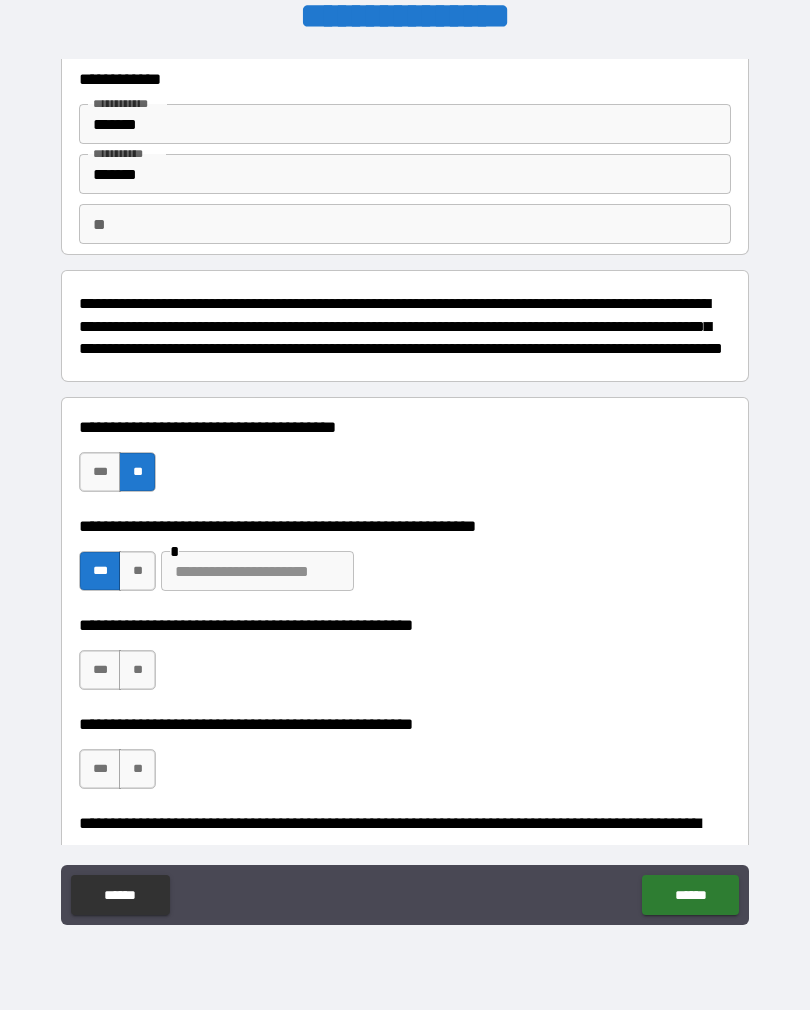 click at bounding box center (257, 571) 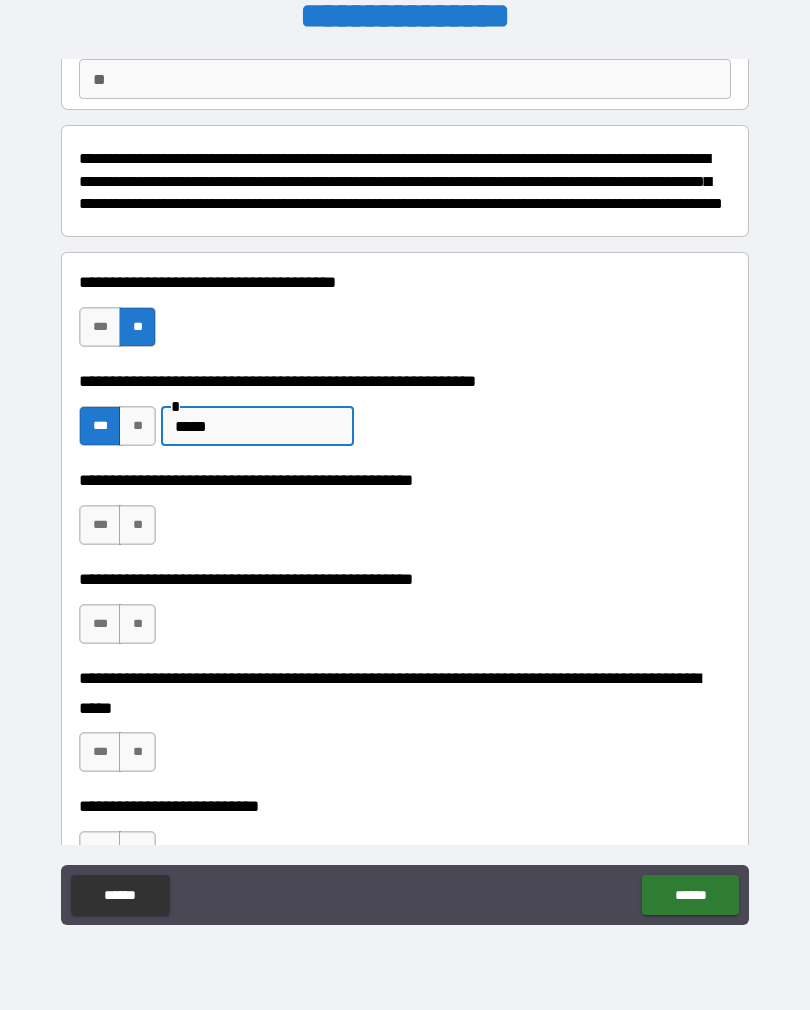 scroll, scrollTop: 196, scrollLeft: 0, axis: vertical 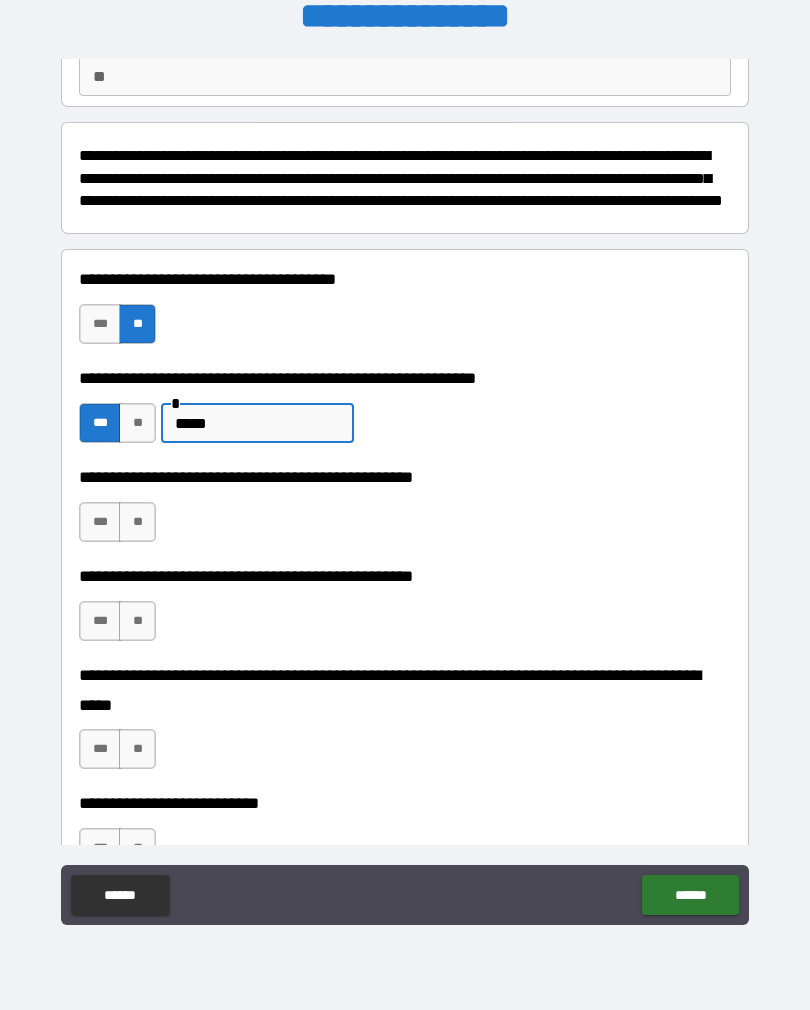 click on "**" at bounding box center (137, 522) 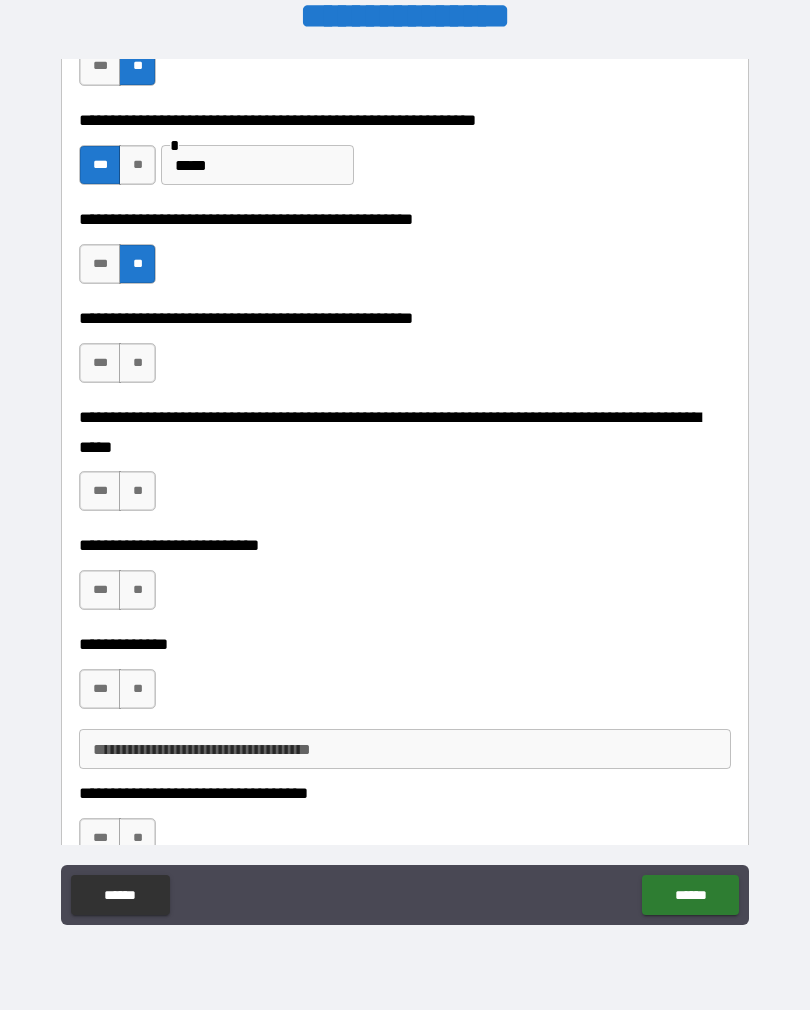 scroll, scrollTop: 455, scrollLeft: 0, axis: vertical 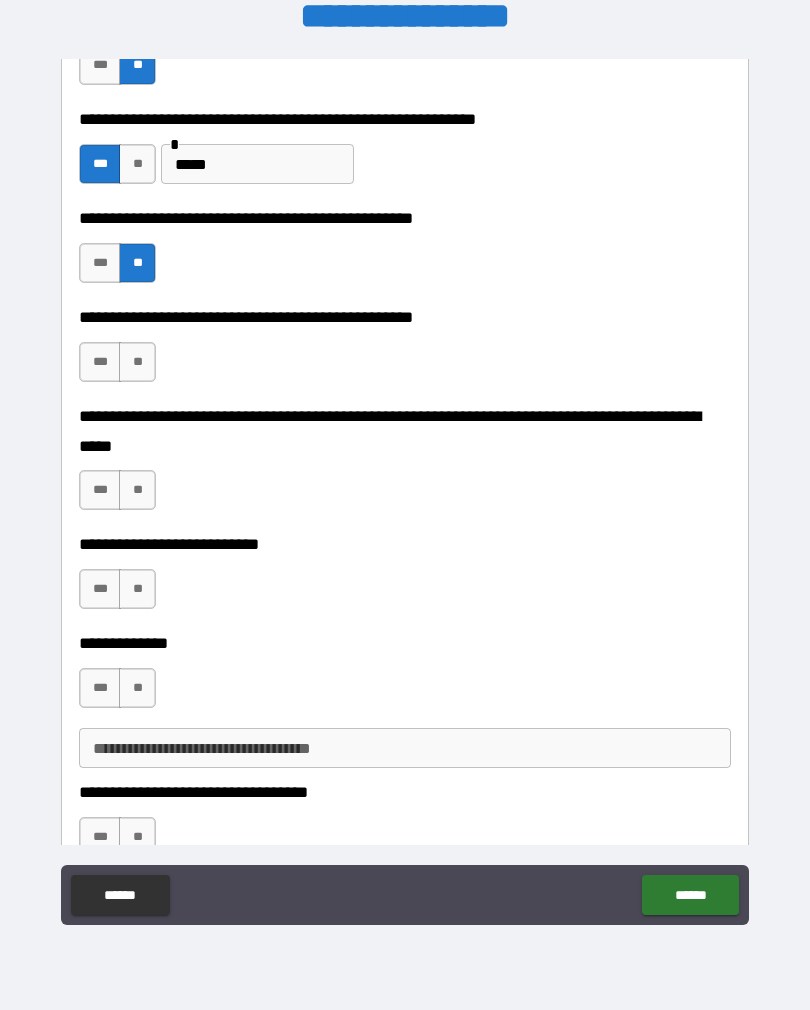 click on "**" at bounding box center (137, 490) 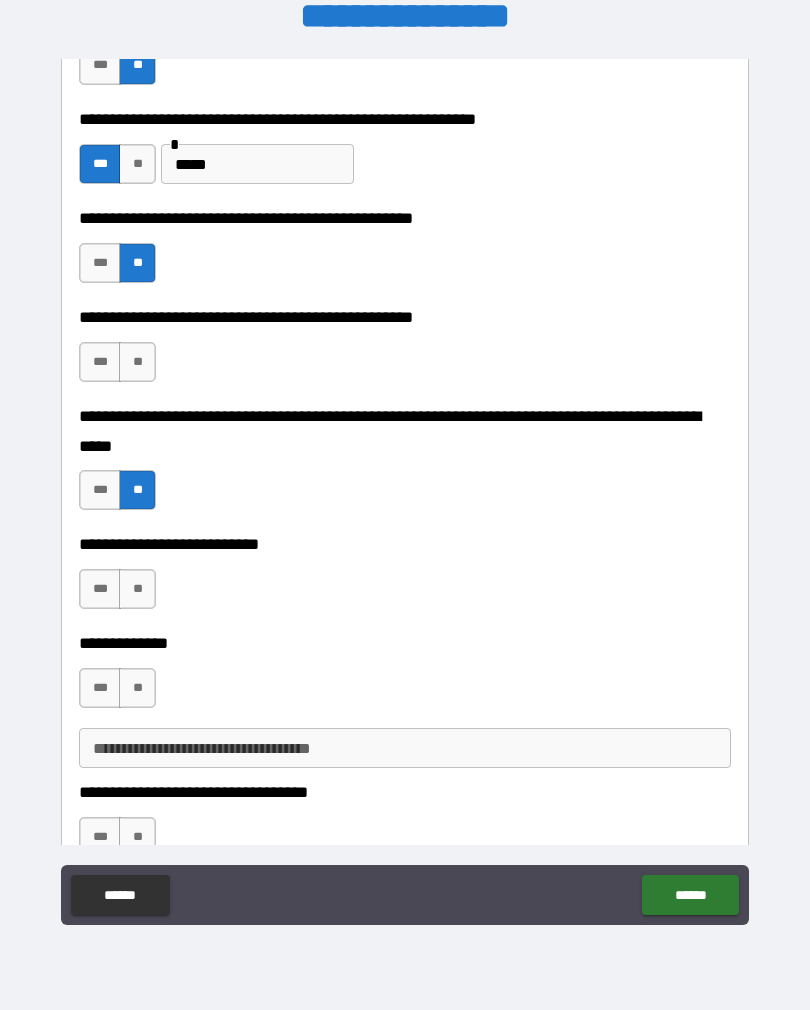 click on "**" at bounding box center [137, 362] 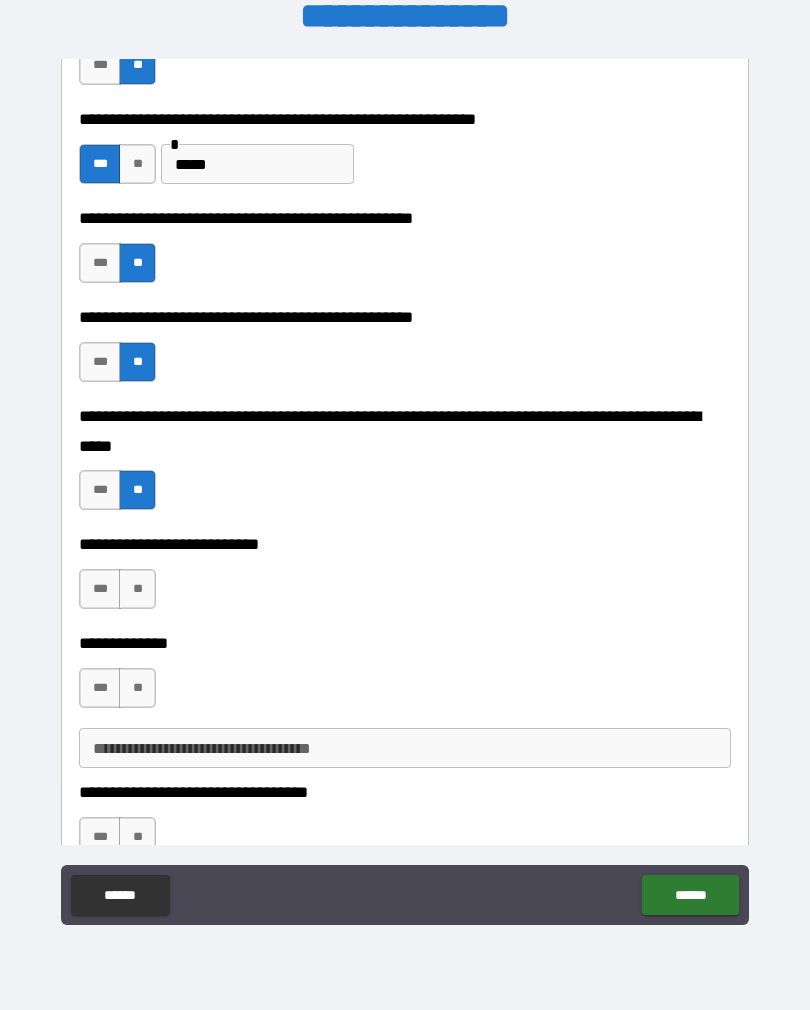 click on "**" at bounding box center [137, 589] 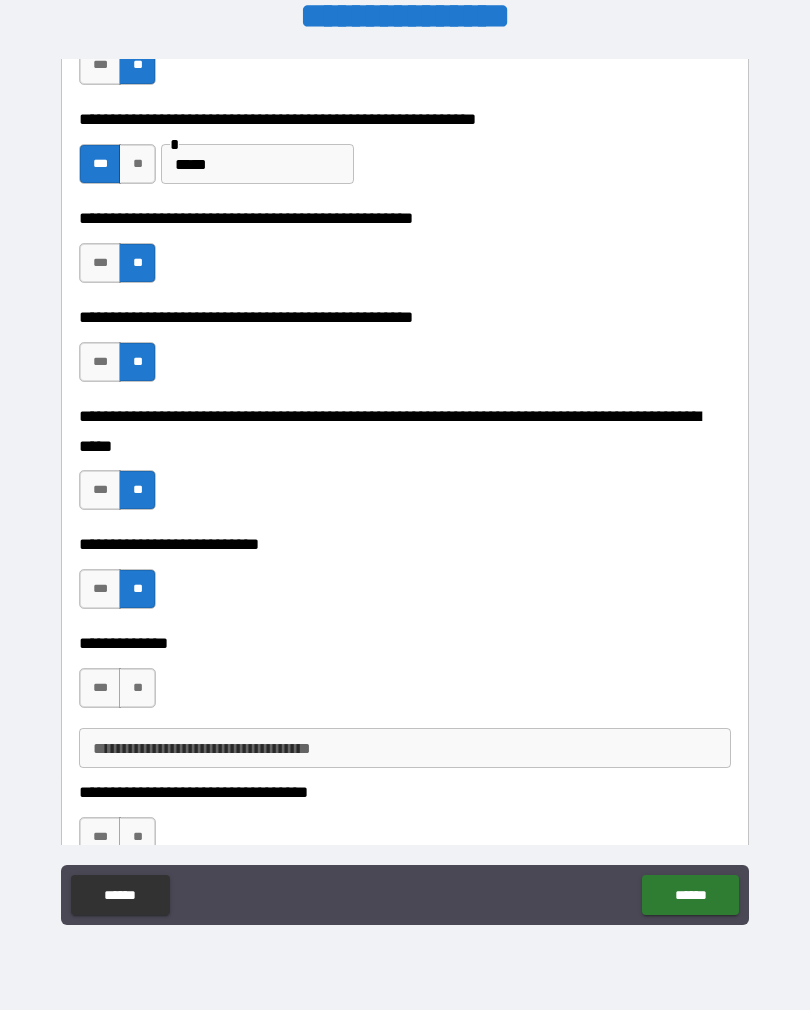 click on "***" at bounding box center (100, 688) 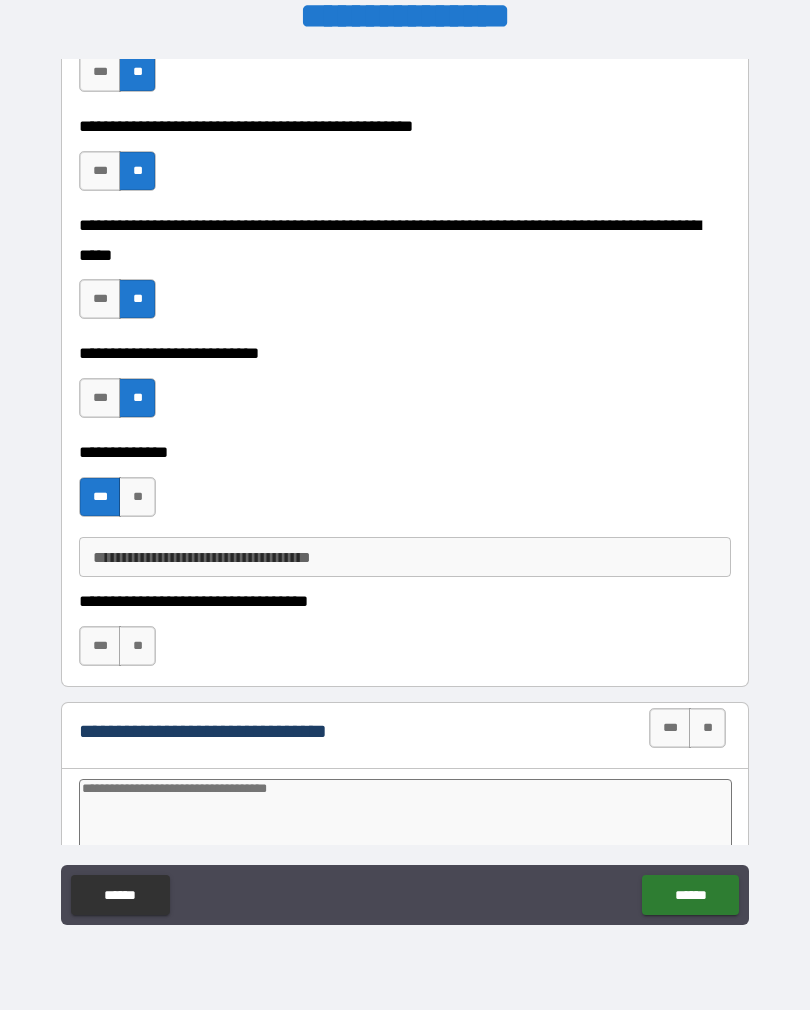scroll, scrollTop: 647, scrollLeft: 0, axis: vertical 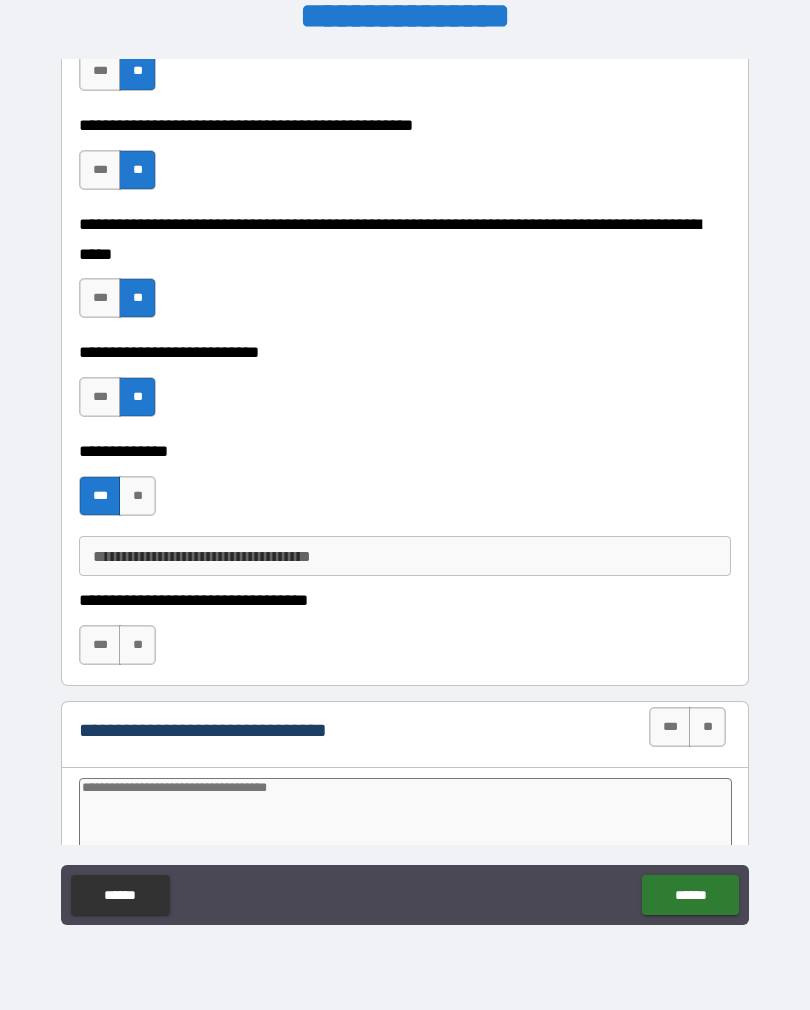 click on "**********" at bounding box center (405, 556) 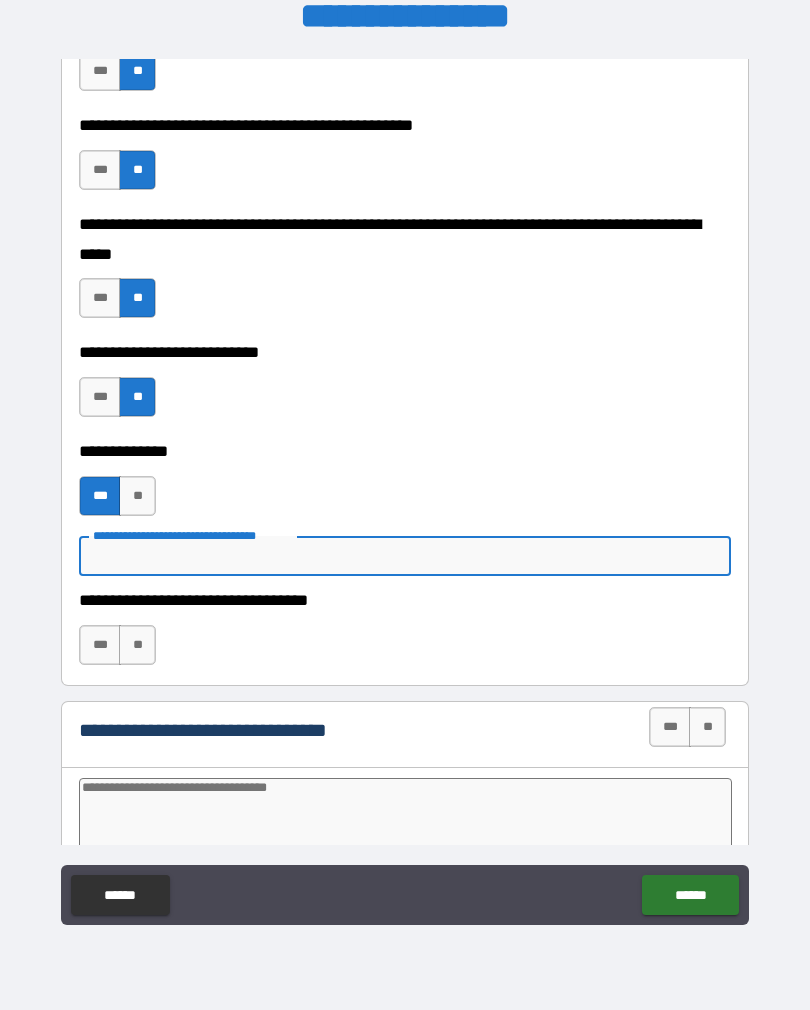 click on "**********" at bounding box center (405, 239) 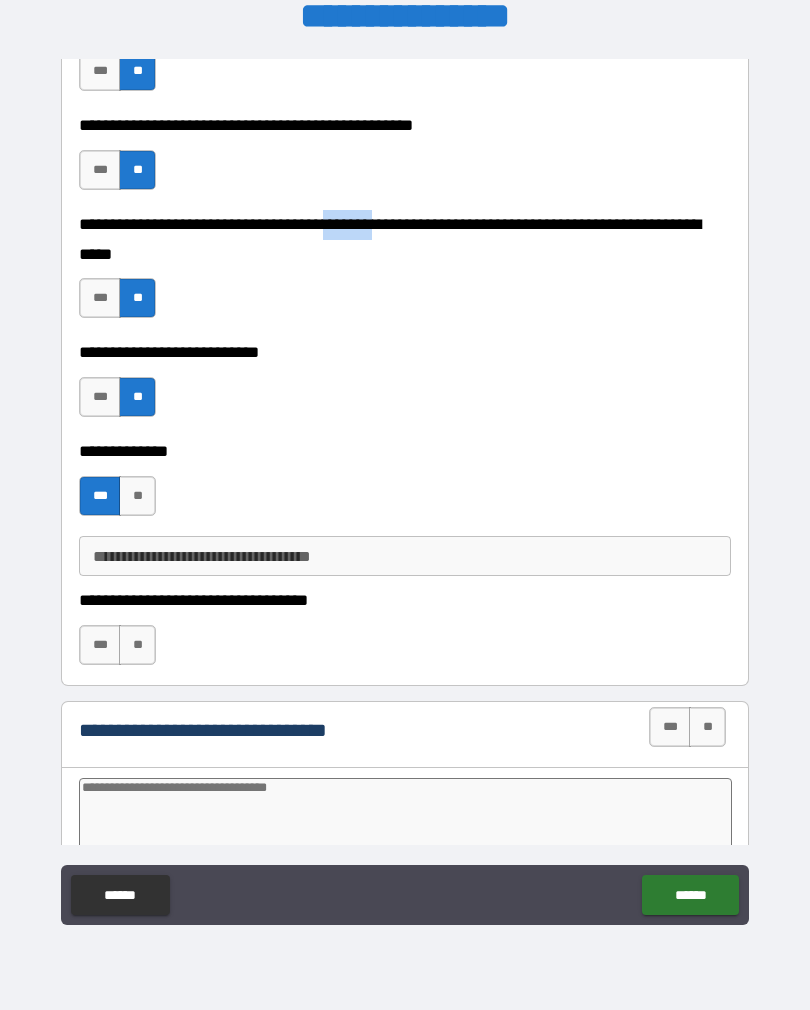 click on "**********" at bounding box center (405, 274) 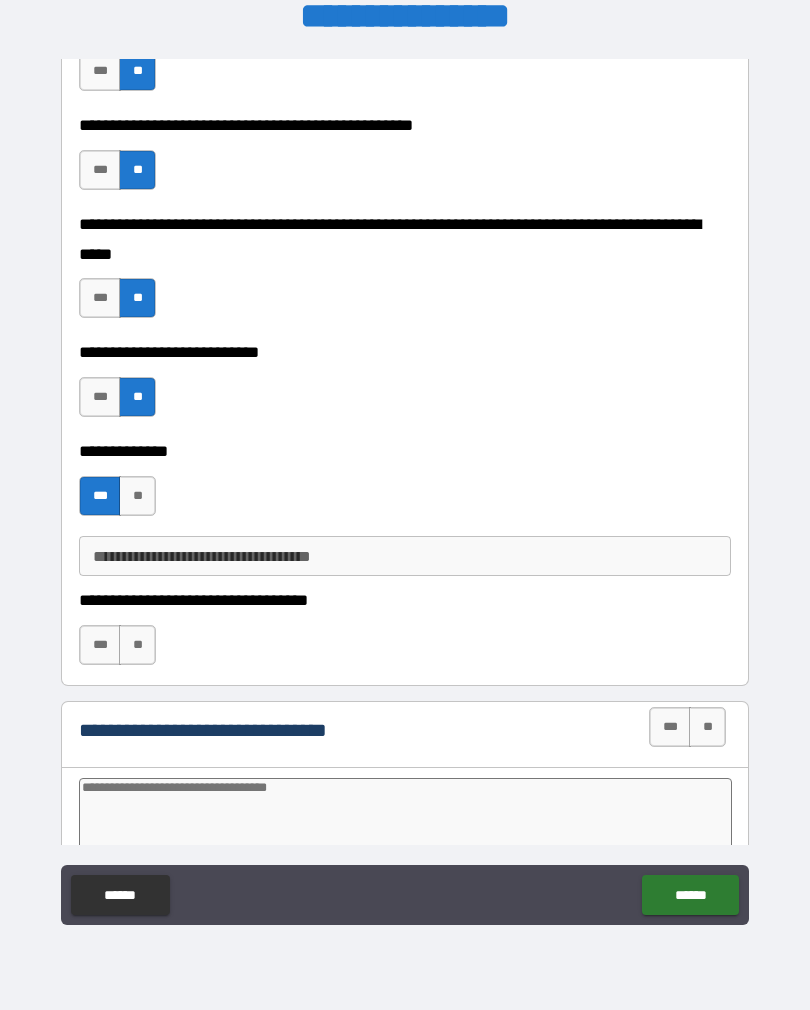 click on "**********" at bounding box center (405, 239) 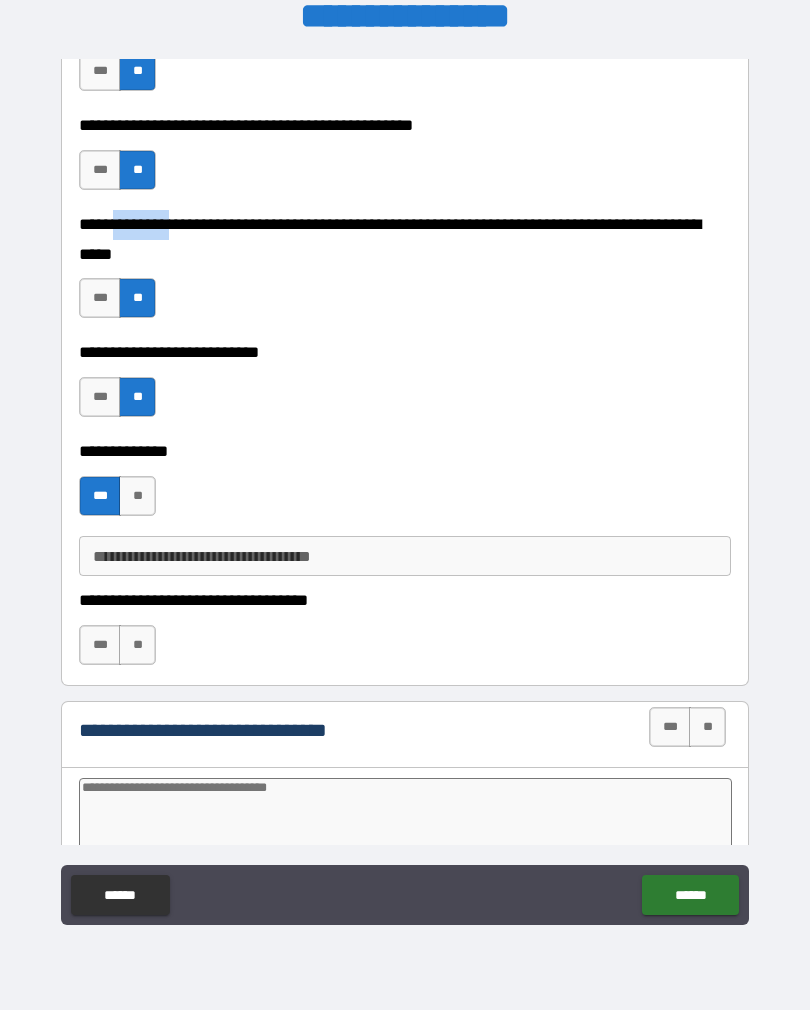 click on "**********" at bounding box center [405, 352] 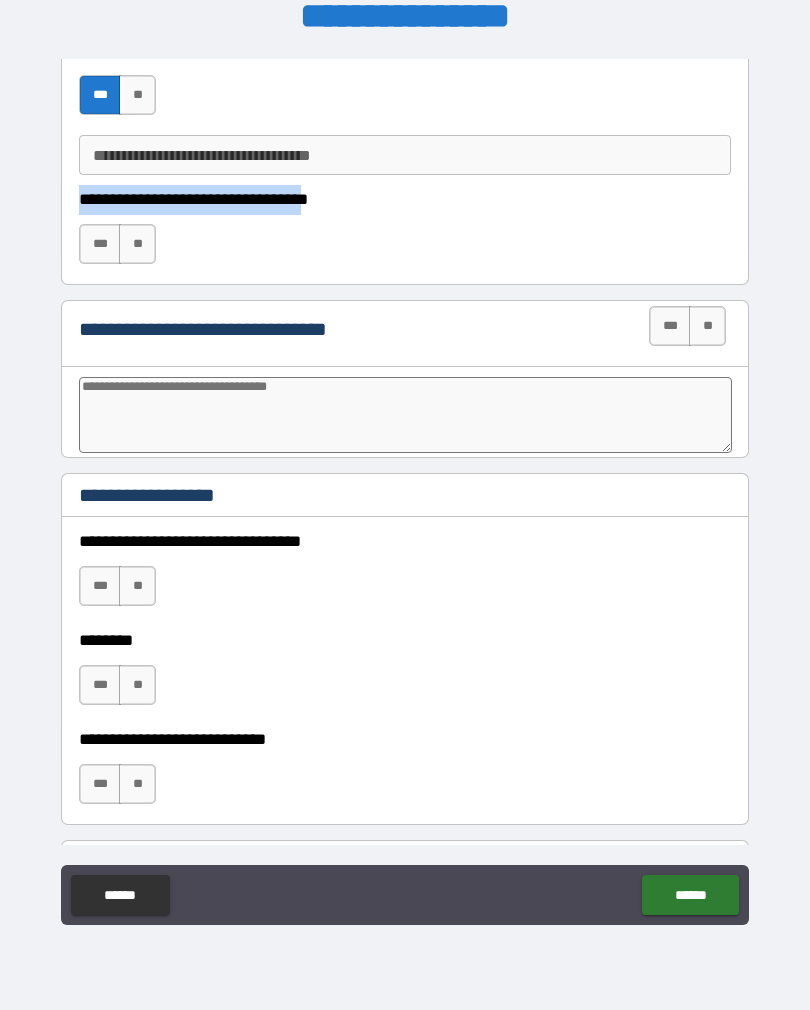 scroll, scrollTop: 1047, scrollLeft: 0, axis: vertical 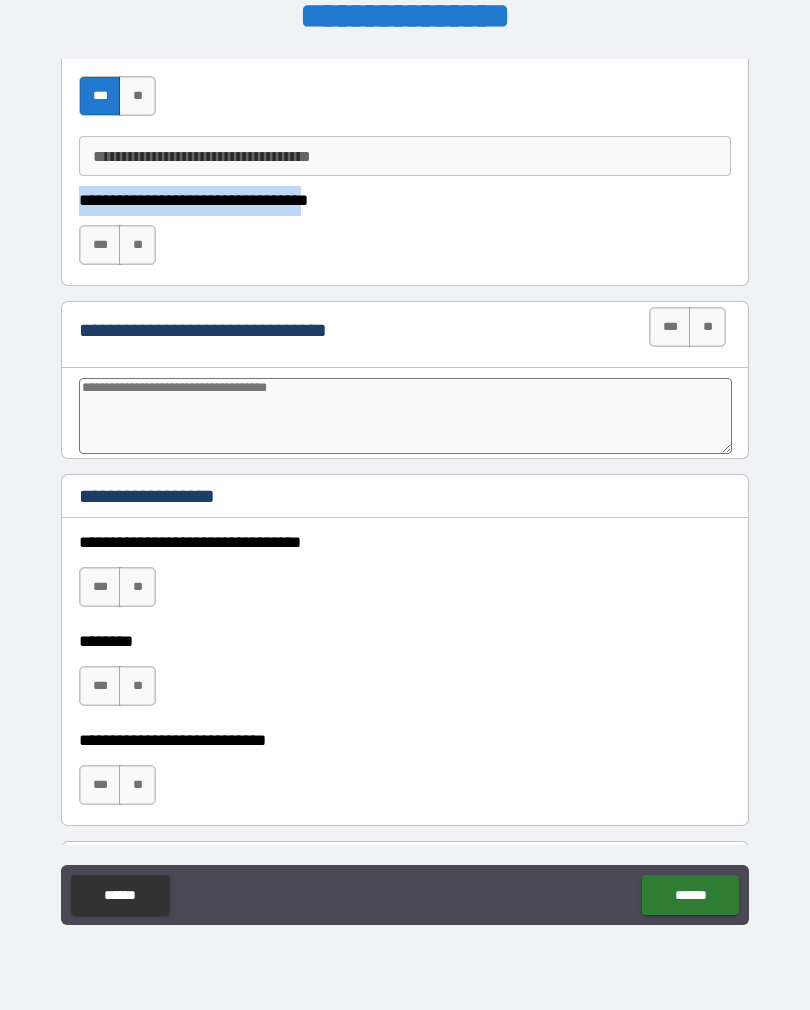 click on "**" at bounding box center (137, 245) 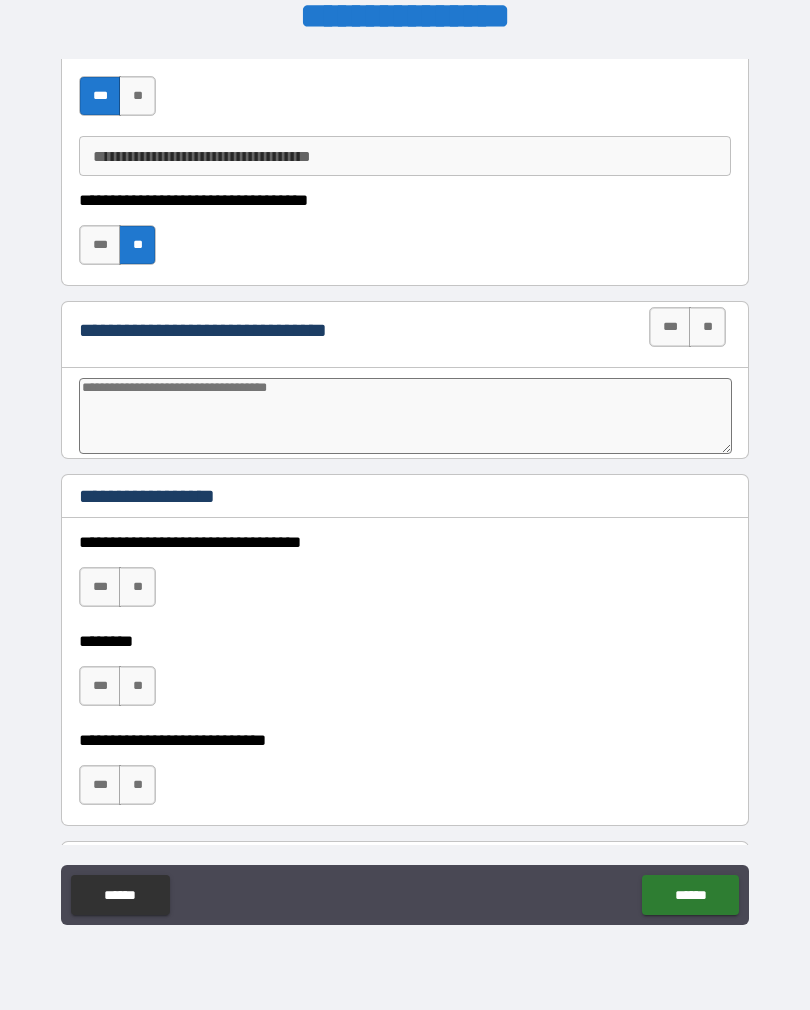 click on "**" at bounding box center [707, 327] 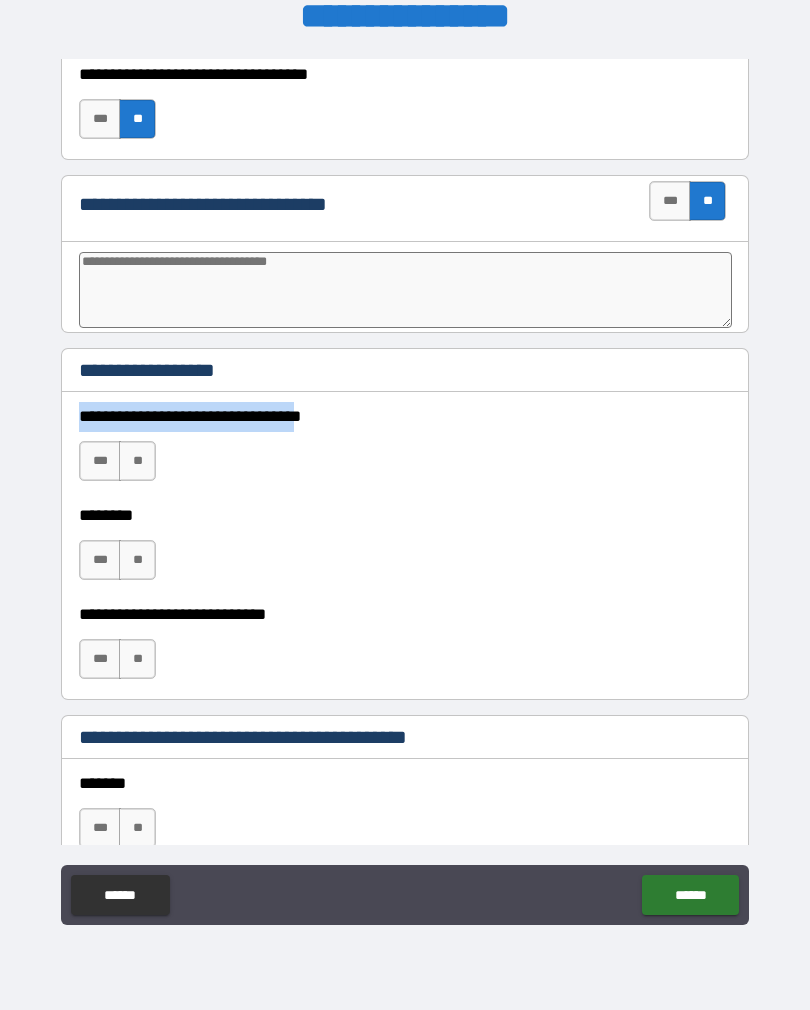 scroll, scrollTop: 1175, scrollLeft: 0, axis: vertical 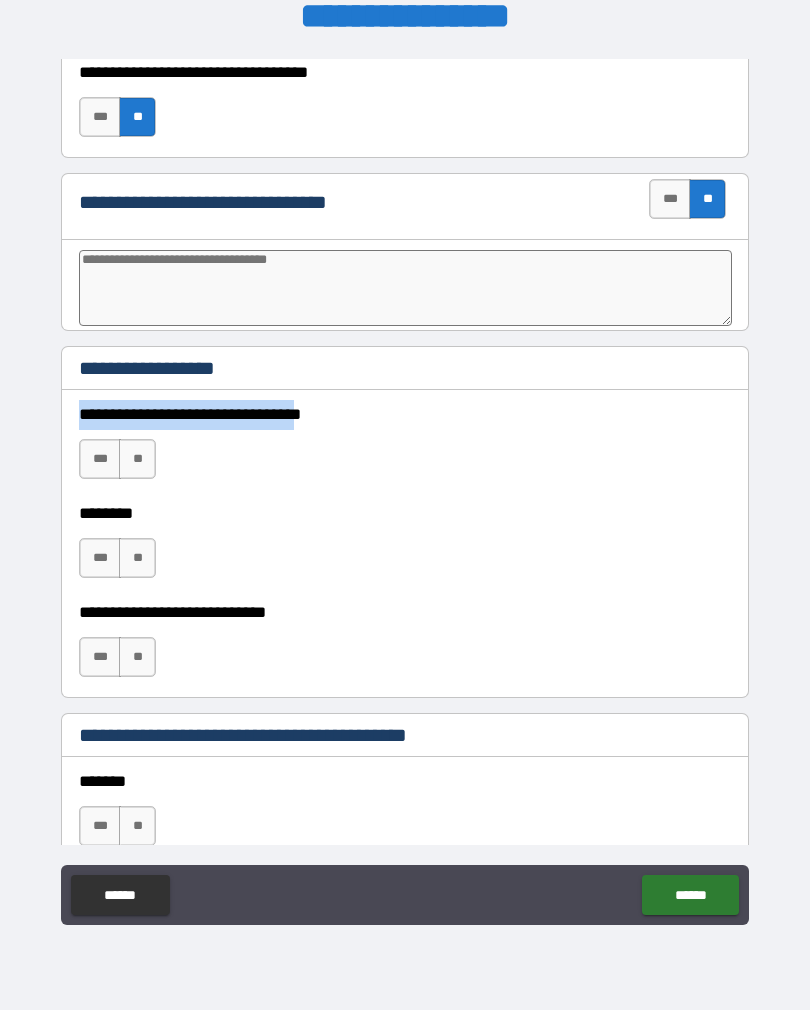 click on "**" at bounding box center (137, 657) 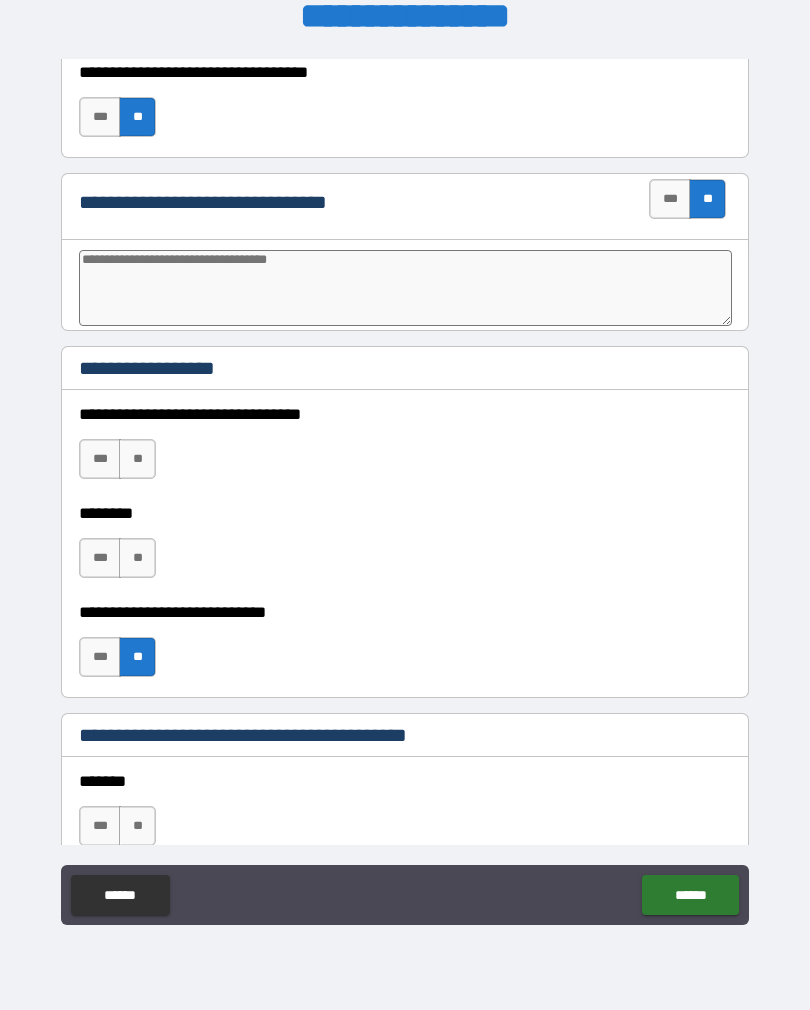 click on "**" at bounding box center [137, 558] 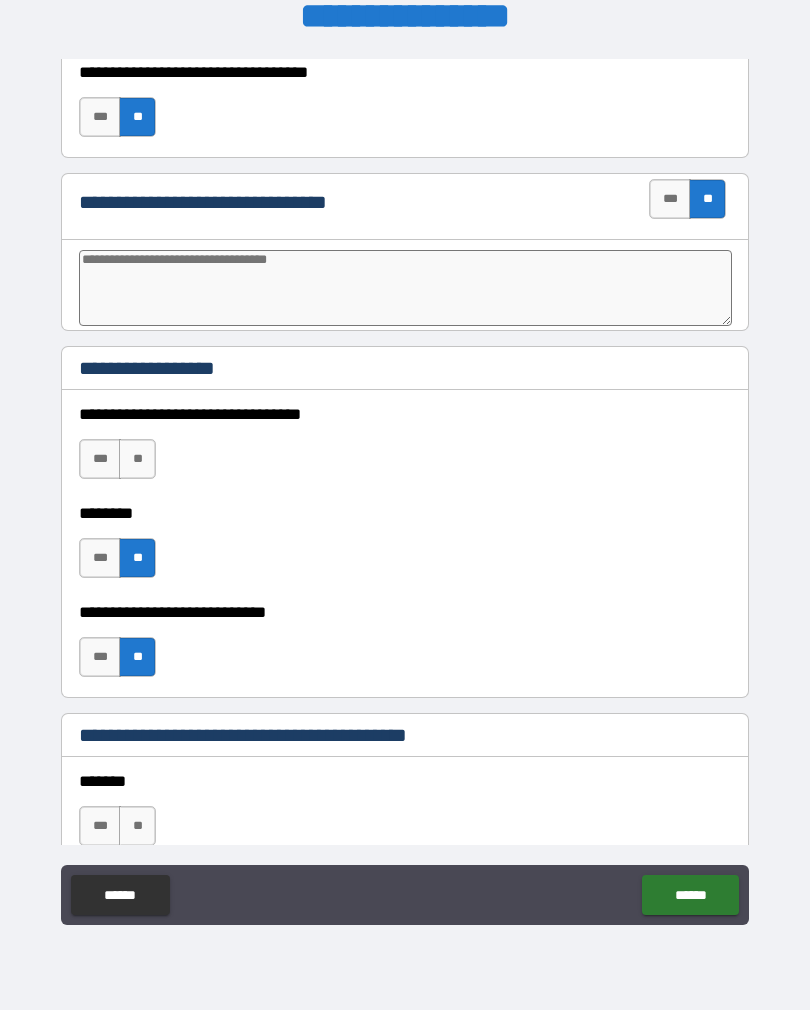 click on "**" at bounding box center [137, 459] 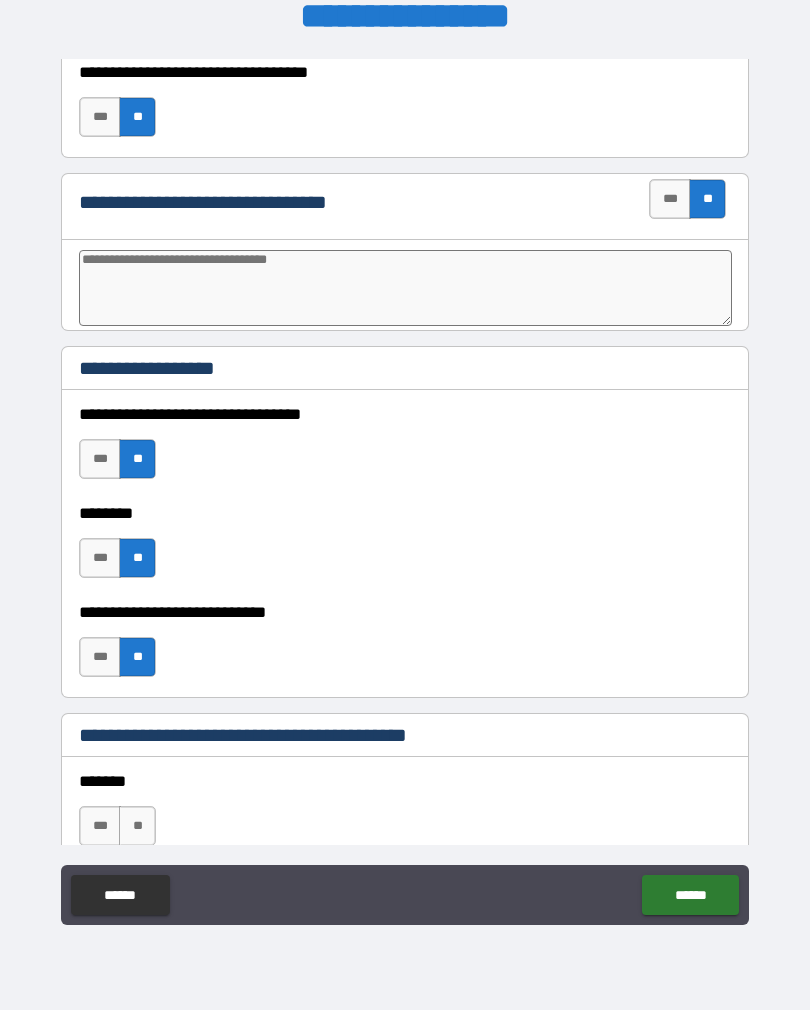 click on "**" at bounding box center (137, 826) 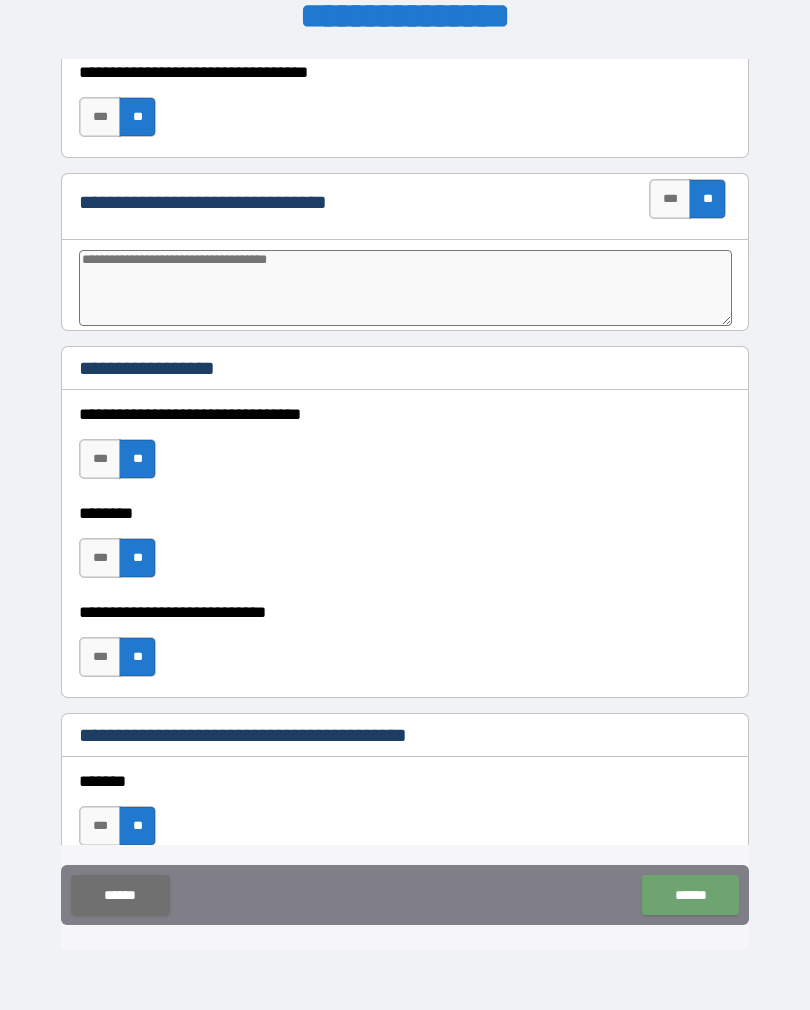 click on "******" at bounding box center (690, 895) 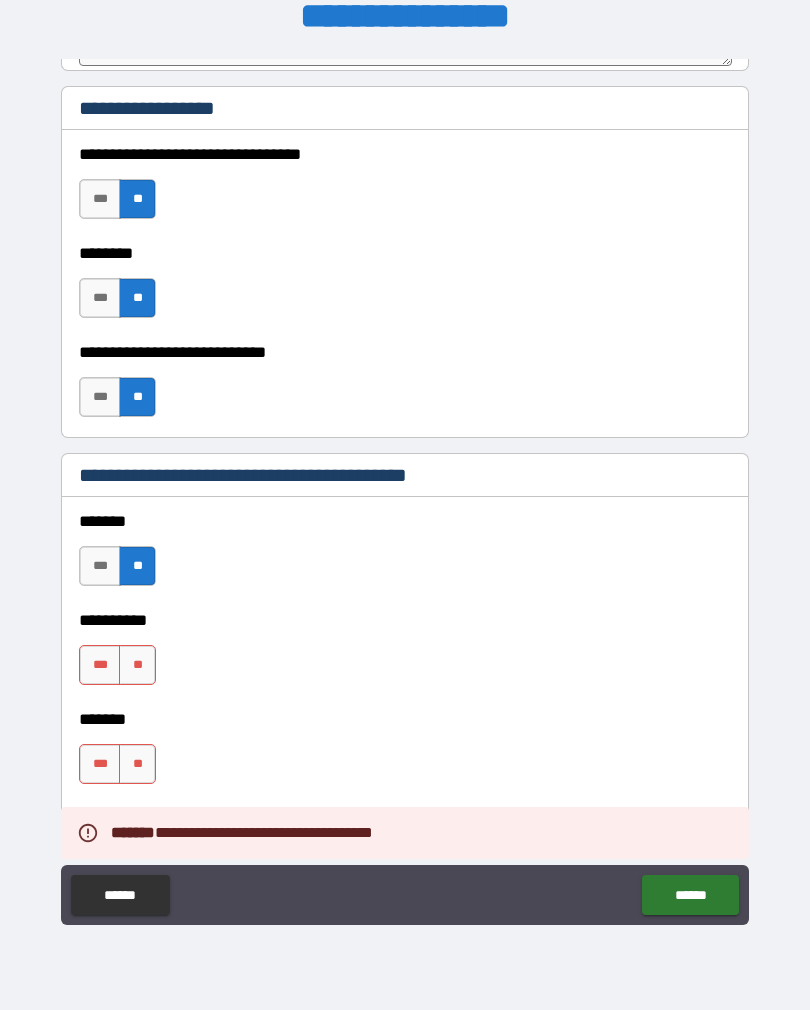 scroll, scrollTop: 1436, scrollLeft: 0, axis: vertical 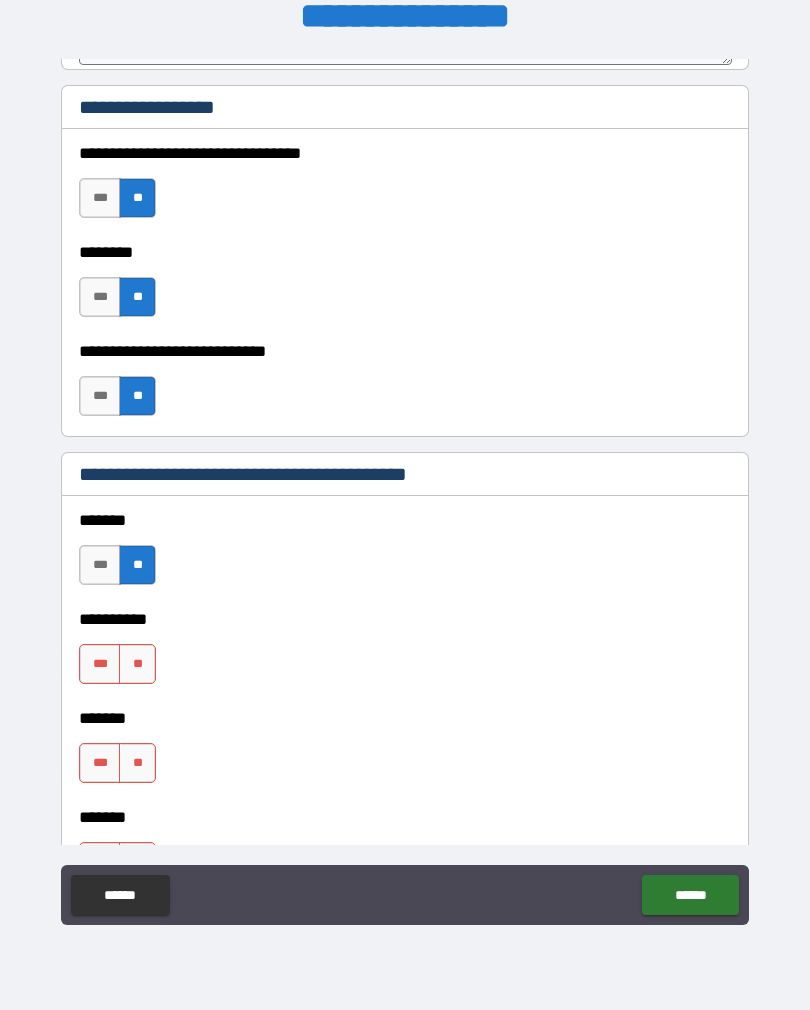click on "**" at bounding box center (137, 664) 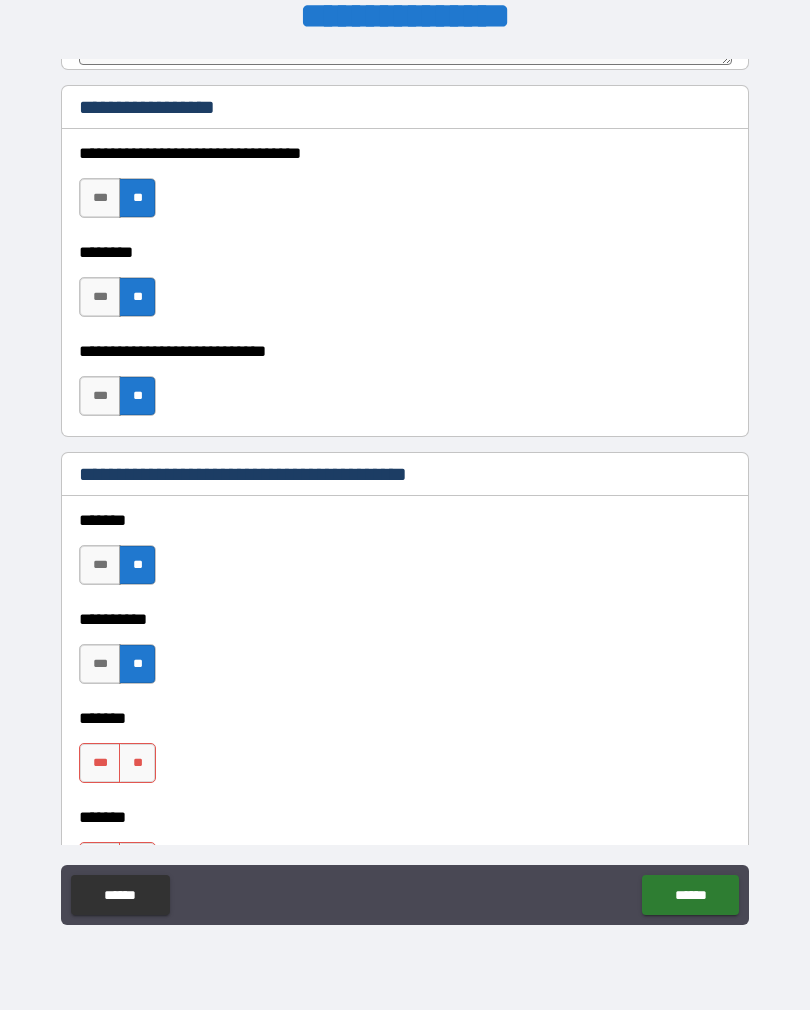 click on "**" at bounding box center (137, 763) 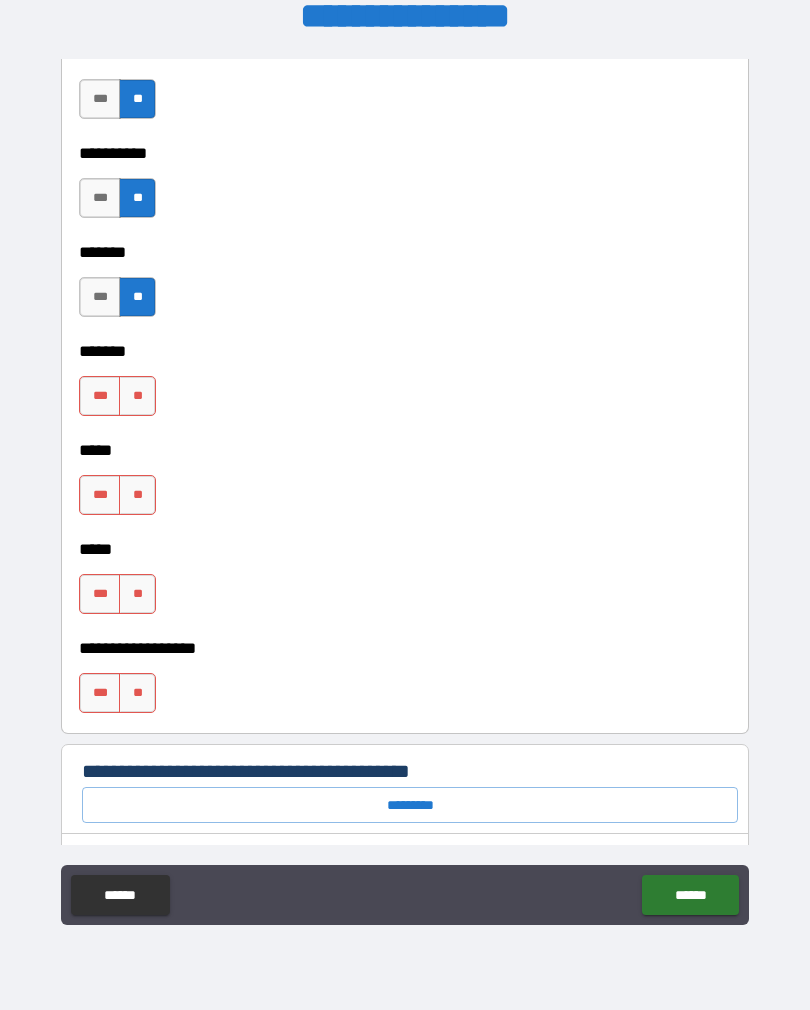 scroll, scrollTop: 1903, scrollLeft: 0, axis: vertical 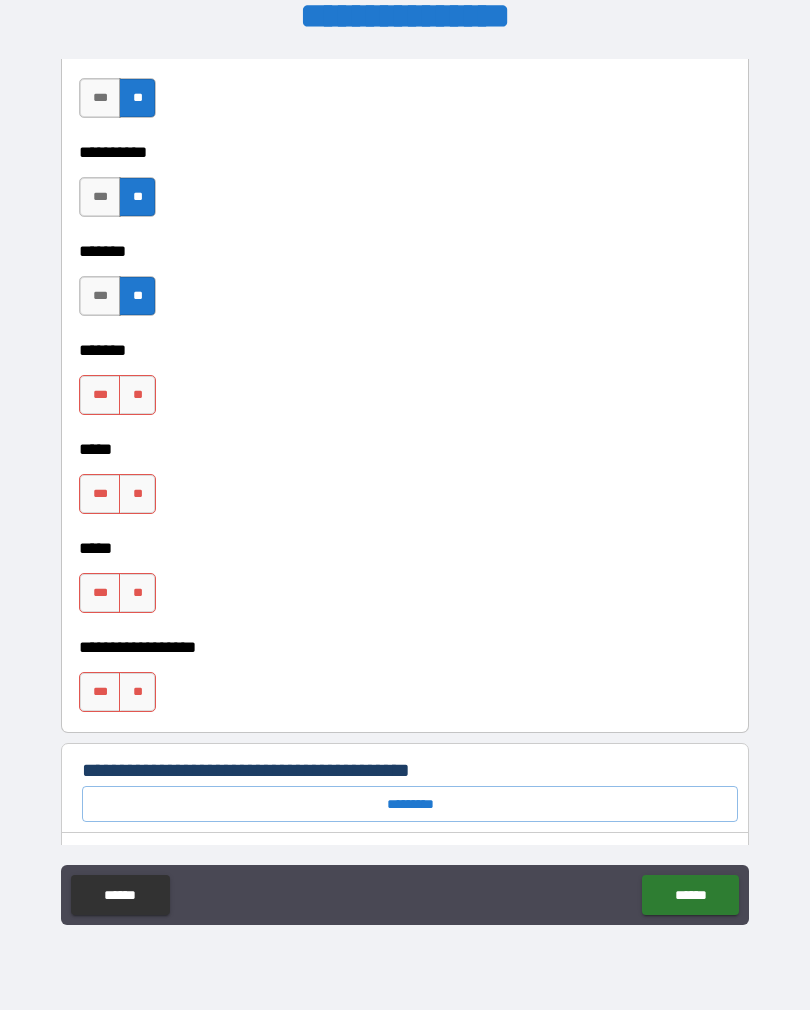 click on "**" at bounding box center (137, 395) 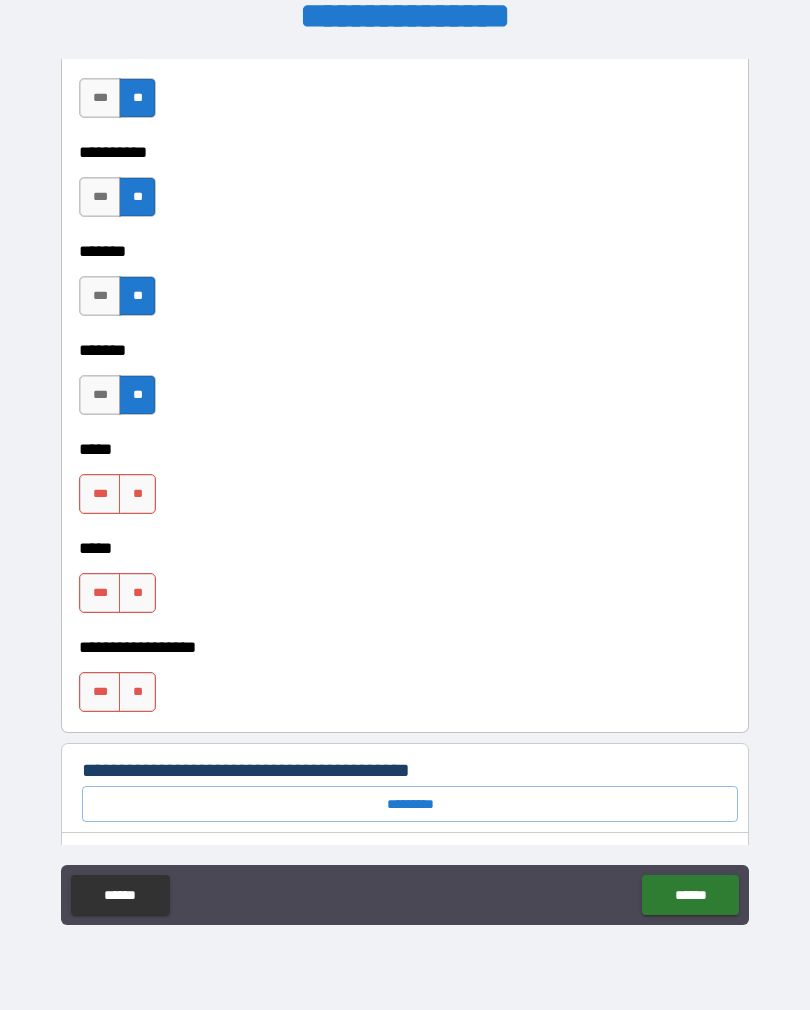 click on "**" at bounding box center (137, 494) 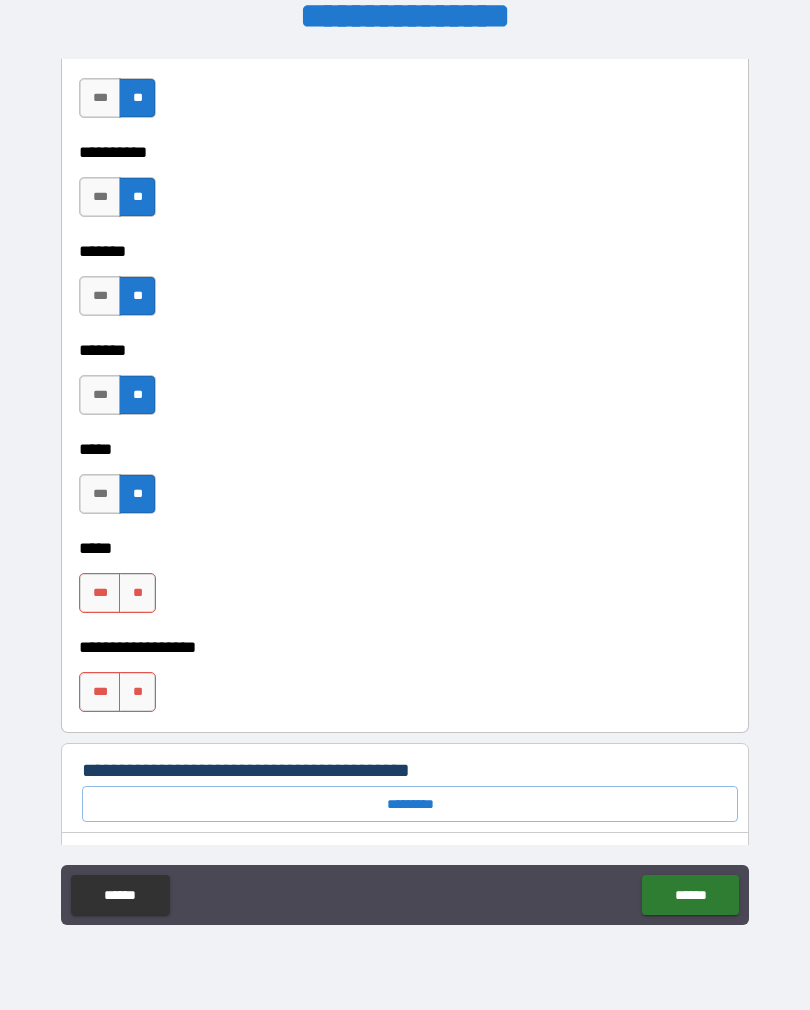 click on "**" at bounding box center (137, 593) 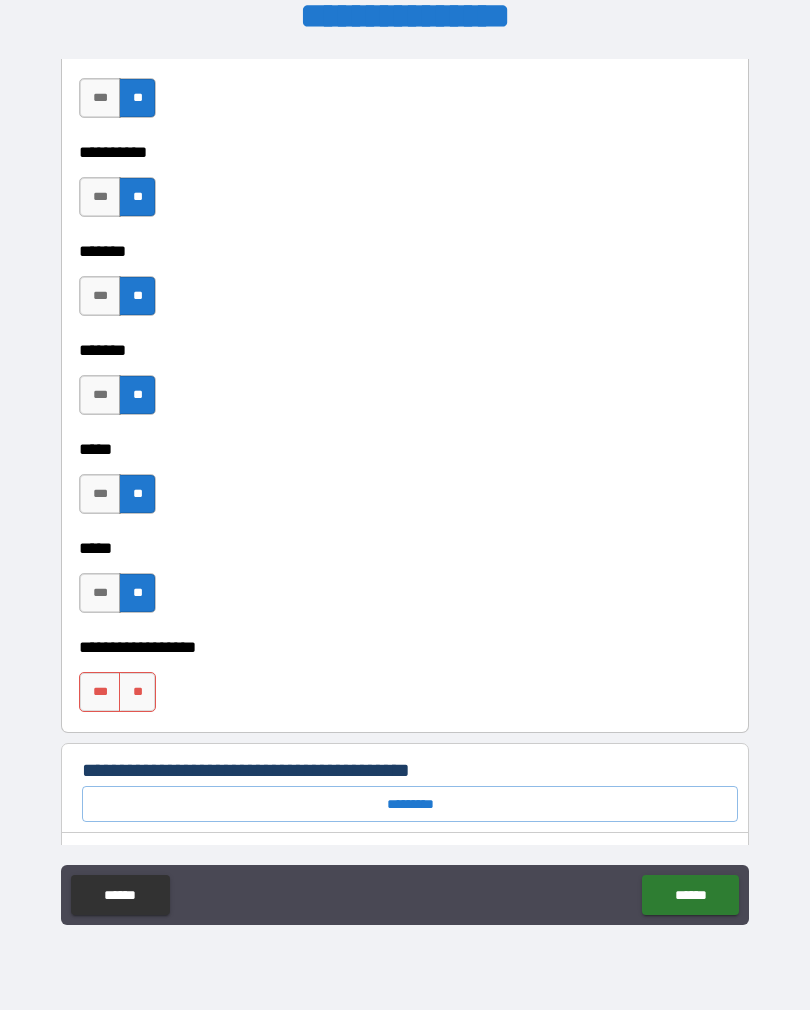 click on "**" at bounding box center (137, 692) 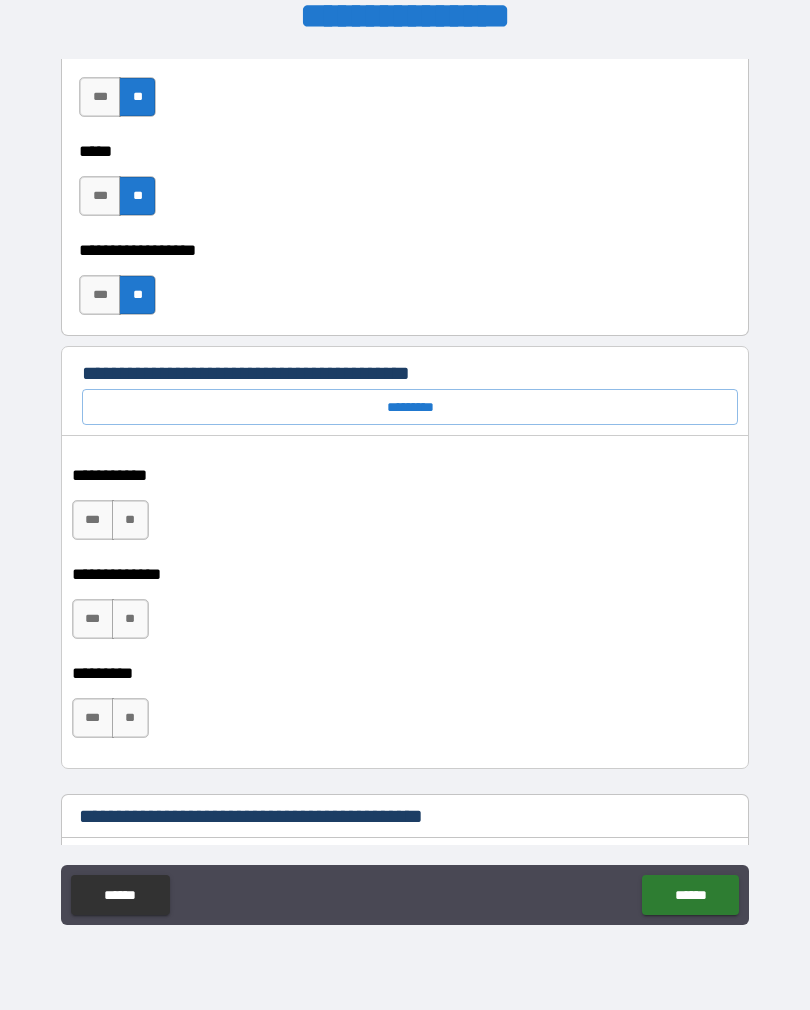 scroll, scrollTop: 2302, scrollLeft: 0, axis: vertical 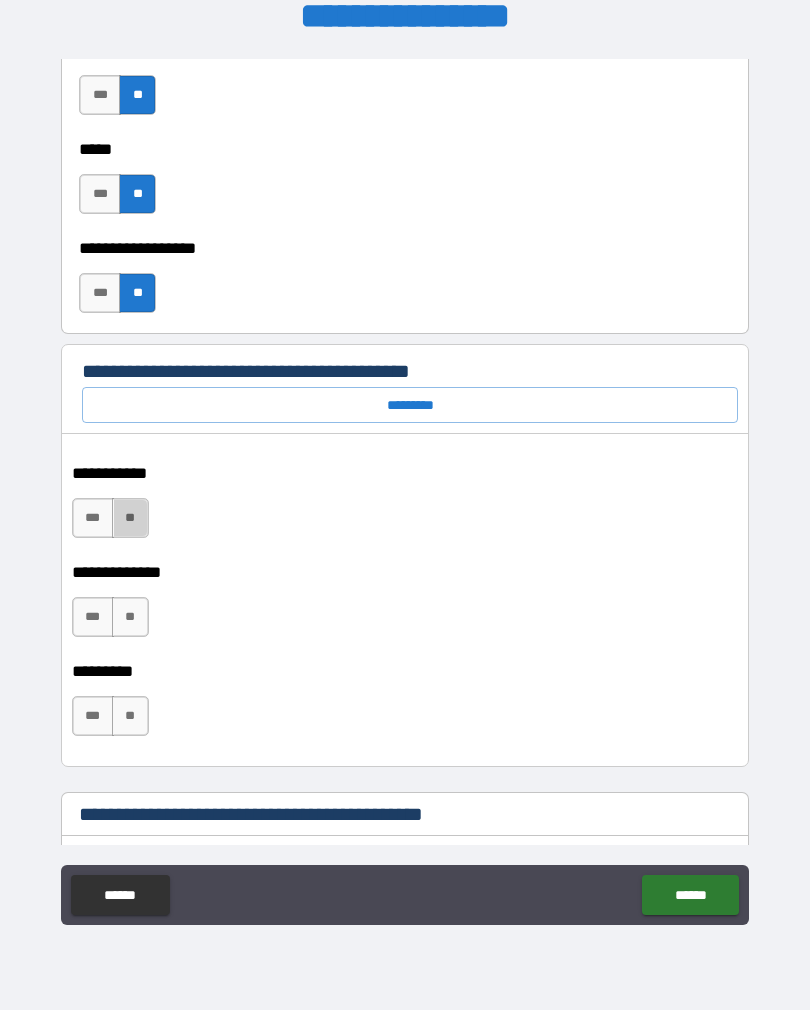 click on "**" at bounding box center [130, 518] 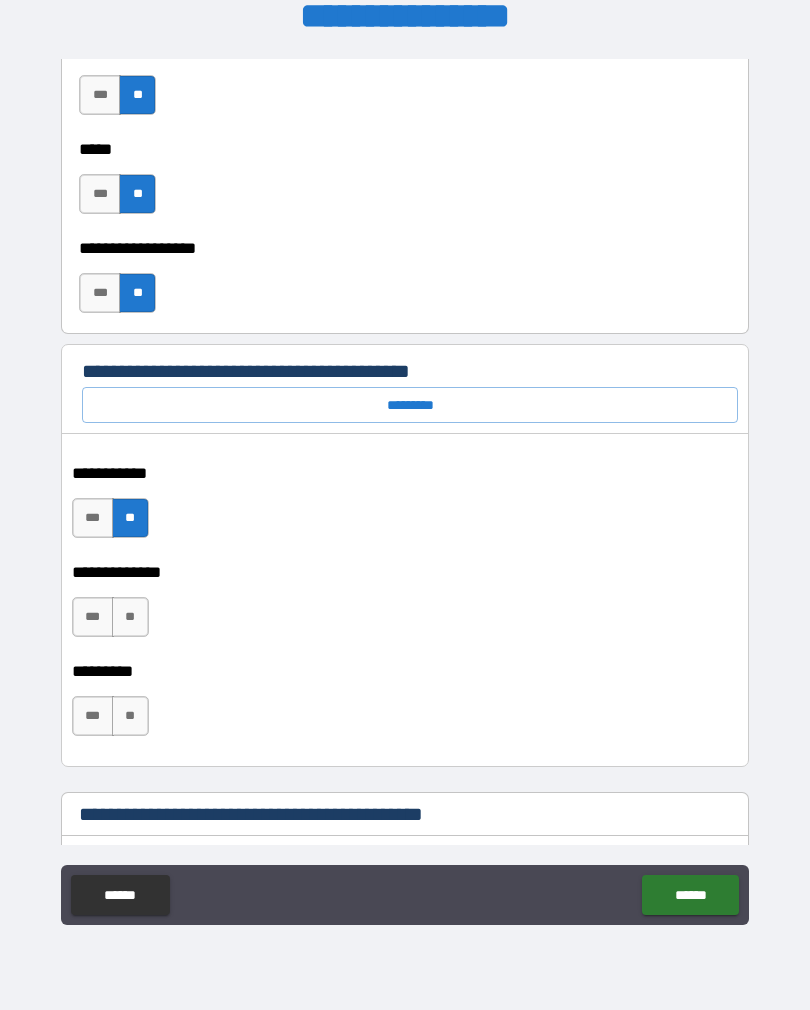 click on "**" at bounding box center [130, 617] 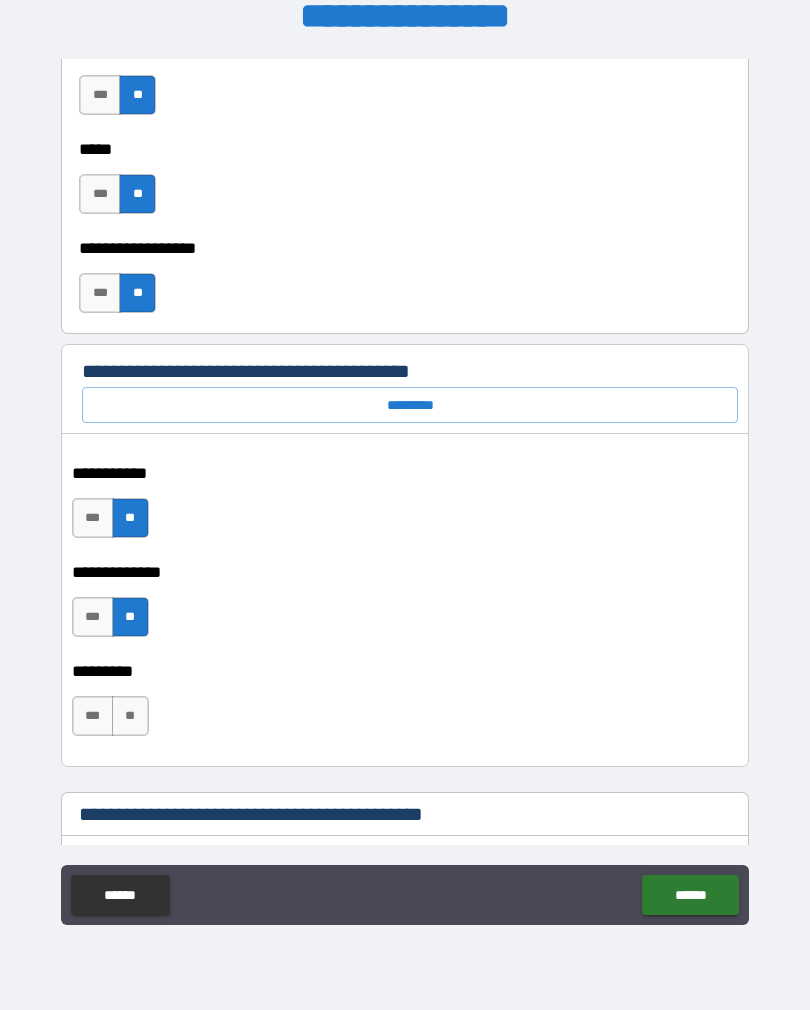 click on "**" at bounding box center [130, 716] 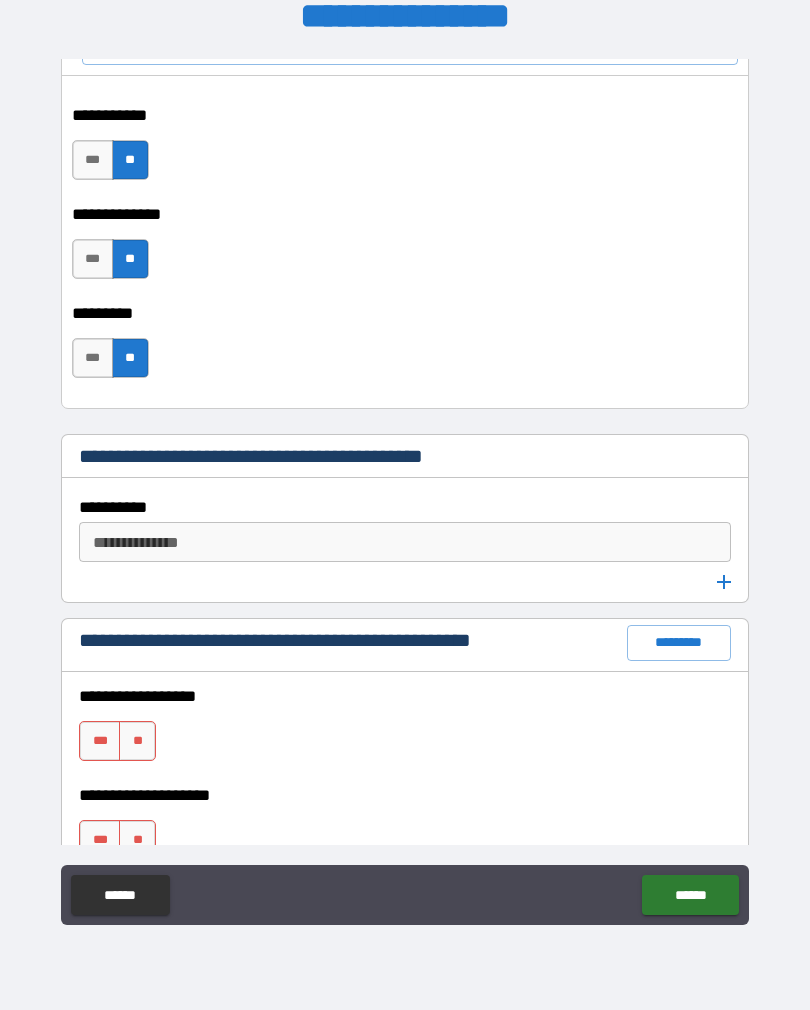 scroll, scrollTop: 2653, scrollLeft: 0, axis: vertical 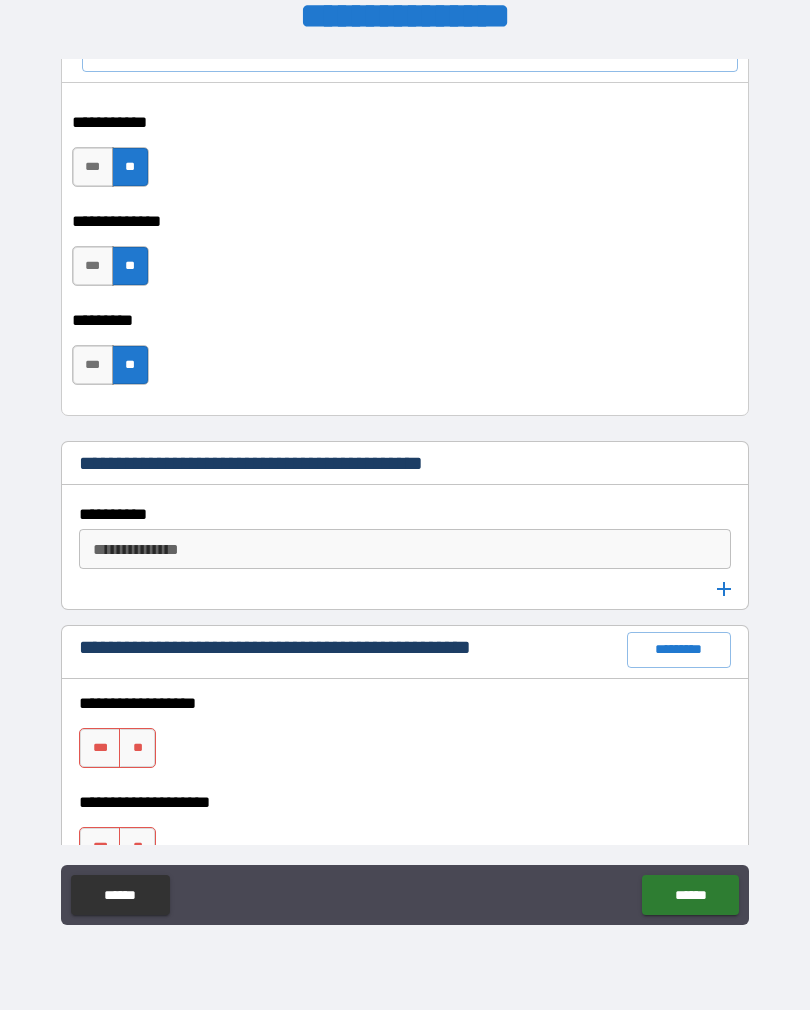 click on "**" at bounding box center (137, 748) 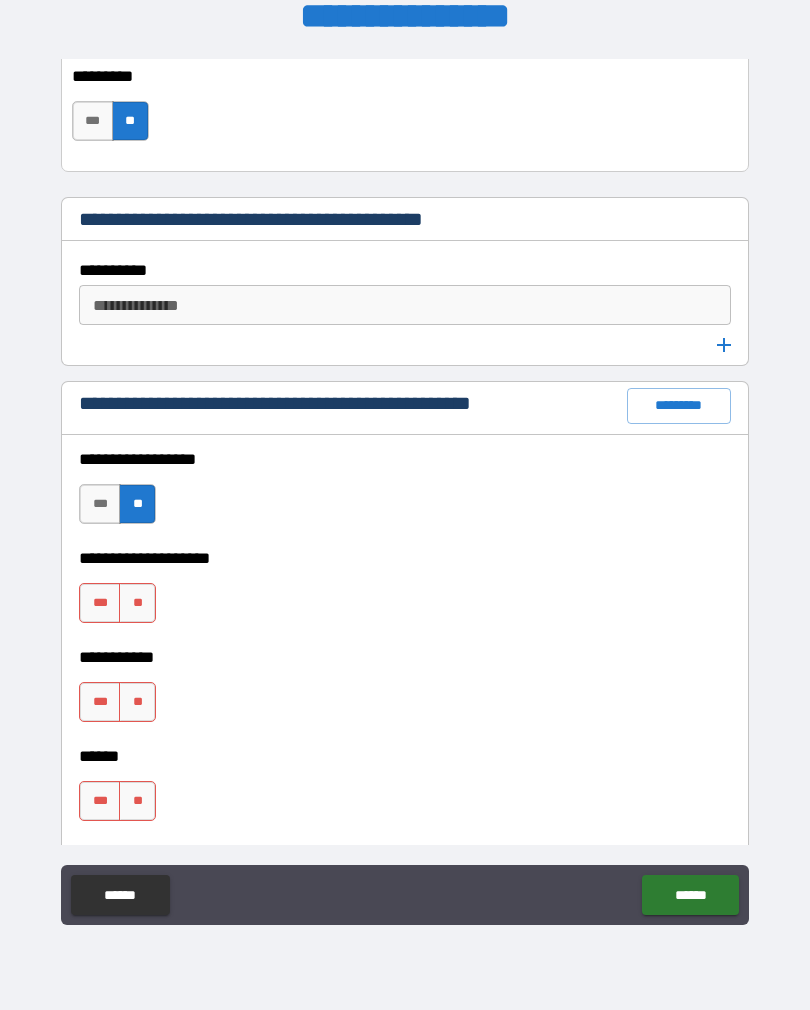 scroll, scrollTop: 2898, scrollLeft: 0, axis: vertical 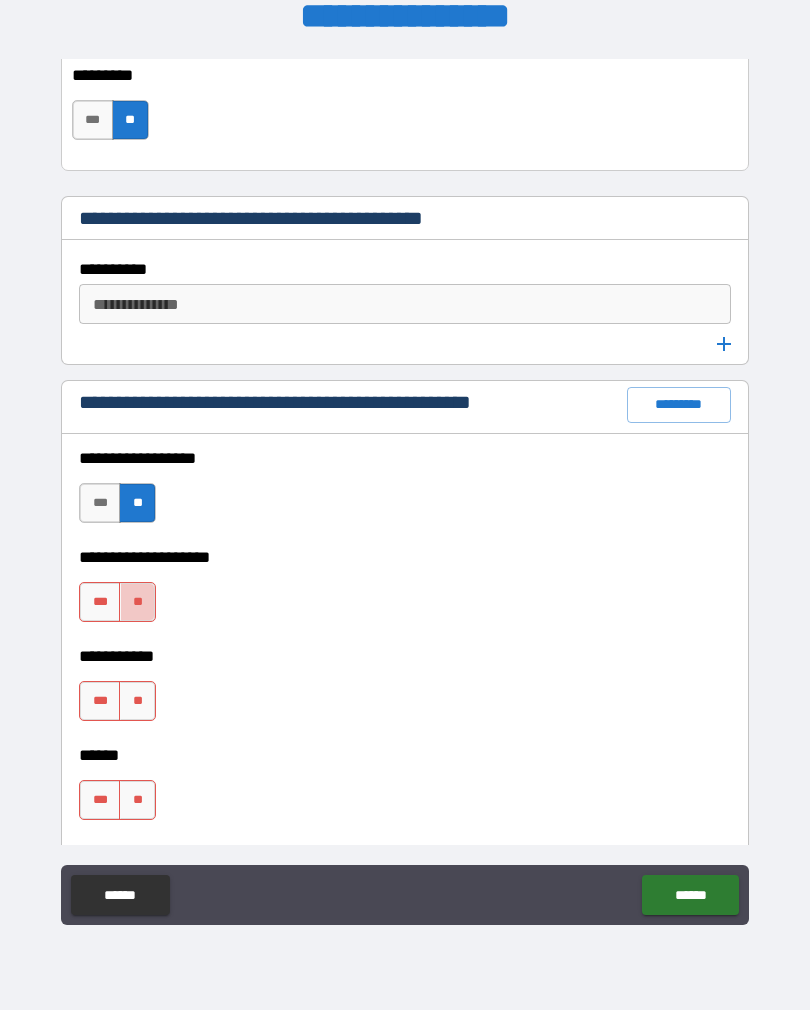 click on "**" at bounding box center (137, 602) 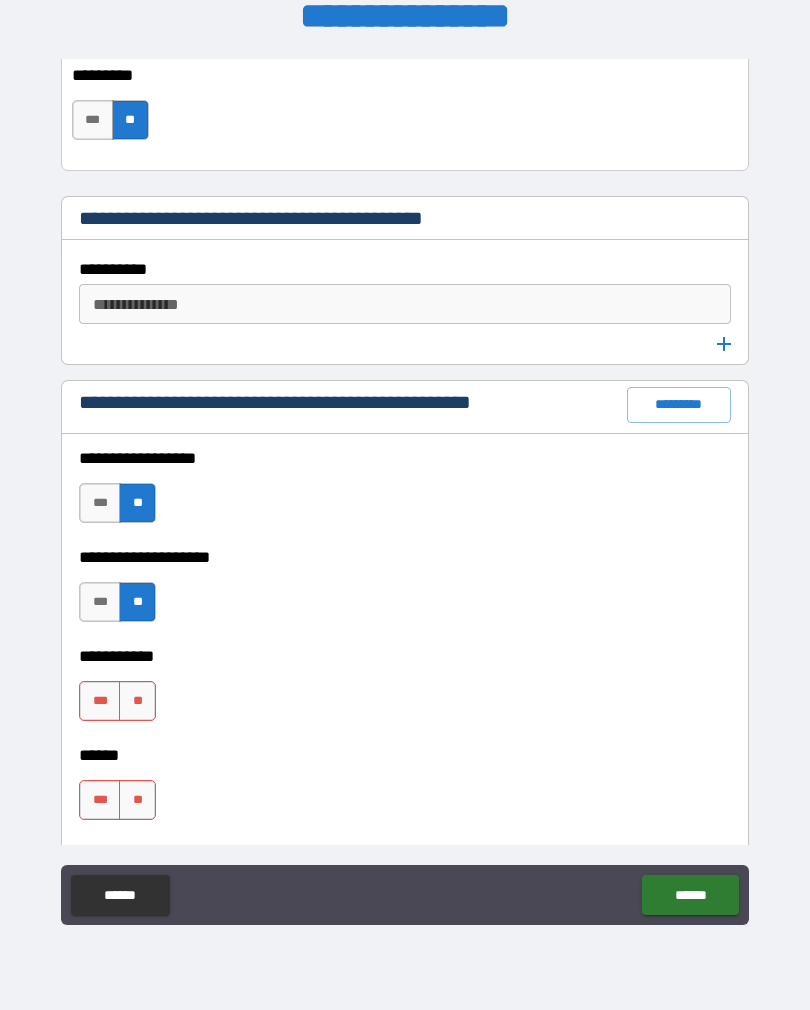 scroll, scrollTop: 2979, scrollLeft: 0, axis: vertical 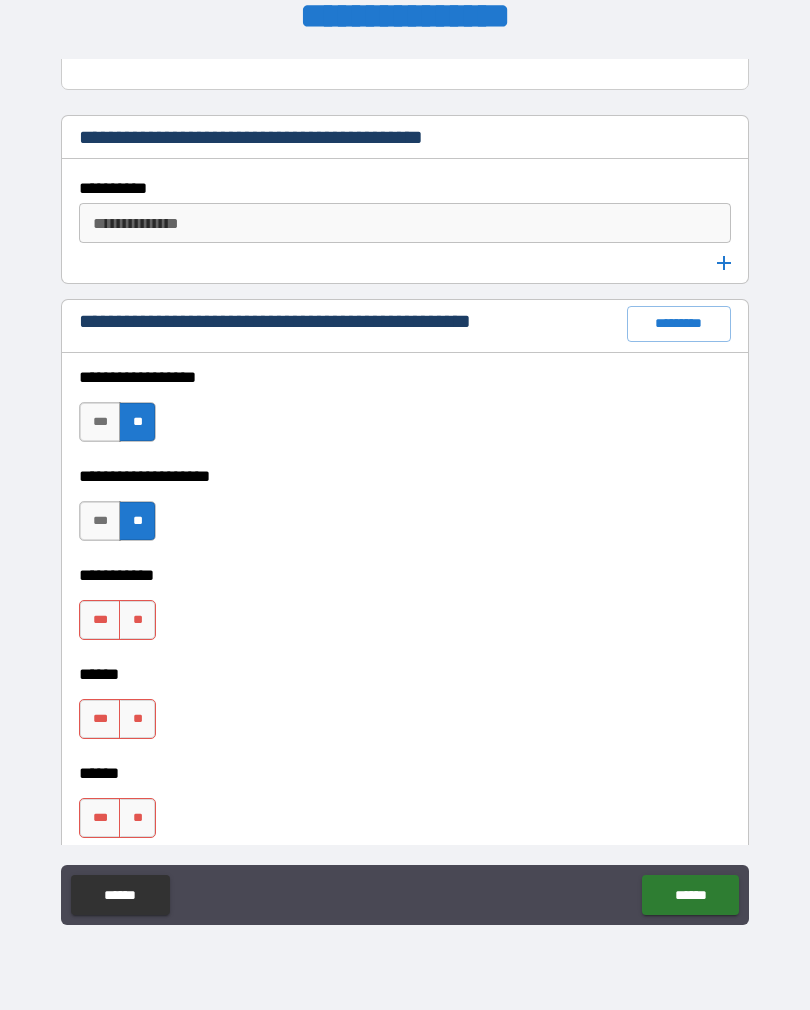 click on "**" at bounding box center (137, 620) 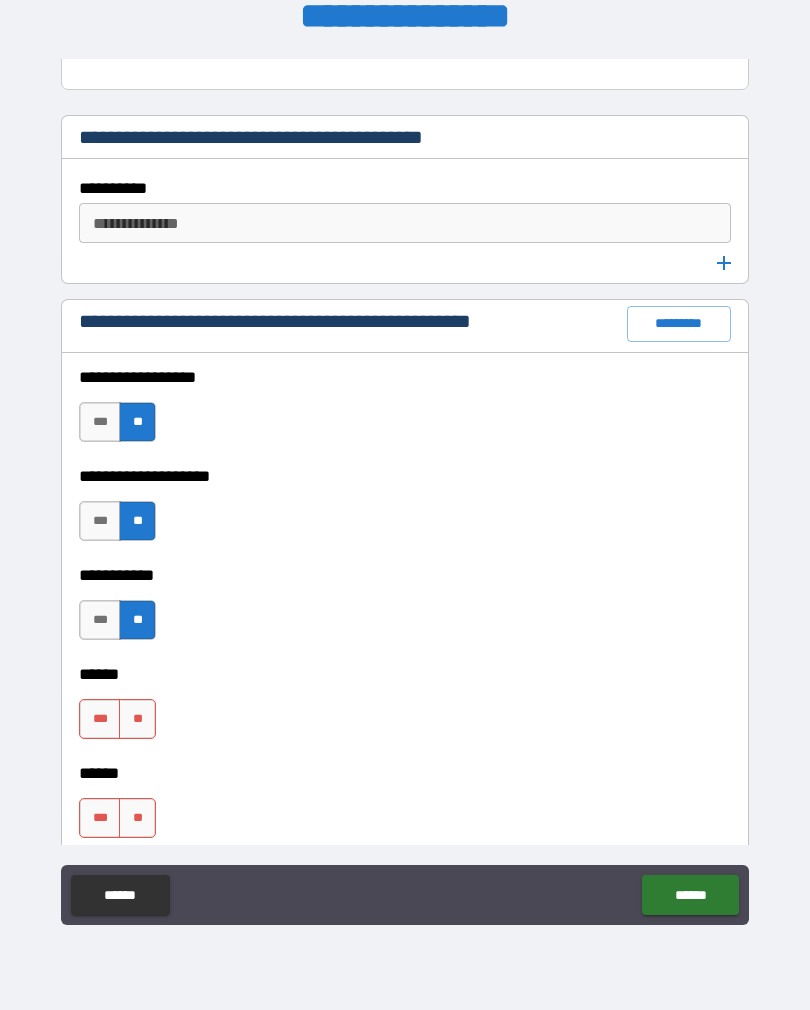 click on "**" at bounding box center (137, 719) 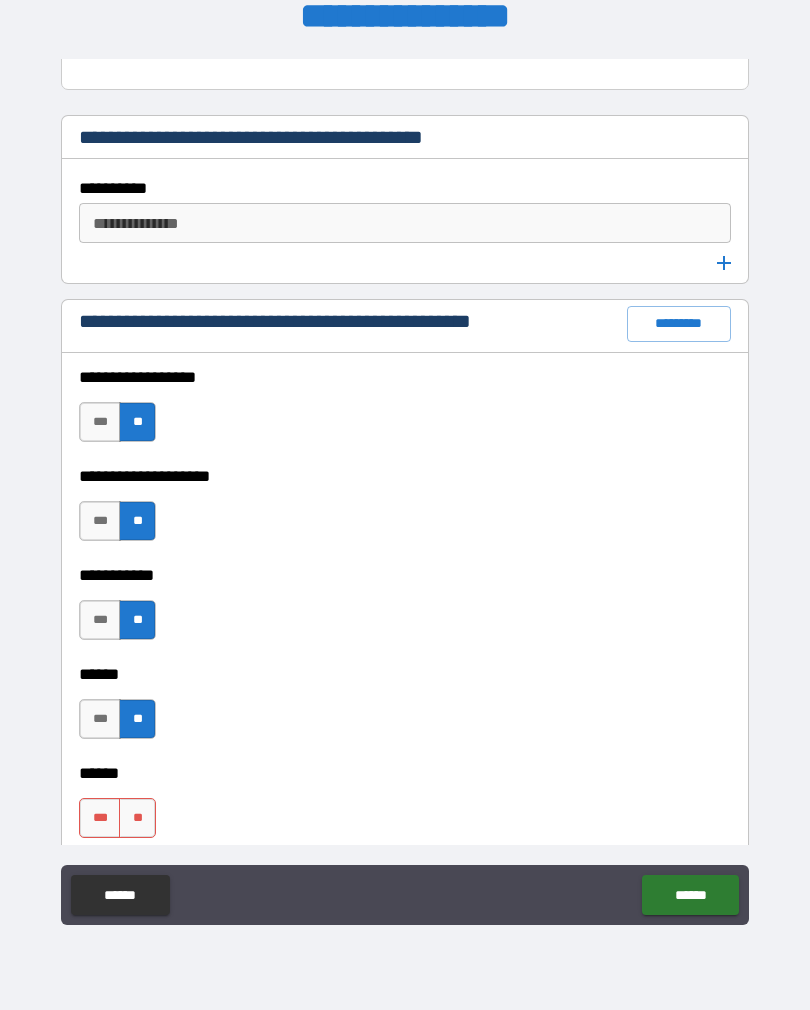 click on "**" at bounding box center [137, 818] 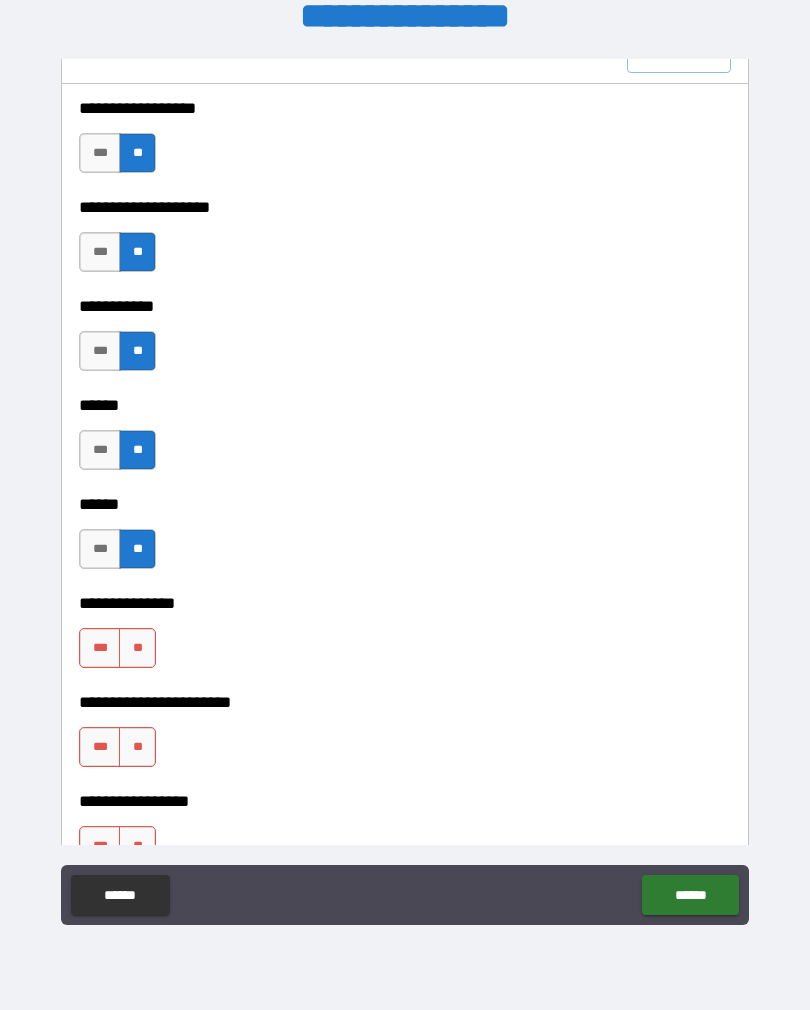 scroll, scrollTop: 3250, scrollLeft: 0, axis: vertical 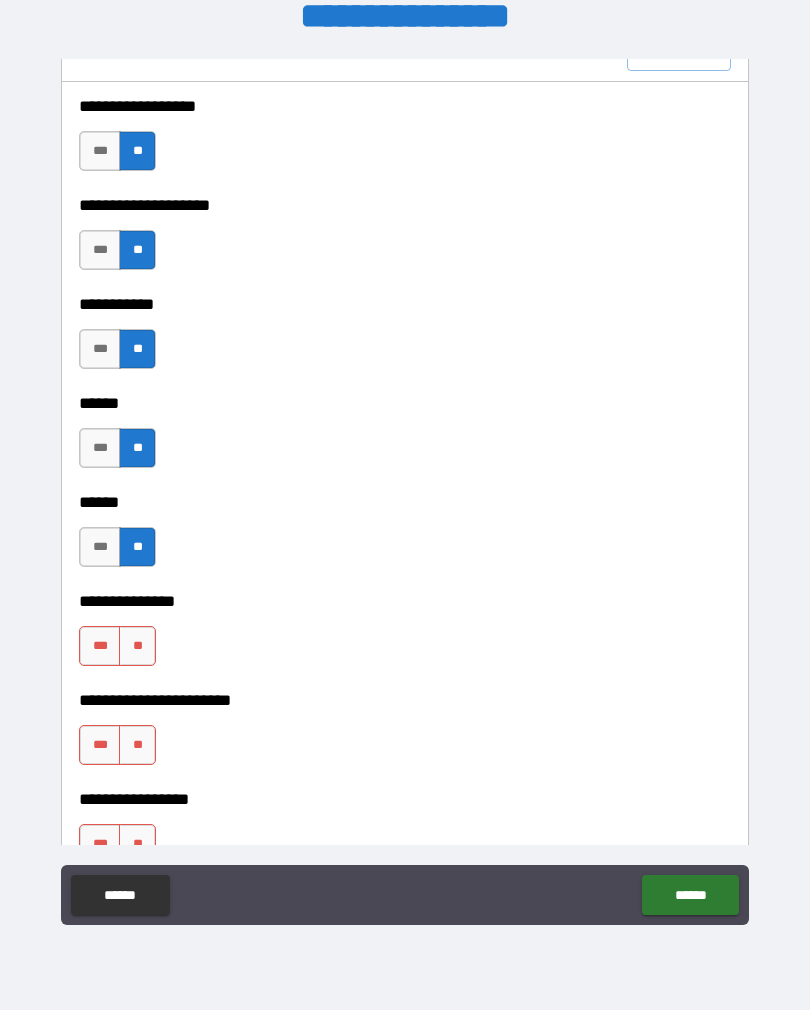 click on "**" at bounding box center (137, 646) 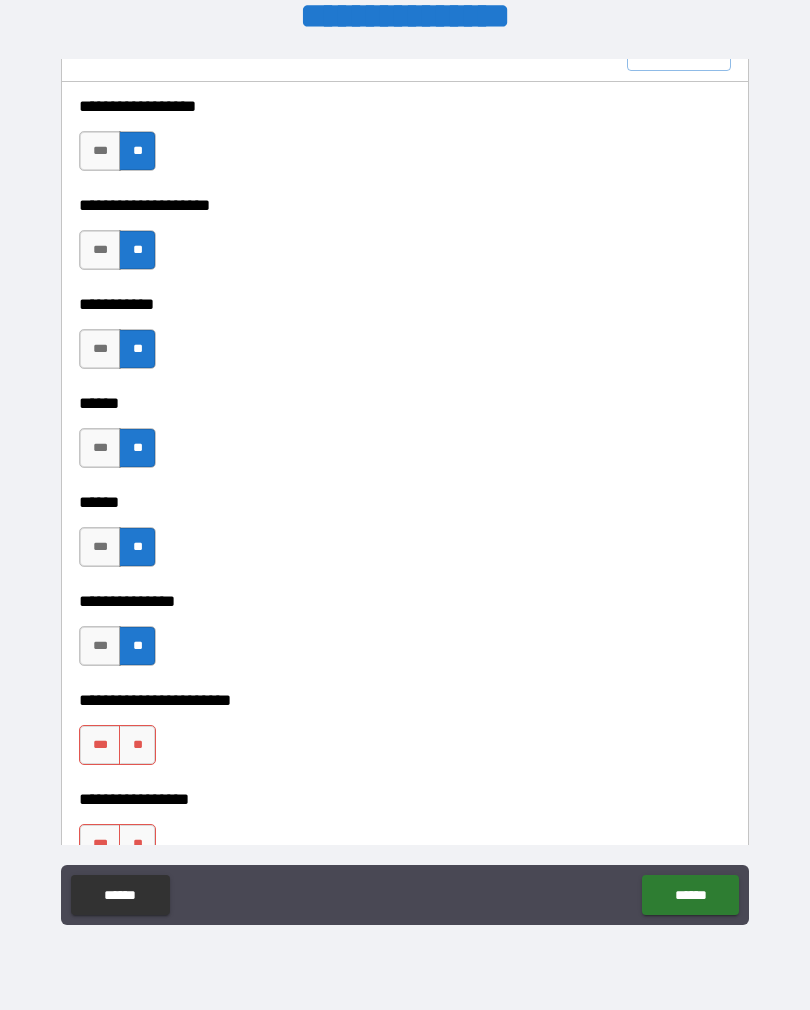 click on "**" at bounding box center [137, 745] 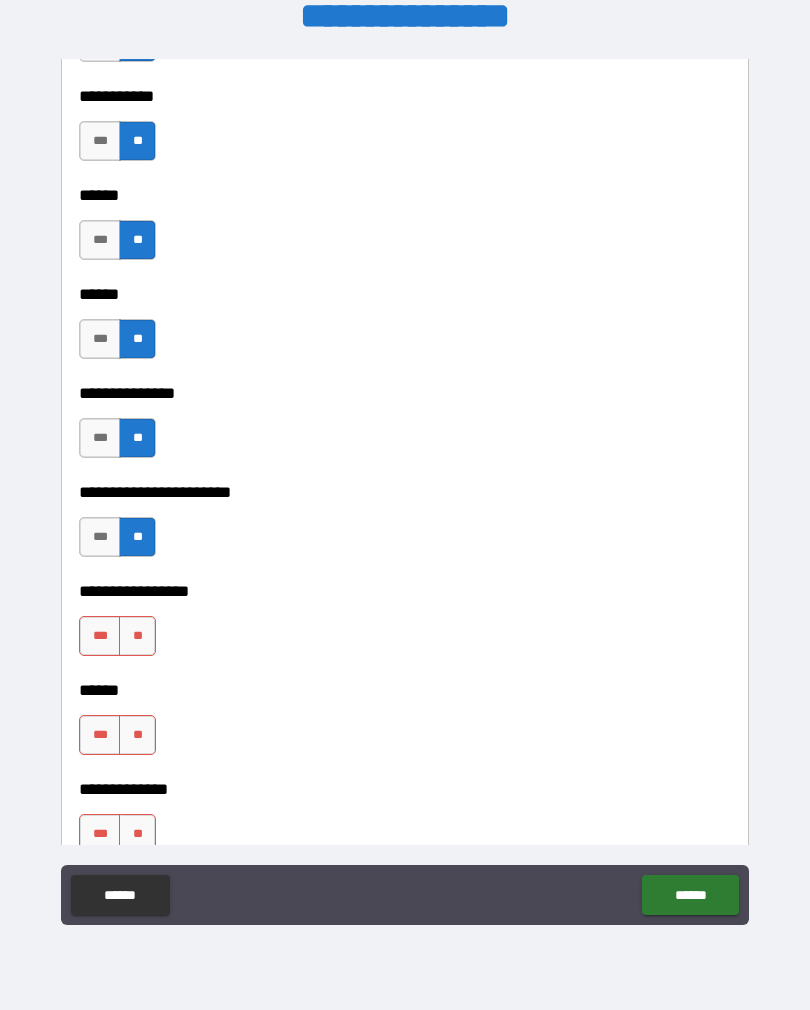 scroll, scrollTop: 3460, scrollLeft: 0, axis: vertical 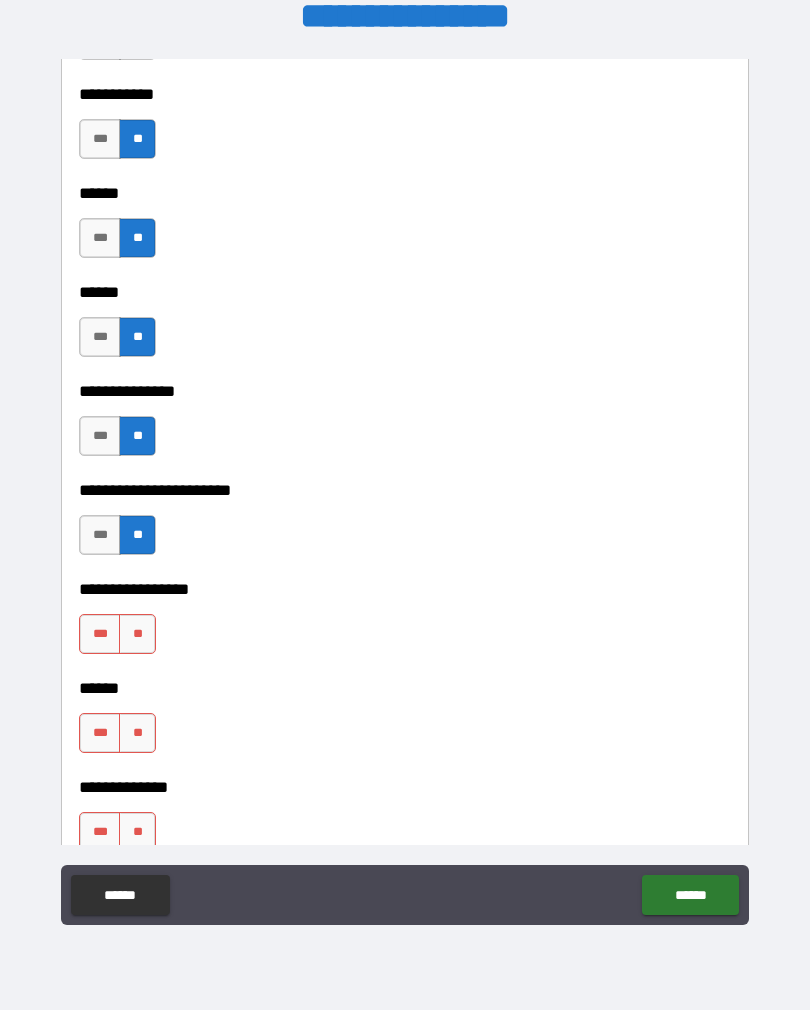 click on "**" at bounding box center [137, 634] 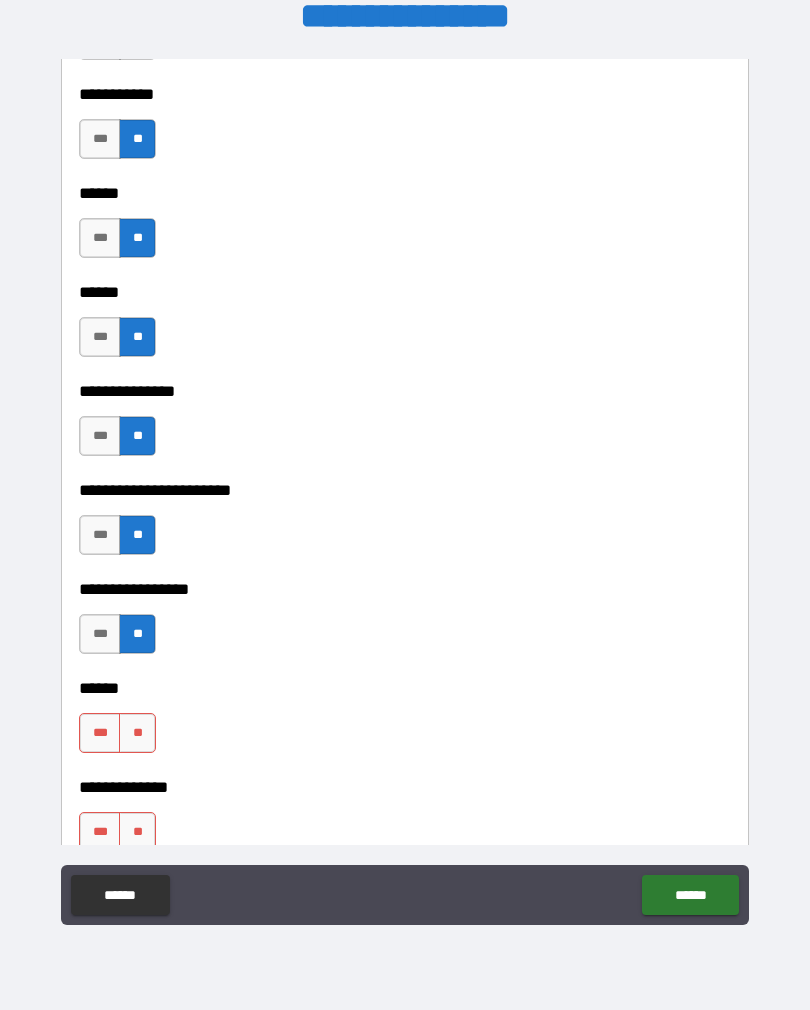 click on "**" at bounding box center [137, 733] 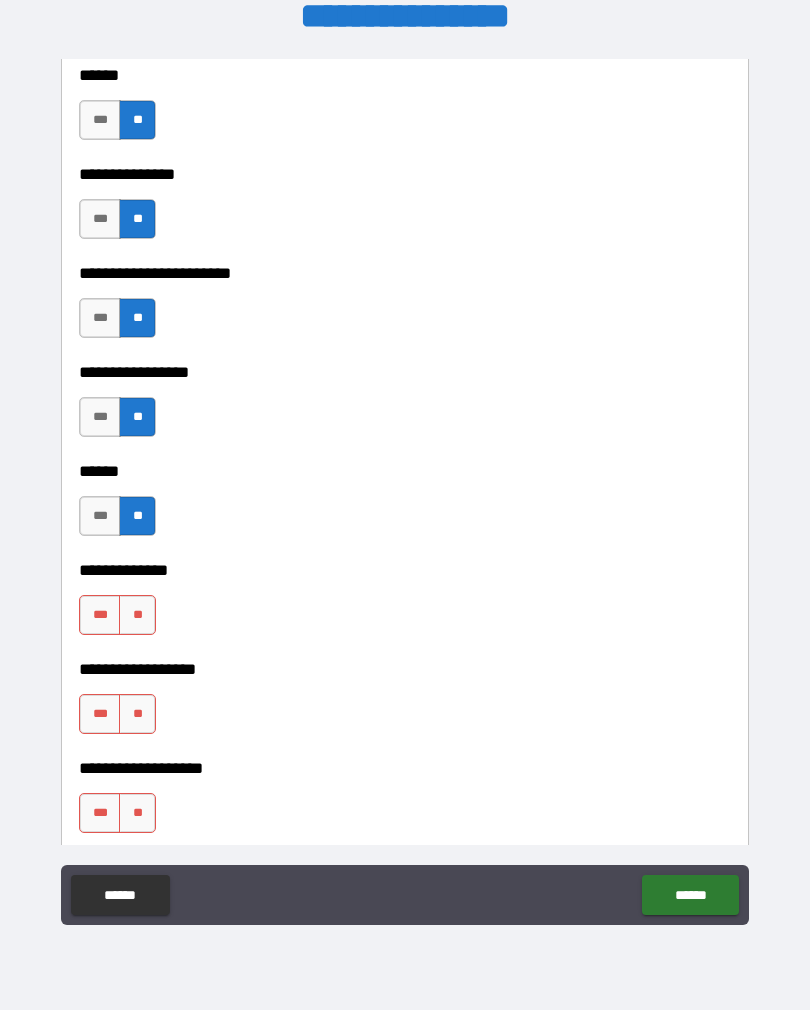 scroll, scrollTop: 3678, scrollLeft: 0, axis: vertical 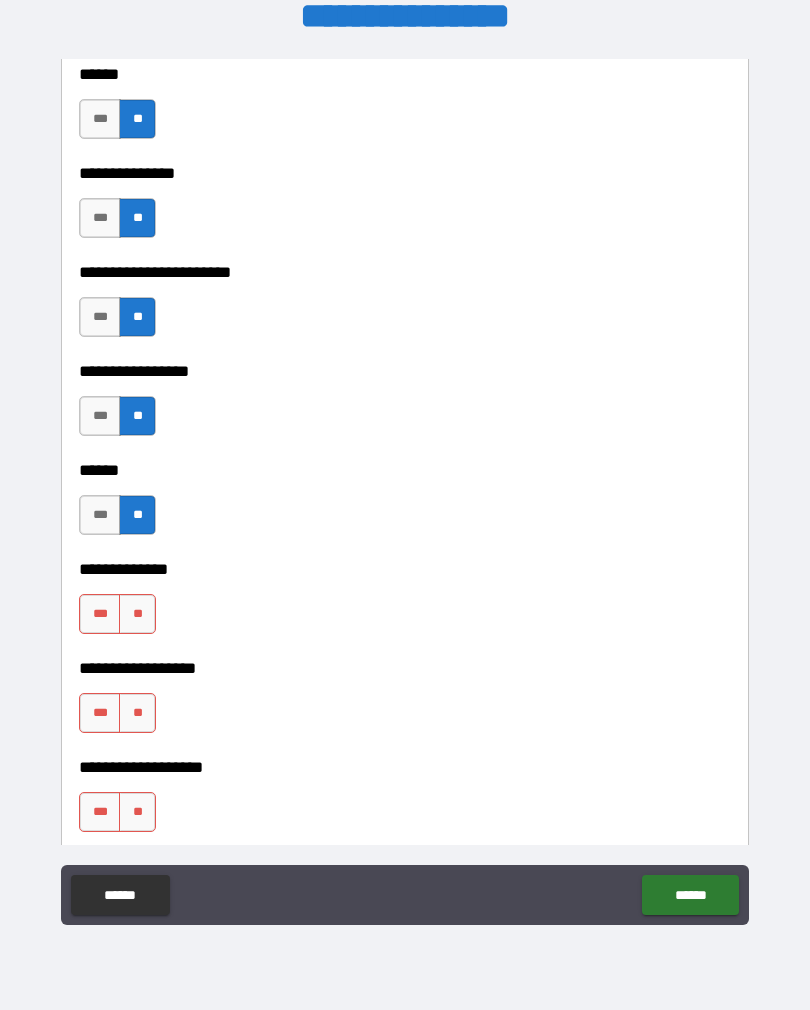 click on "**" at bounding box center (137, 614) 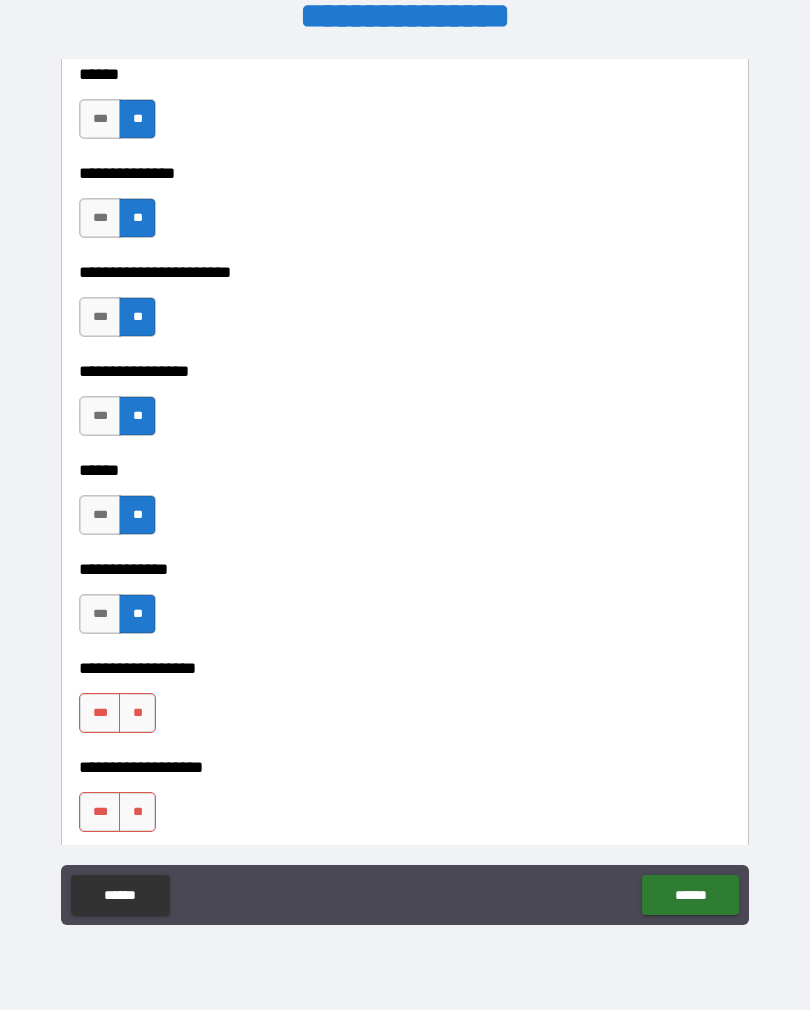 click on "**" at bounding box center [137, 713] 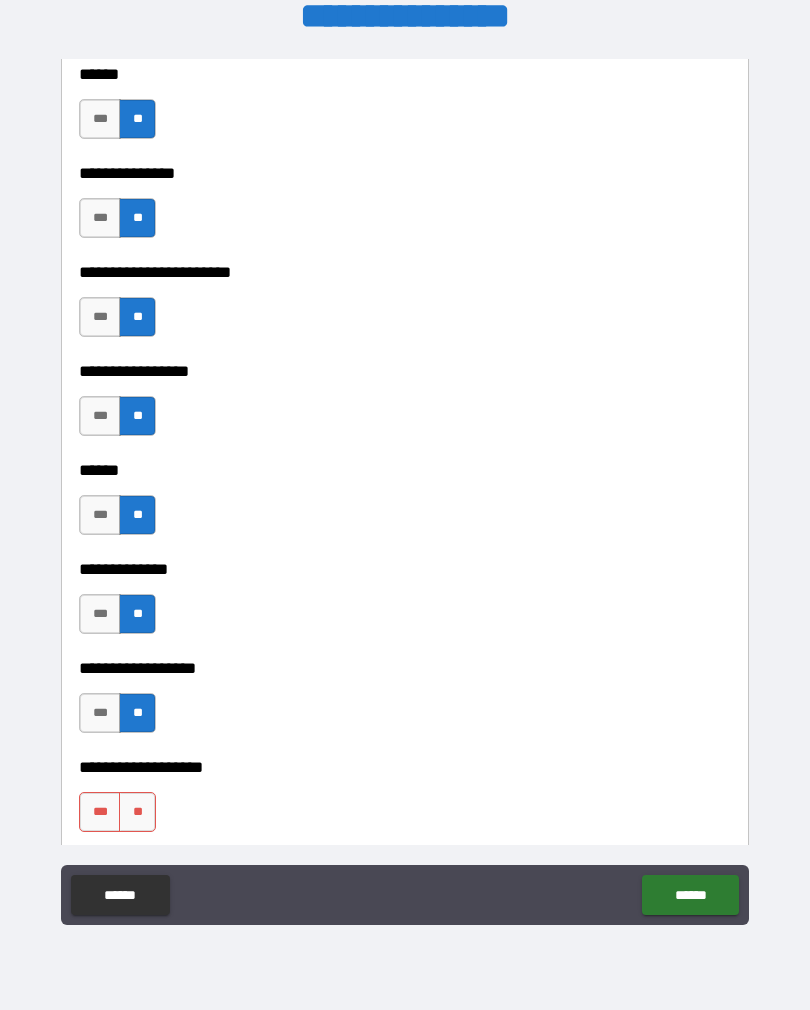 click on "**" at bounding box center (137, 812) 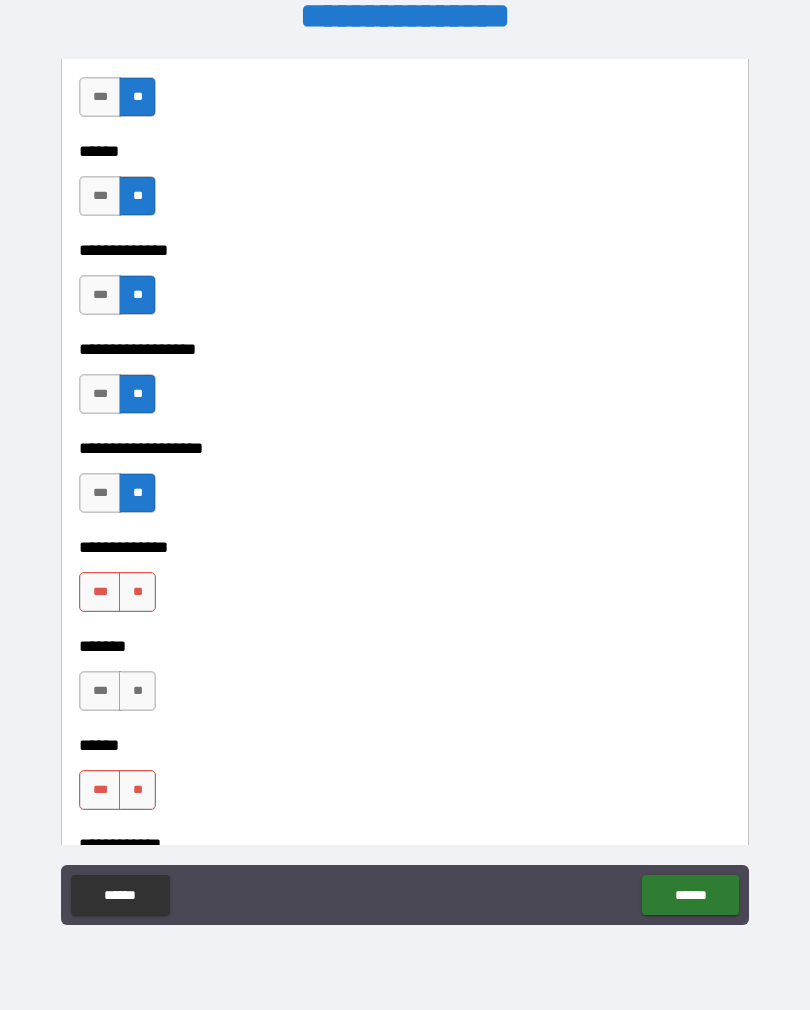scroll, scrollTop: 4005, scrollLeft: 0, axis: vertical 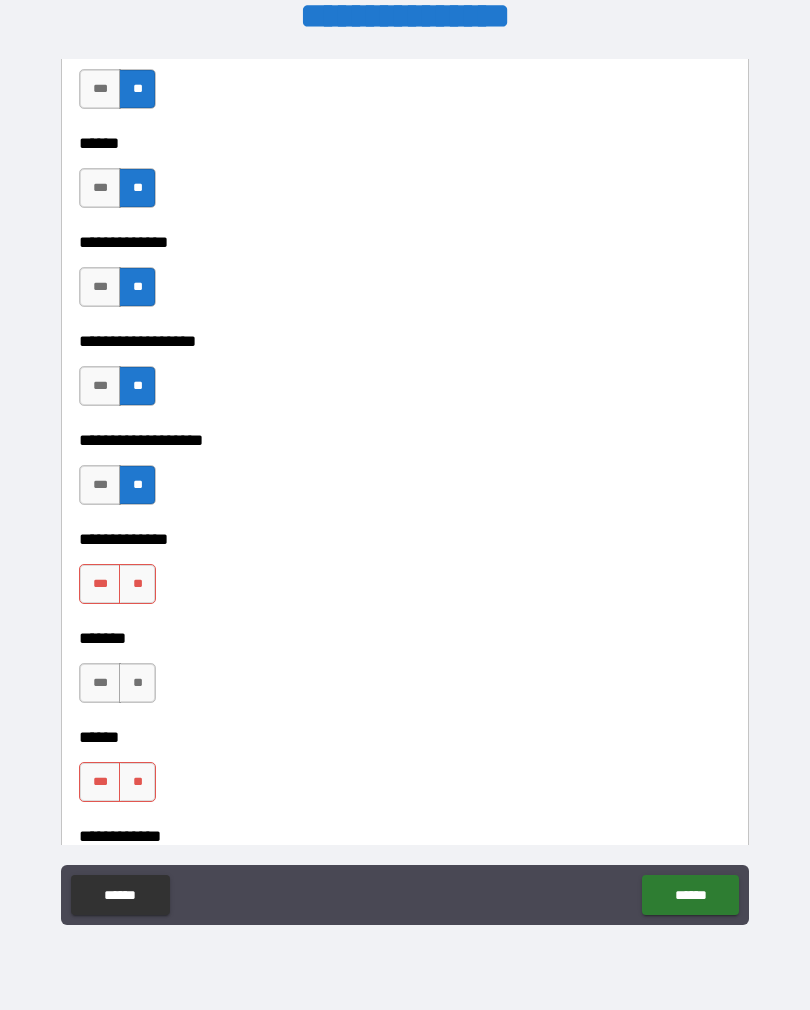 click on "**" at bounding box center (137, 584) 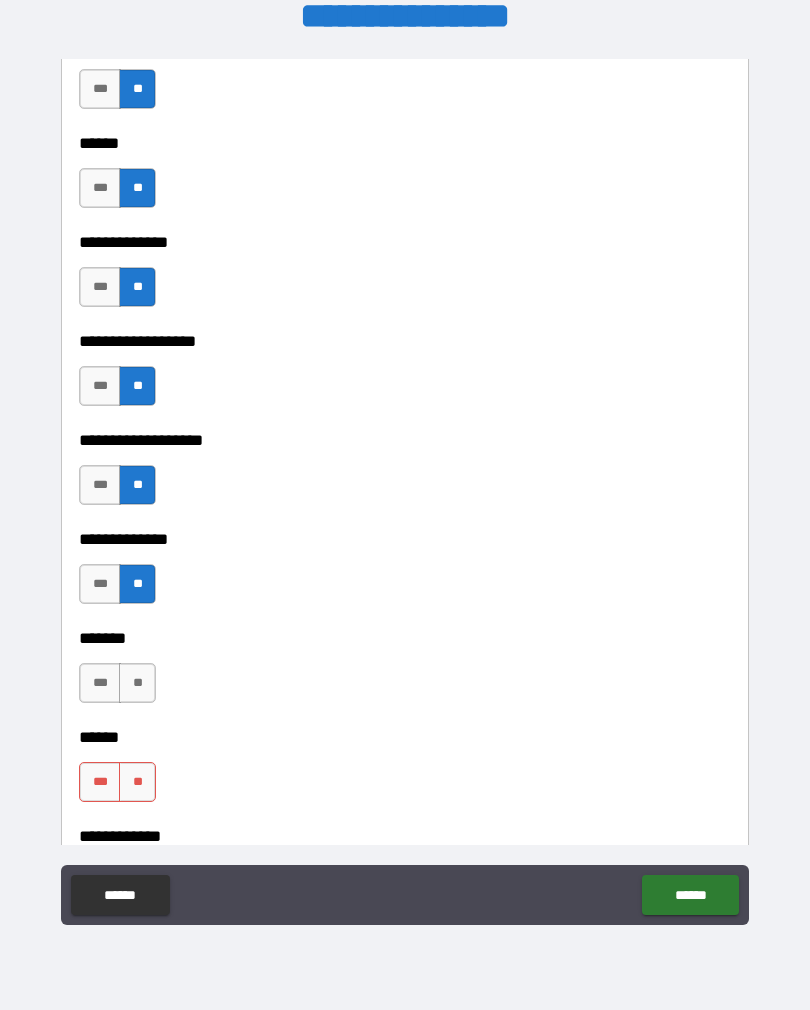 click on "**" at bounding box center [137, 683] 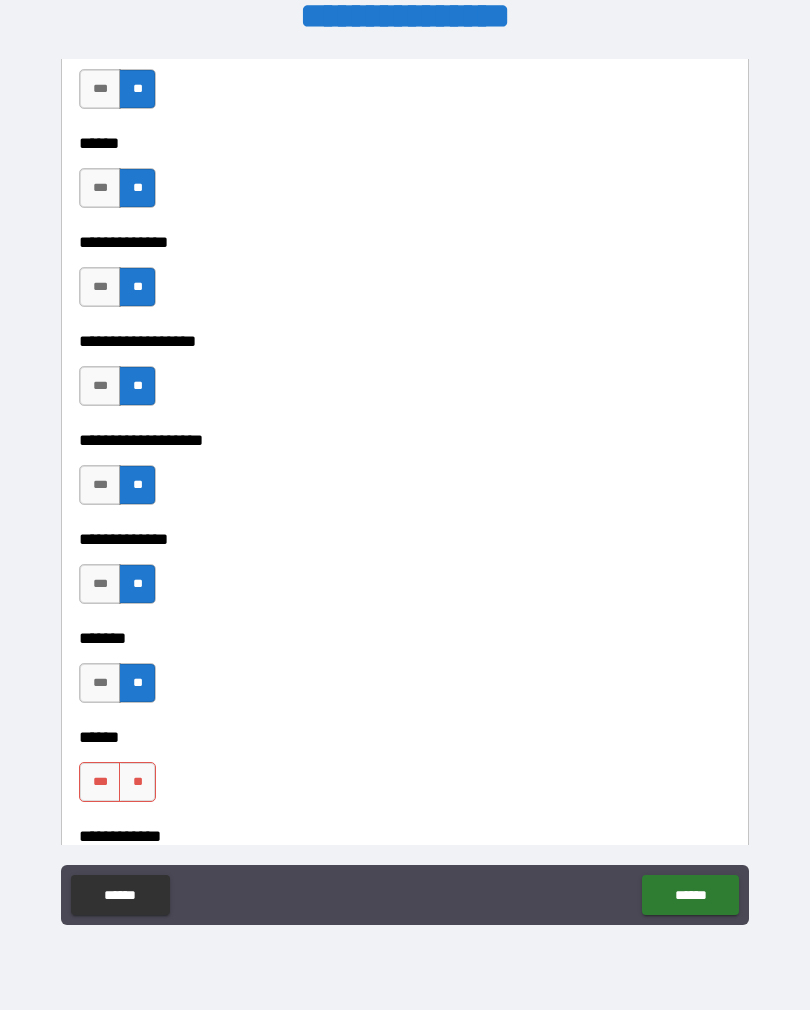 click on "**" at bounding box center [137, 782] 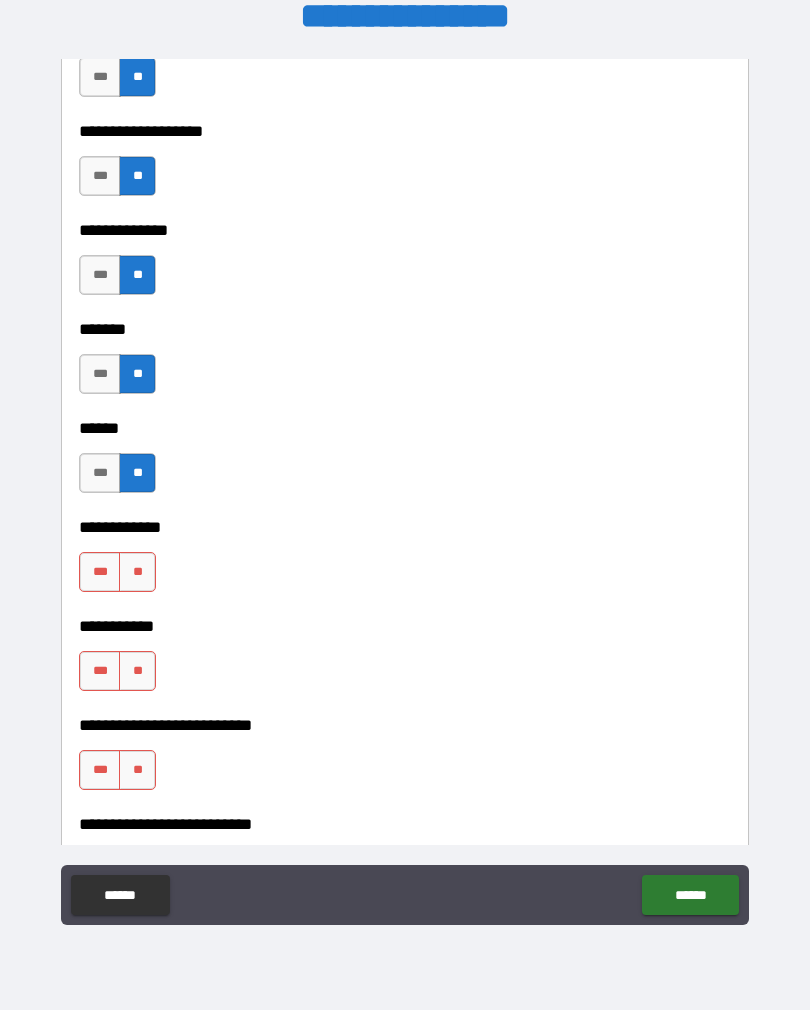 scroll, scrollTop: 4291, scrollLeft: 0, axis: vertical 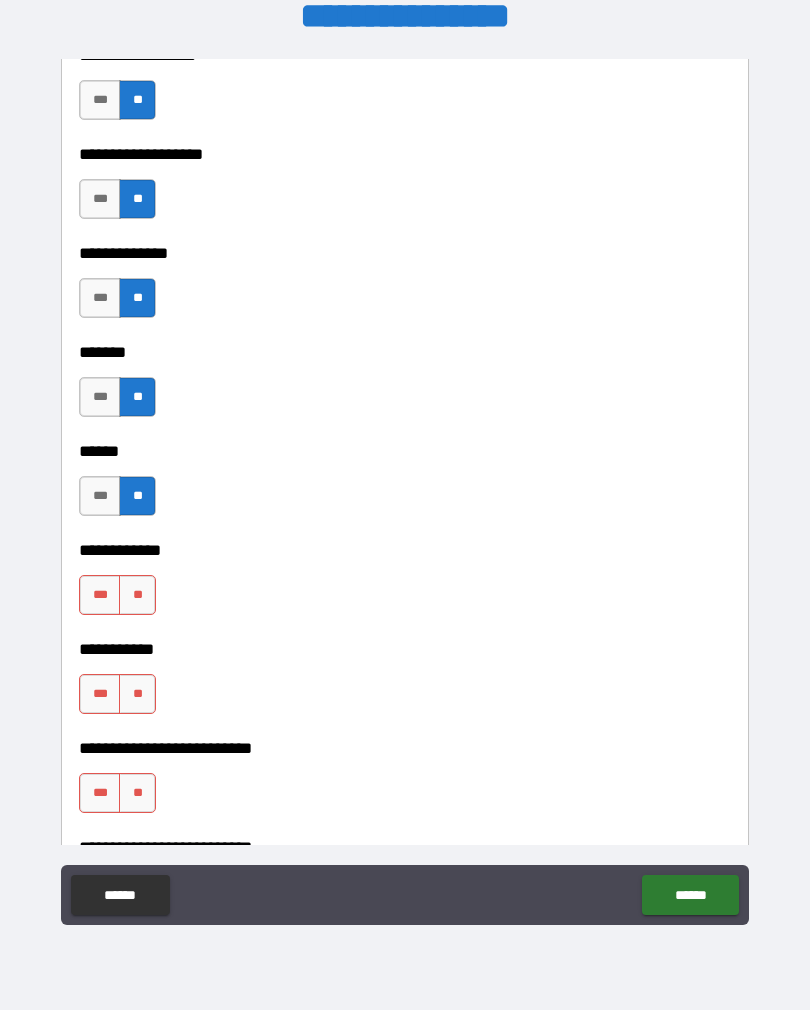 click on "**" at bounding box center [137, 595] 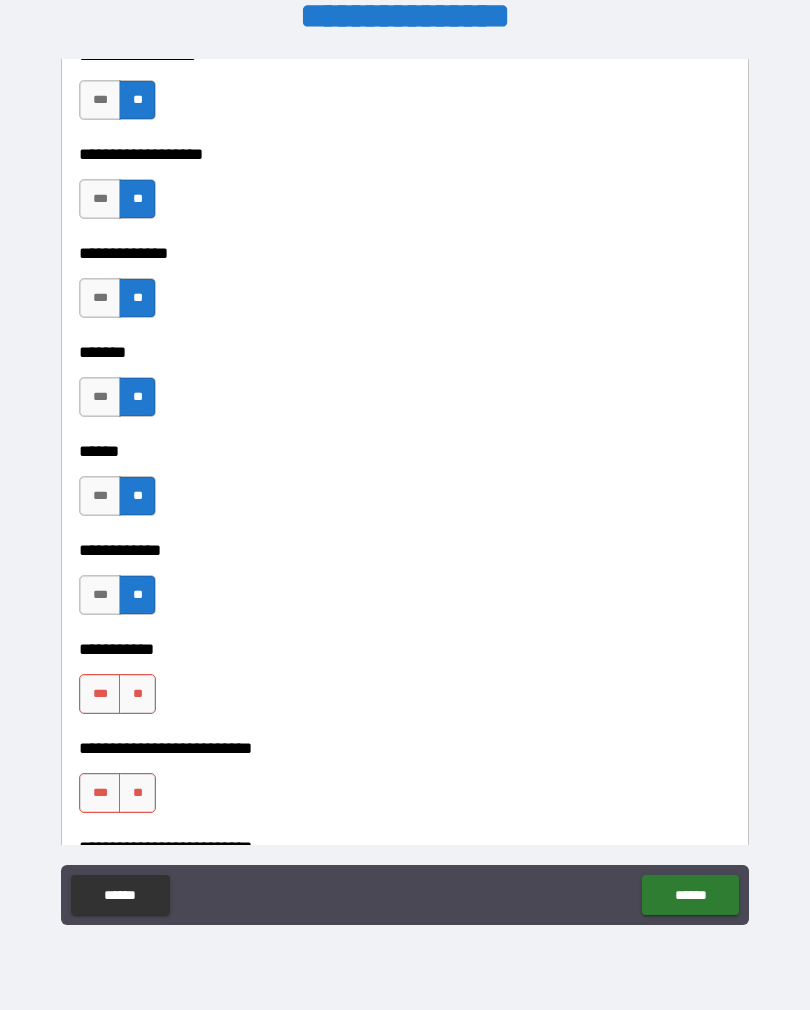 click on "**" at bounding box center [137, 694] 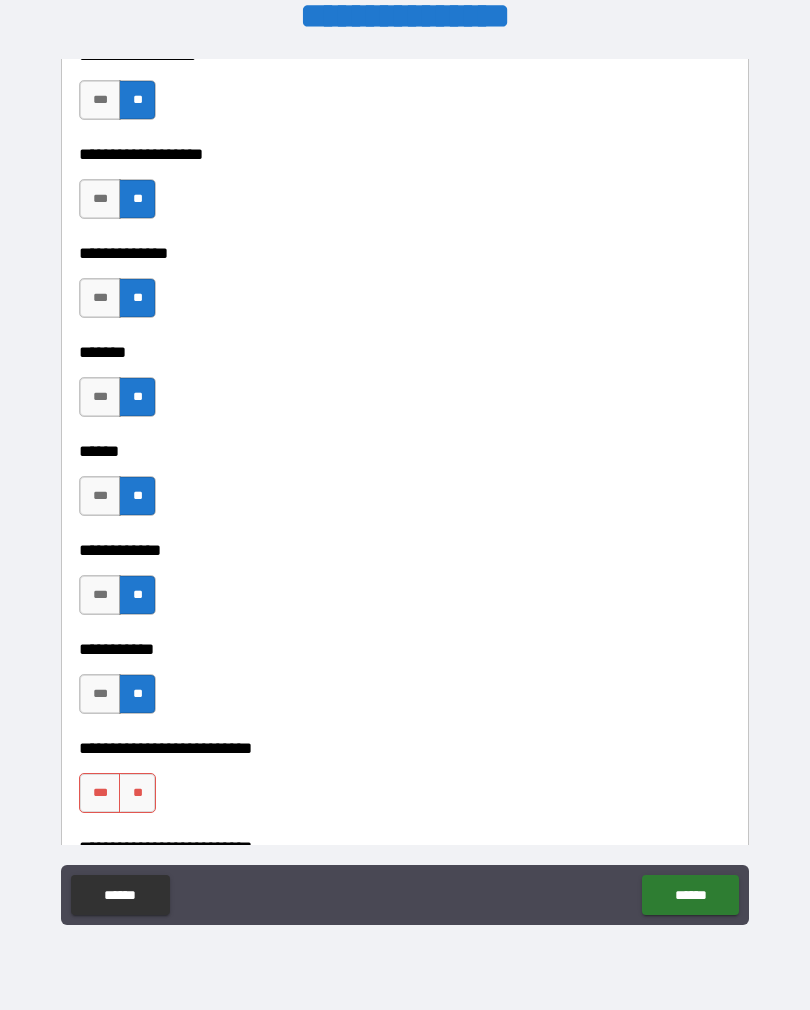 click on "**" at bounding box center [137, 793] 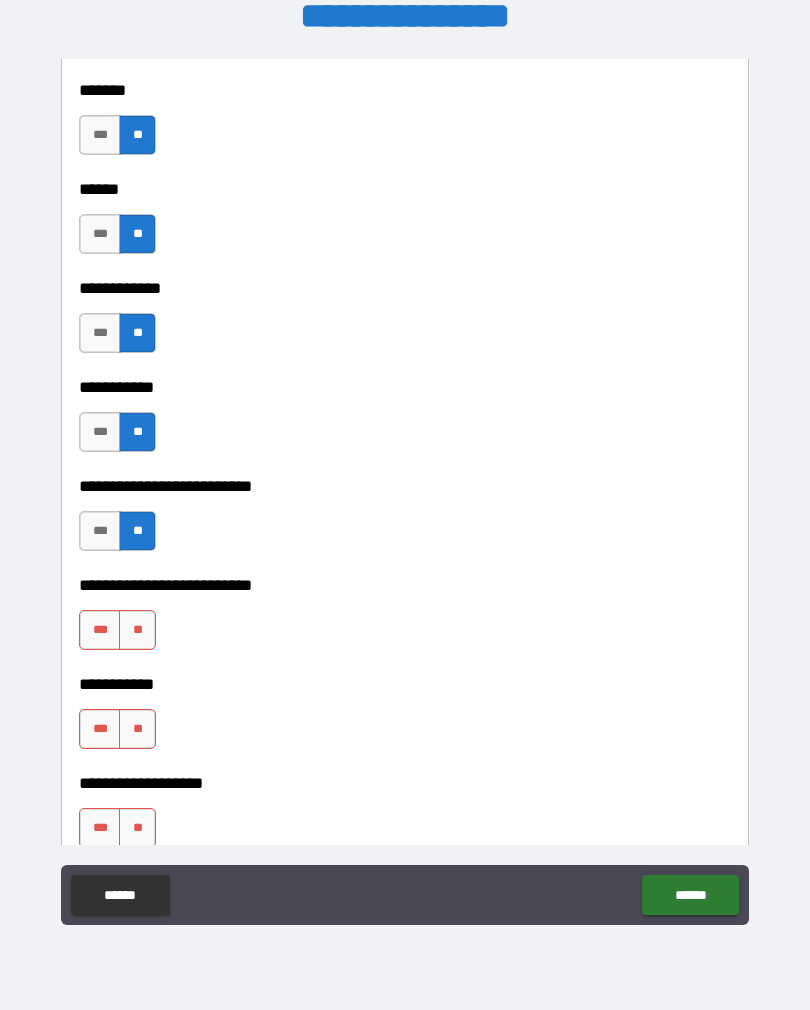 scroll, scrollTop: 4555, scrollLeft: 0, axis: vertical 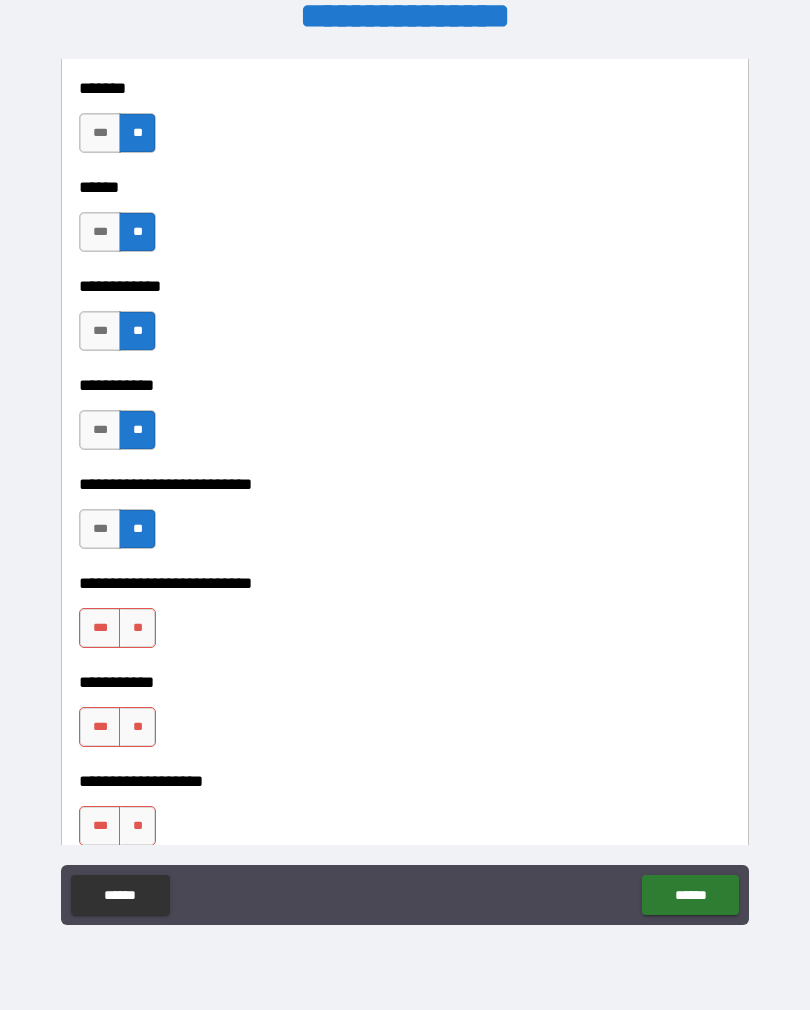 click on "**" at bounding box center (137, 727) 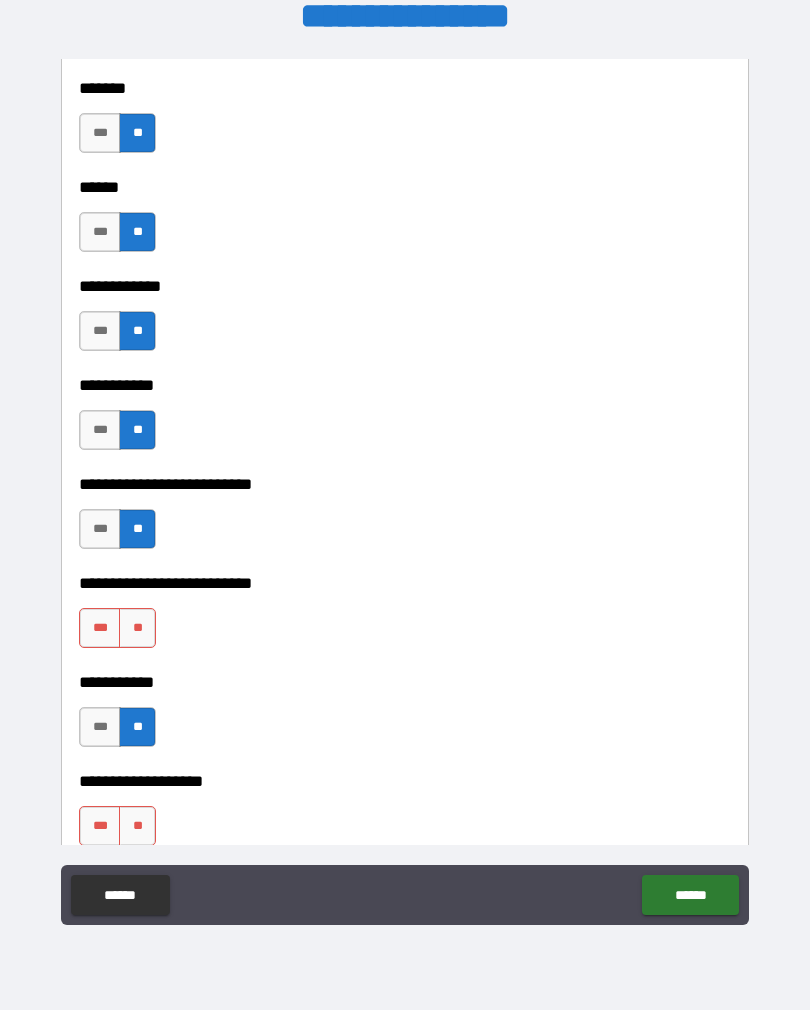 click on "**" at bounding box center (137, 628) 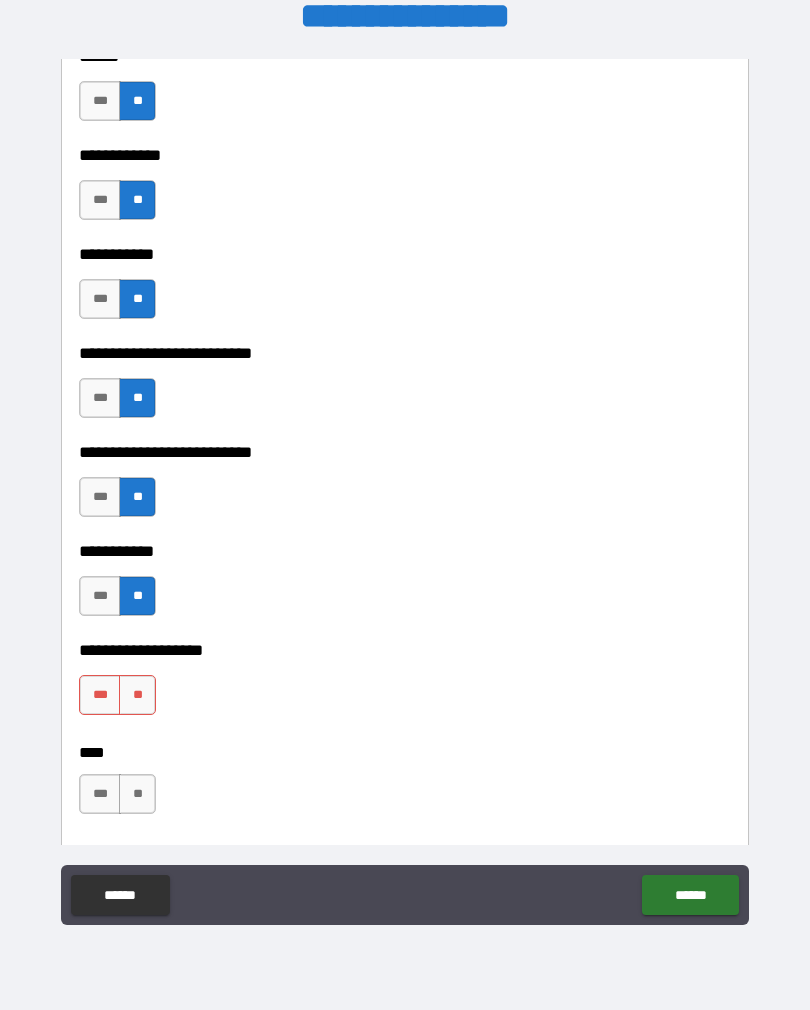 scroll, scrollTop: 4706, scrollLeft: 0, axis: vertical 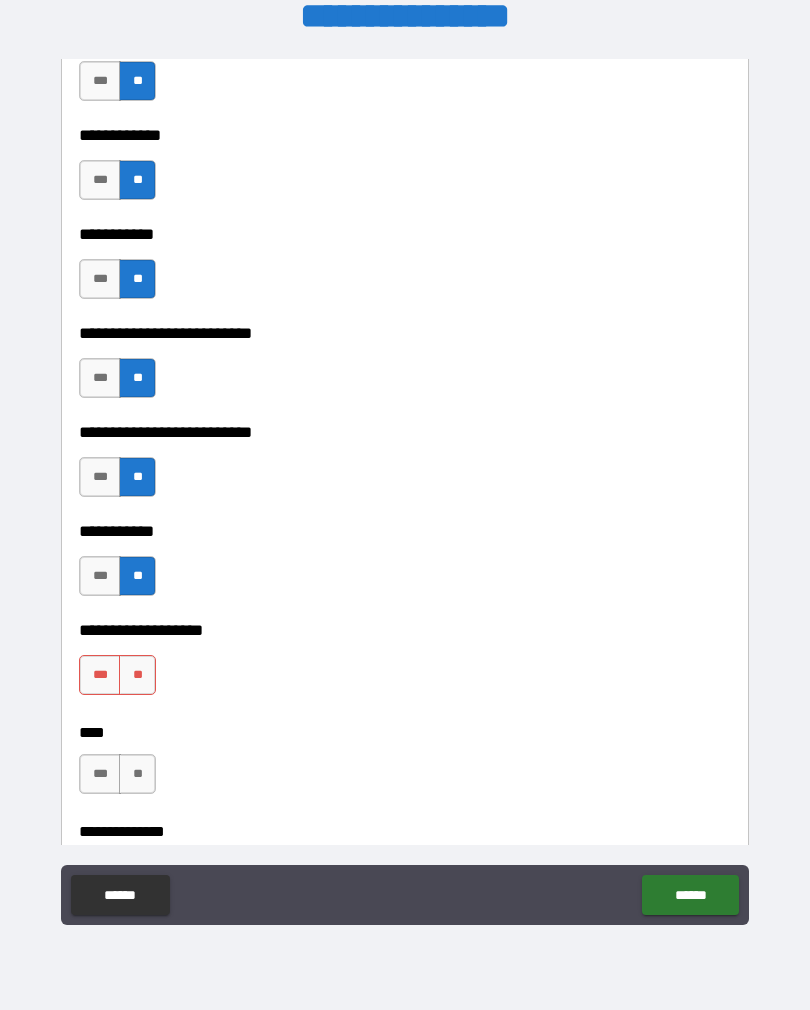click on "**" at bounding box center (137, 675) 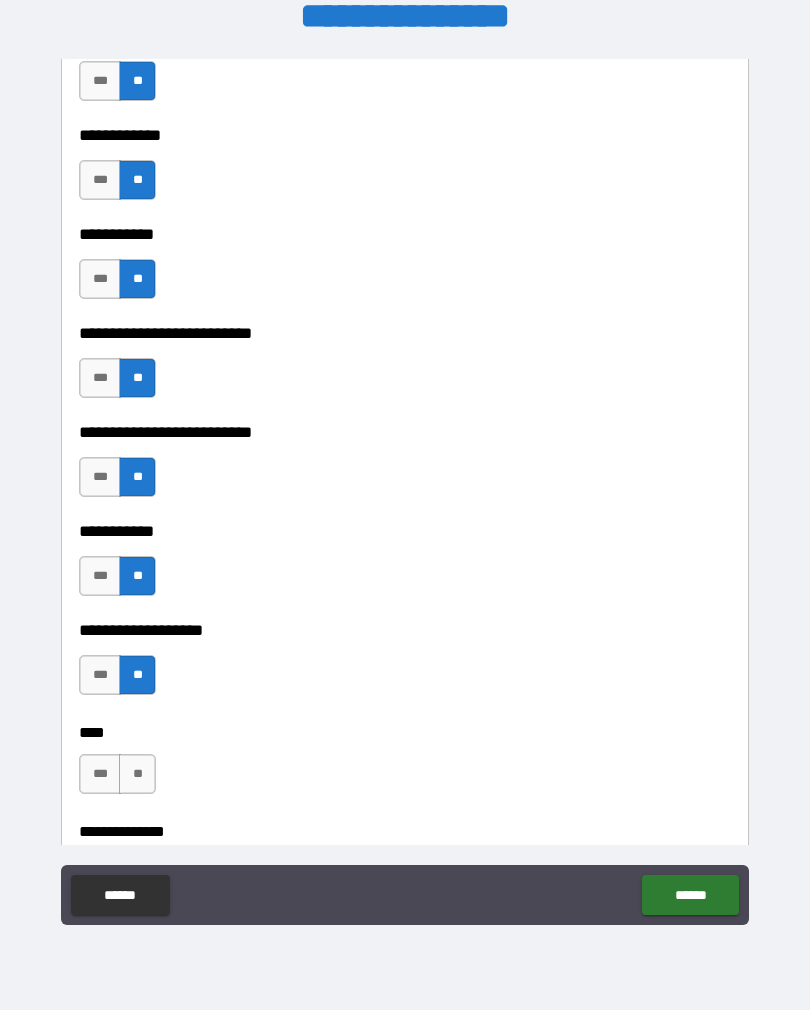 click on "**" at bounding box center [137, 774] 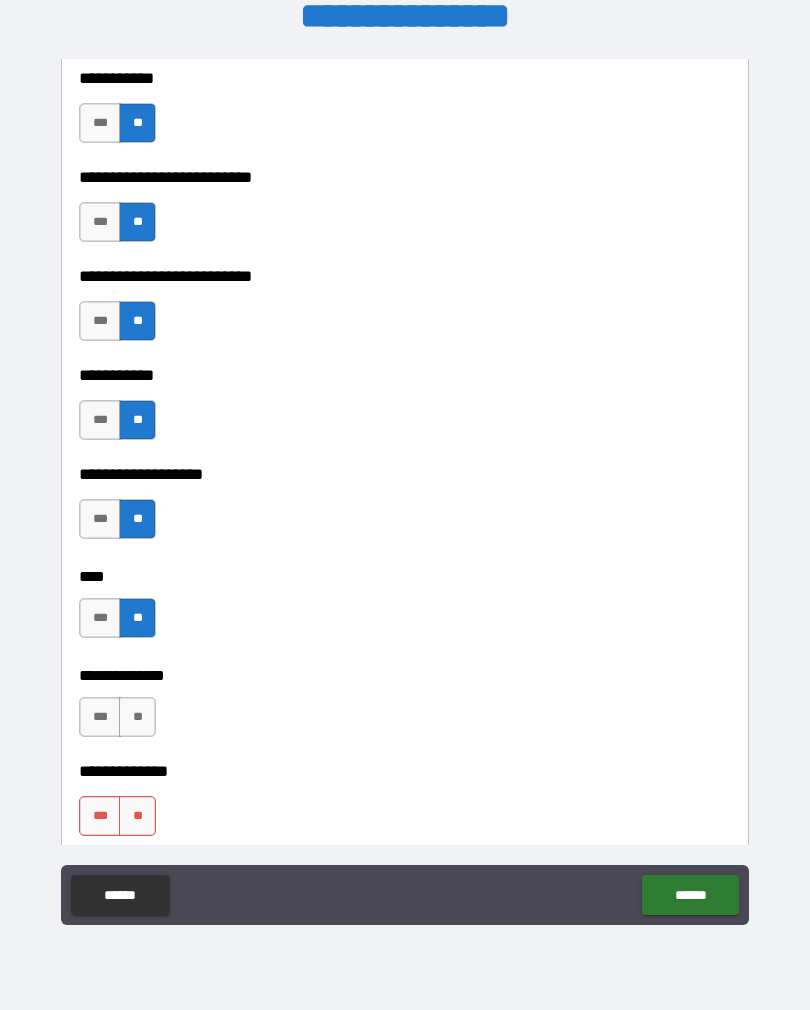 scroll, scrollTop: 4879, scrollLeft: 0, axis: vertical 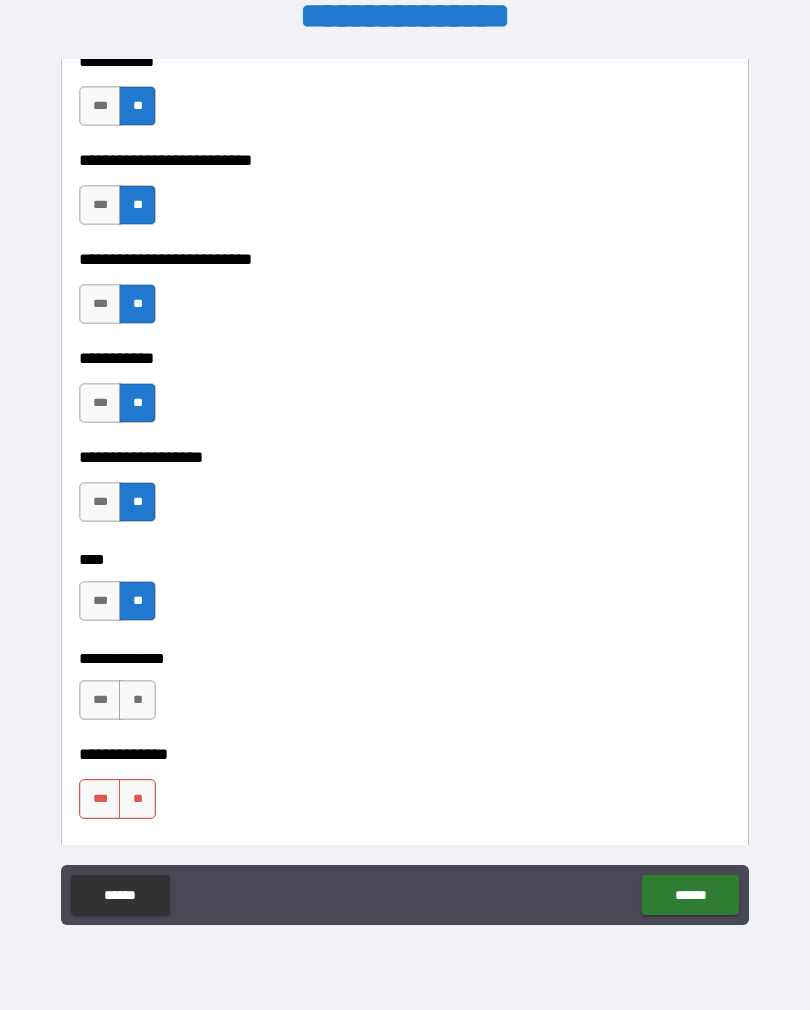 click on "**" at bounding box center (137, 700) 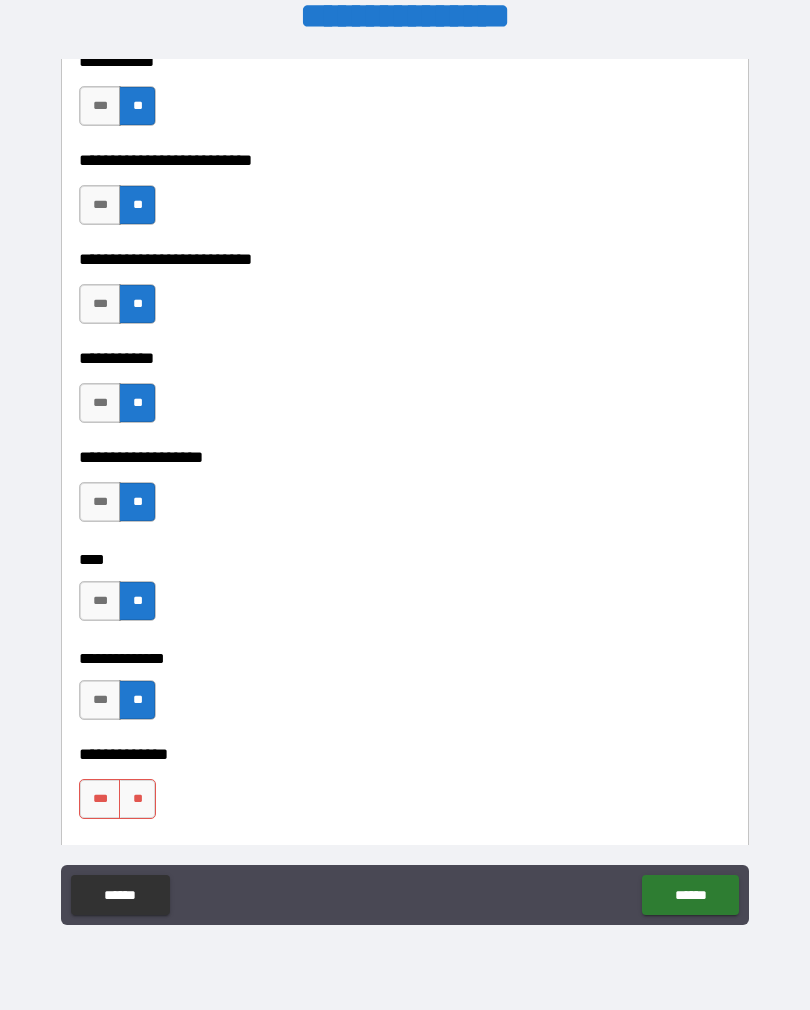 click on "**" at bounding box center [137, 799] 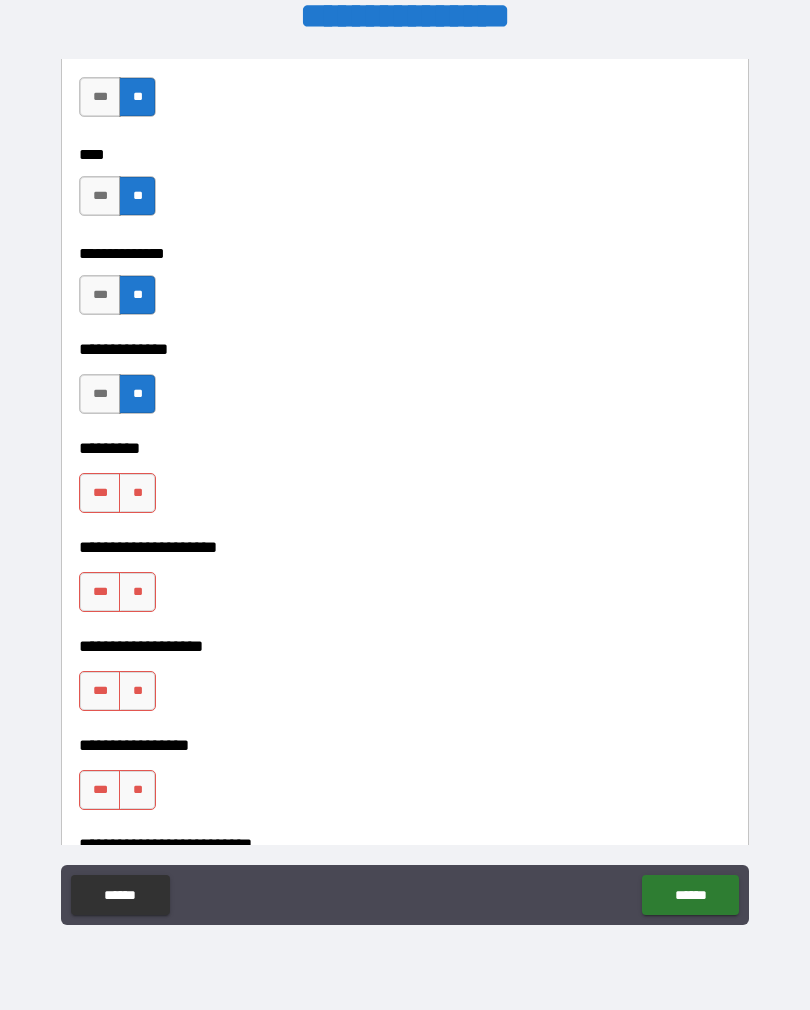 scroll, scrollTop: 5282, scrollLeft: 0, axis: vertical 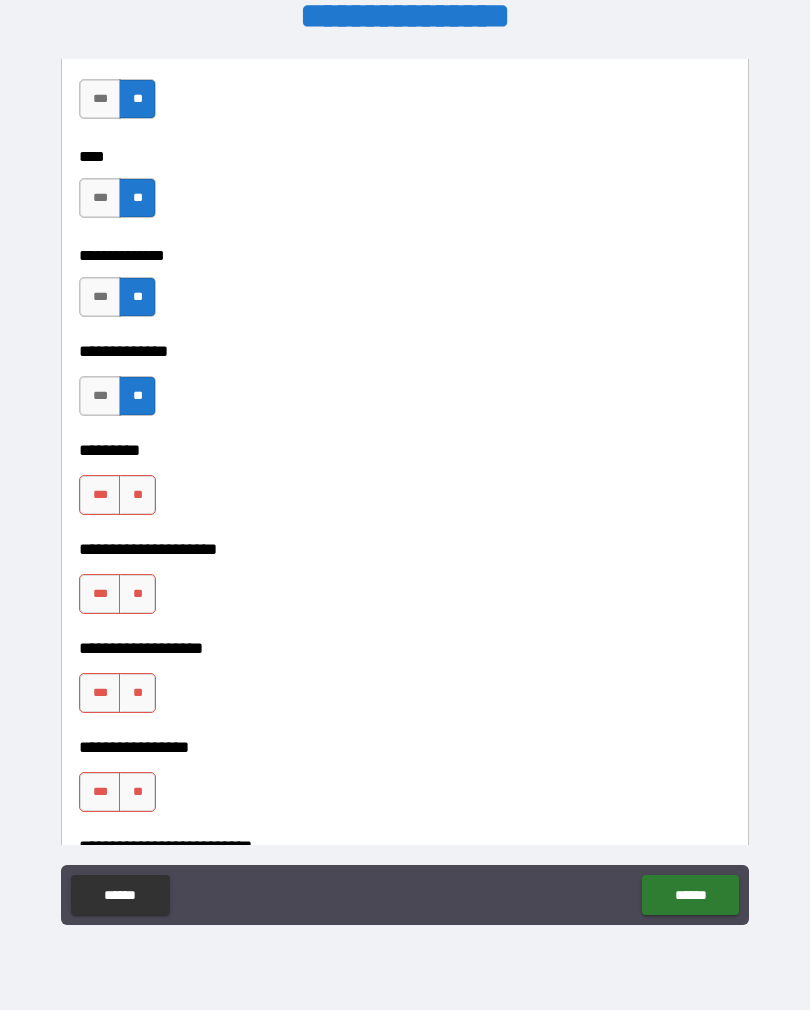 click on "**" at bounding box center [137, 495] 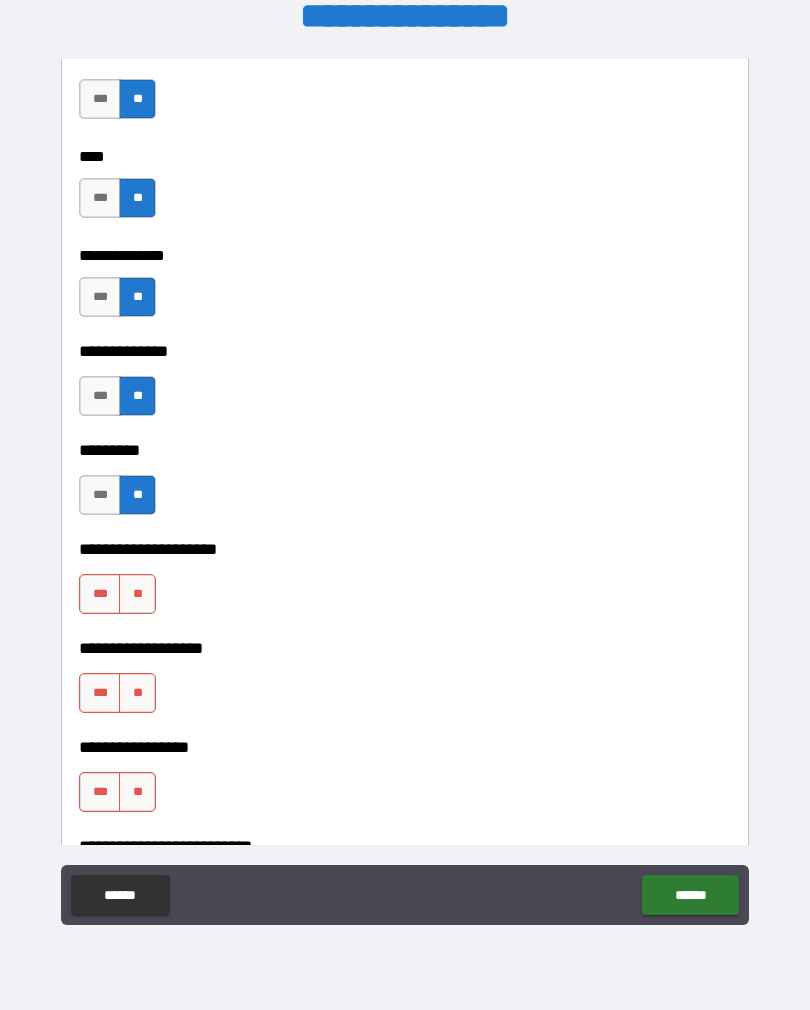click on "**" at bounding box center (137, 594) 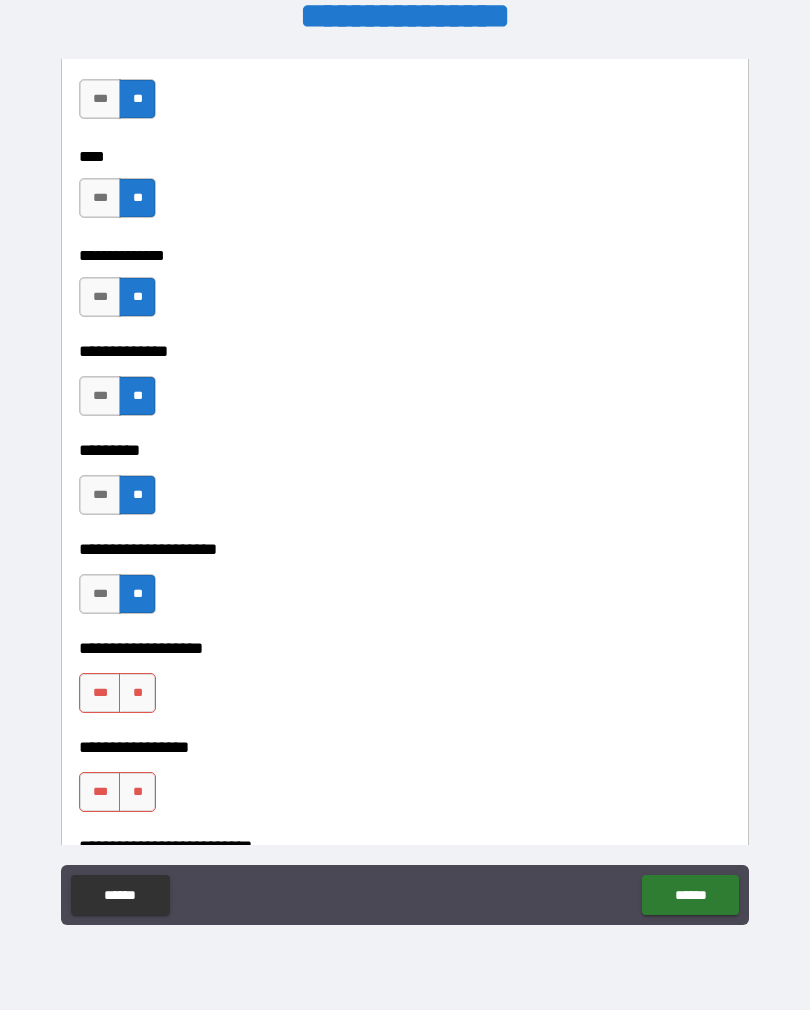 click on "**" at bounding box center [137, 693] 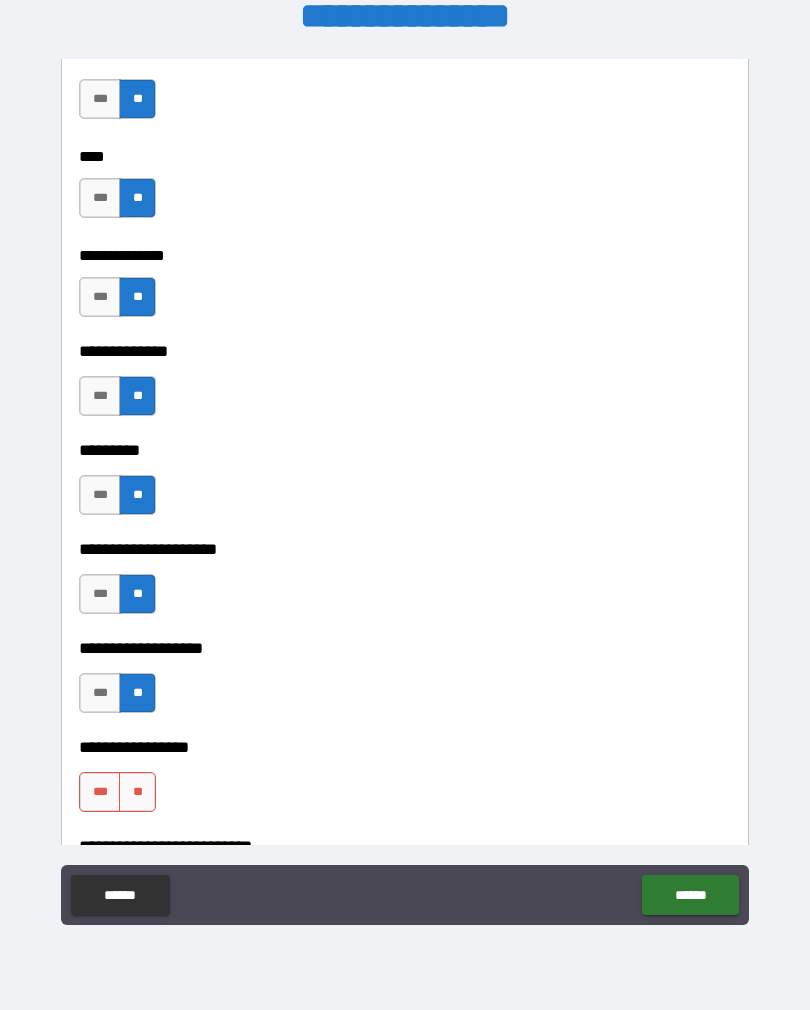 click on "**" at bounding box center (137, 792) 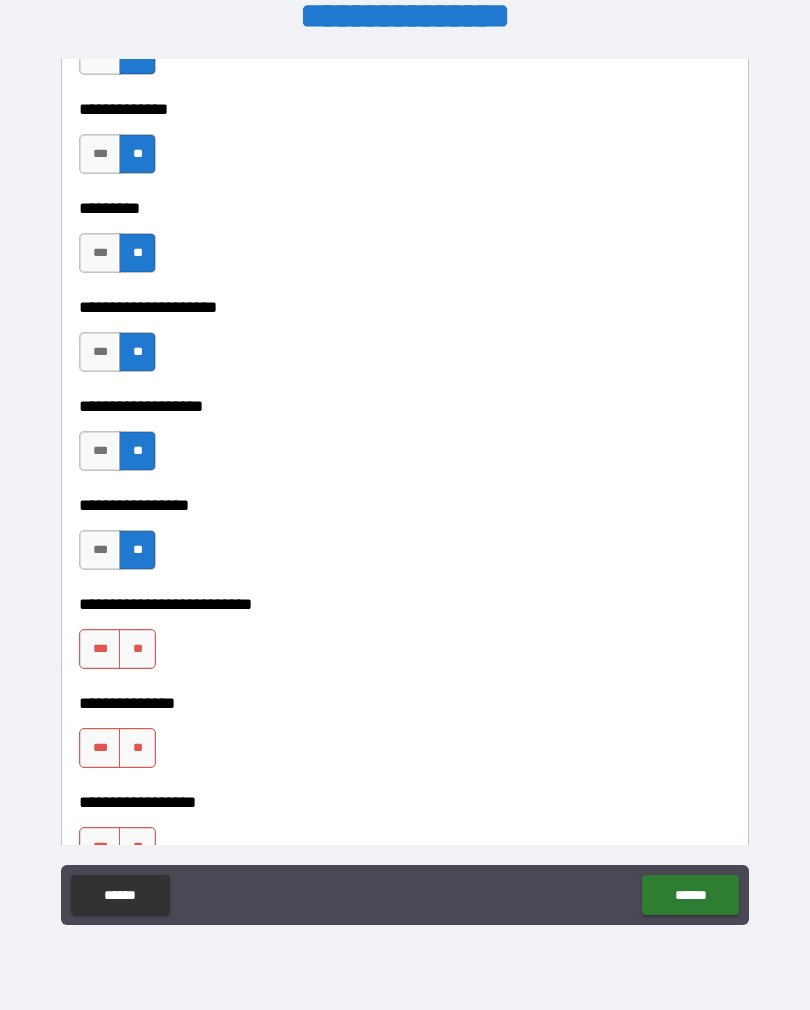 scroll, scrollTop: 5522, scrollLeft: 0, axis: vertical 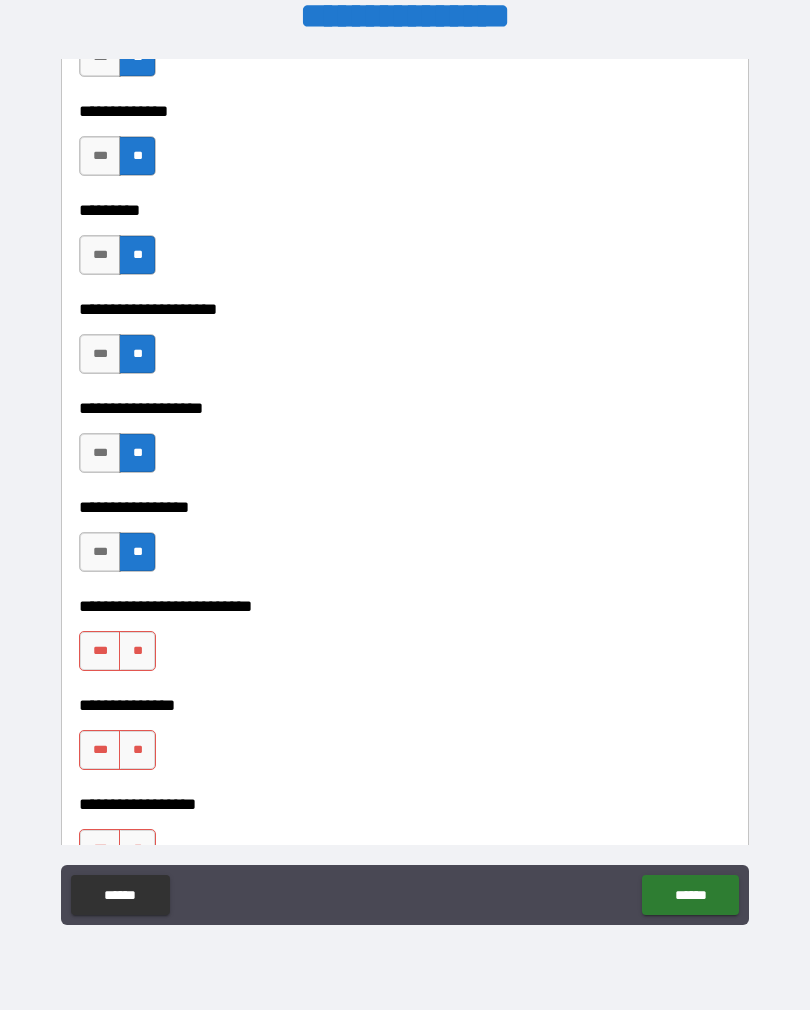 click on "**" at bounding box center (137, 651) 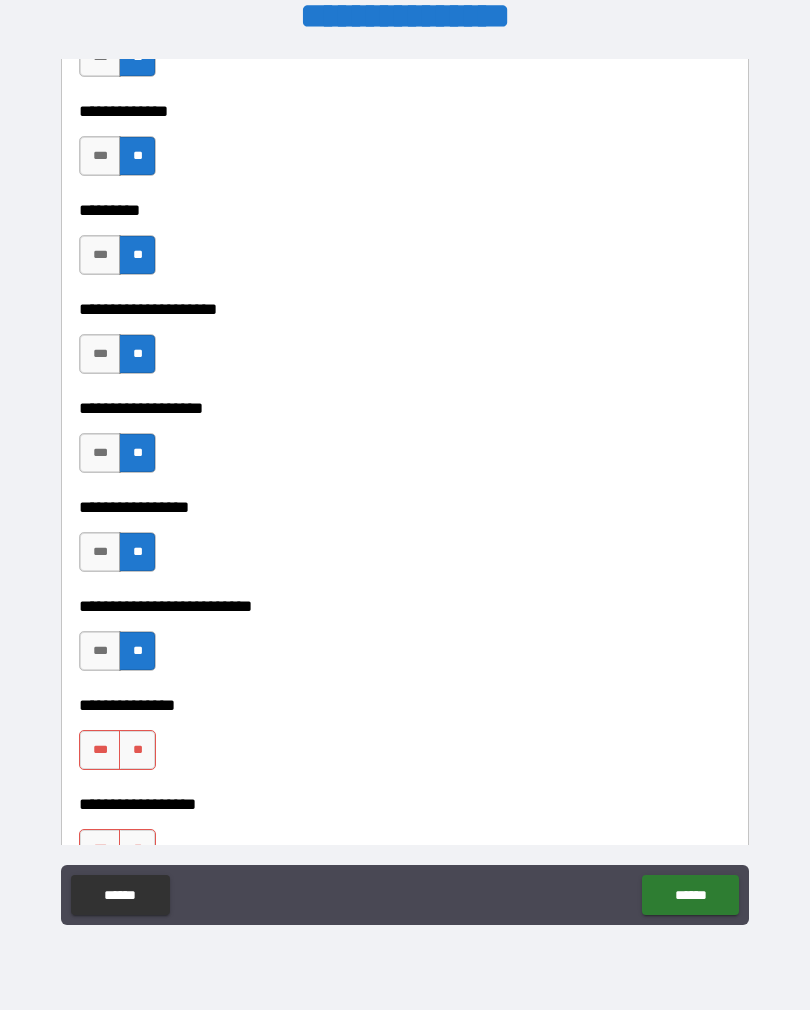 click on "**" at bounding box center [137, 750] 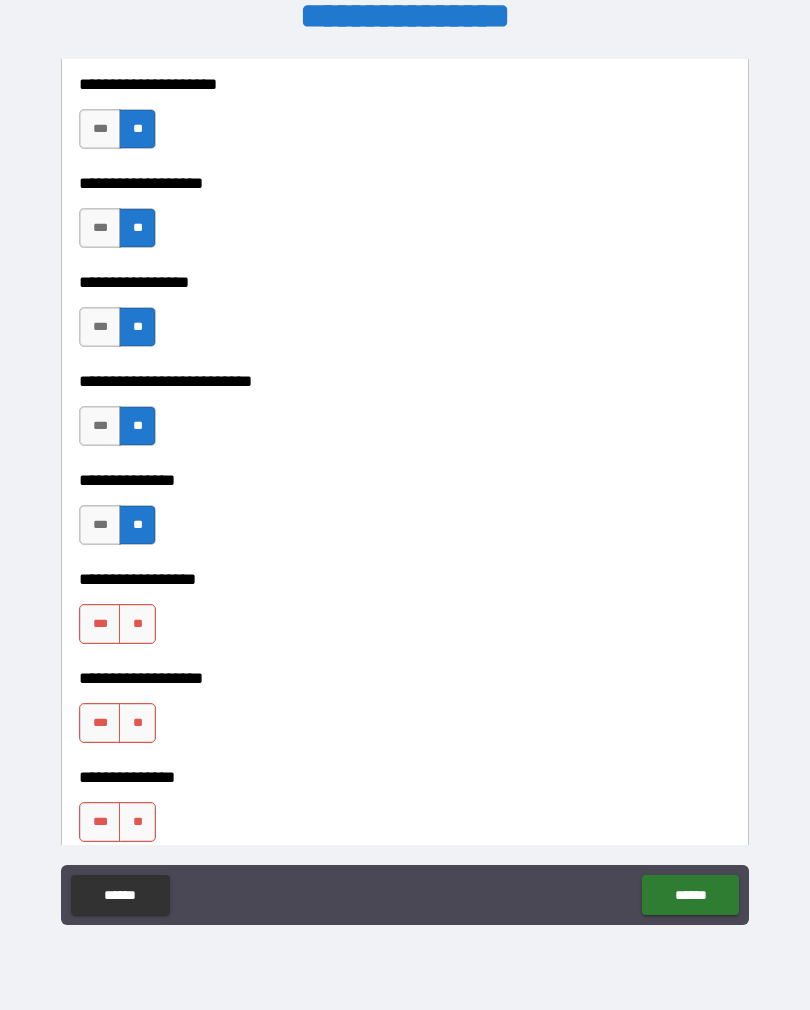 scroll, scrollTop: 5745, scrollLeft: 0, axis: vertical 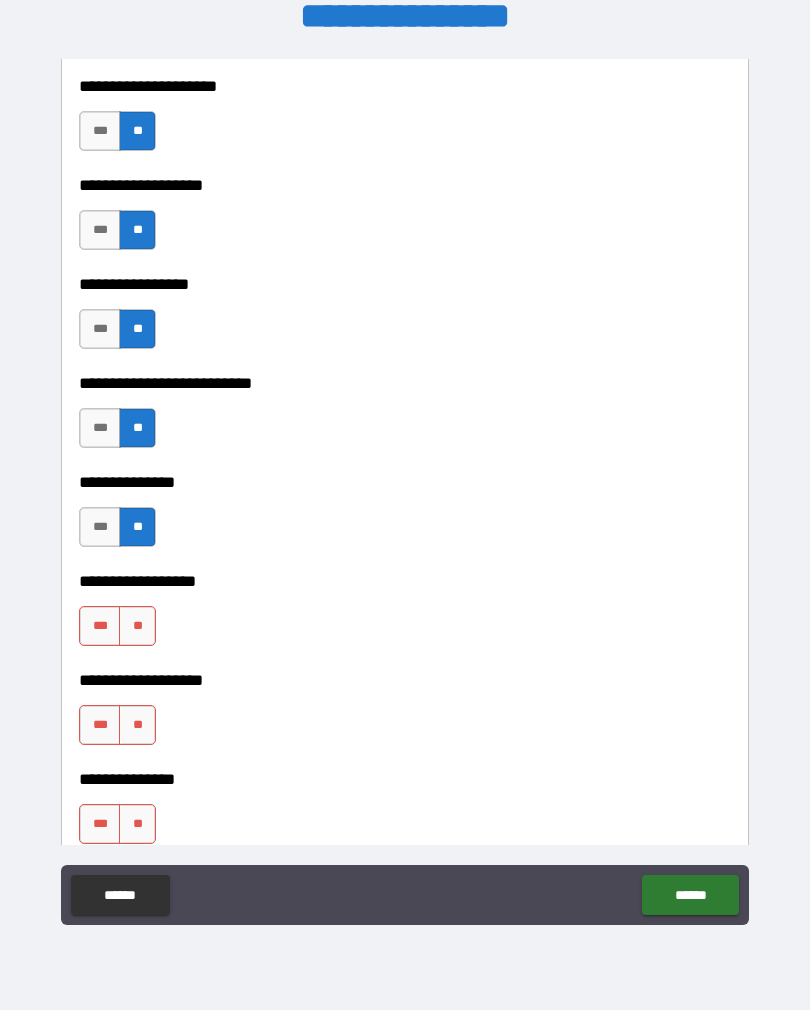 click on "**" at bounding box center [137, 626] 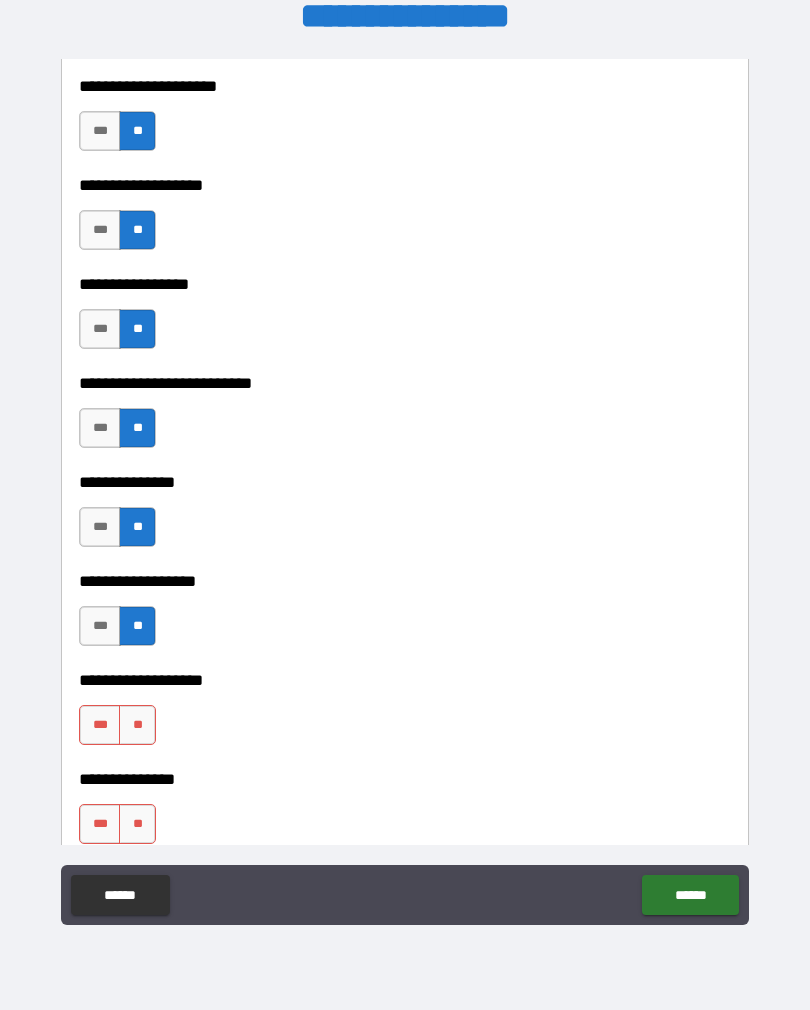 click on "**" at bounding box center [137, 725] 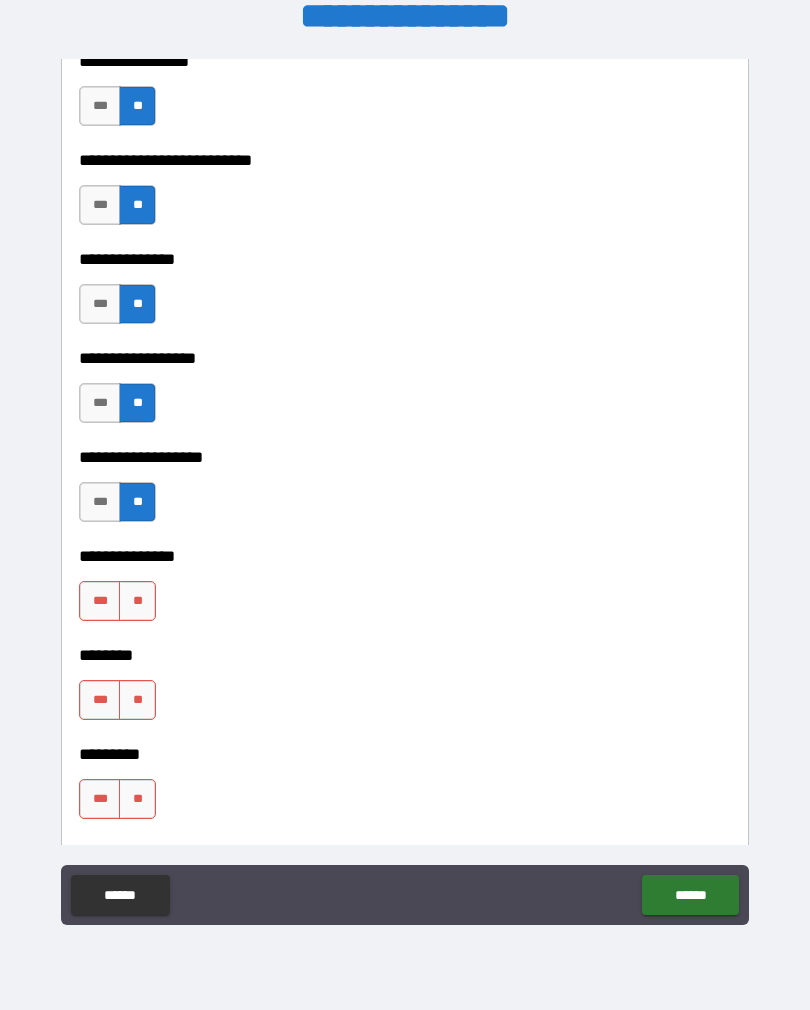 scroll, scrollTop: 5966, scrollLeft: 0, axis: vertical 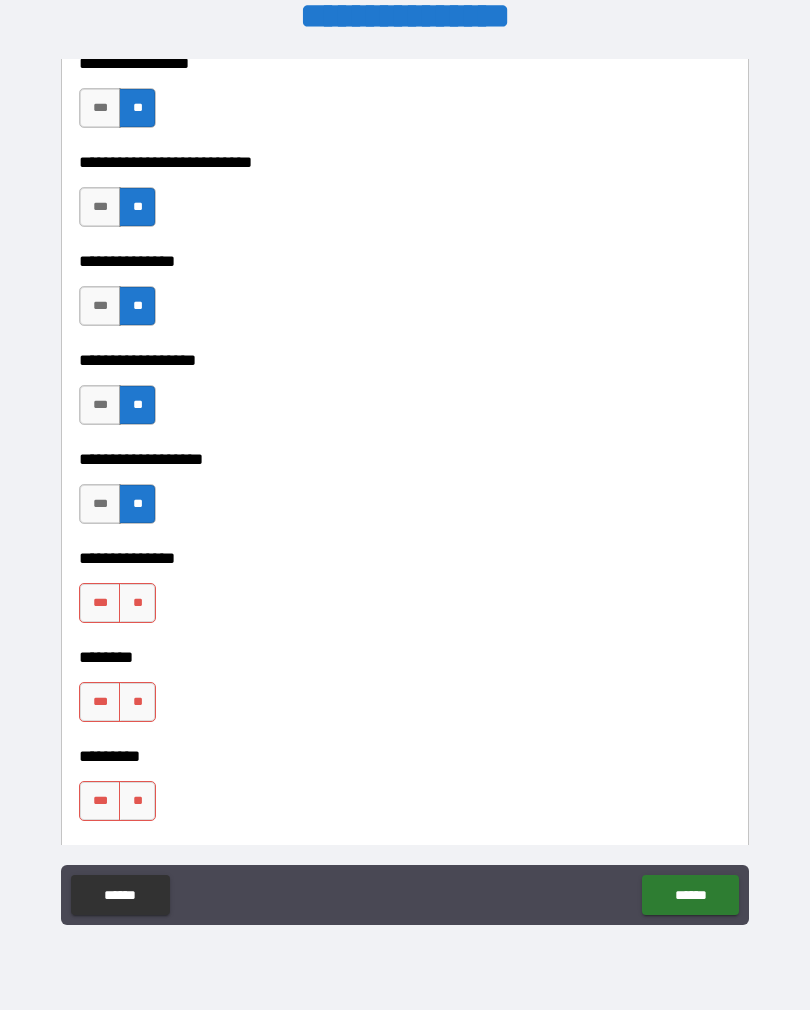 click on "**" at bounding box center (137, 603) 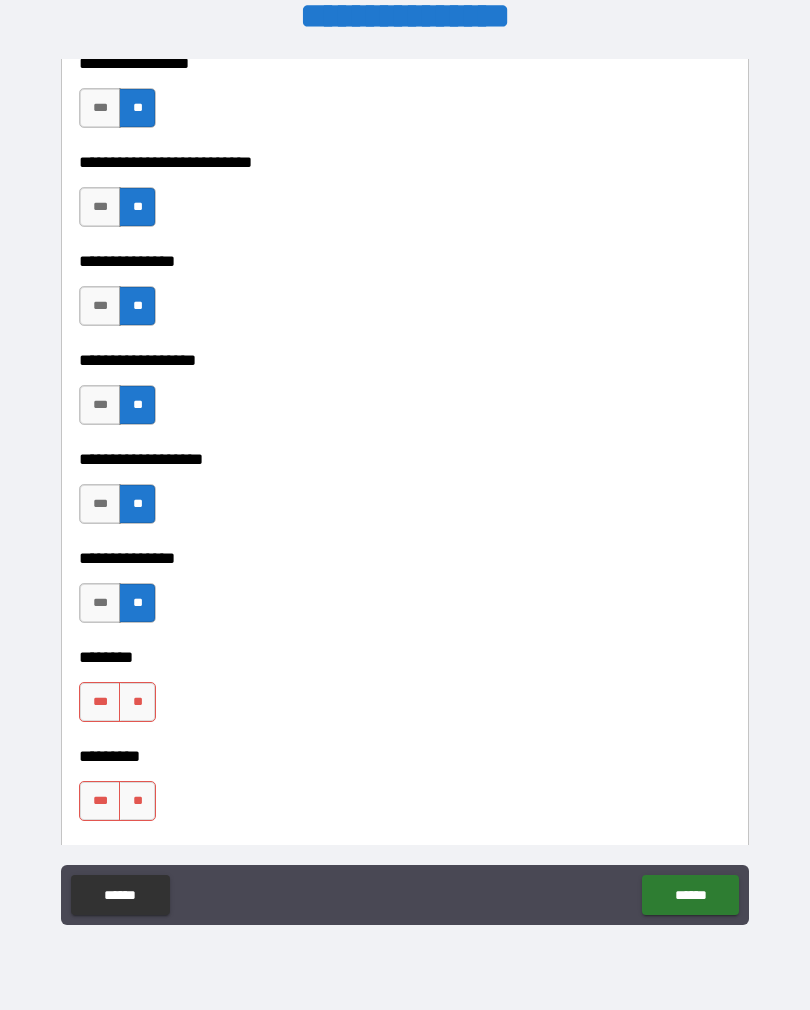 click on "**" at bounding box center (137, 702) 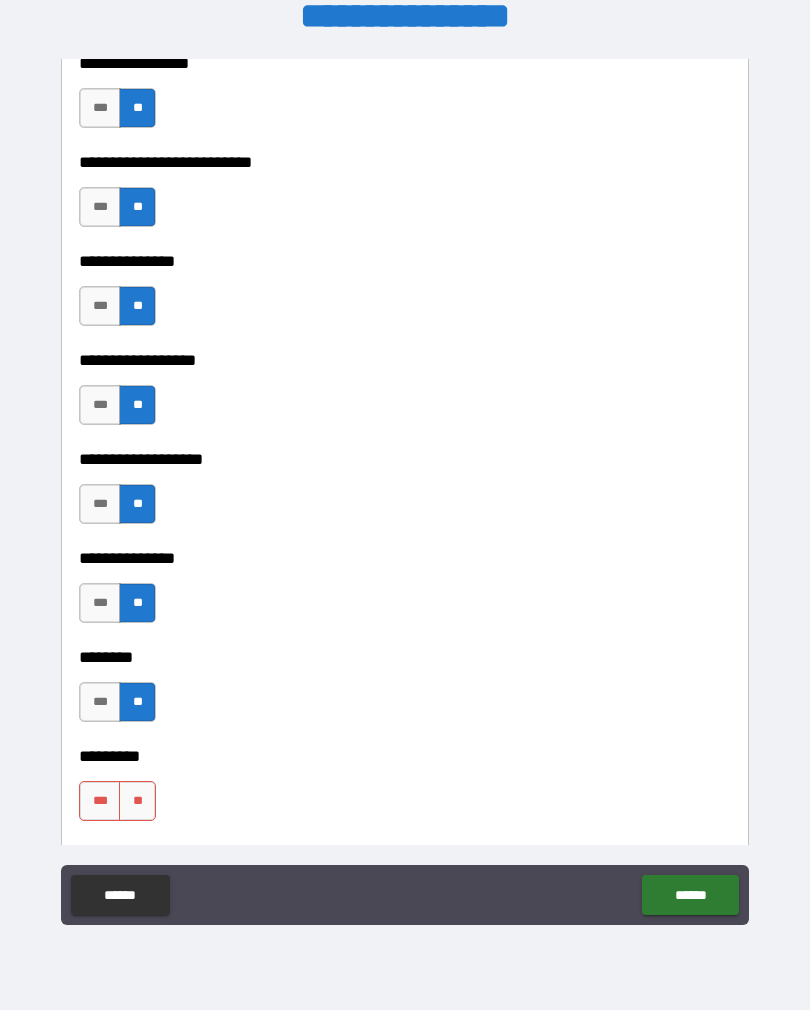 click on "**" at bounding box center [137, 801] 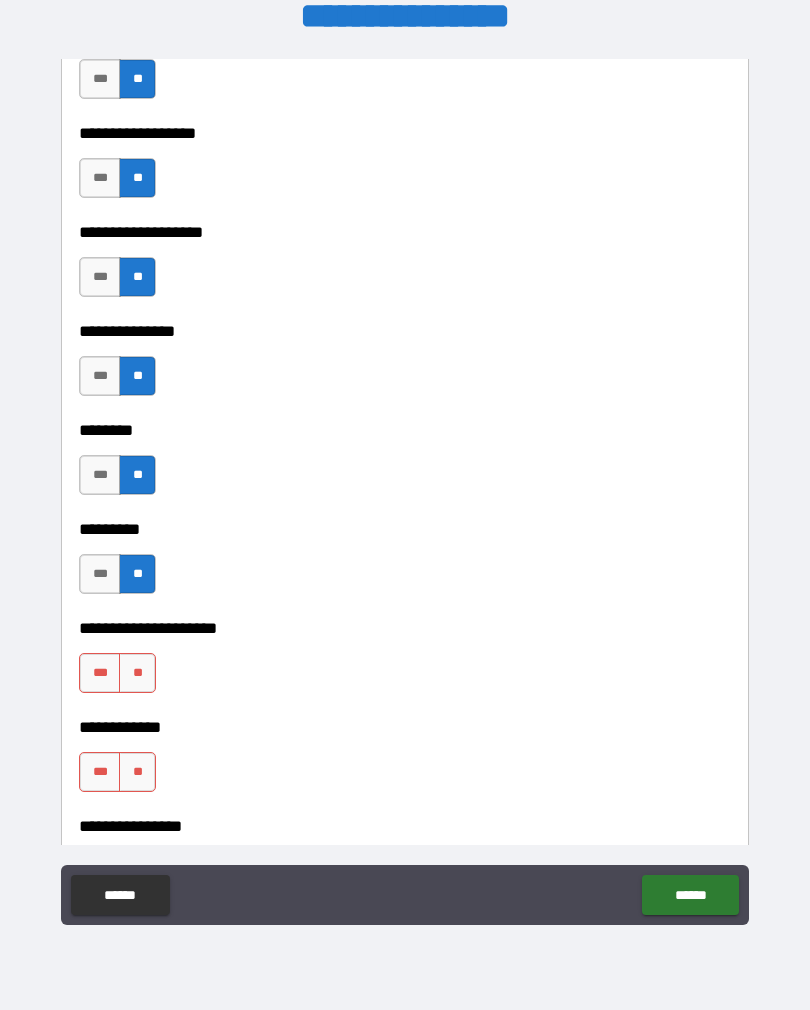 scroll, scrollTop: 6202, scrollLeft: 0, axis: vertical 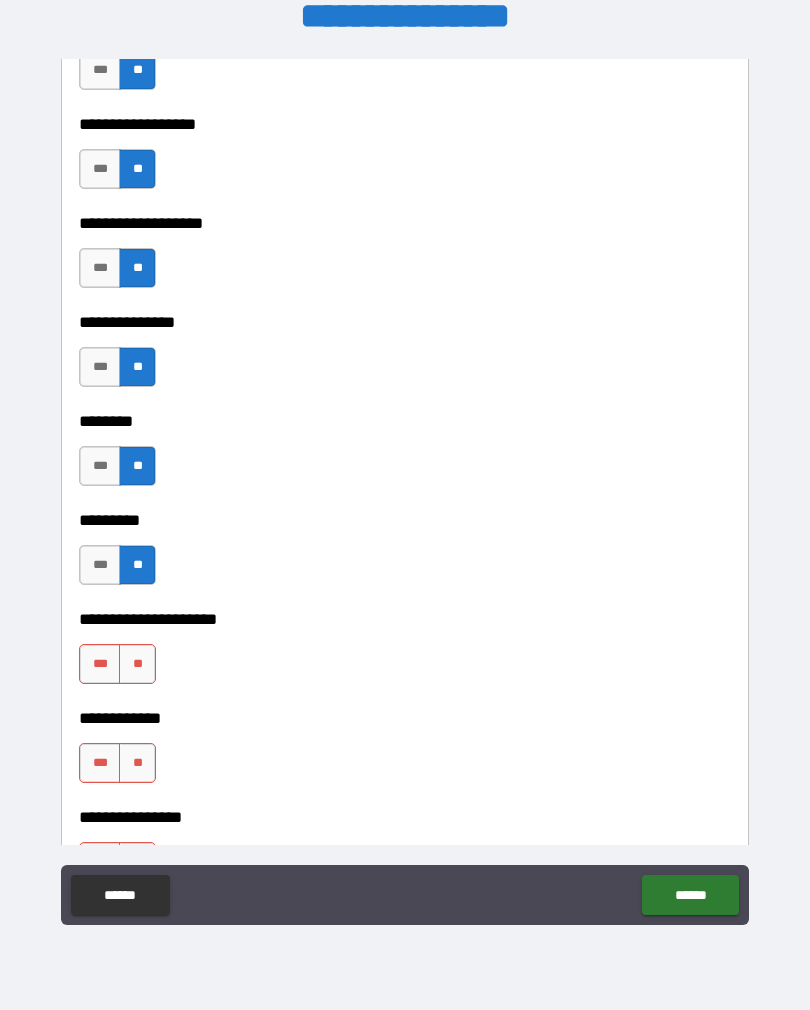 click on "**" at bounding box center (137, 664) 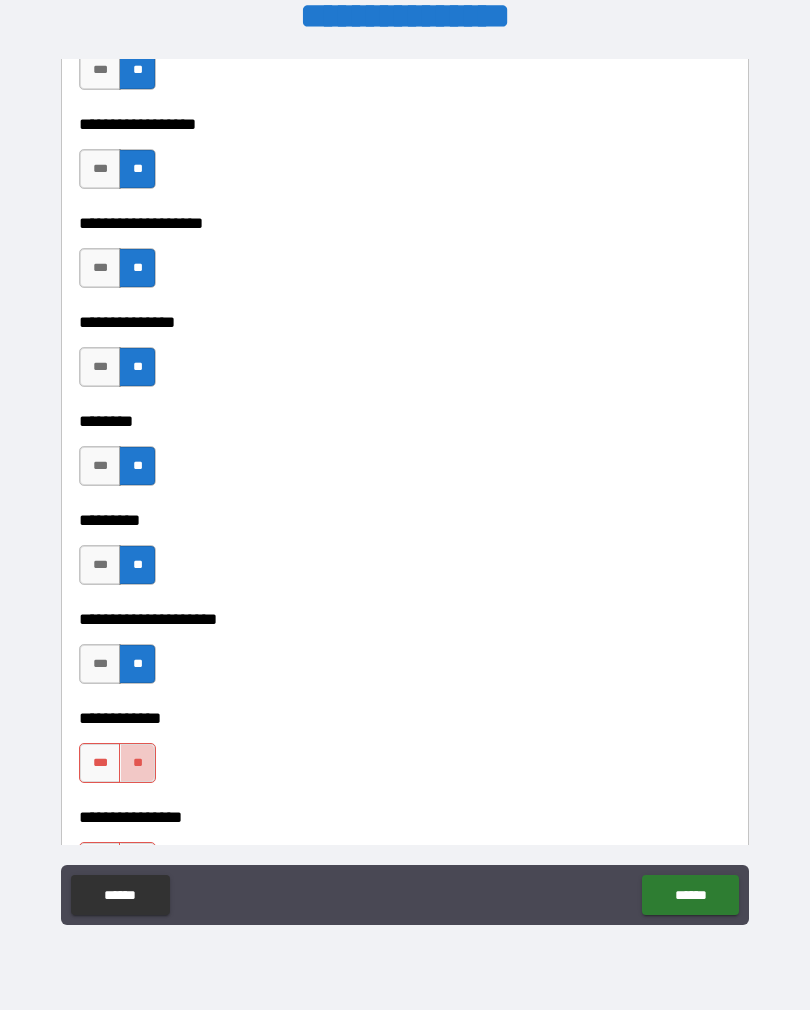 click on "**" at bounding box center (137, 763) 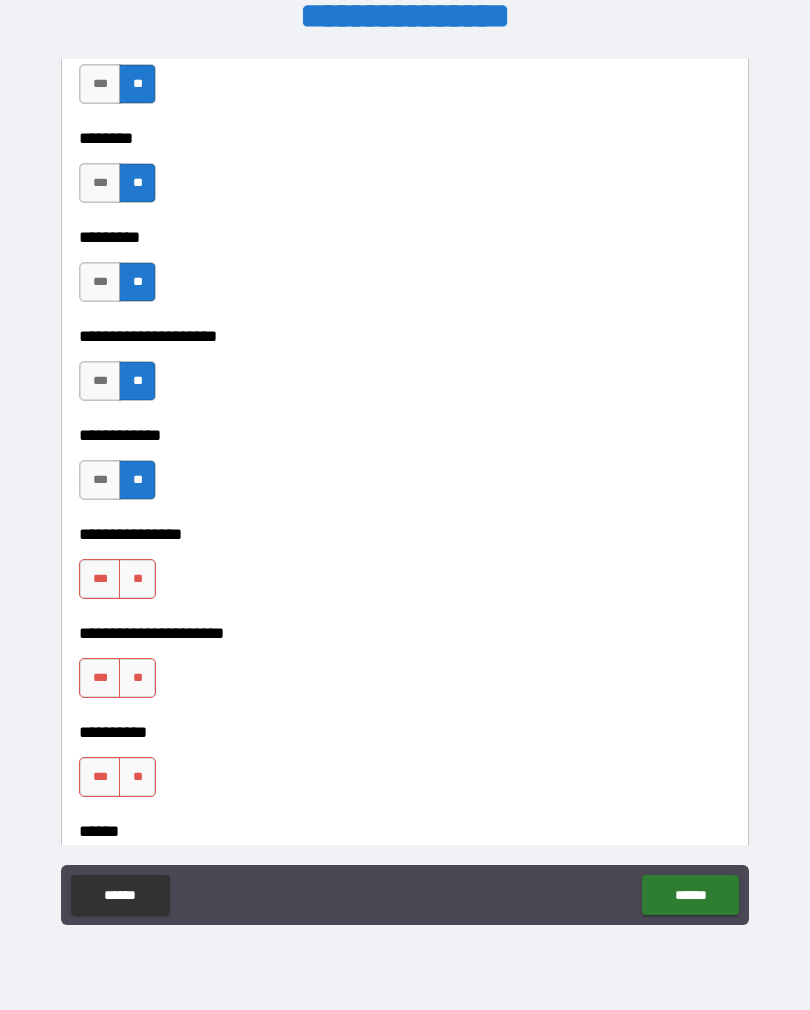 scroll, scrollTop: 6482, scrollLeft: 0, axis: vertical 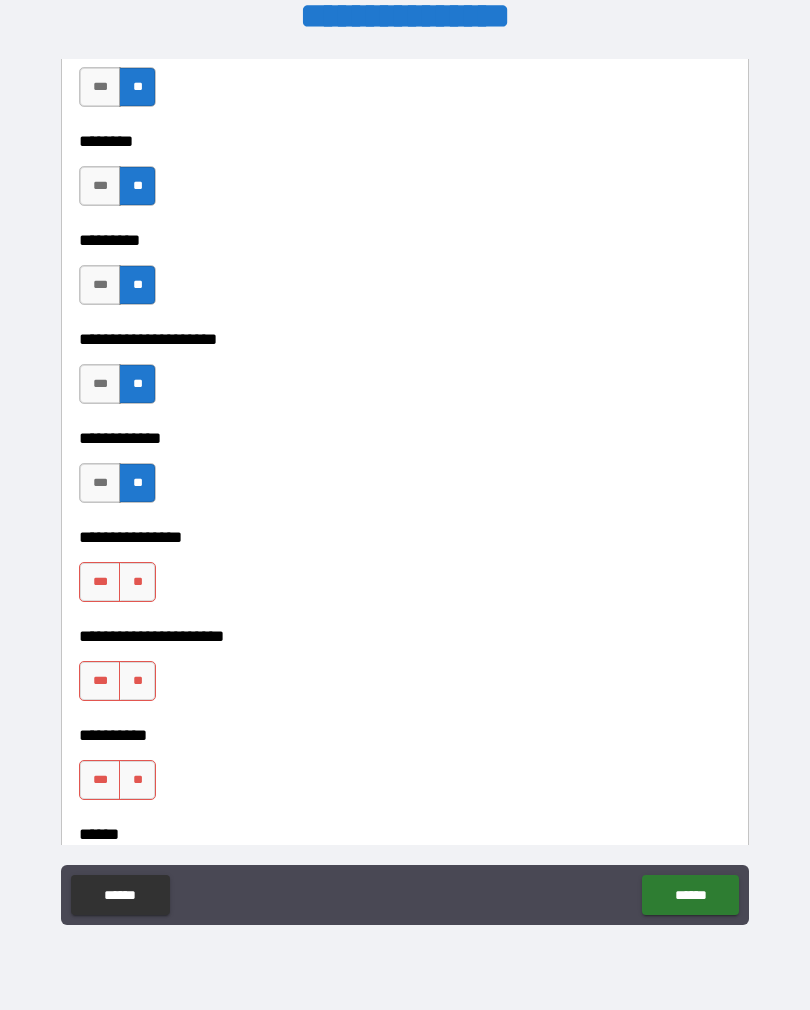 click on "**" at bounding box center [137, 582] 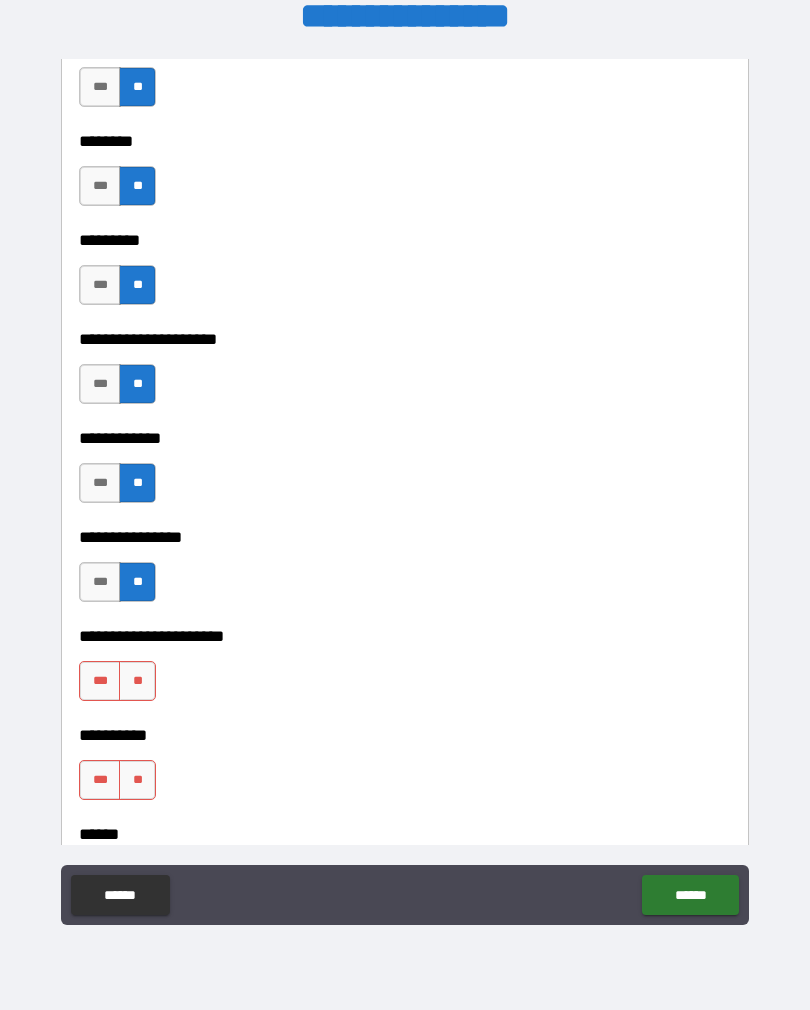 click on "**" at bounding box center (137, 681) 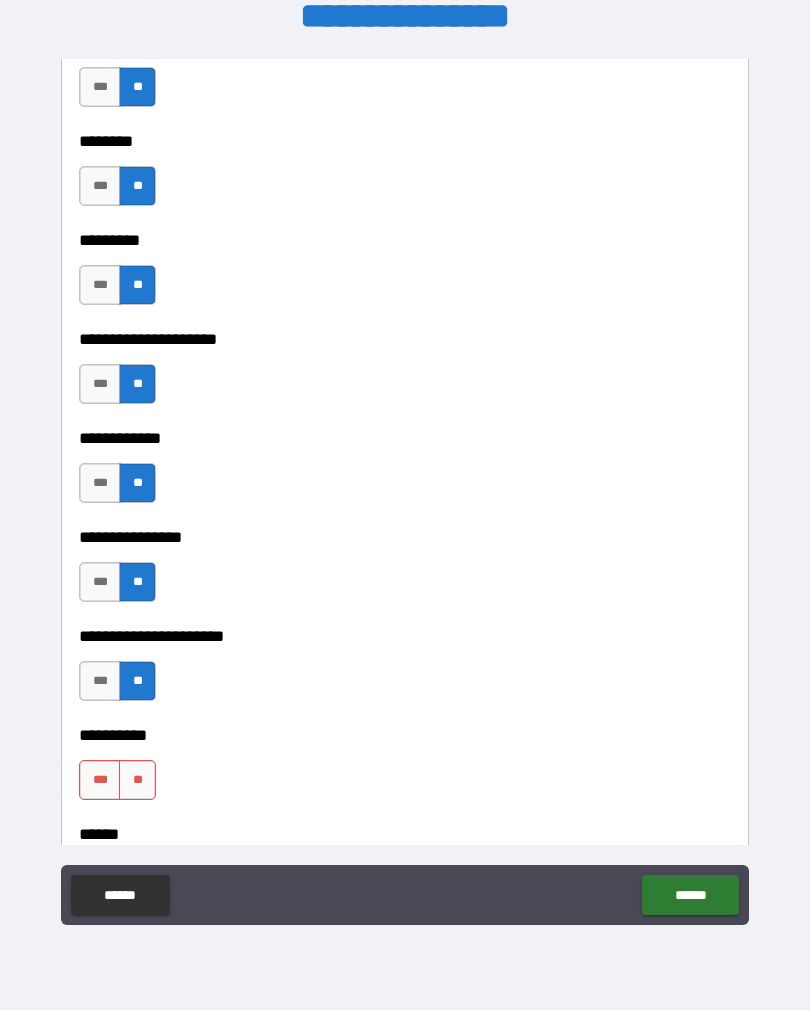 click on "**" at bounding box center (137, 780) 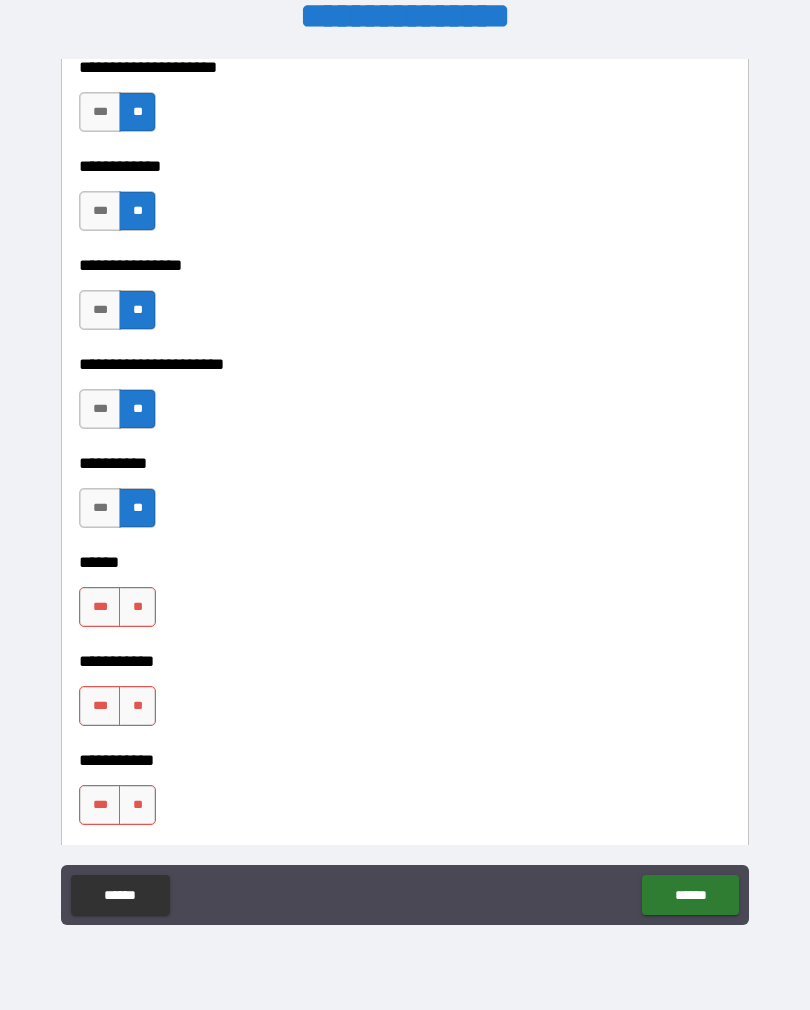 scroll, scrollTop: 6752, scrollLeft: 0, axis: vertical 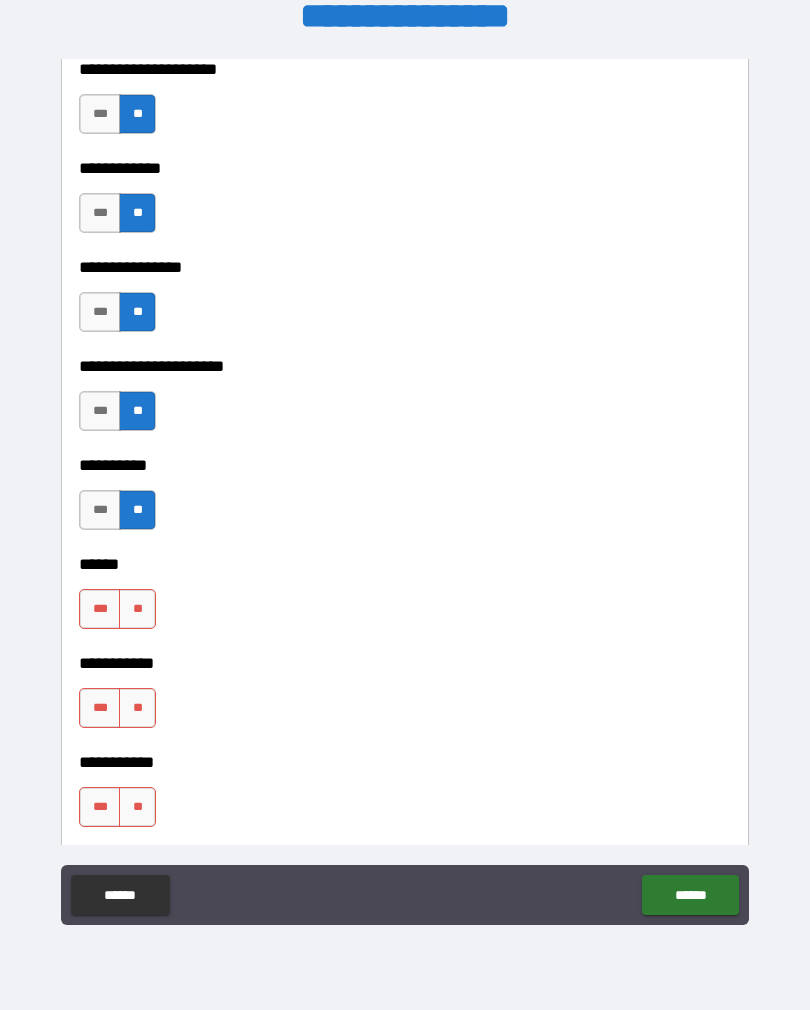 click on "**" at bounding box center [137, 609] 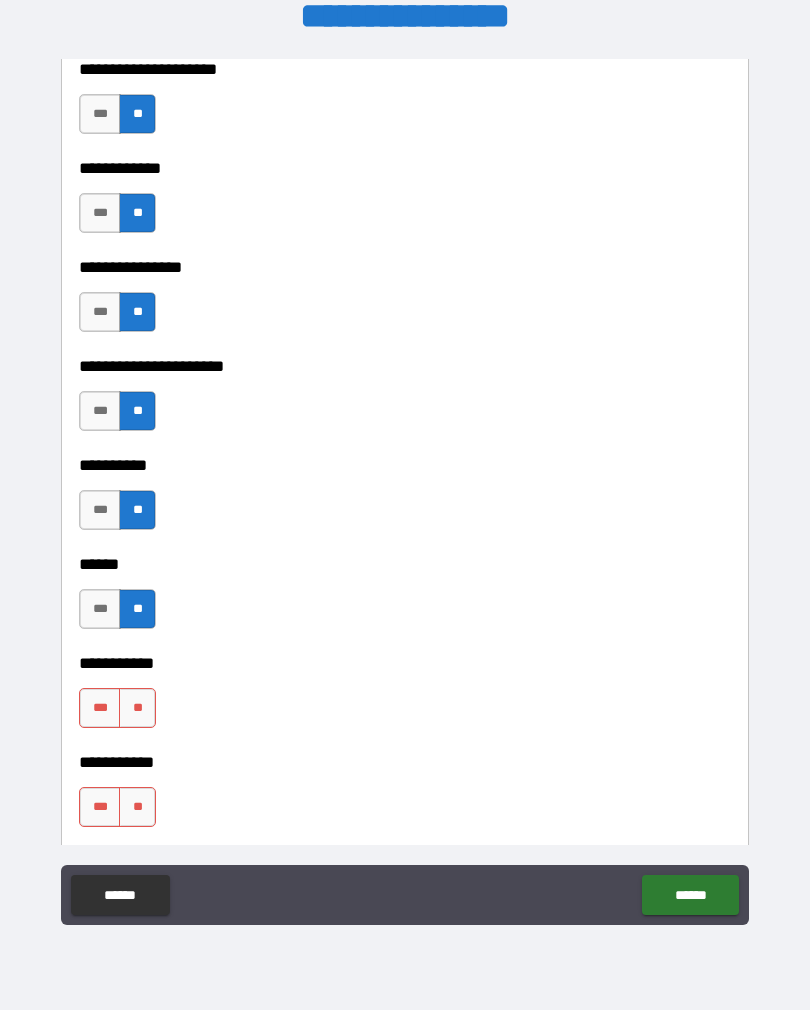 click on "**" at bounding box center (137, 708) 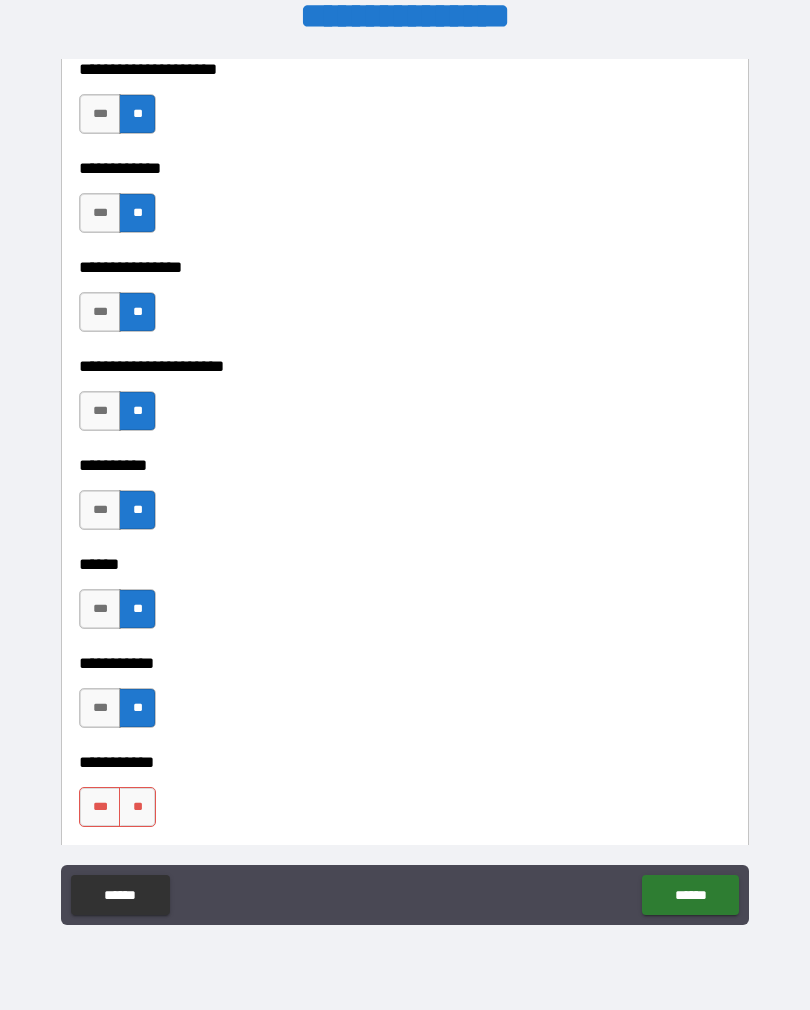click on "**" at bounding box center [137, 807] 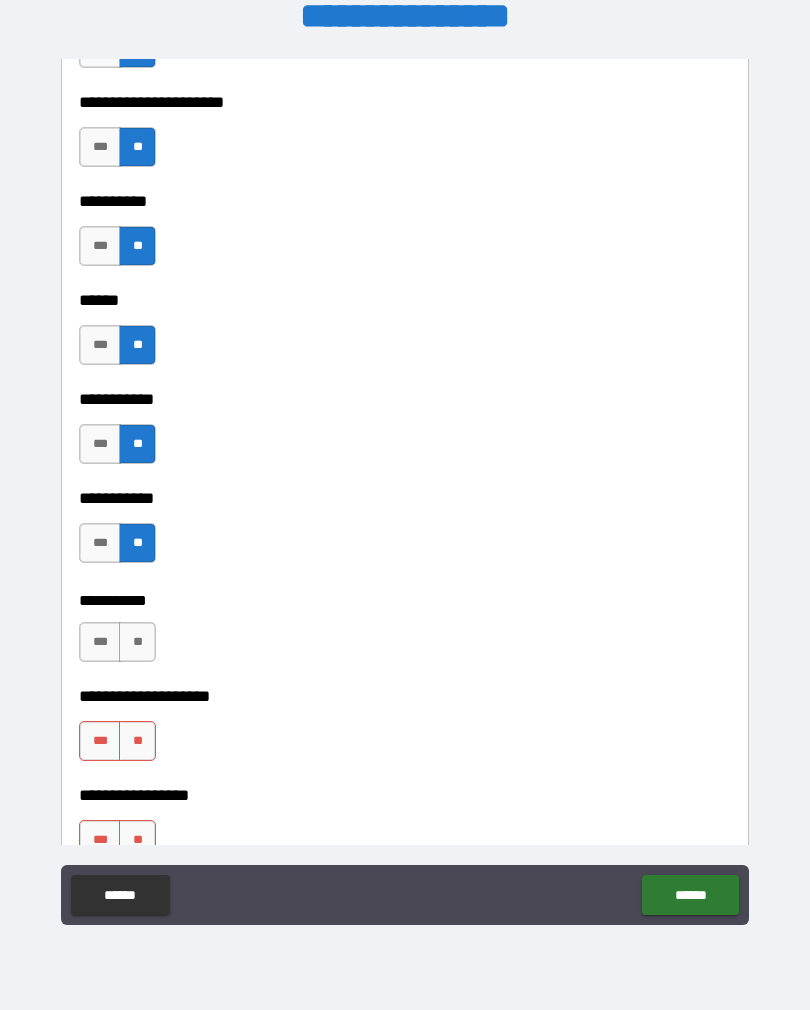 scroll, scrollTop: 7025, scrollLeft: 0, axis: vertical 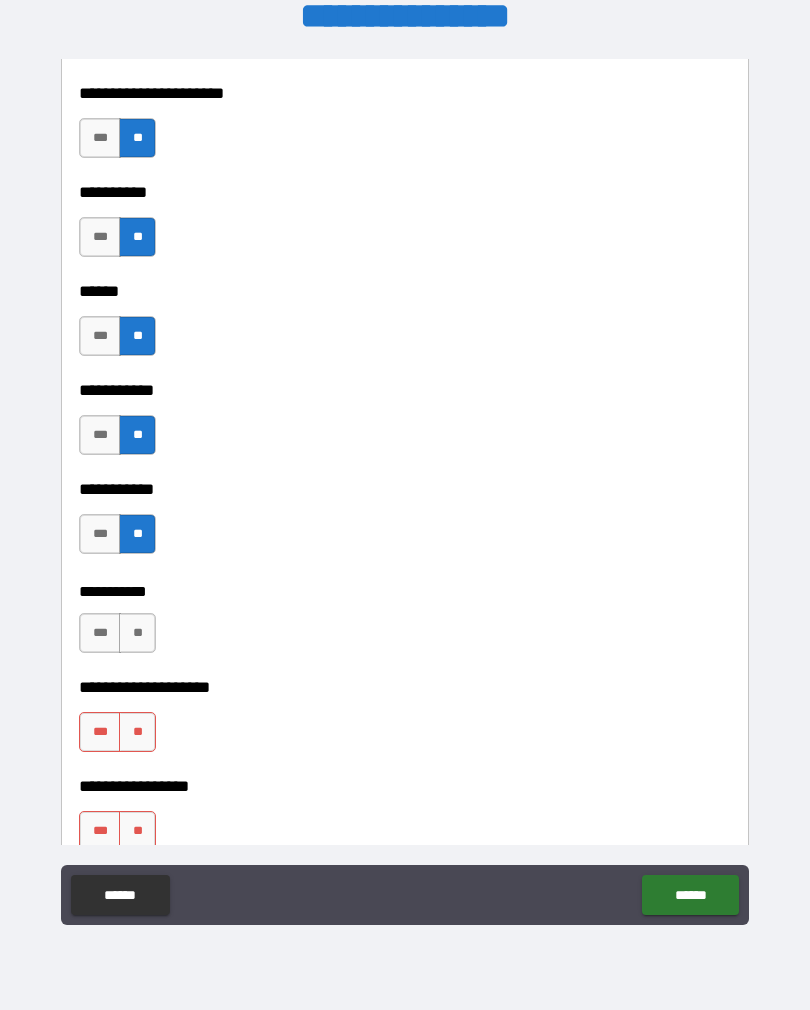 click on "**" at bounding box center [137, 633] 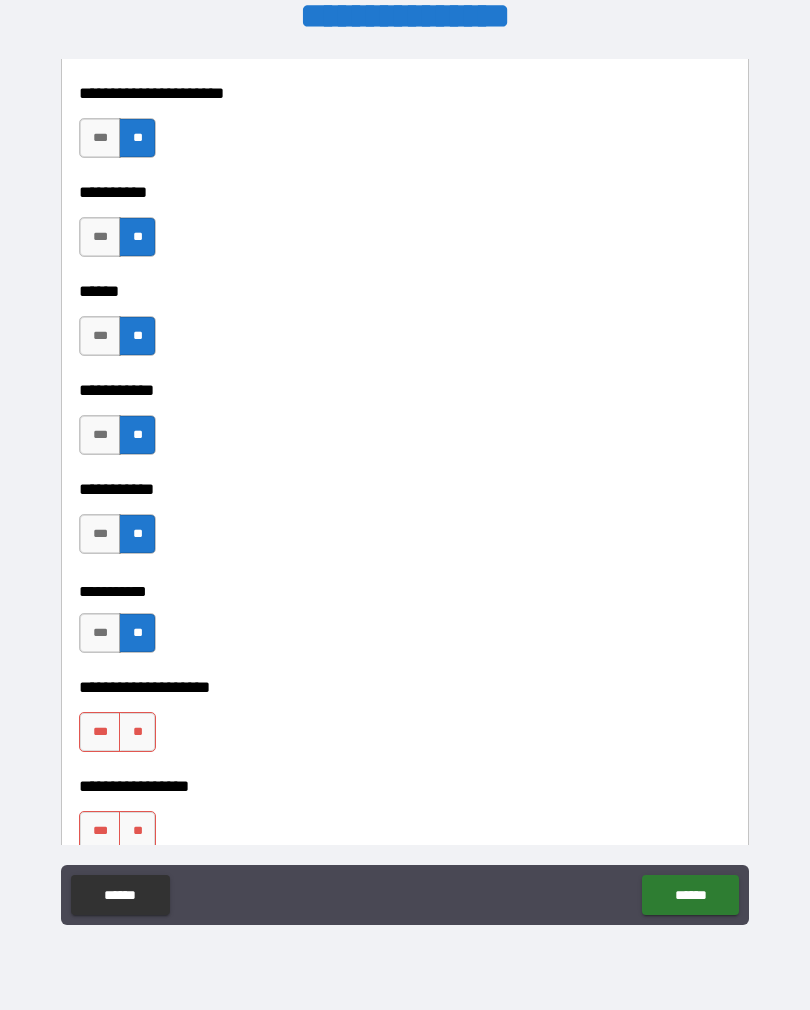 click on "**" at bounding box center [137, 732] 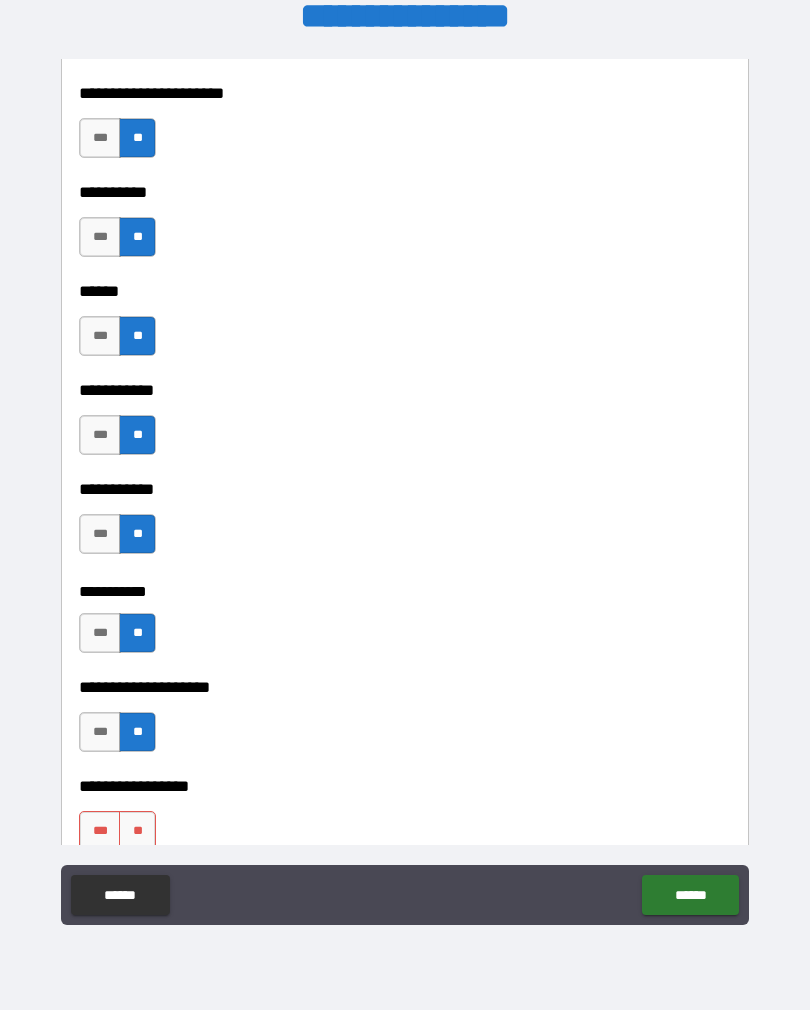 click on "**" at bounding box center [137, 831] 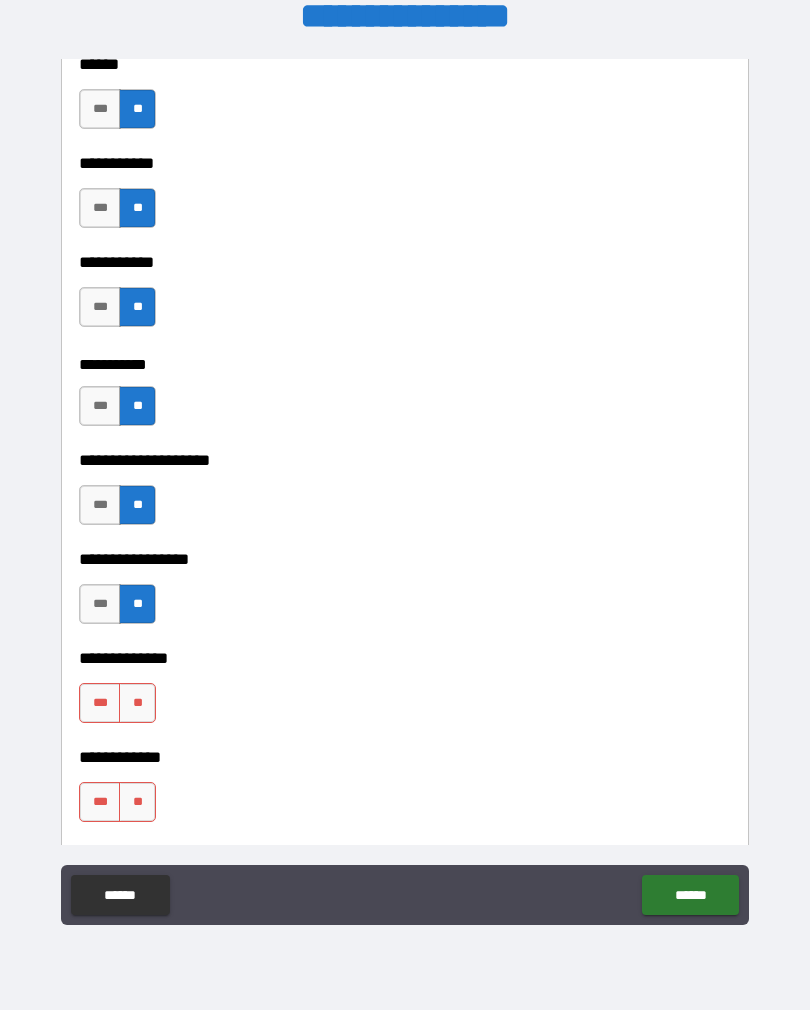 scroll, scrollTop: 7290, scrollLeft: 0, axis: vertical 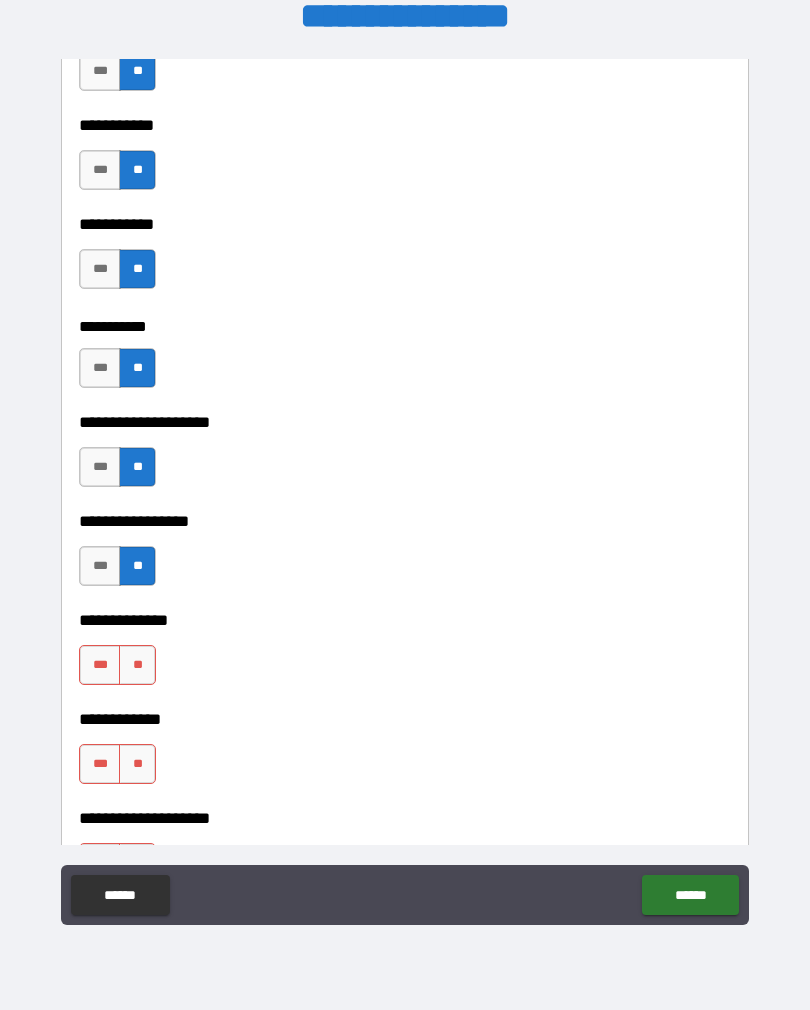 click on "**" at bounding box center (137, 665) 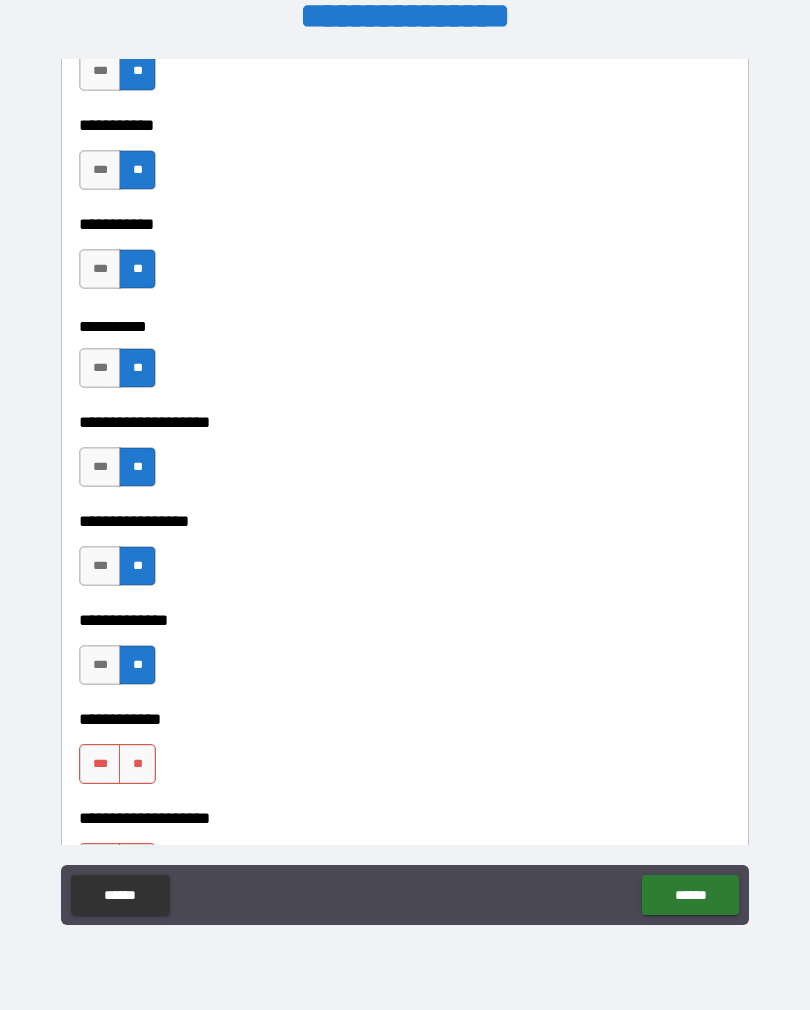 click on "**" at bounding box center (137, 764) 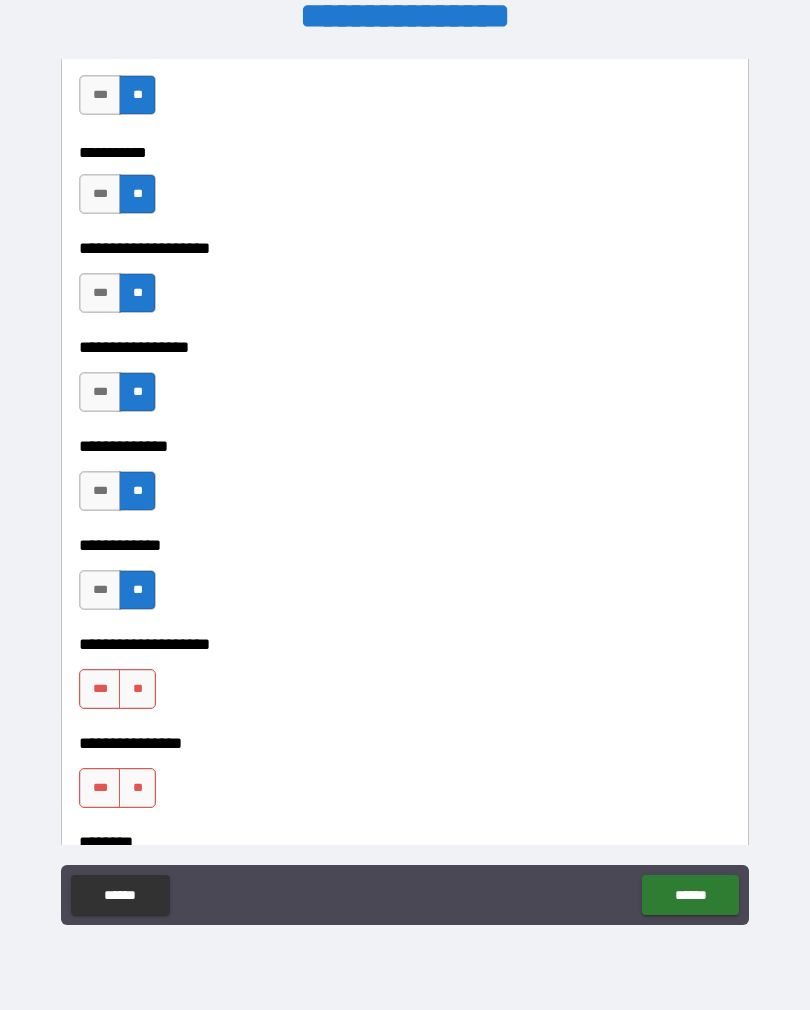 scroll, scrollTop: 7512, scrollLeft: 0, axis: vertical 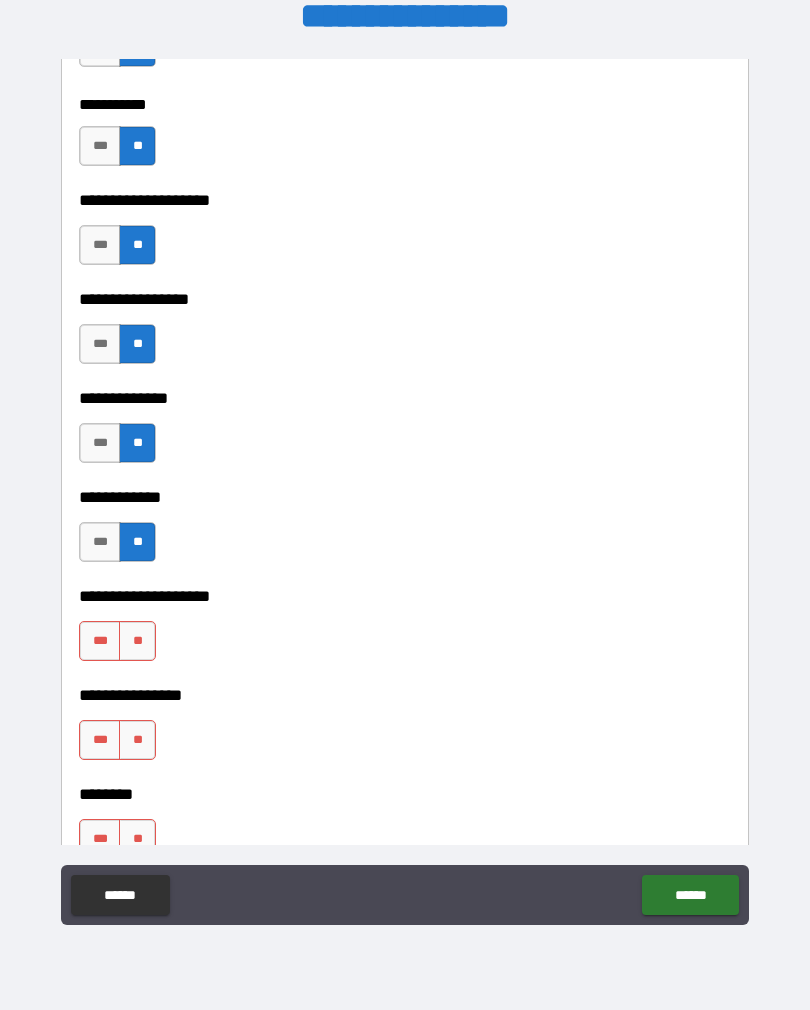 click on "**" at bounding box center (137, 641) 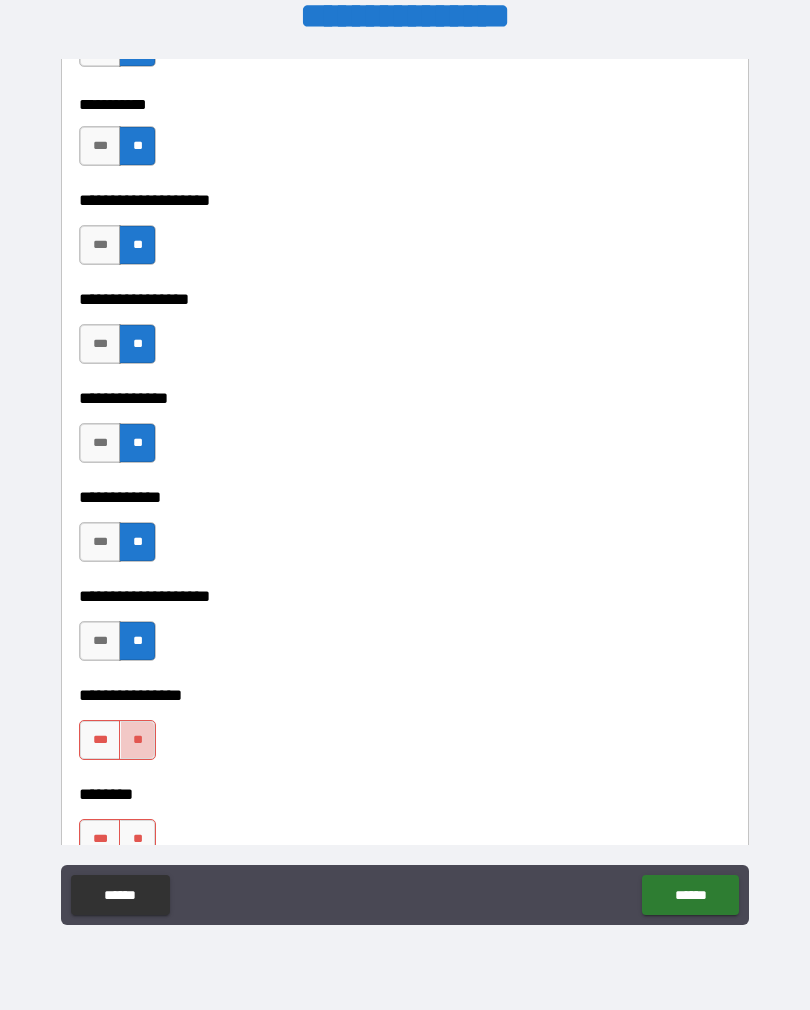 click on "**" at bounding box center [137, 740] 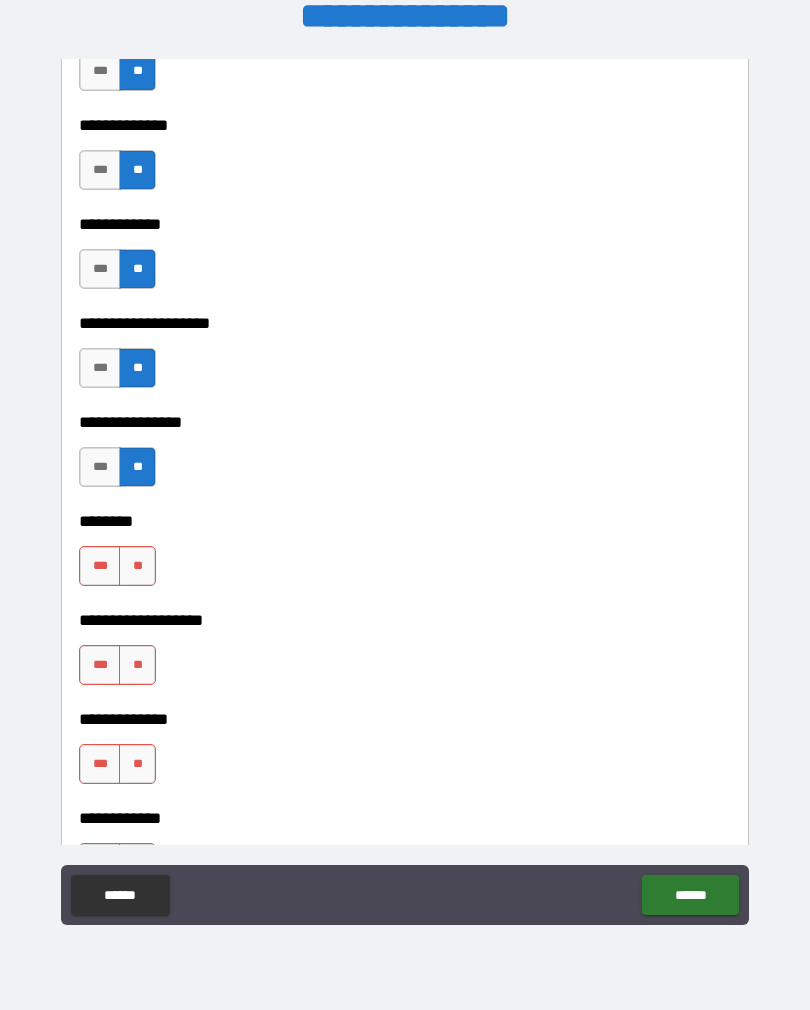 scroll, scrollTop: 7822, scrollLeft: 0, axis: vertical 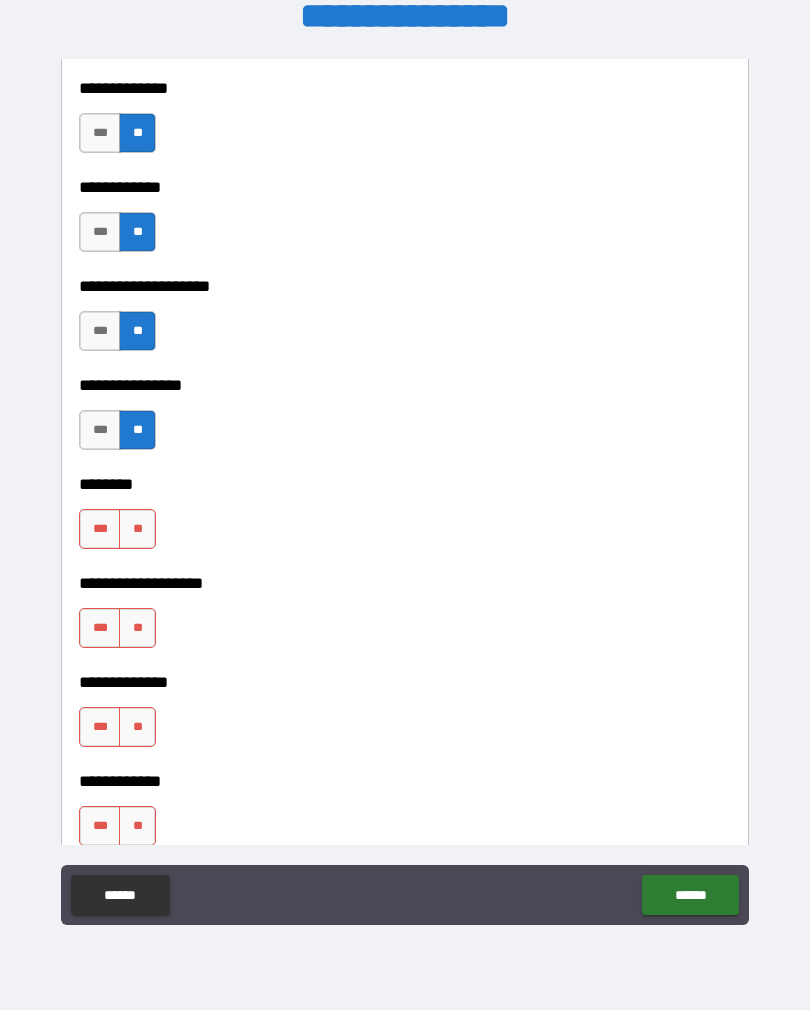 click on "**" at bounding box center (137, 529) 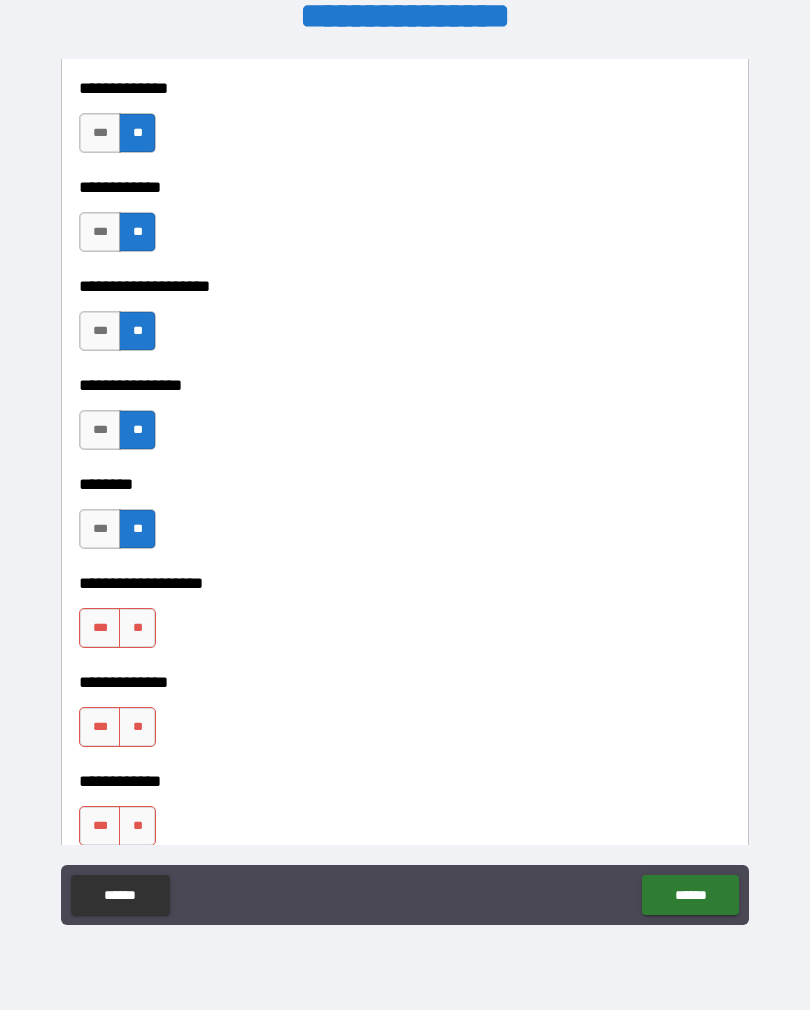 click on "**" at bounding box center (137, 628) 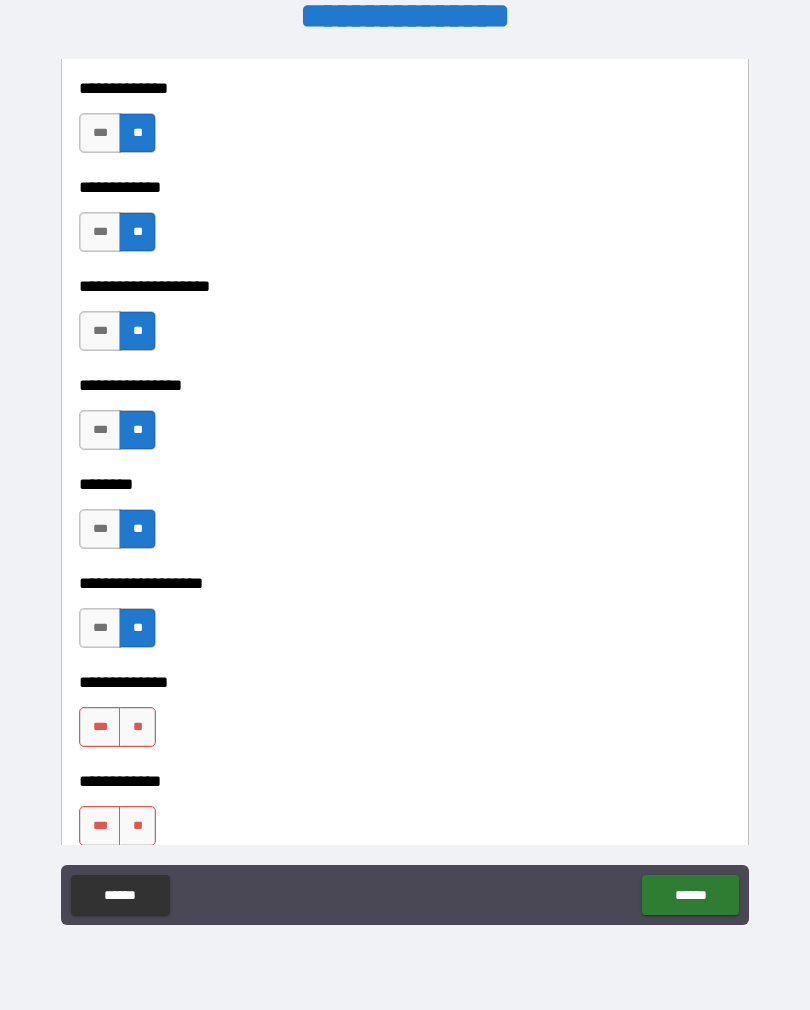 click on "**" at bounding box center [137, 727] 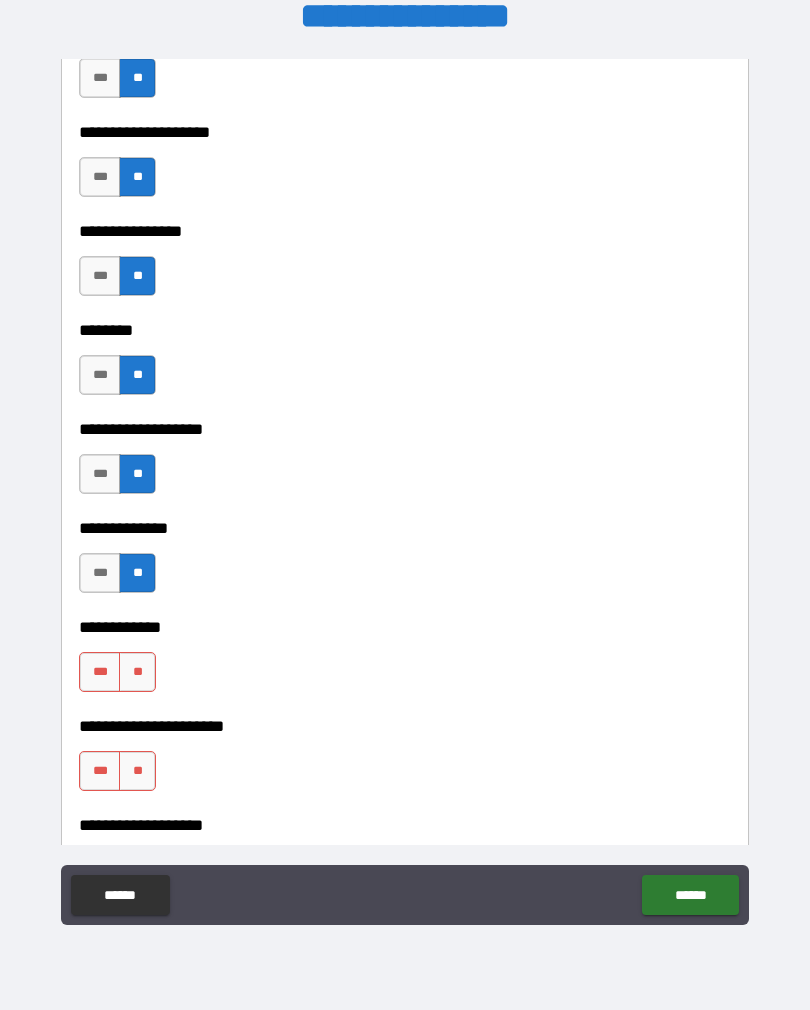 scroll, scrollTop: 8027, scrollLeft: 0, axis: vertical 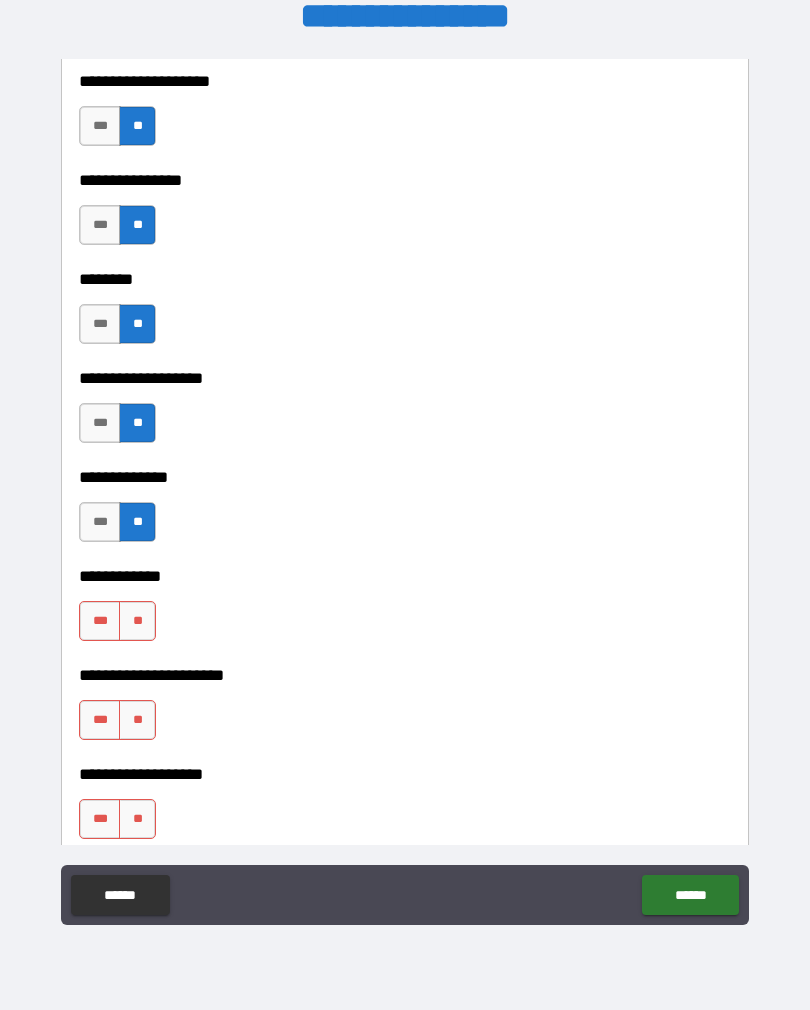 click on "**" at bounding box center (137, 621) 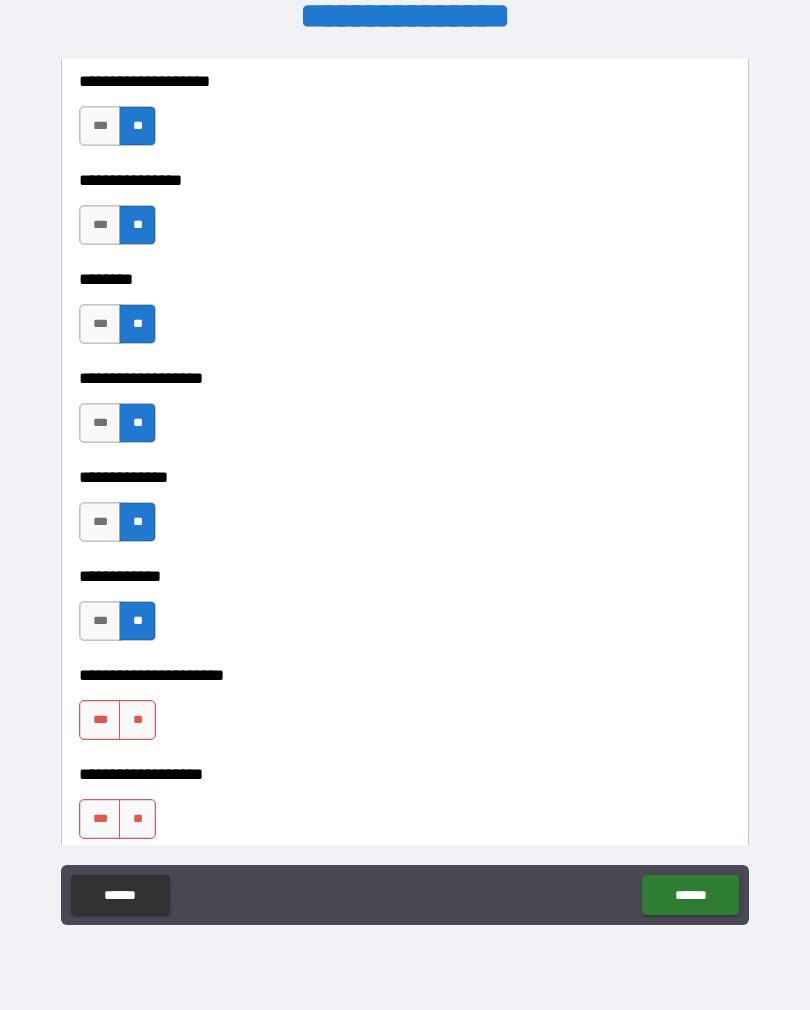 click on "**" at bounding box center (137, 720) 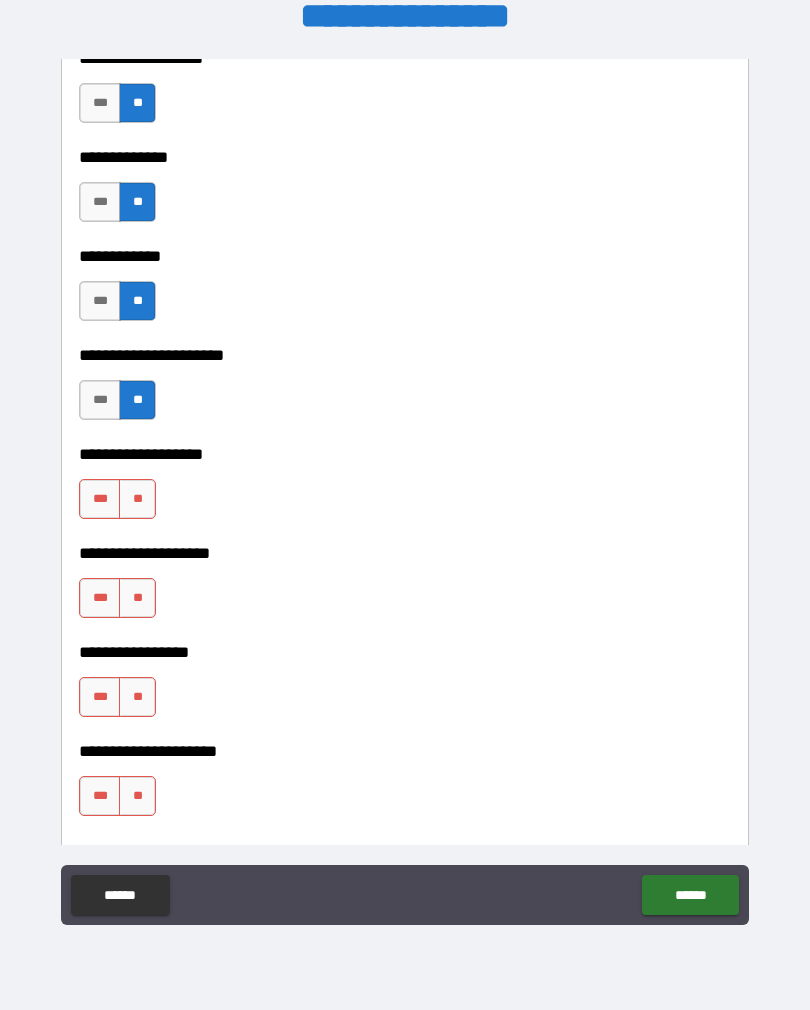 scroll, scrollTop: 8343, scrollLeft: 0, axis: vertical 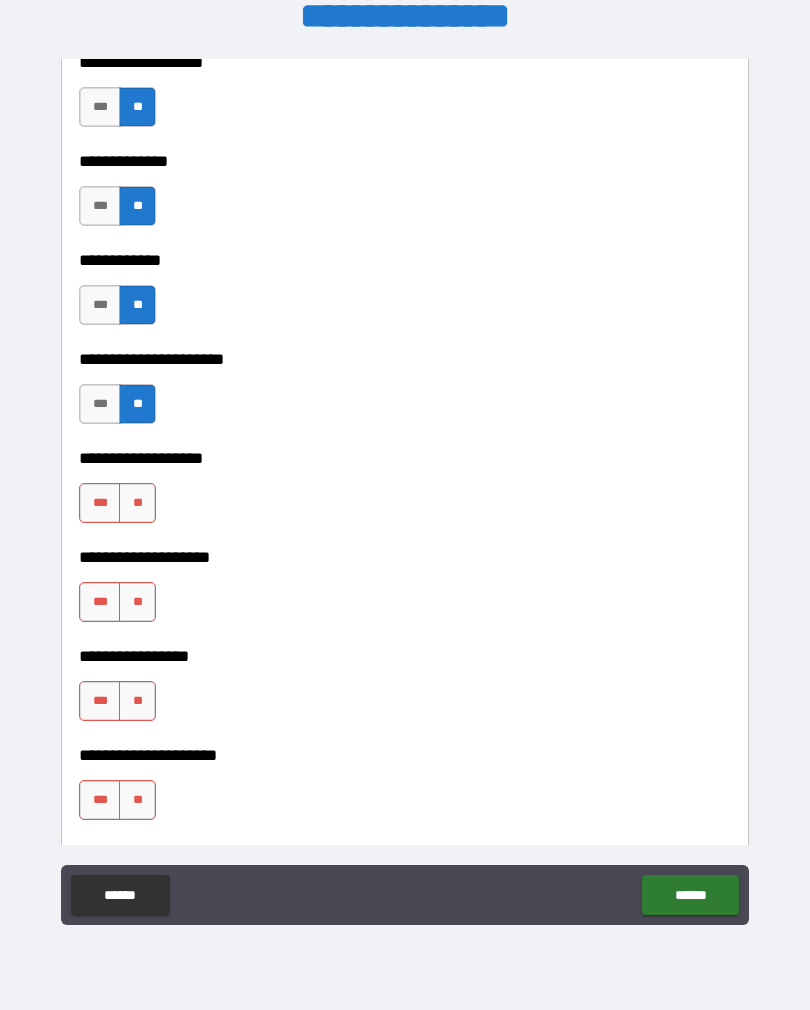 click on "**" at bounding box center (137, 503) 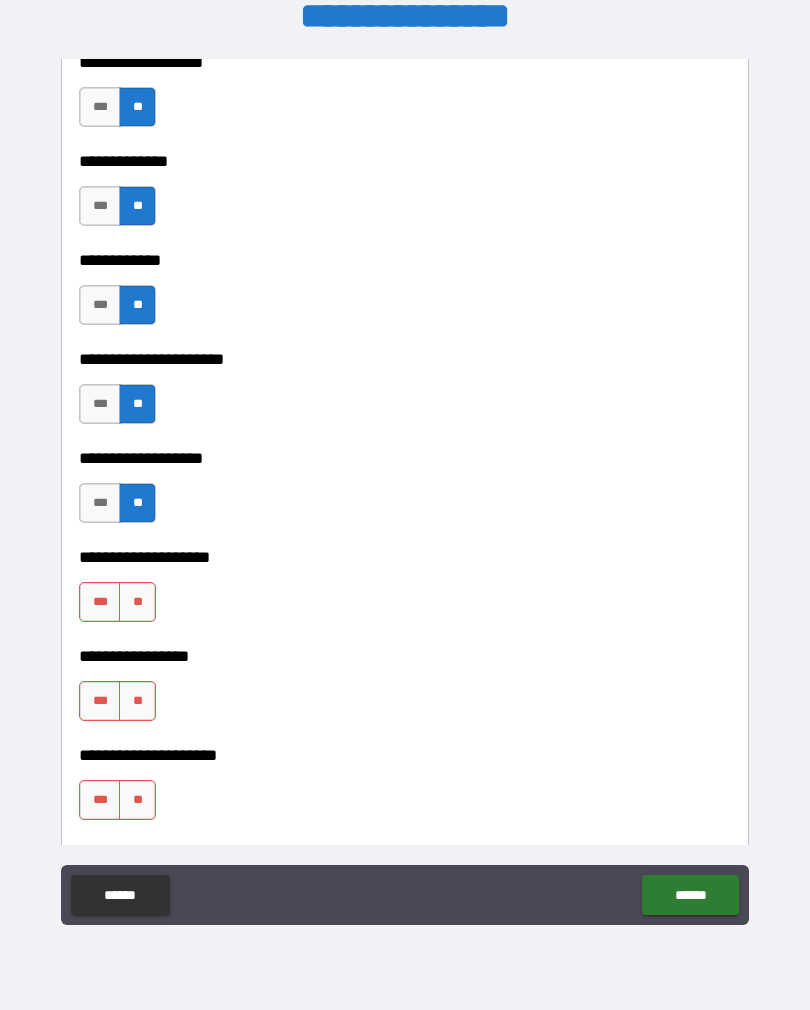 click on "**" at bounding box center [137, 602] 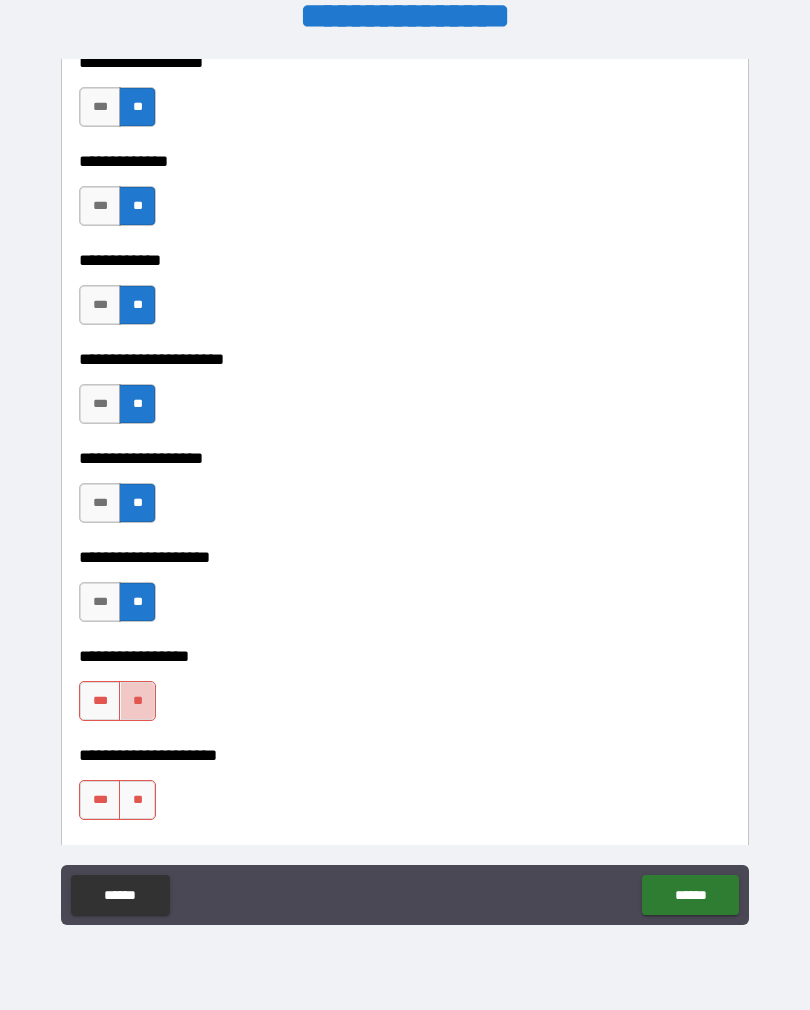 click on "**" at bounding box center (137, 701) 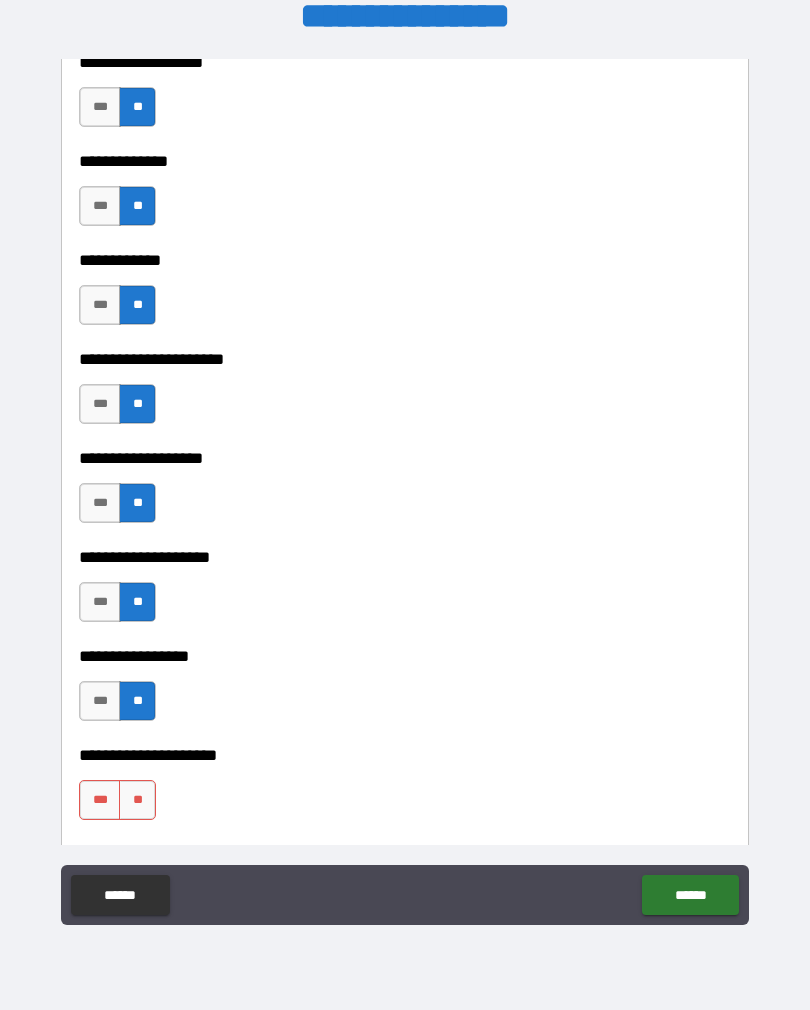 click on "**" at bounding box center [137, 800] 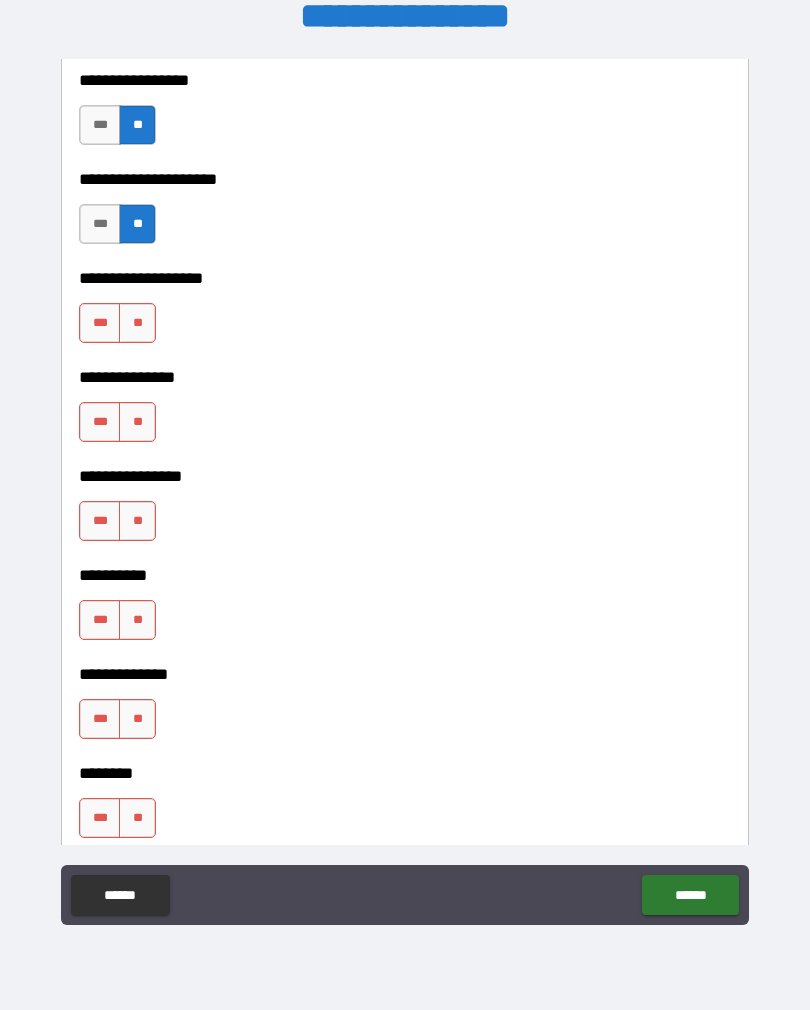 scroll, scrollTop: 8935, scrollLeft: 0, axis: vertical 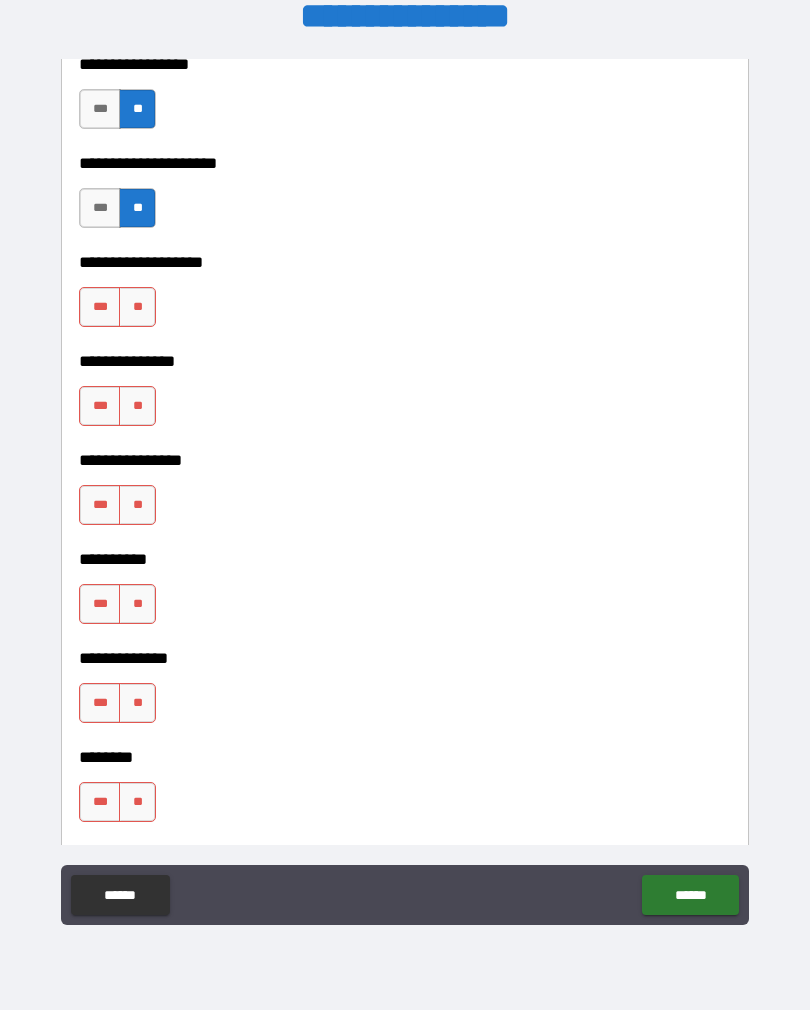 click on "**" at bounding box center (137, 406) 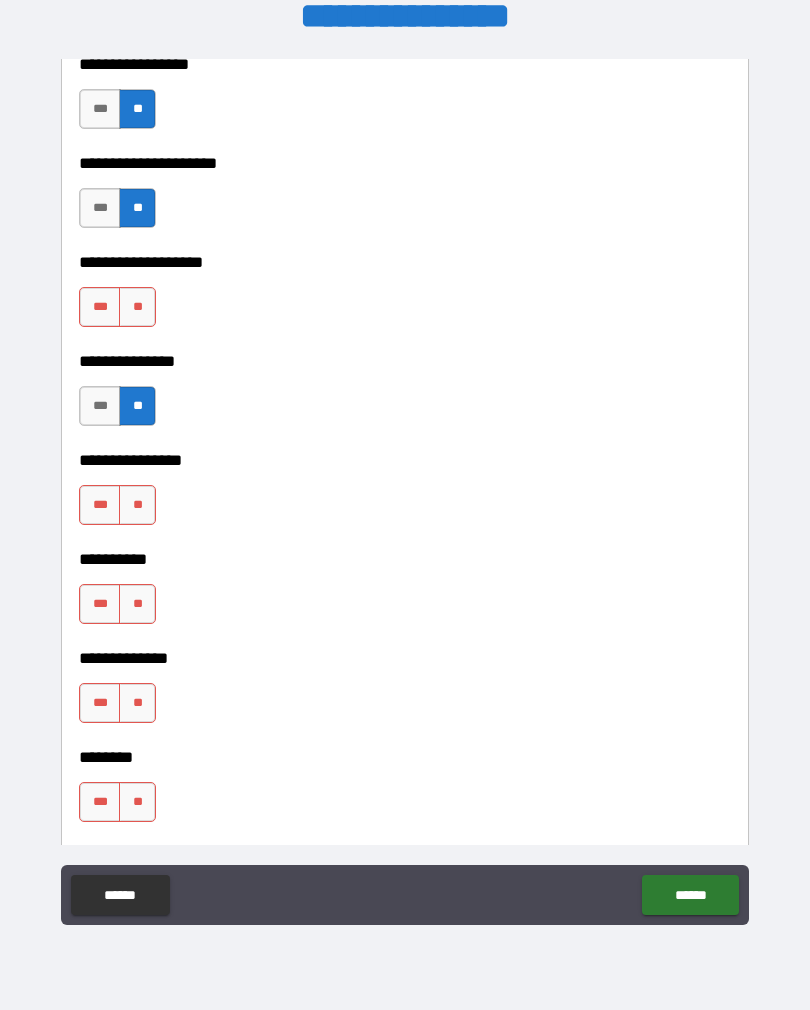 click on "**" at bounding box center [137, 505] 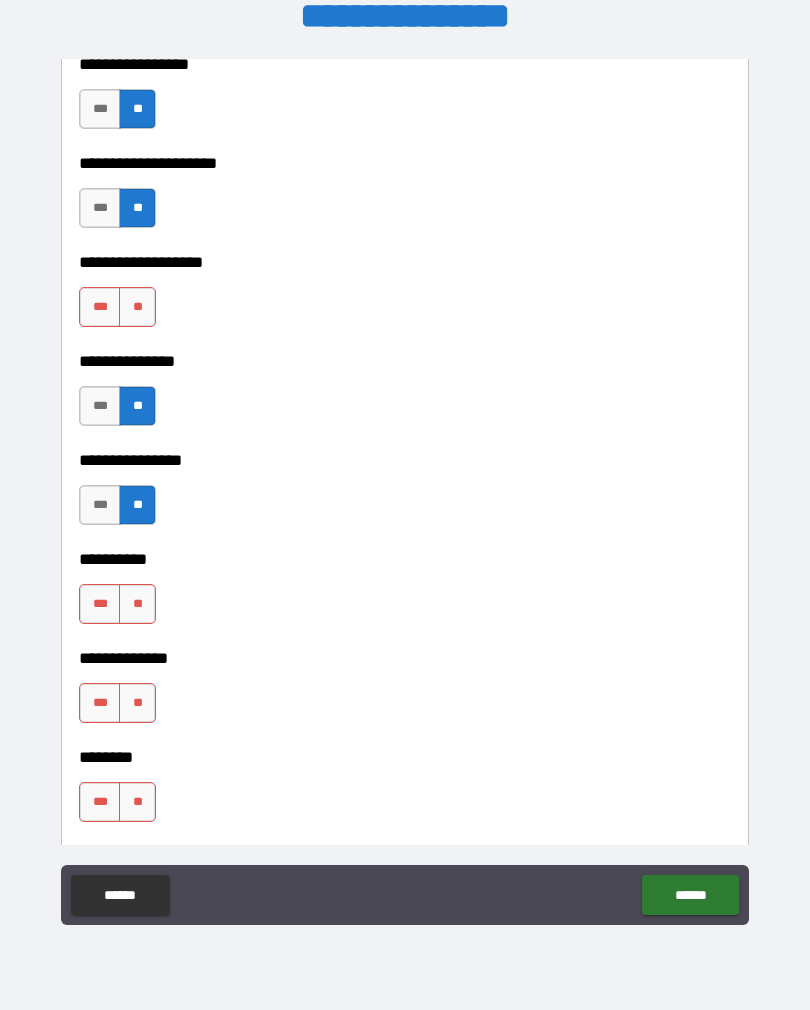 click on "**" at bounding box center [137, 604] 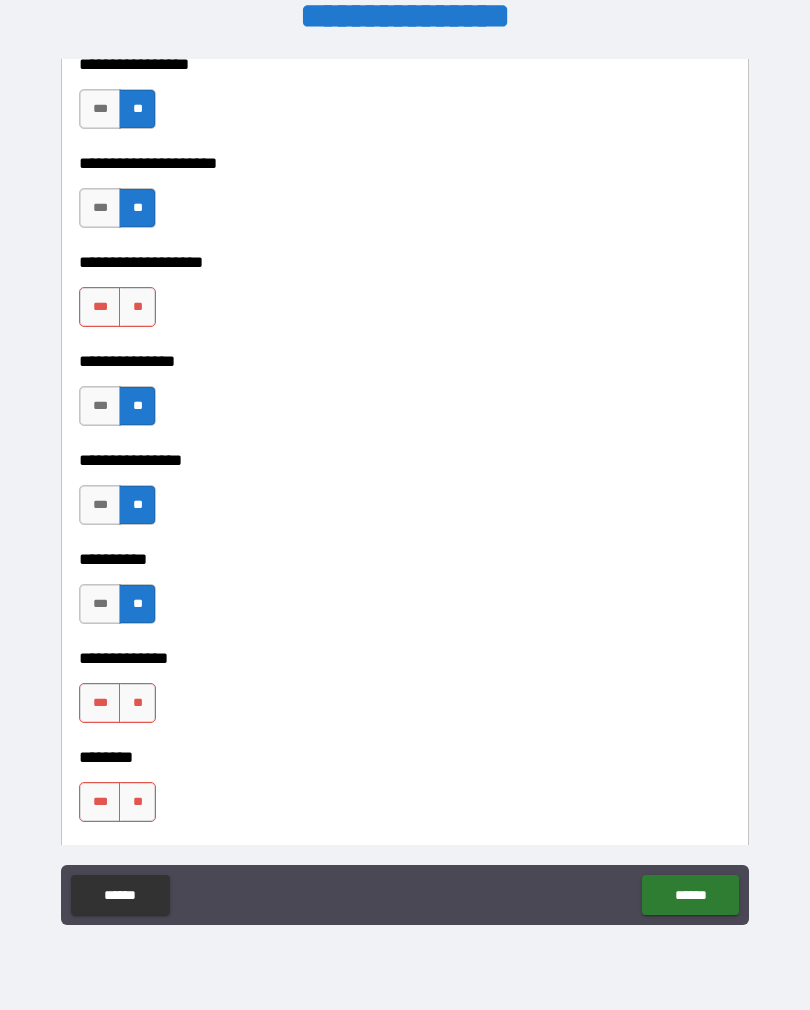 click on "**" at bounding box center [137, 703] 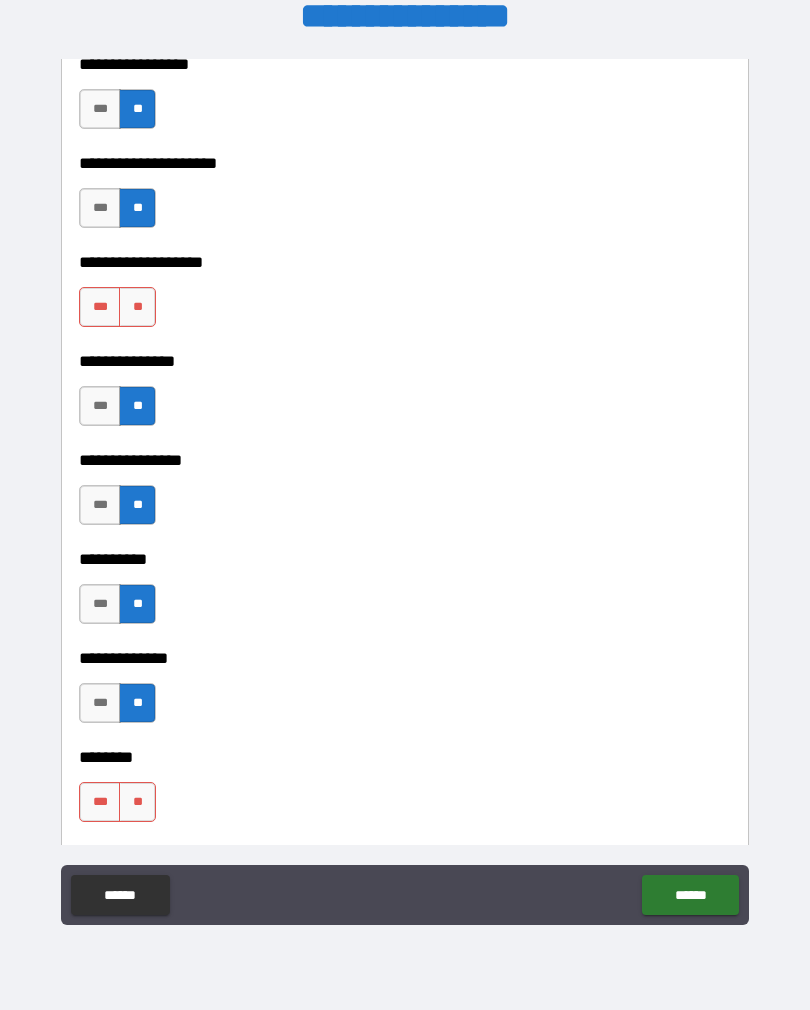 click on "**" at bounding box center (137, 802) 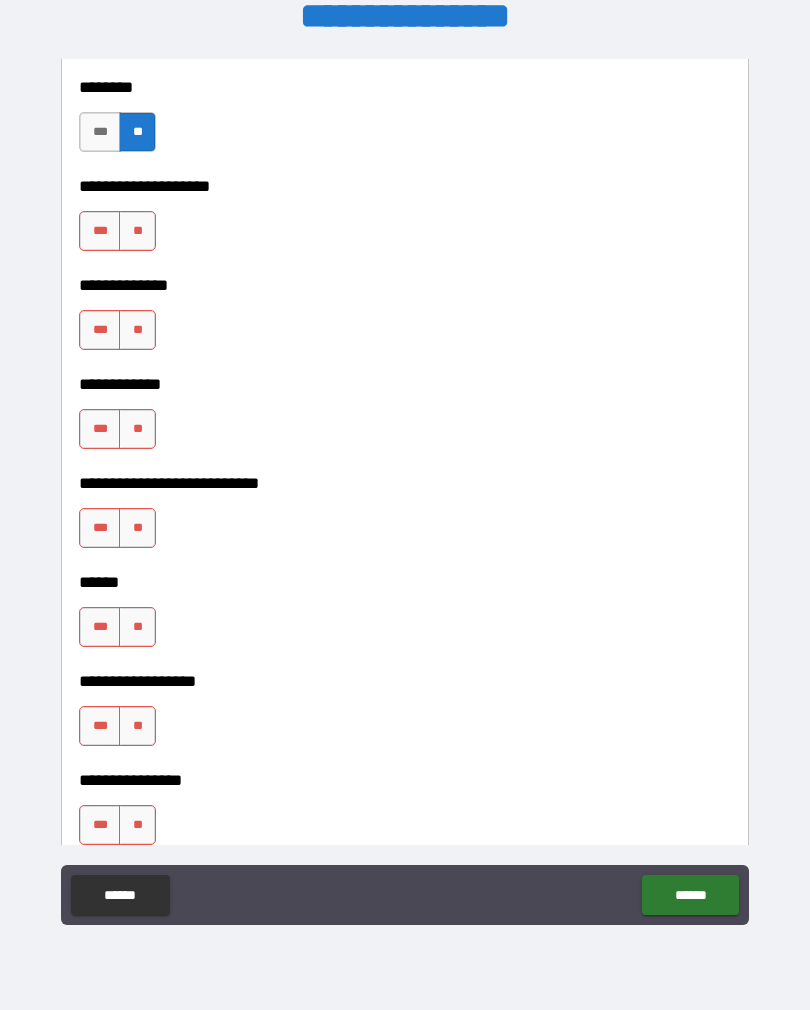 scroll, scrollTop: 9603, scrollLeft: 0, axis: vertical 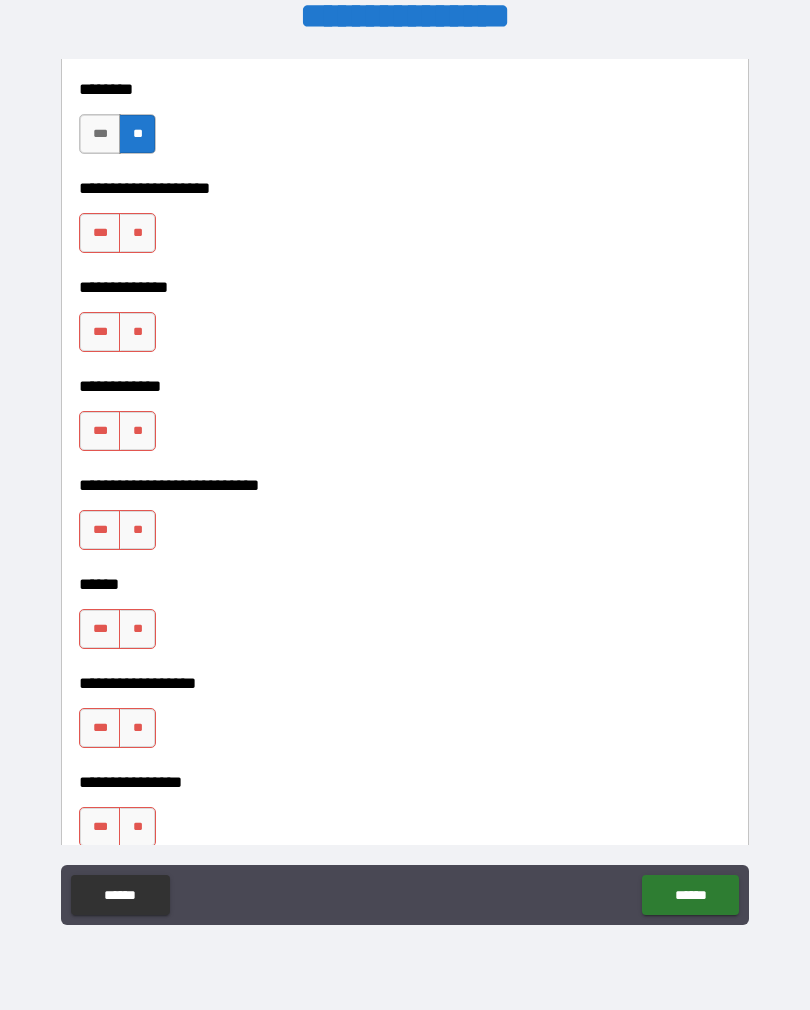 click on "**" at bounding box center (137, 233) 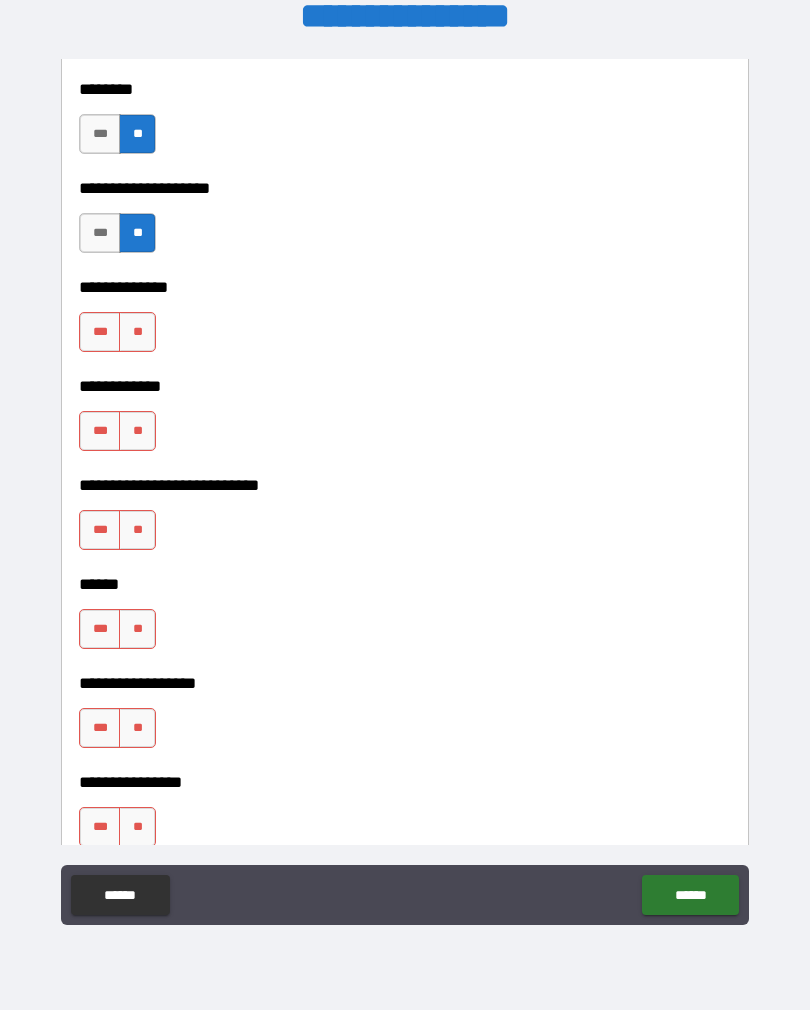 click on "**" at bounding box center (137, 332) 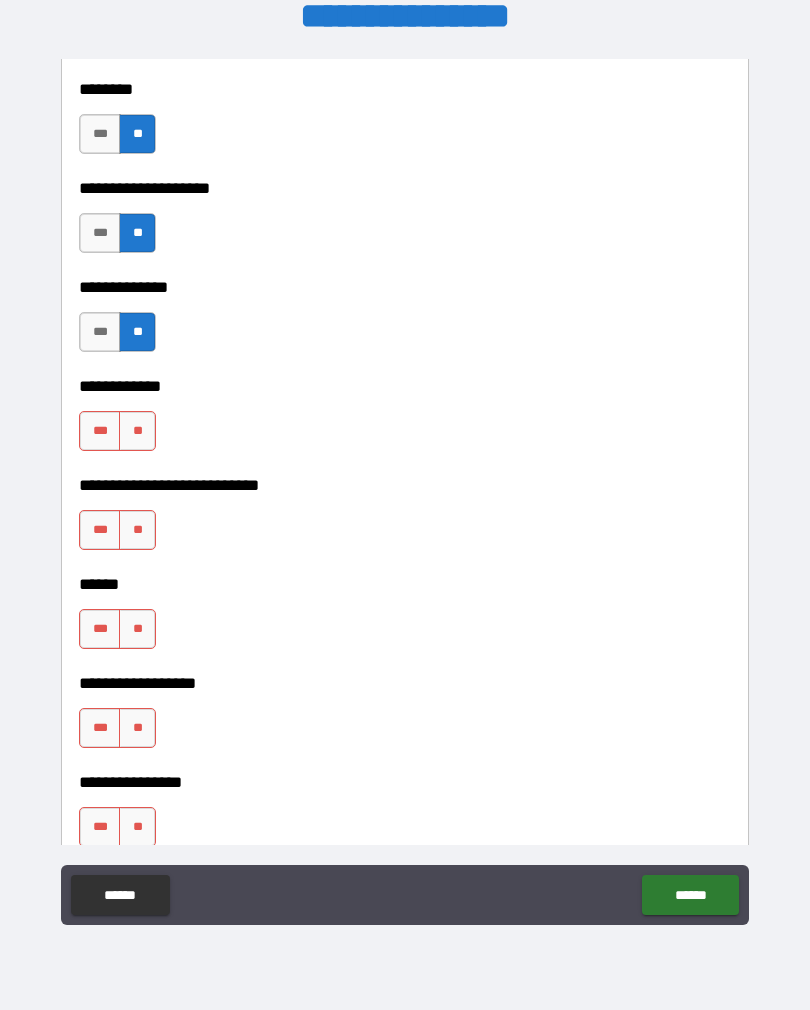 click on "**" at bounding box center [137, 431] 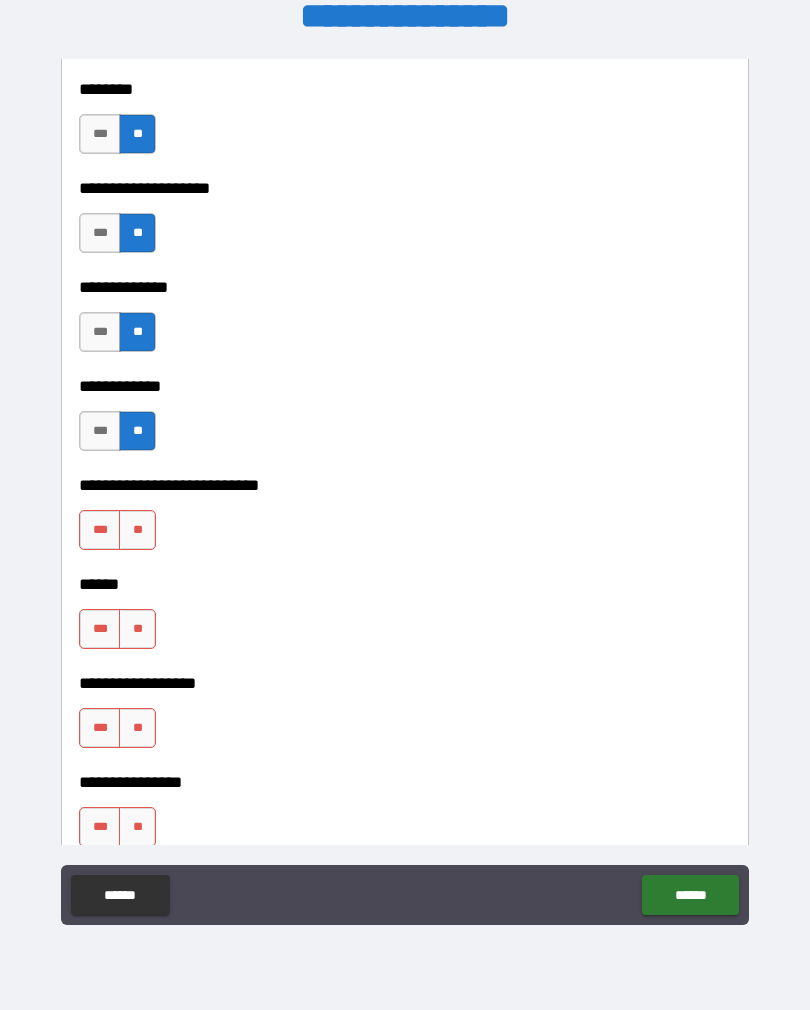 click on "**" at bounding box center (137, 530) 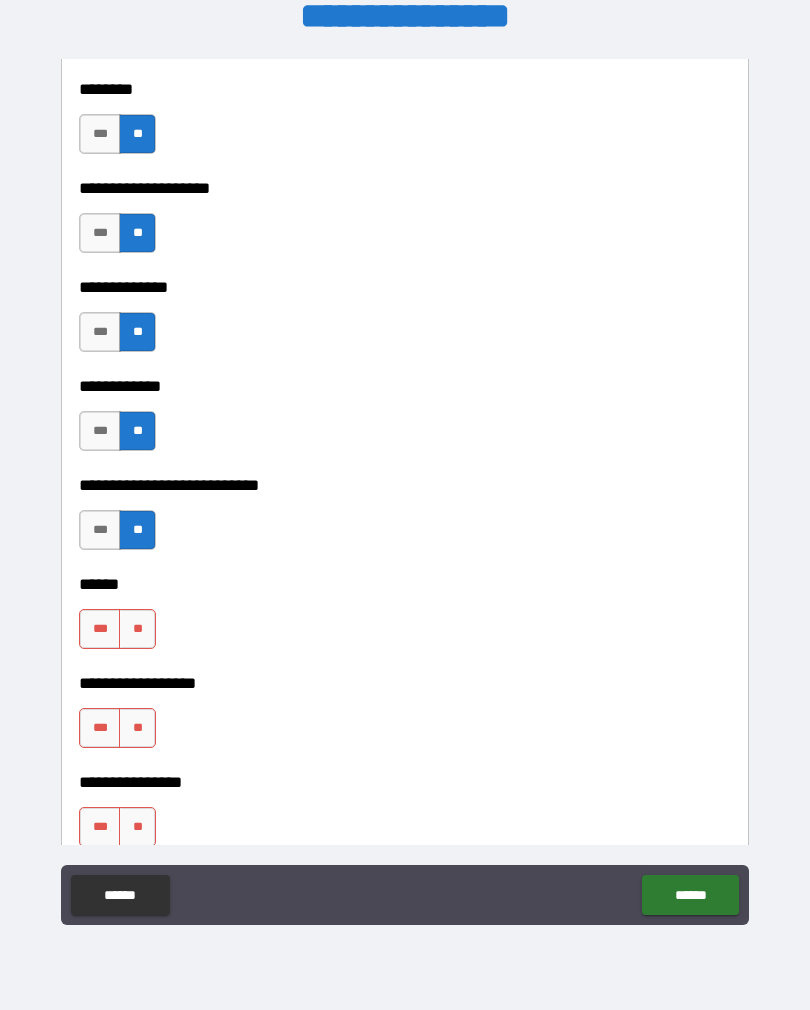 click on "**" at bounding box center (137, 629) 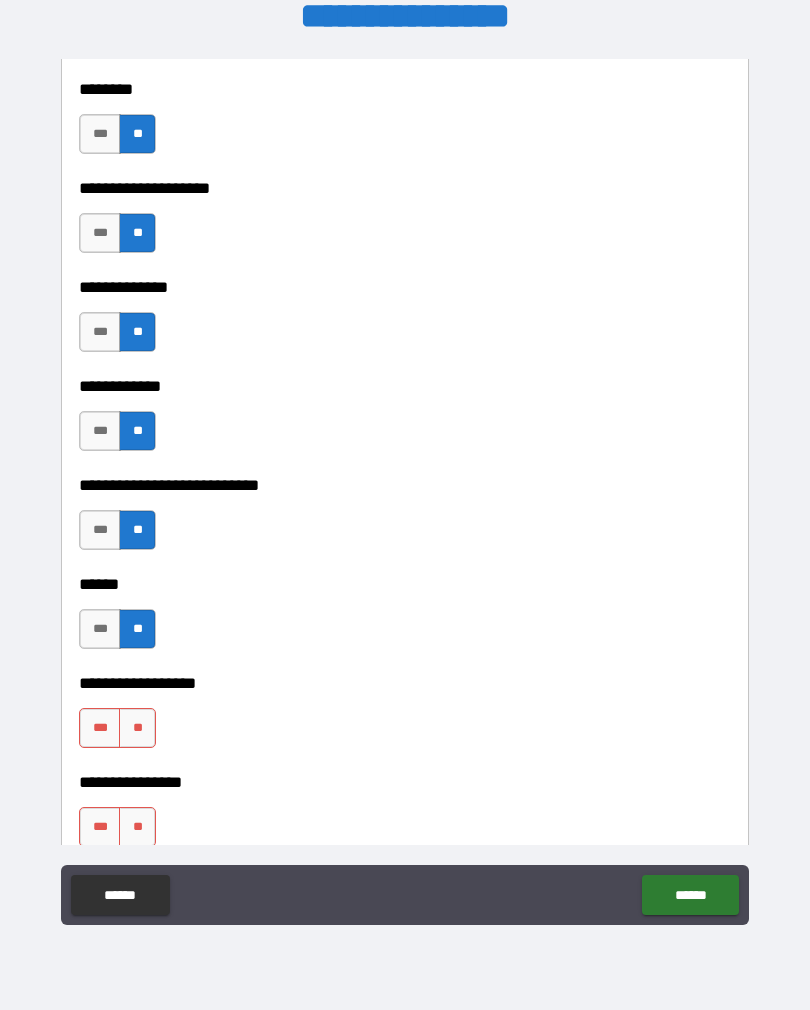 click on "**" at bounding box center (137, 728) 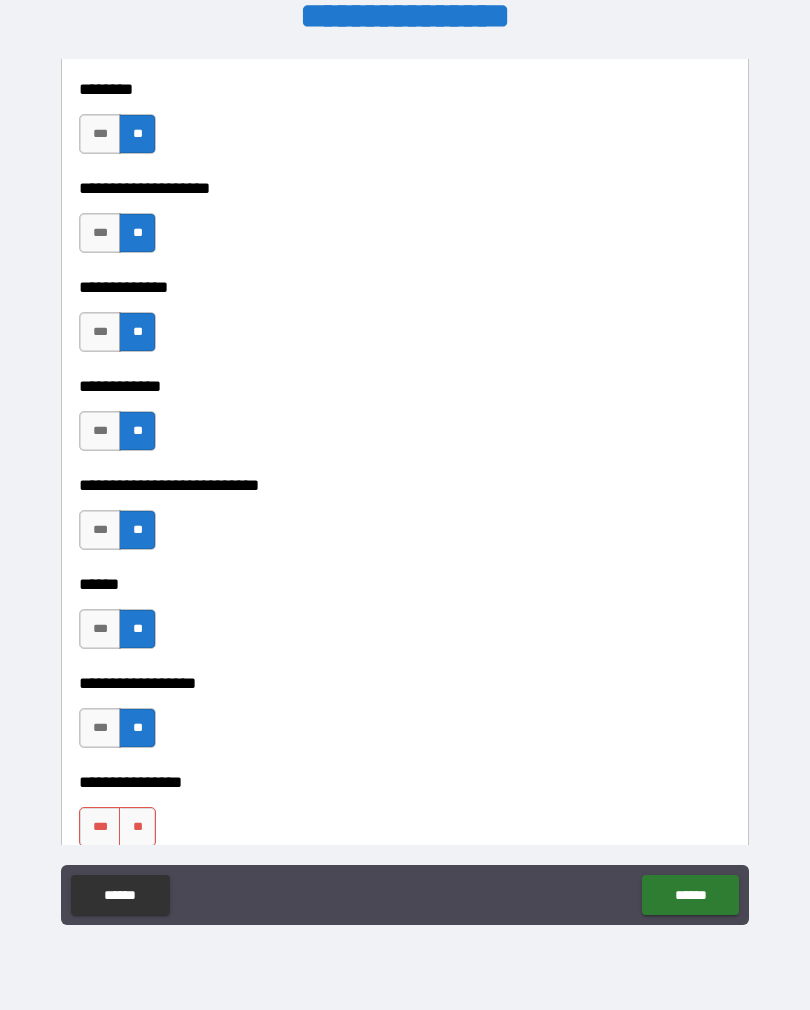 click on "**" at bounding box center [137, 827] 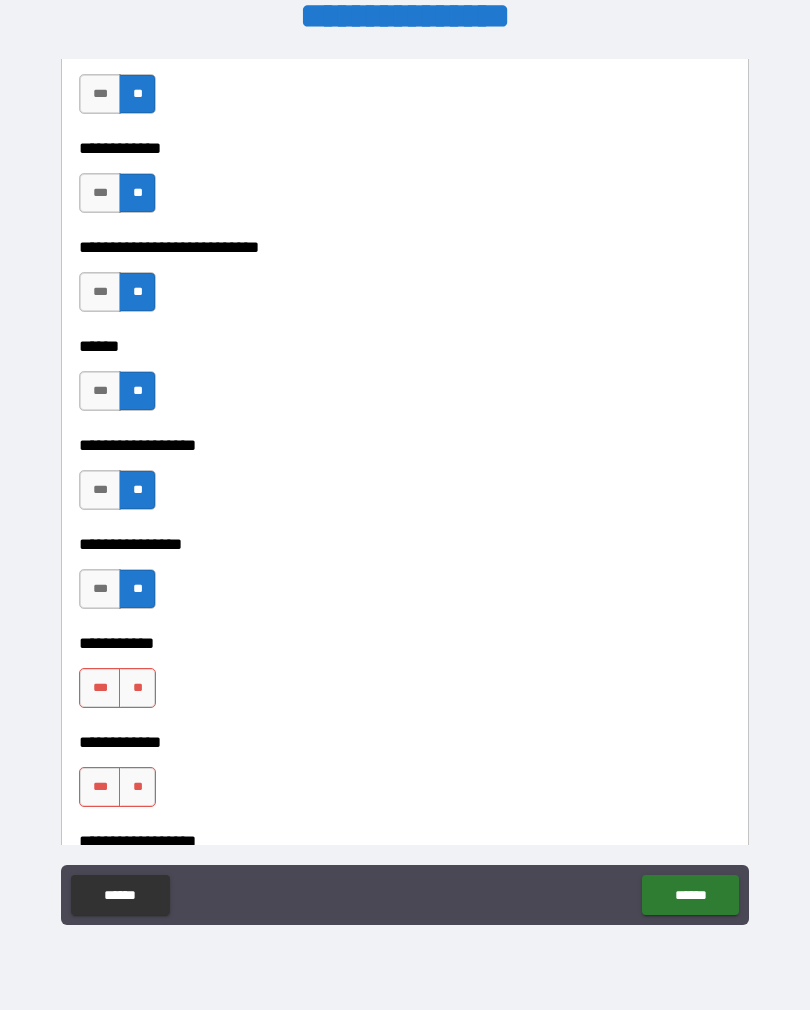 scroll, scrollTop: 9857, scrollLeft: 0, axis: vertical 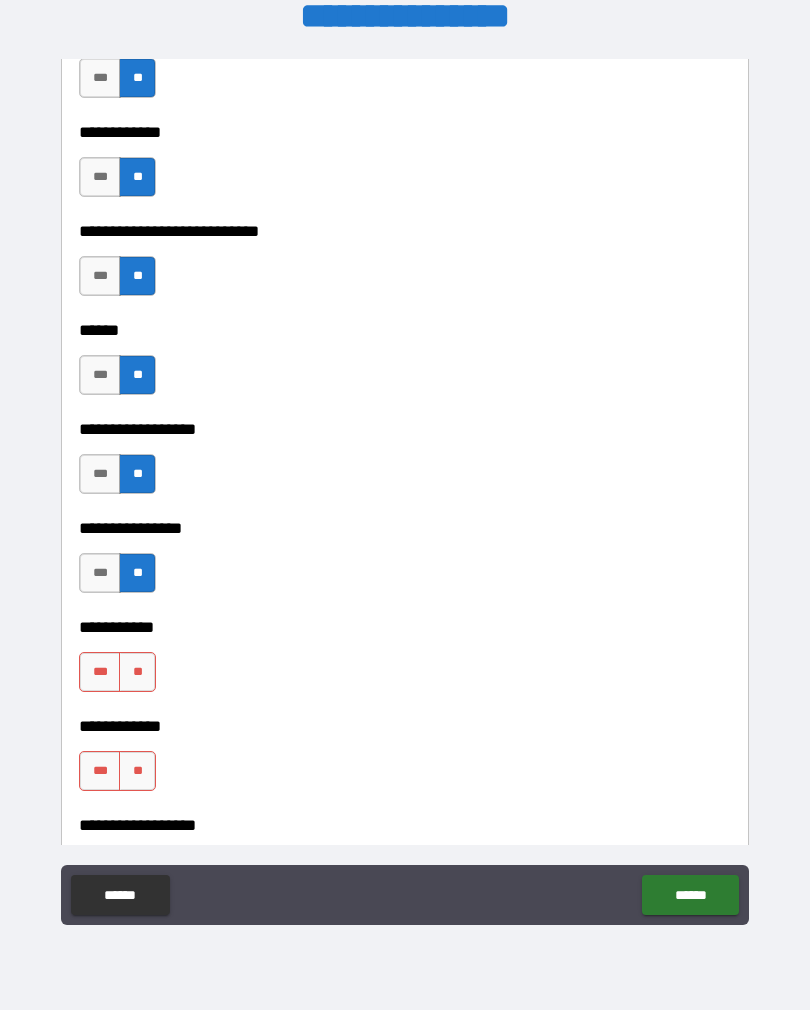 click on "**" at bounding box center (137, 771) 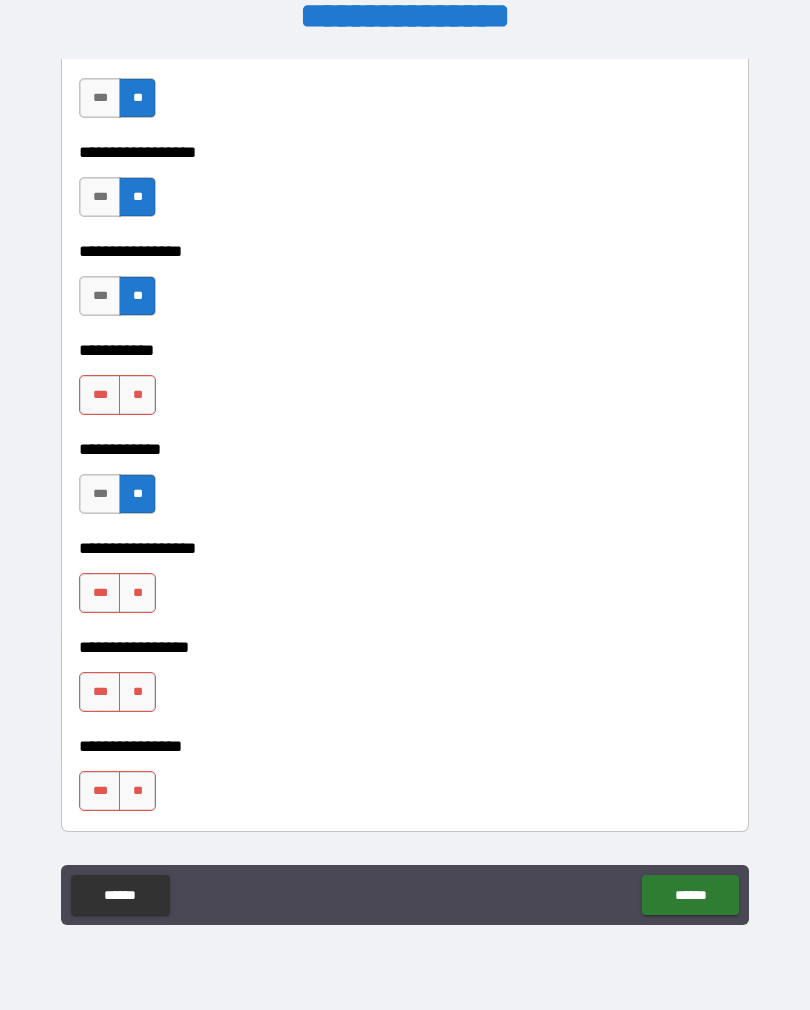 scroll, scrollTop: 10140, scrollLeft: 0, axis: vertical 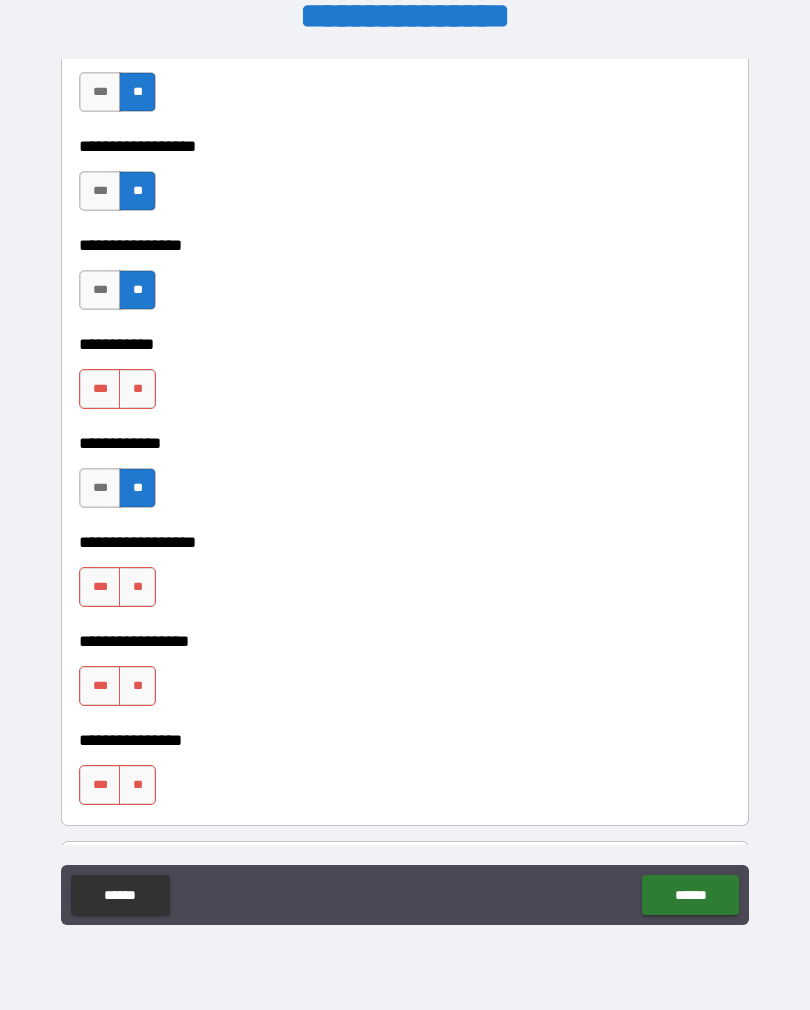 click on "**" at bounding box center [137, 389] 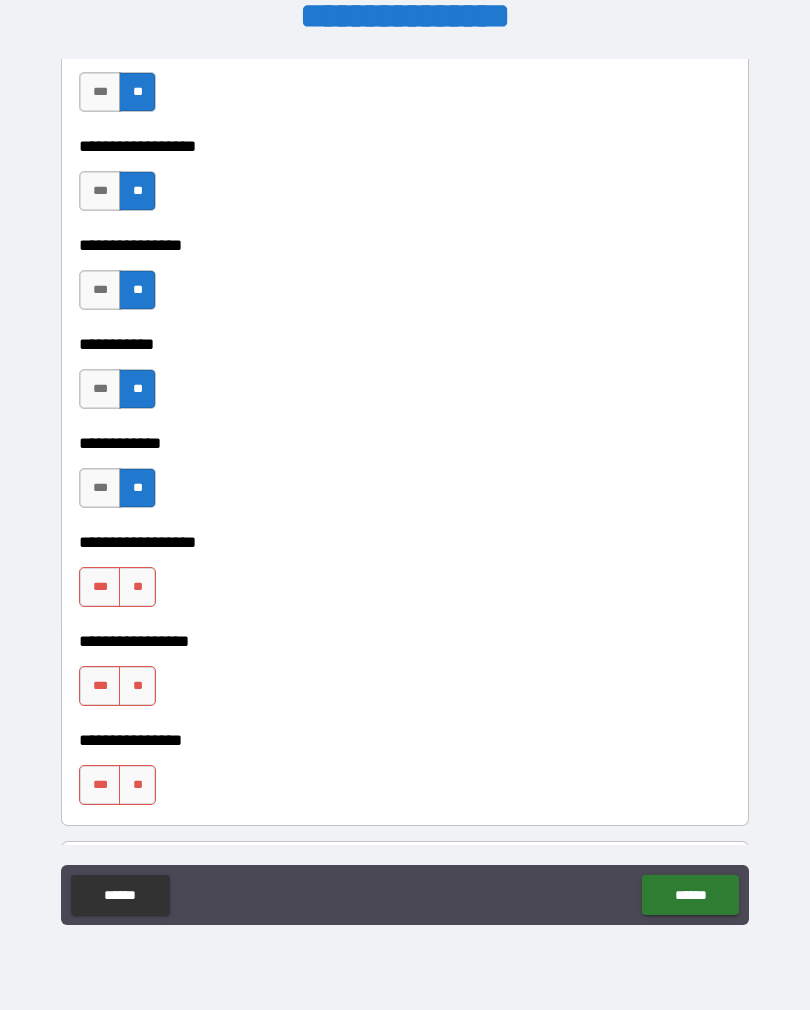 click on "**" at bounding box center [137, 587] 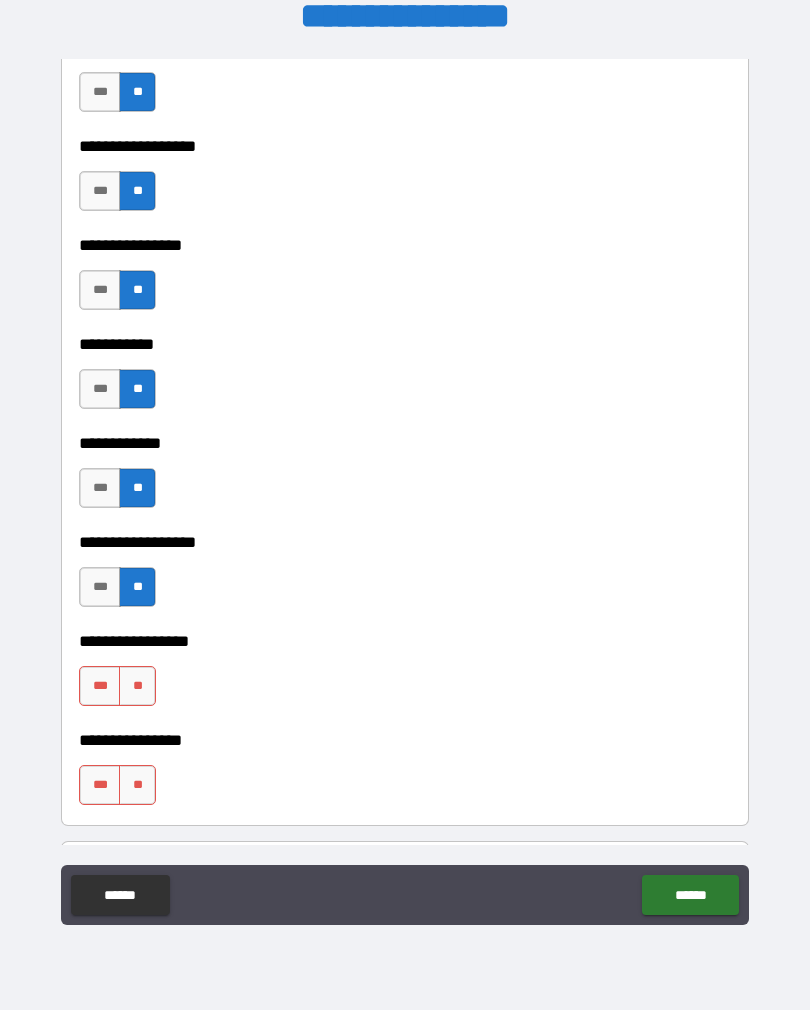 click on "**" at bounding box center (137, 686) 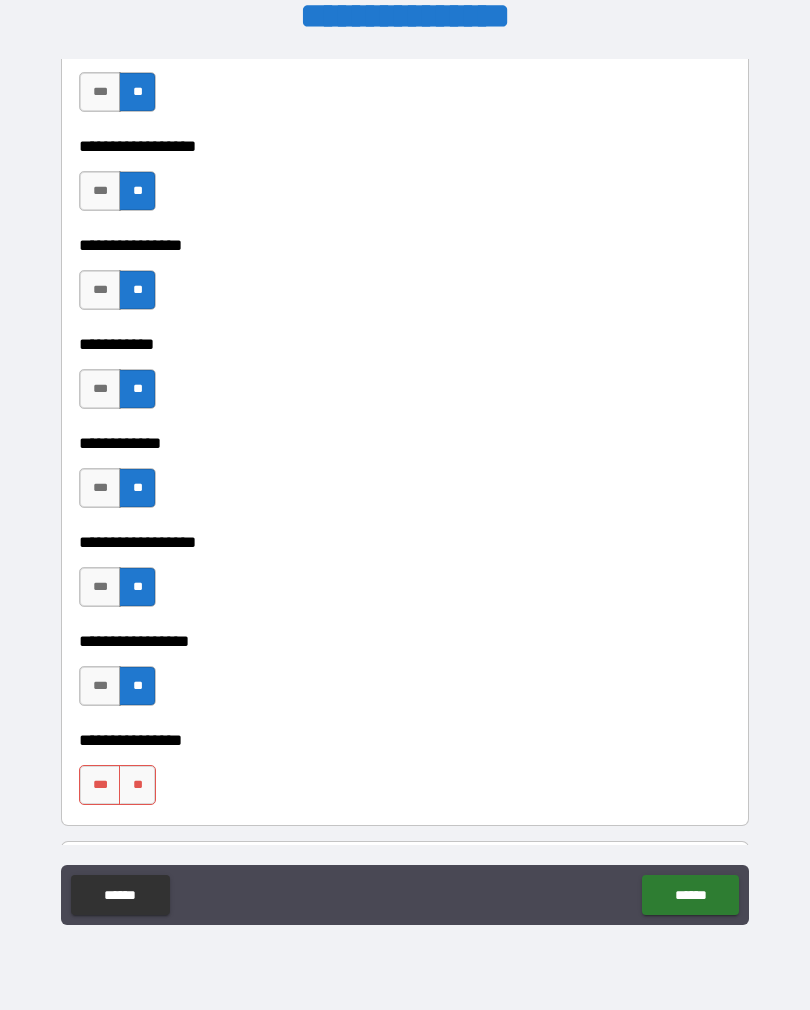 click on "**" at bounding box center [137, 785] 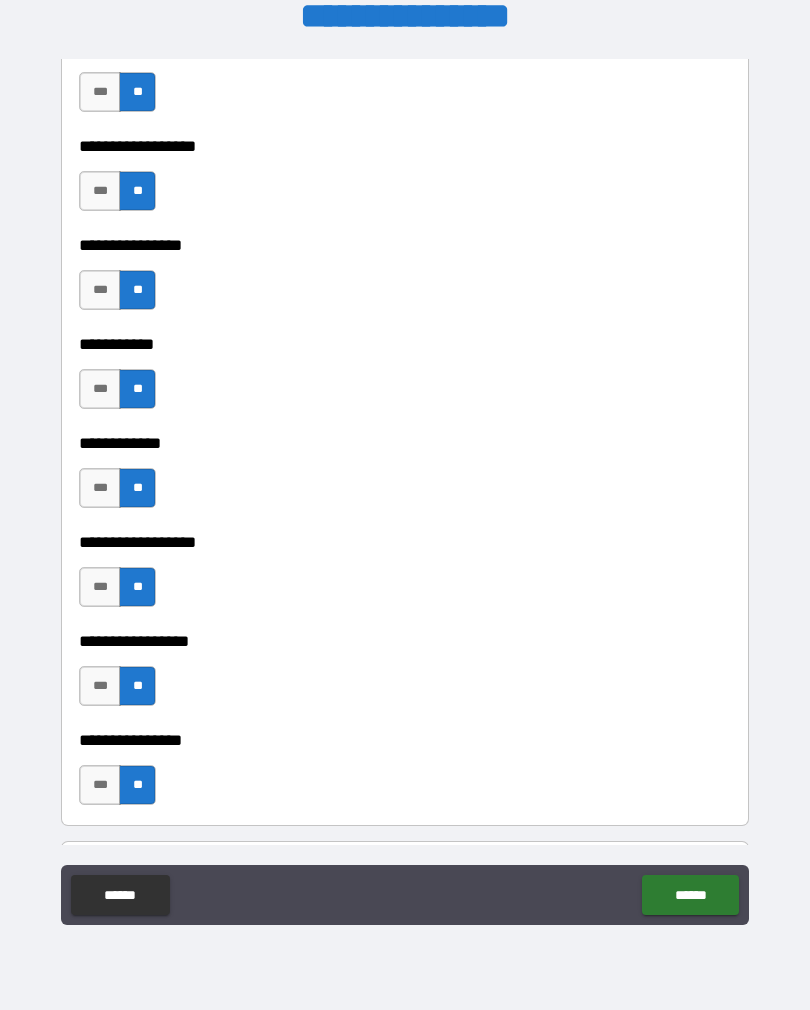 click on "**" at bounding box center [137, 686] 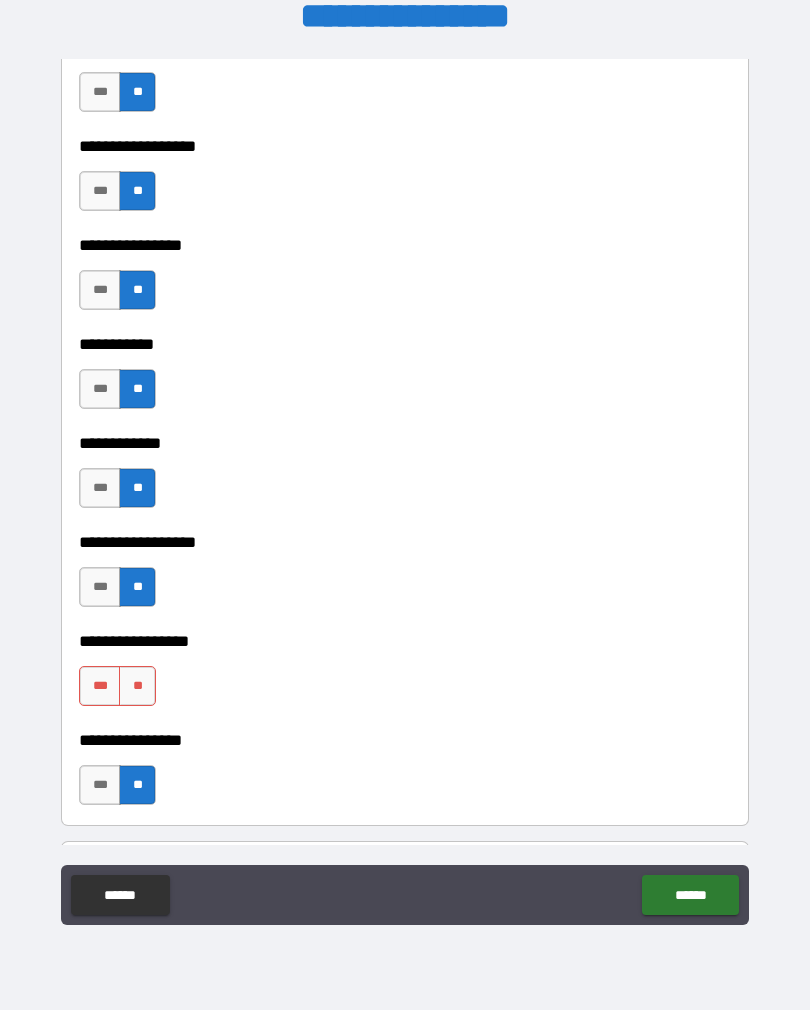 click on "*** **" at bounding box center [117, 785] 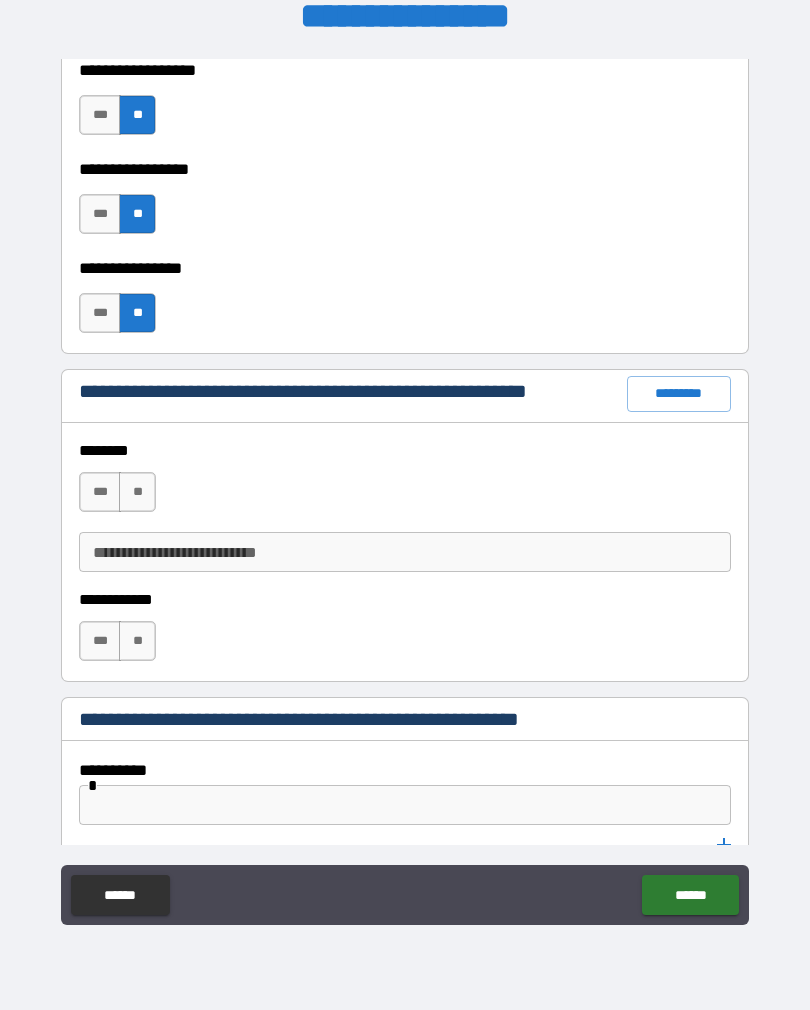 scroll, scrollTop: 10614, scrollLeft: 0, axis: vertical 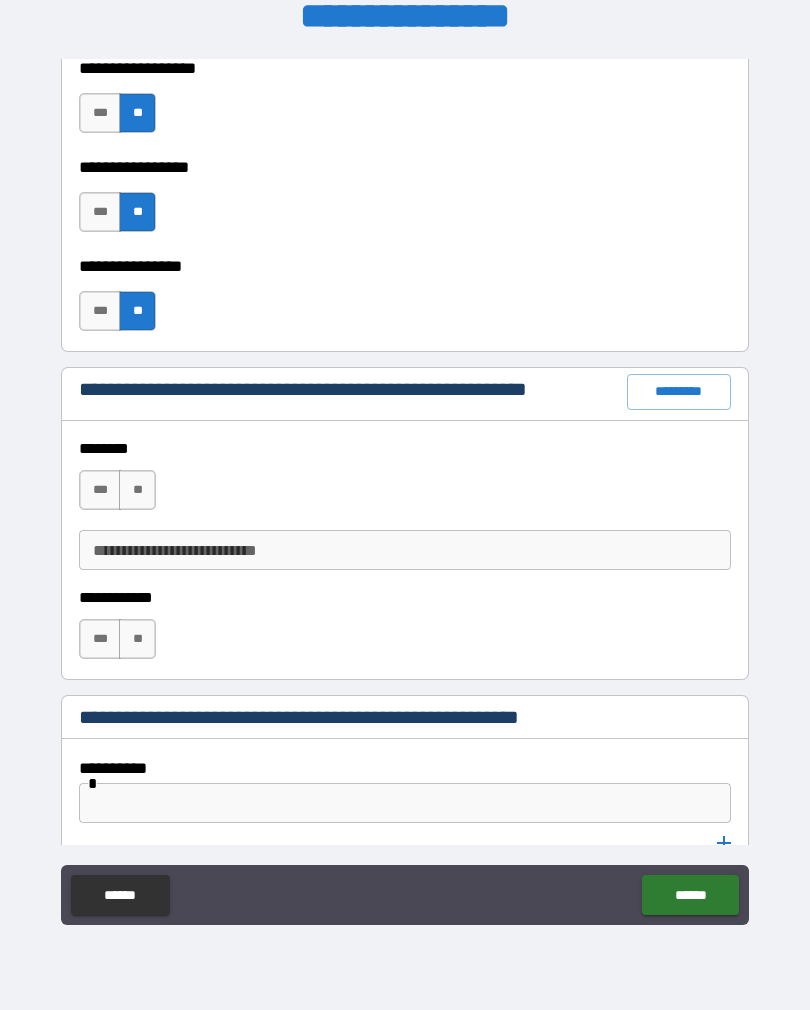 click on "**" at bounding box center (137, 639) 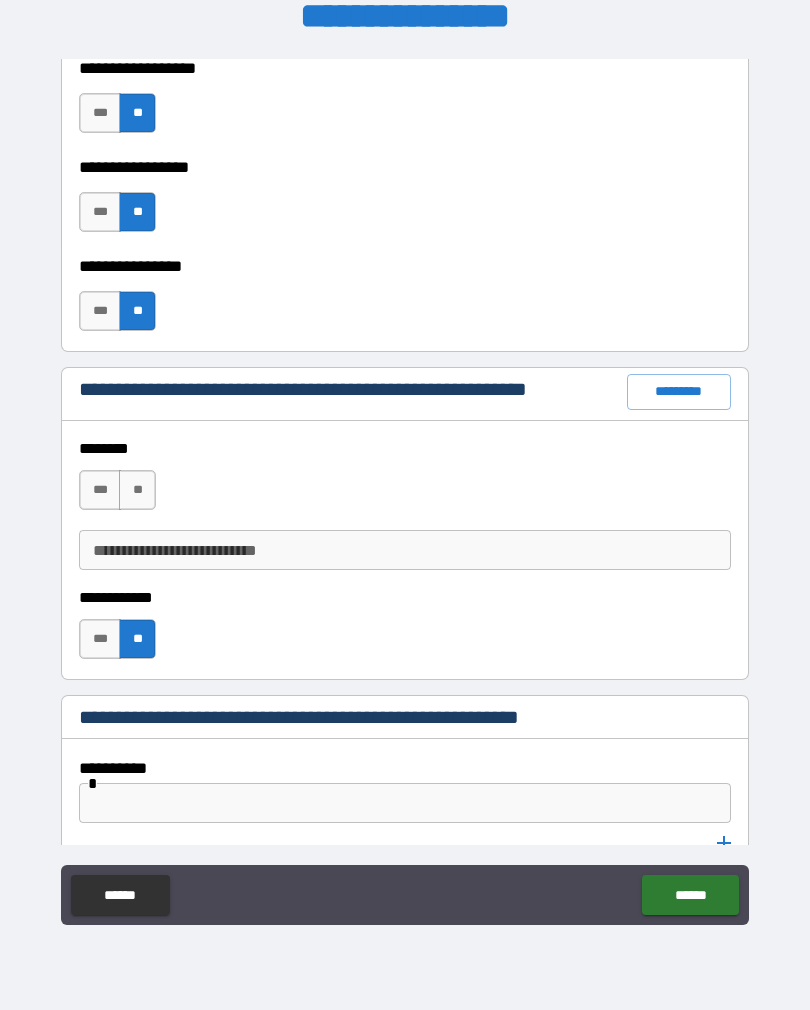 click on "**" at bounding box center [137, 490] 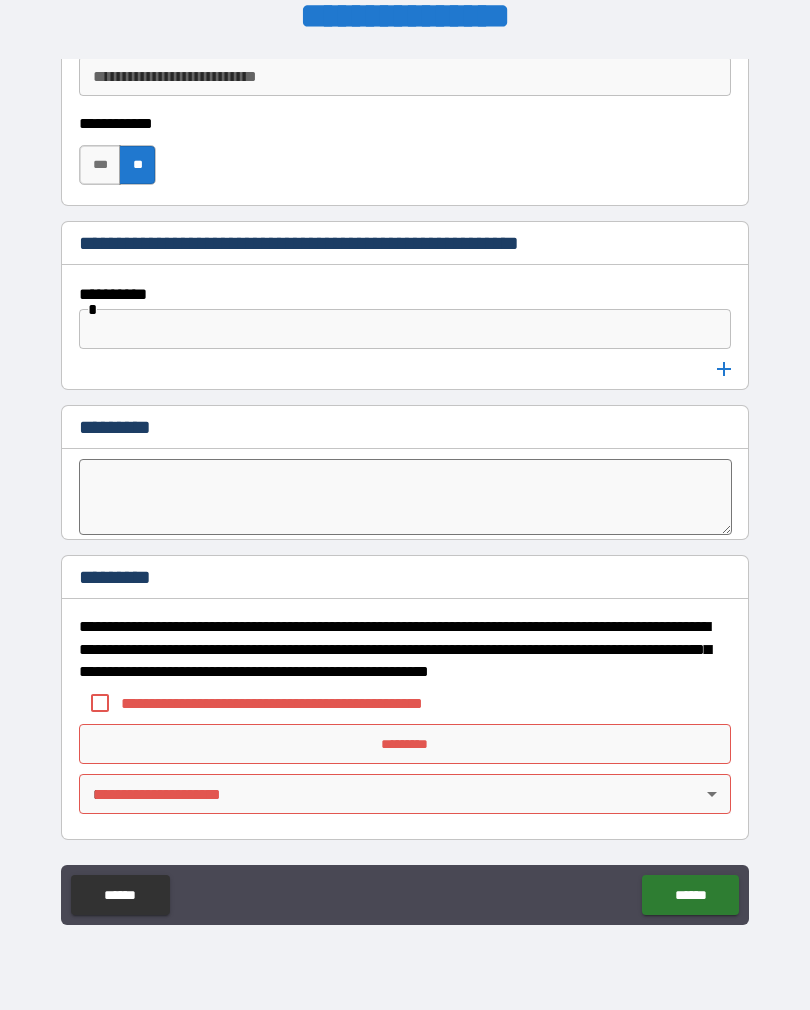 scroll, scrollTop: 11088, scrollLeft: 0, axis: vertical 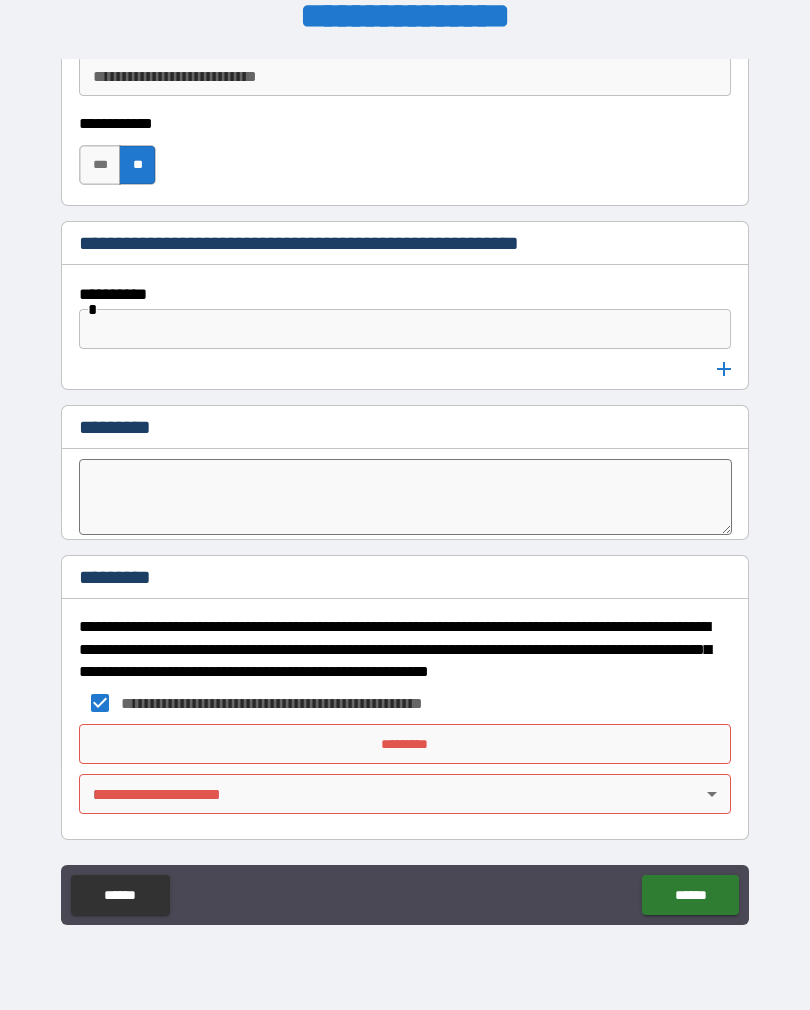 click on "*********" at bounding box center (405, 744) 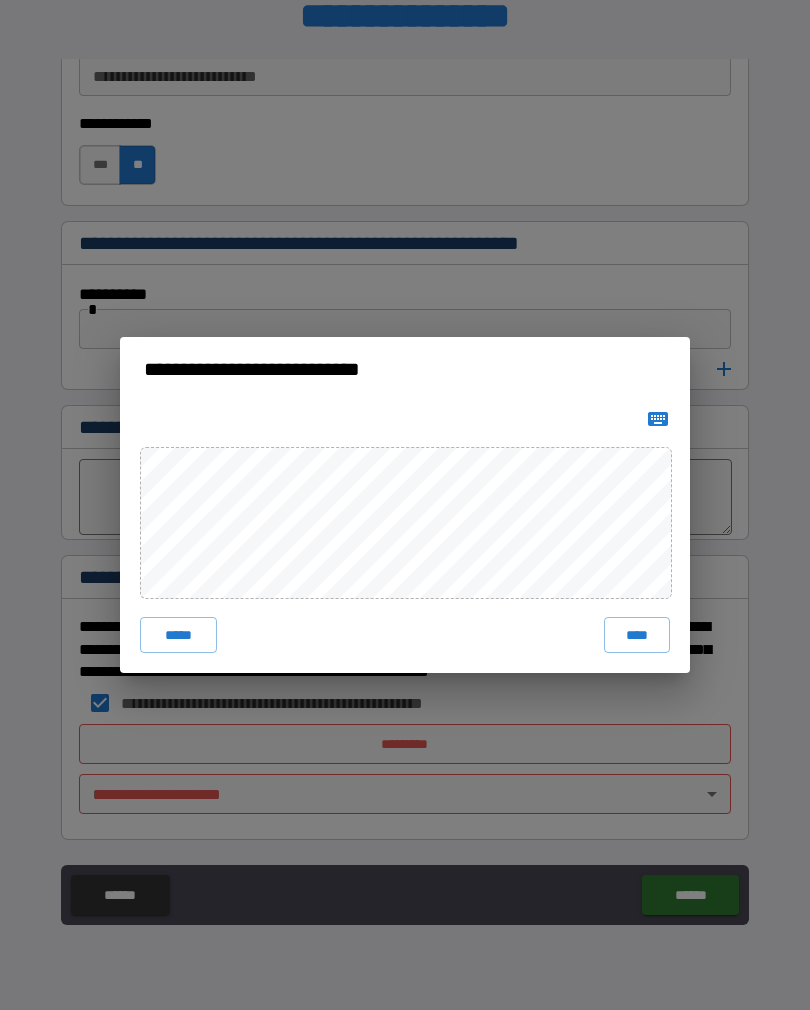 click on "****" at bounding box center [637, 635] 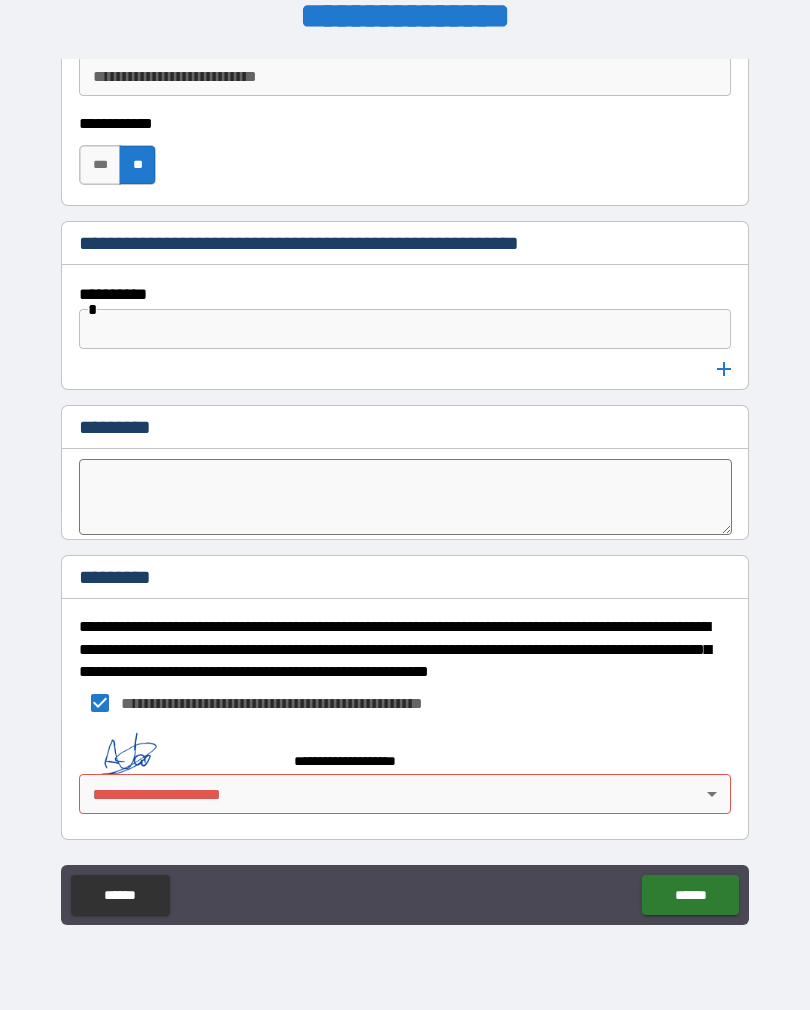 scroll, scrollTop: 11078, scrollLeft: 0, axis: vertical 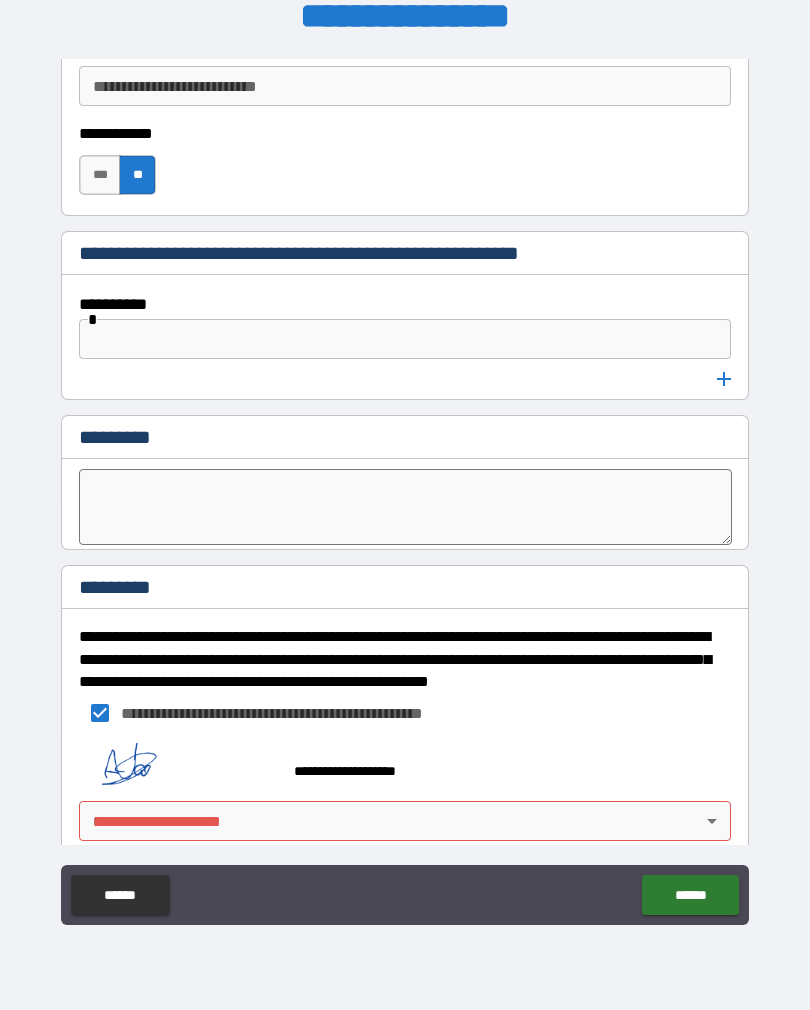 click on "**********" at bounding box center [405, 489] 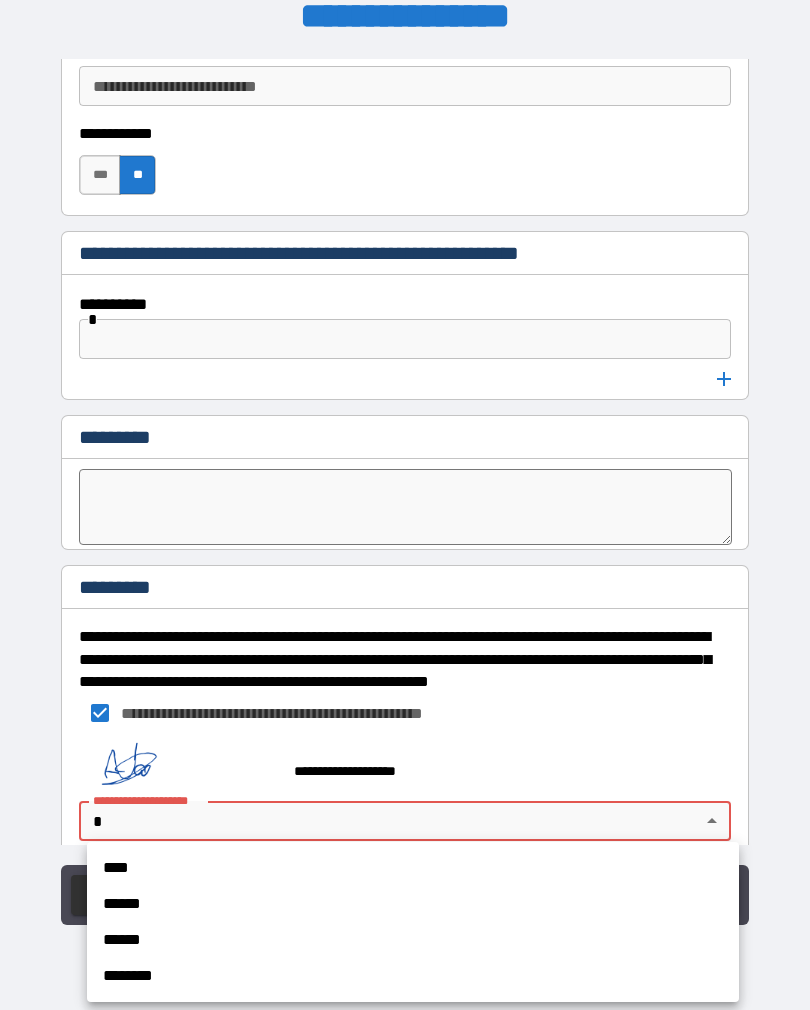 click on "****" at bounding box center (413, 868) 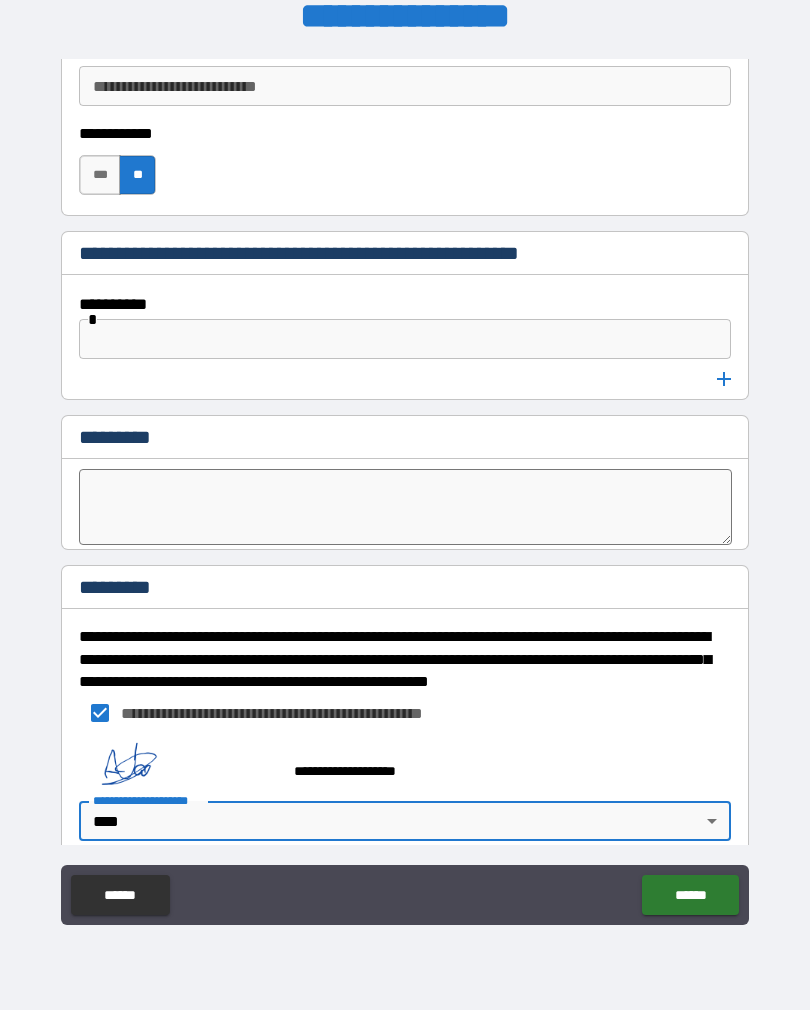 click on "******" at bounding box center [690, 895] 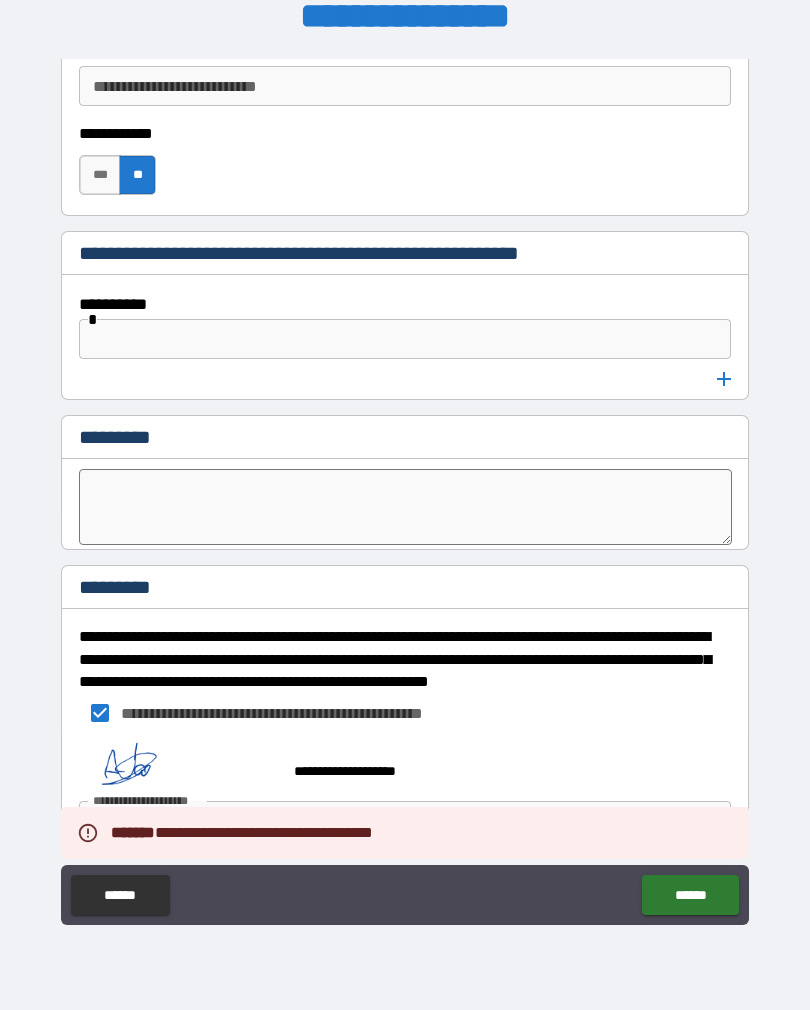 click on "**********" at bounding box center (405, 489) 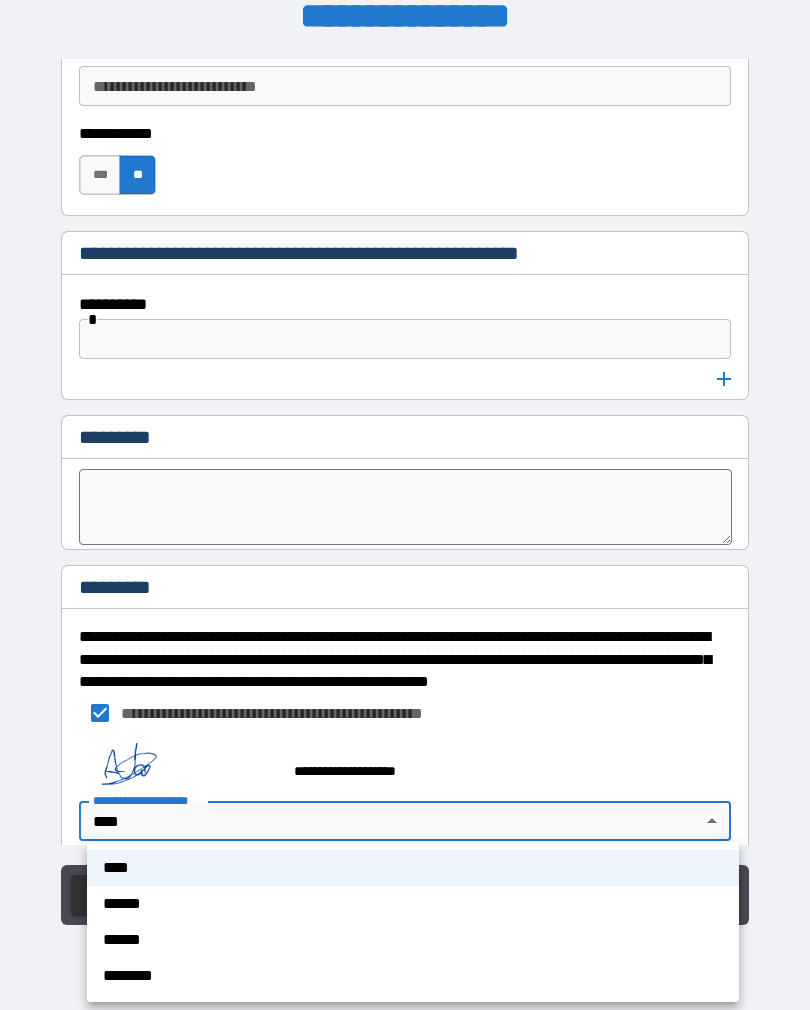 click at bounding box center [405, 505] 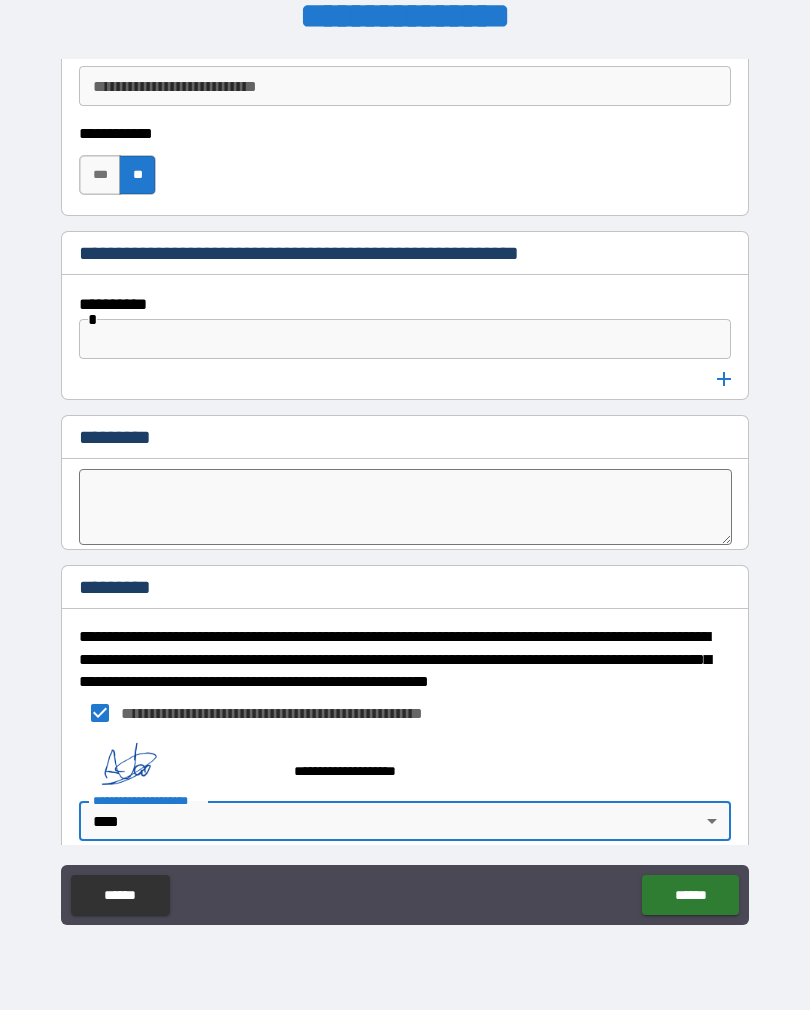 click on "**********" at bounding box center [405, 489] 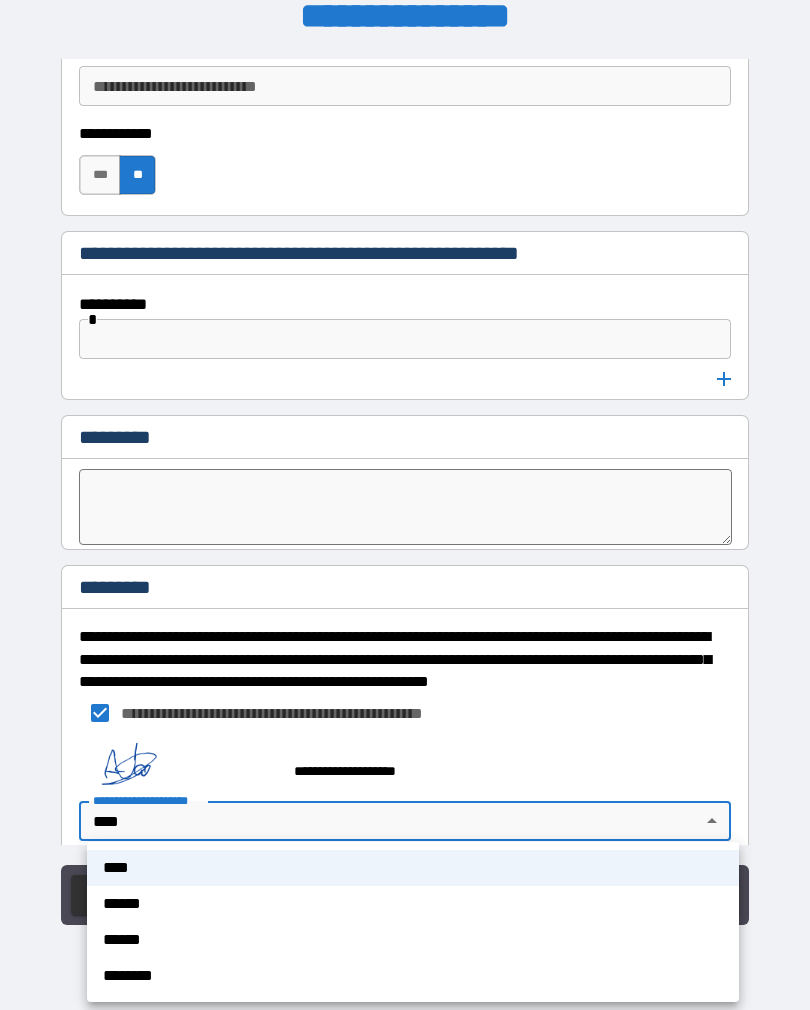 click at bounding box center (405, 505) 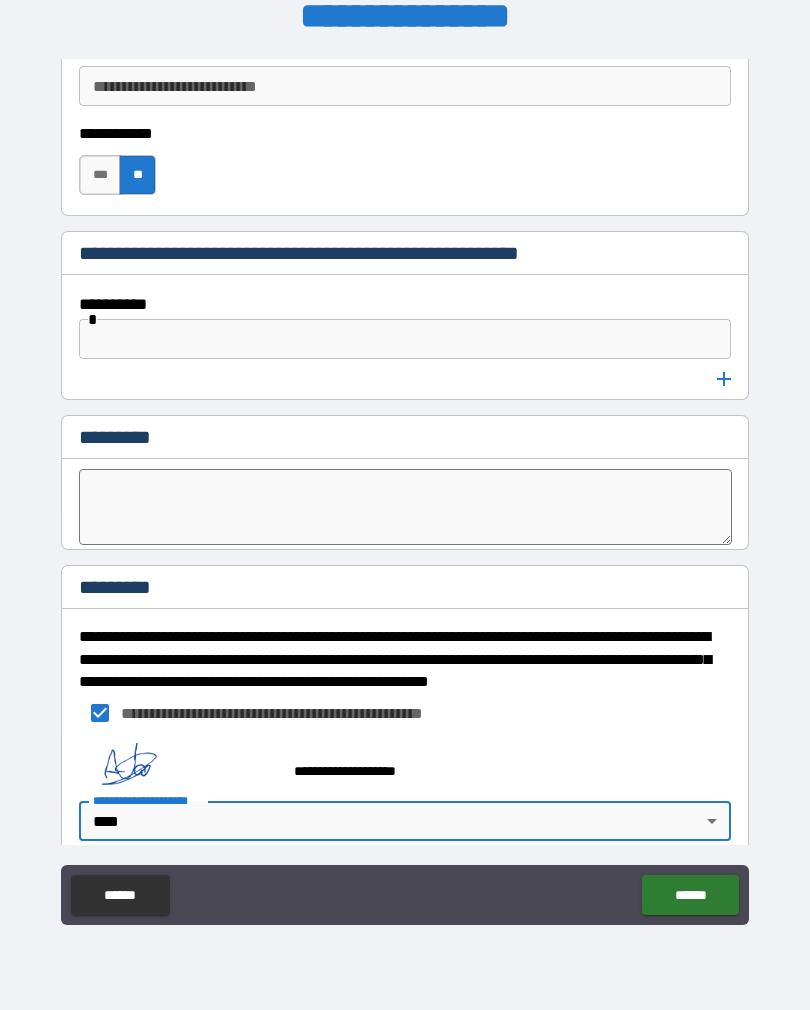 click on "**********" at bounding box center [405, 489] 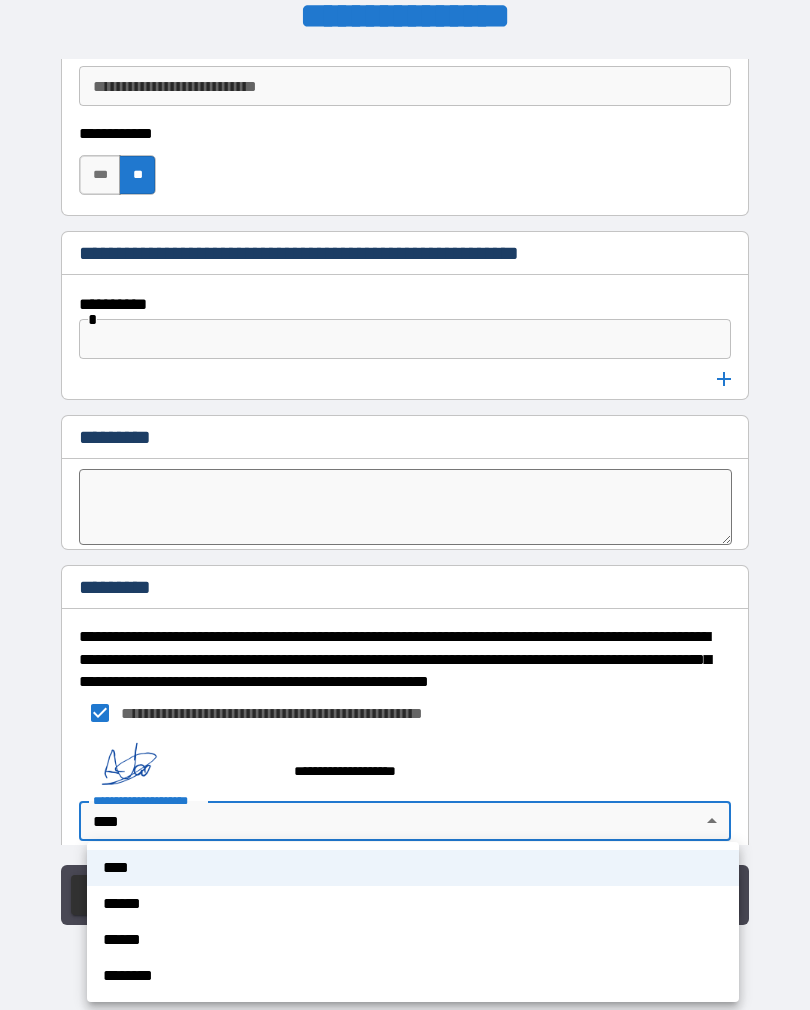 click on "****" at bounding box center (413, 868) 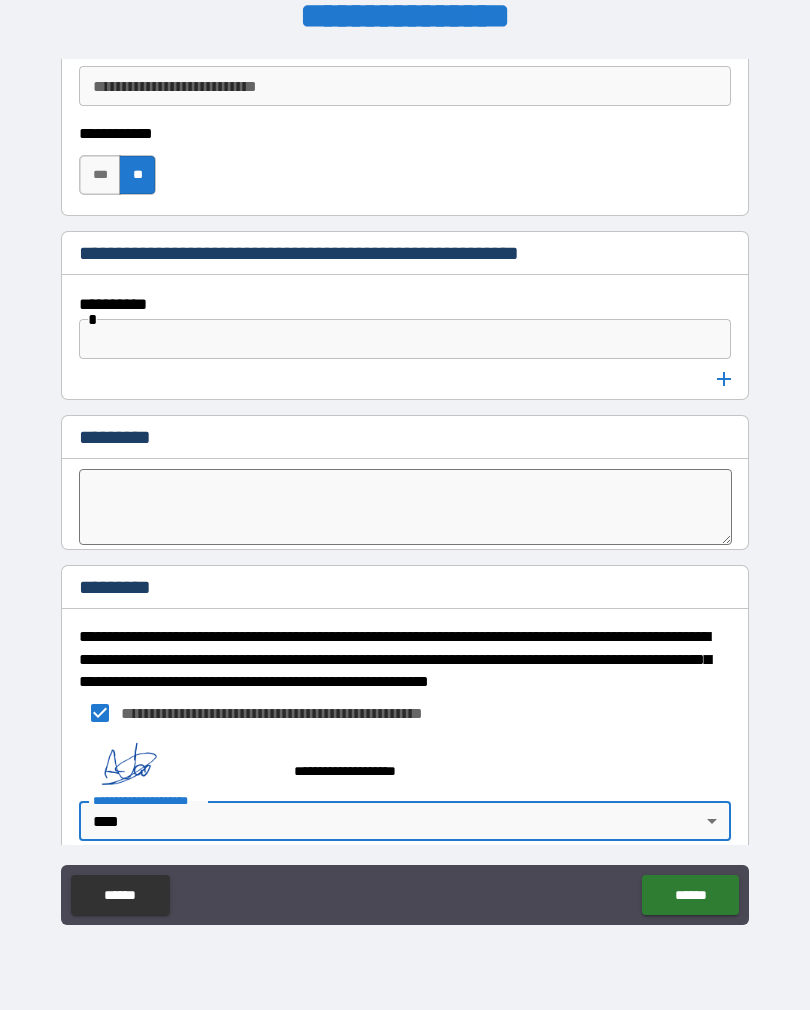 click on "******" at bounding box center [690, 895] 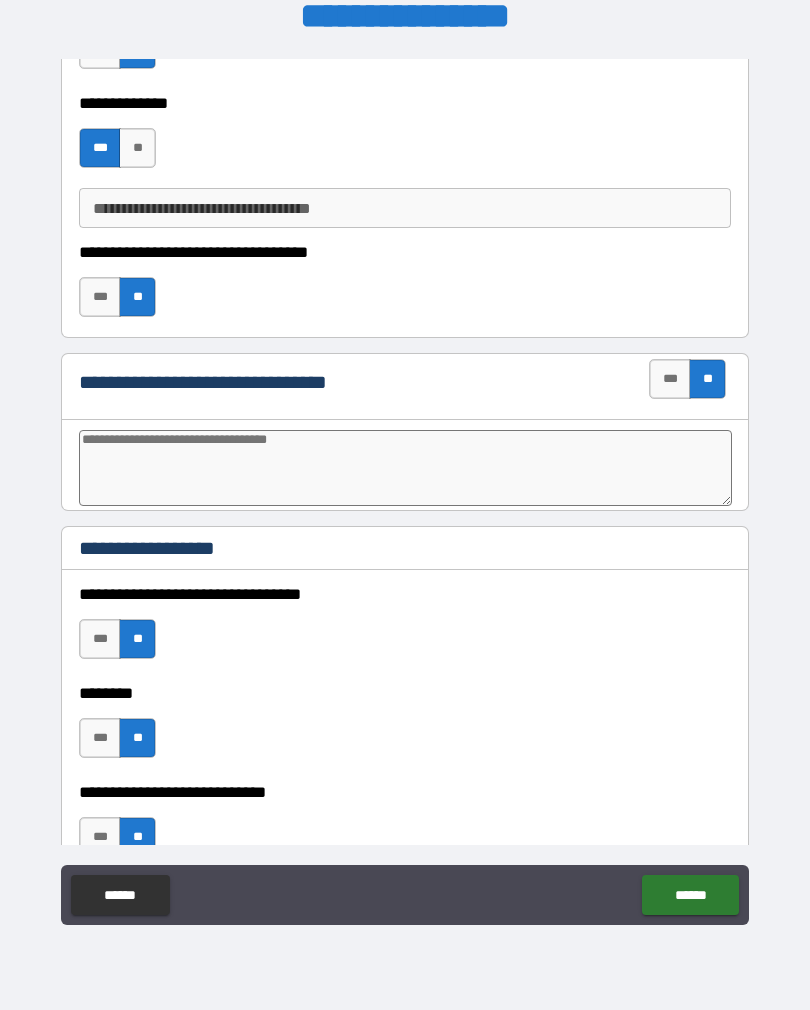scroll, scrollTop: 986, scrollLeft: 0, axis: vertical 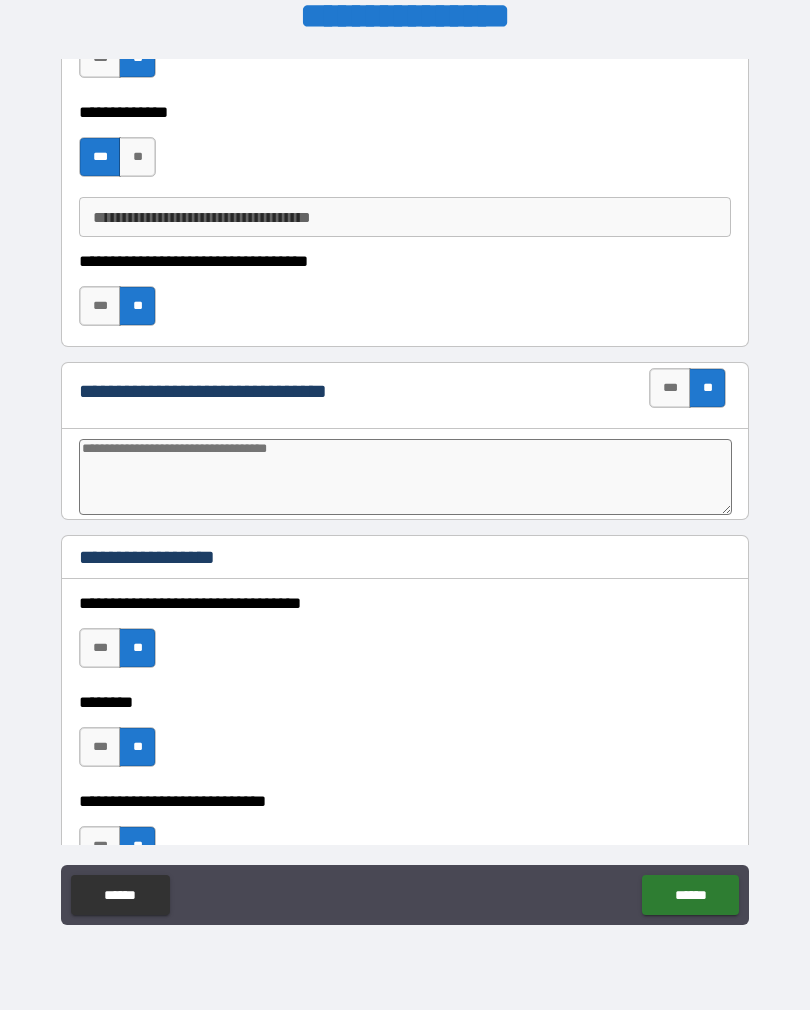 click at bounding box center (405, 477) 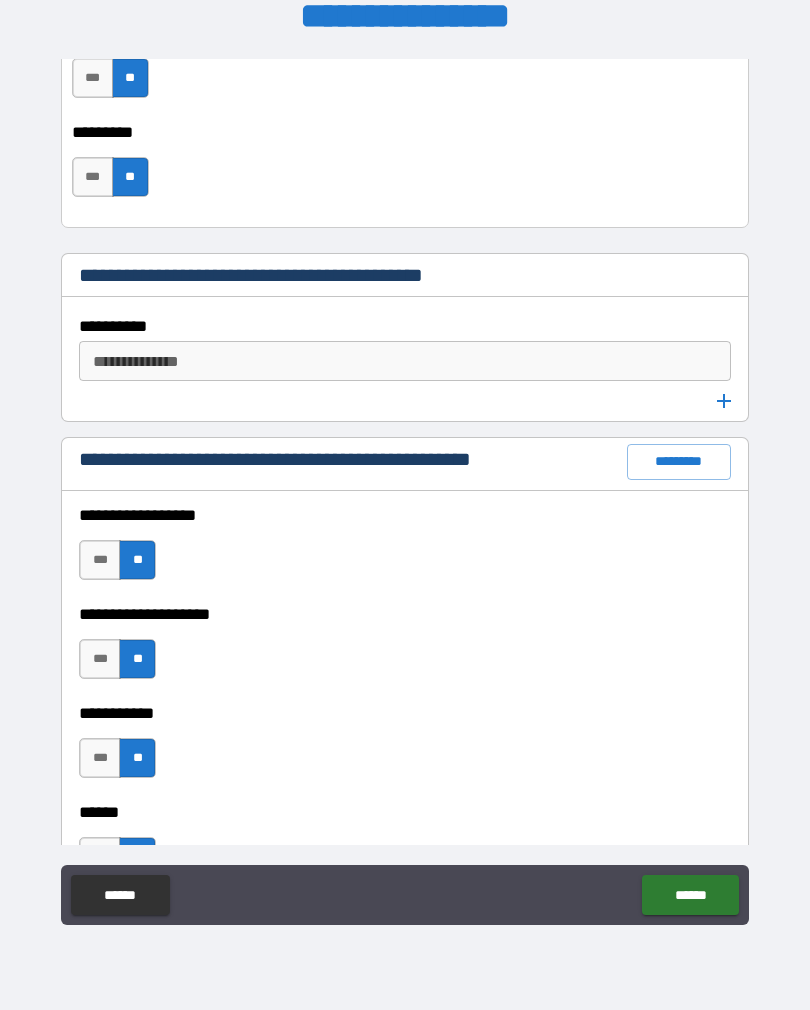 scroll, scrollTop: 2840, scrollLeft: 0, axis: vertical 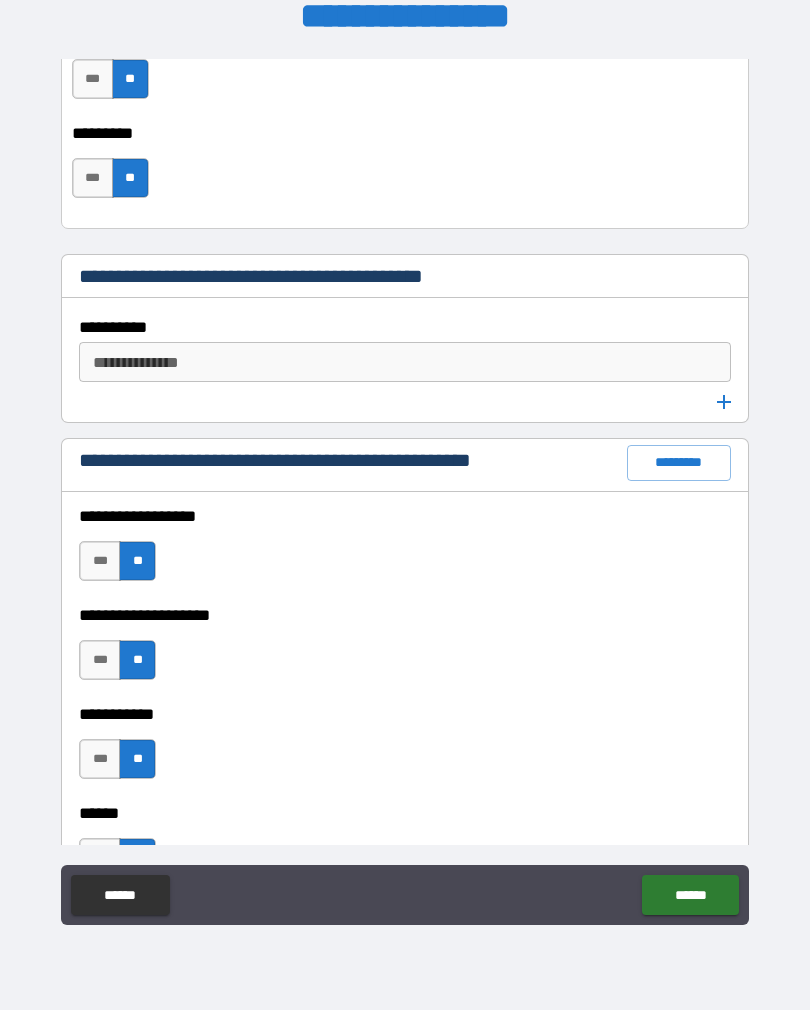 click on "**********" at bounding box center (403, 362) 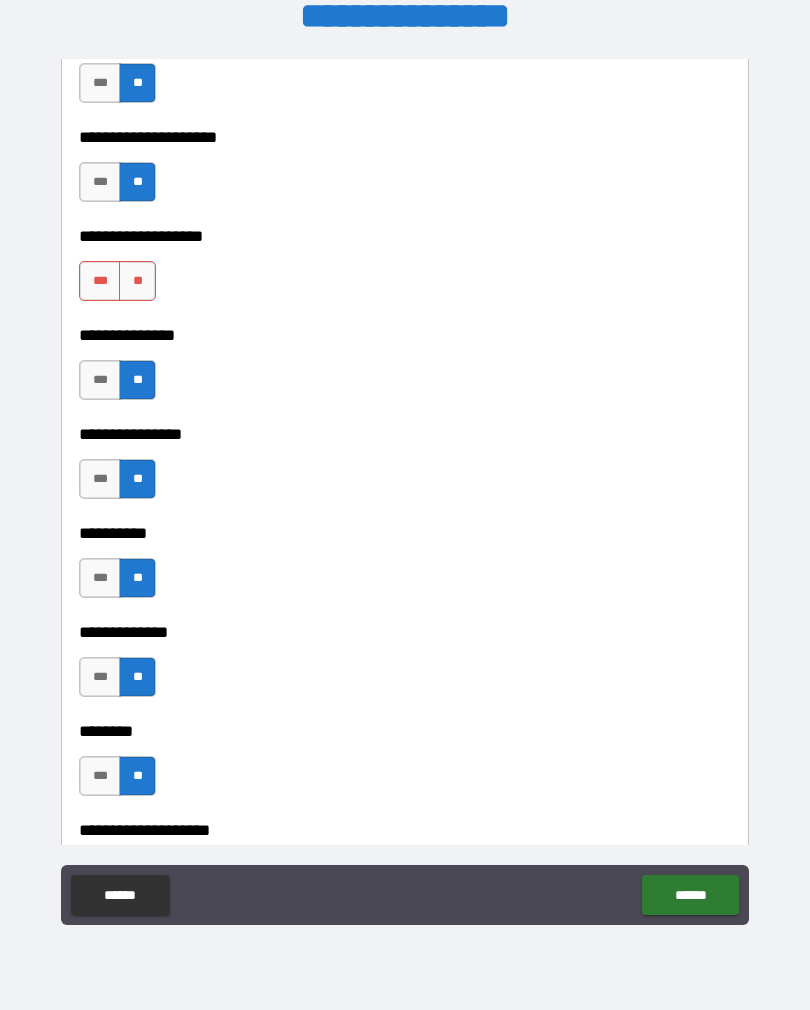 scroll, scrollTop: 8963, scrollLeft: 0, axis: vertical 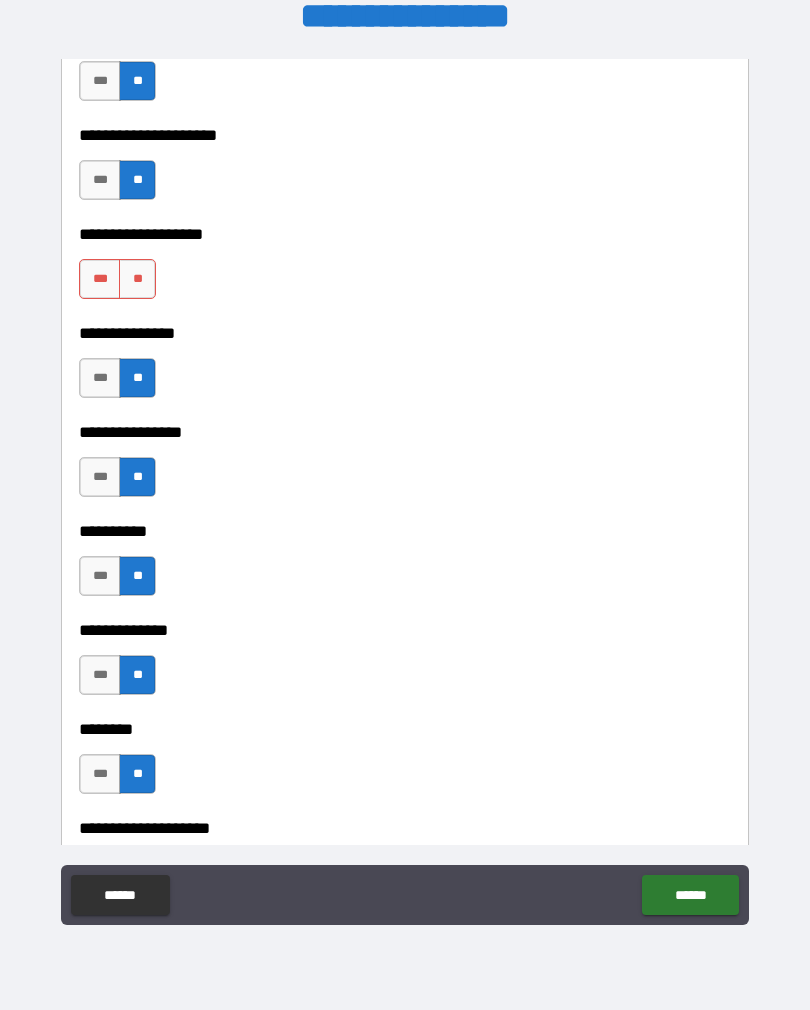 click on "**********" at bounding box center [405, 234] 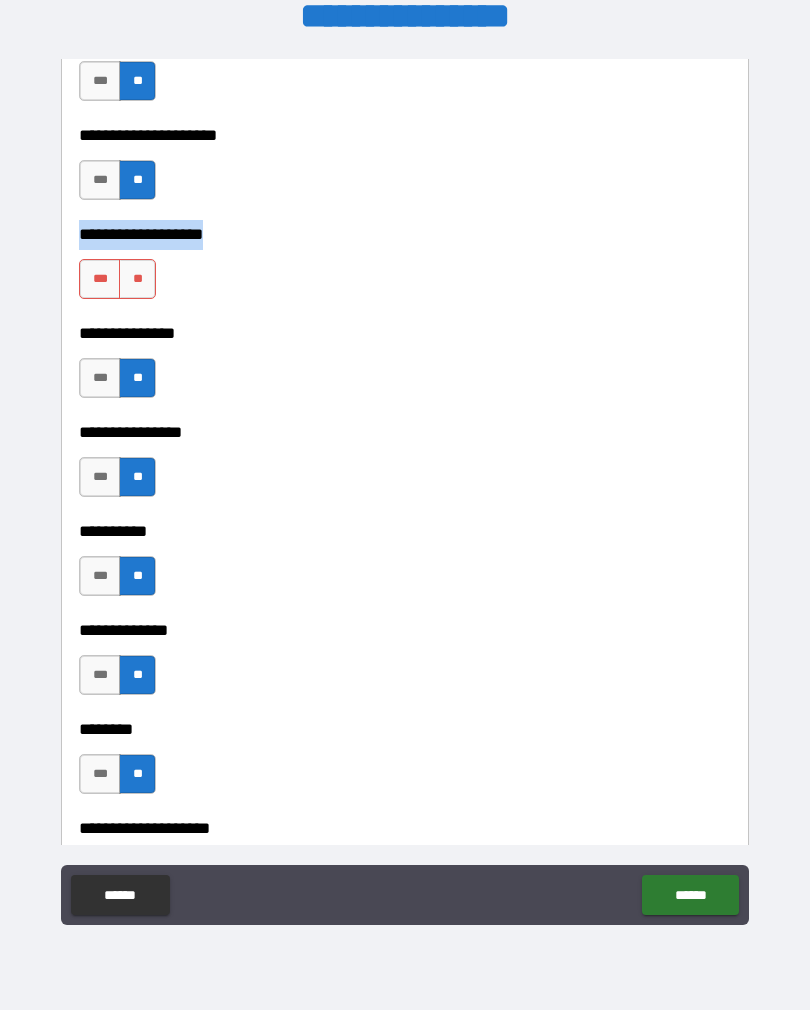 click on "**********" at bounding box center [405, 121] 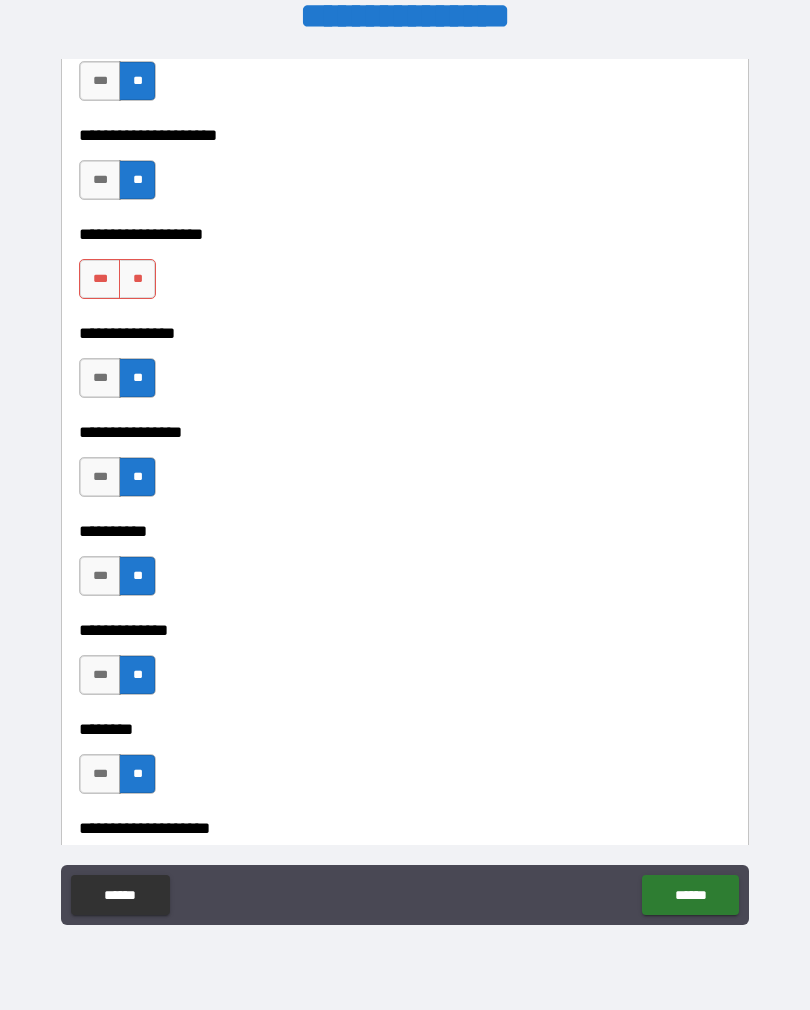 click on "**********" at bounding box center (405, 121) 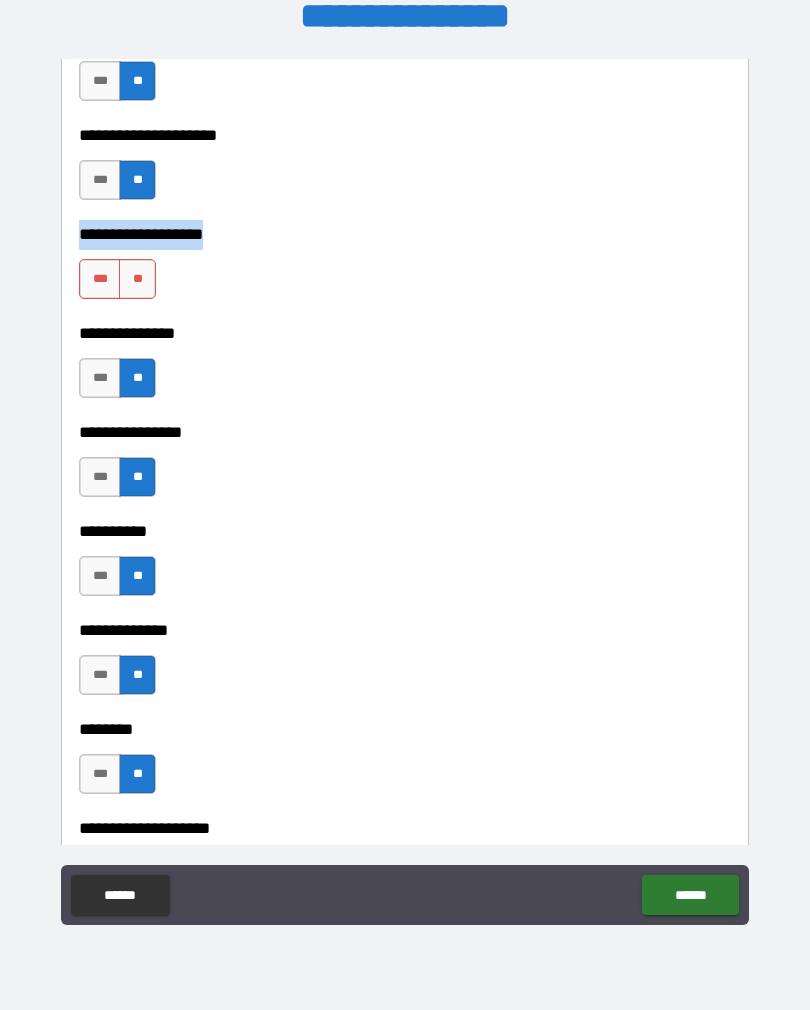 click on "**" at bounding box center [137, 279] 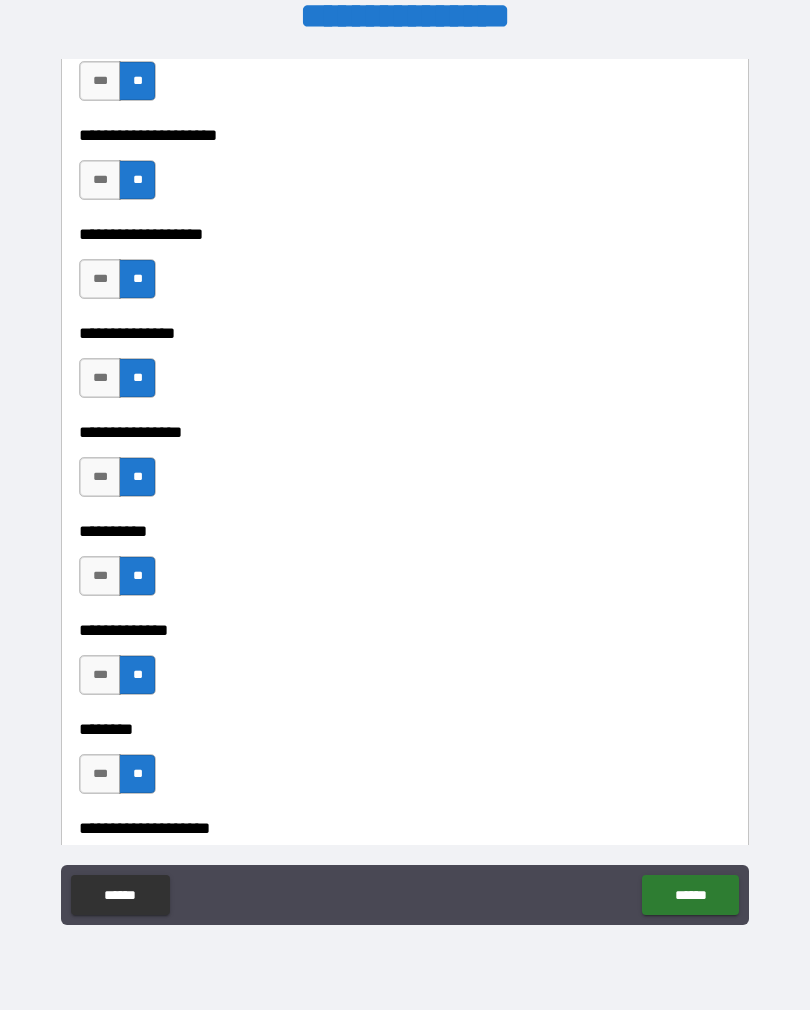 click on "**" at bounding box center (137, 279) 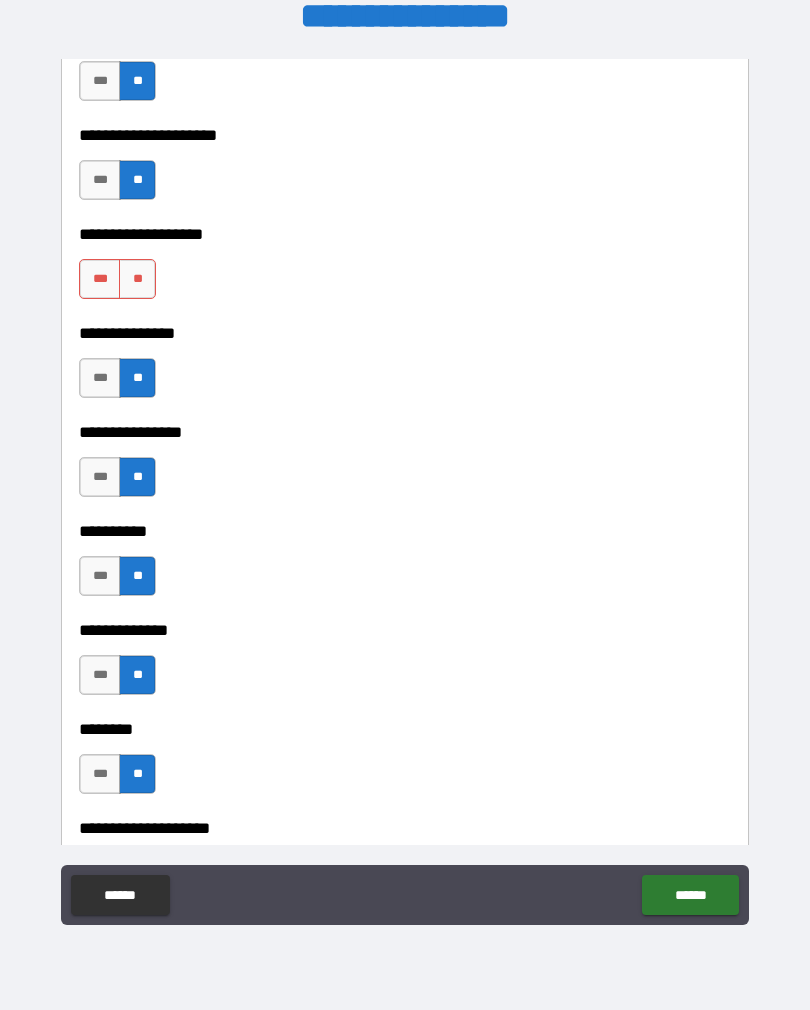 click on "**" at bounding box center [137, 279] 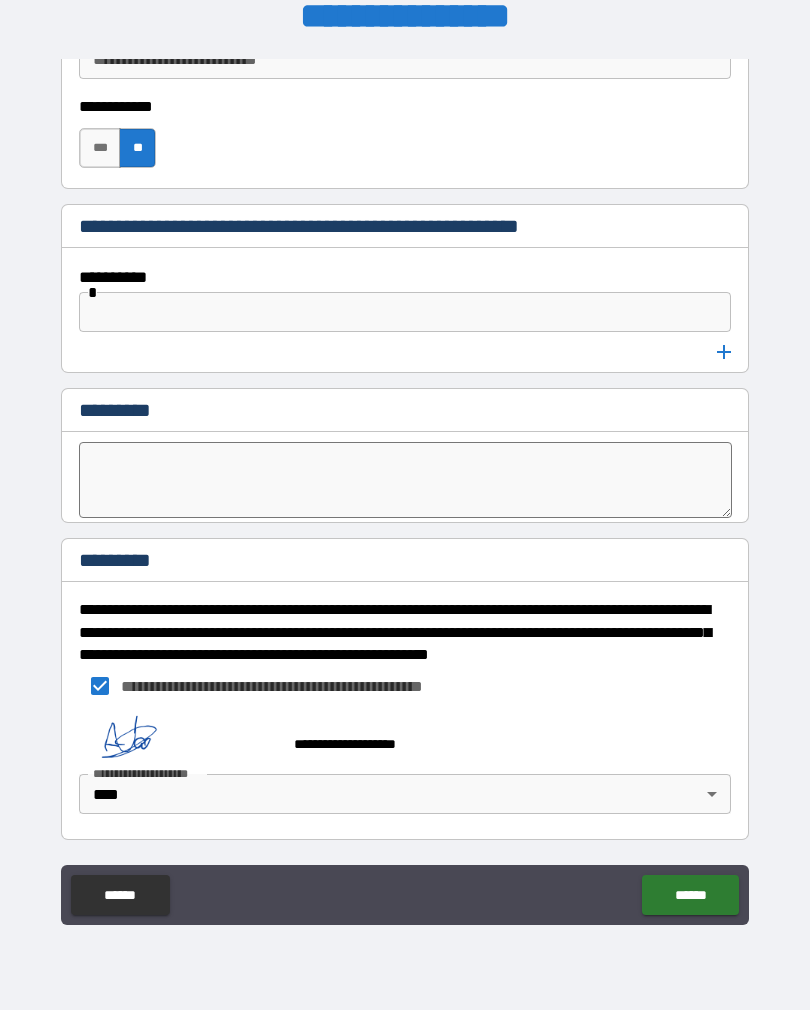 scroll, scrollTop: 11105, scrollLeft: 0, axis: vertical 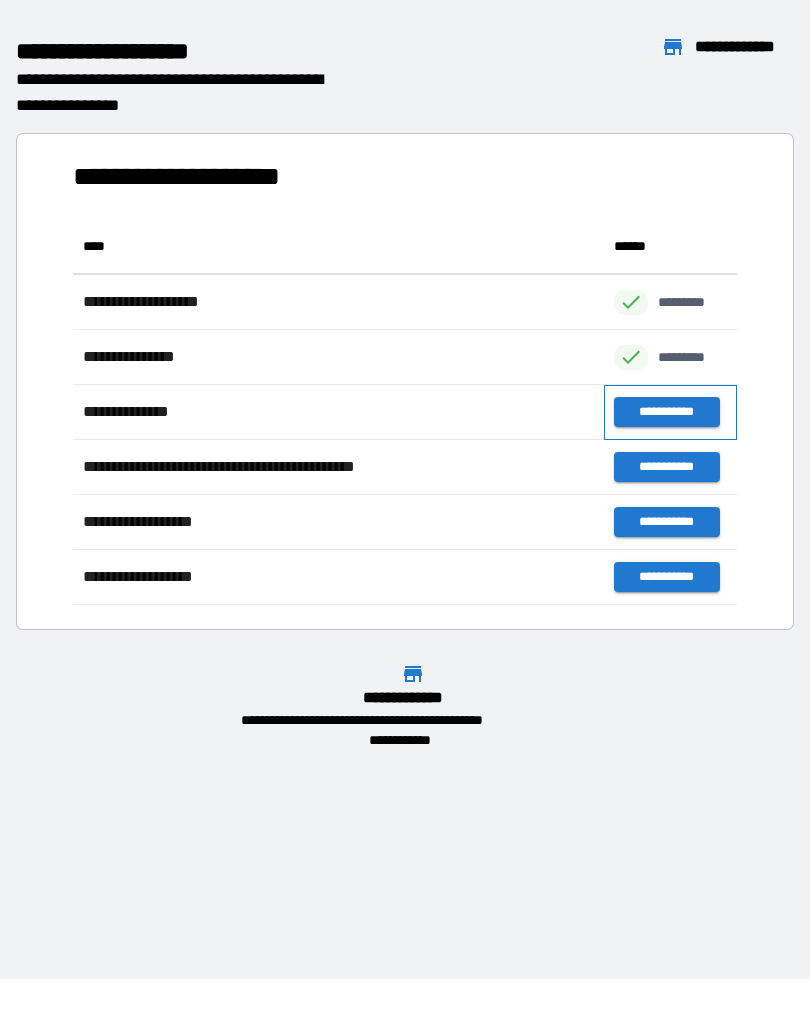 click on "**********" at bounding box center (670, 412) 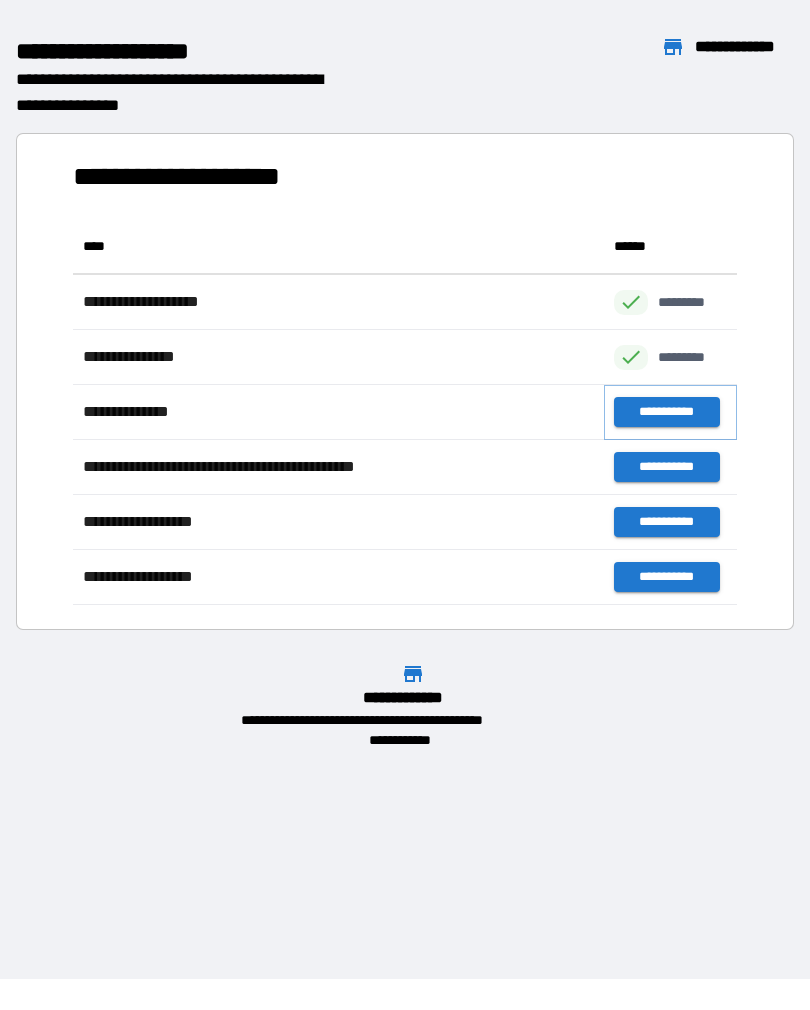 click on "**********" at bounding box center [666, 412] 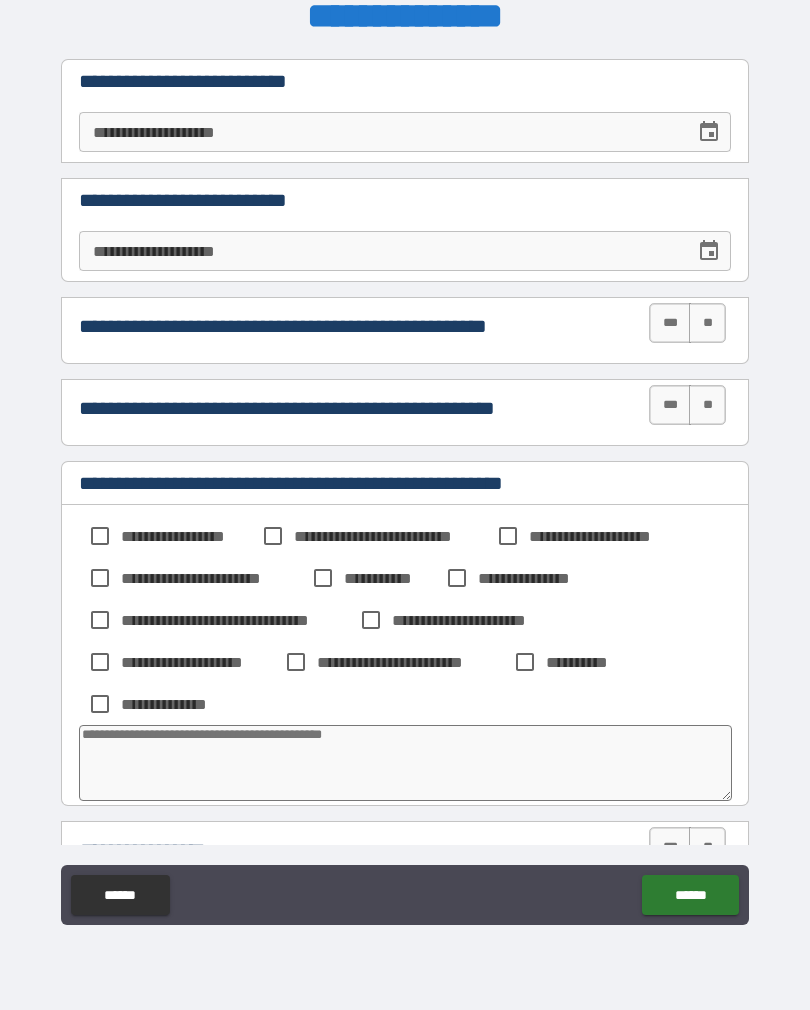 click on "**********" at bounding box center (380, 132) 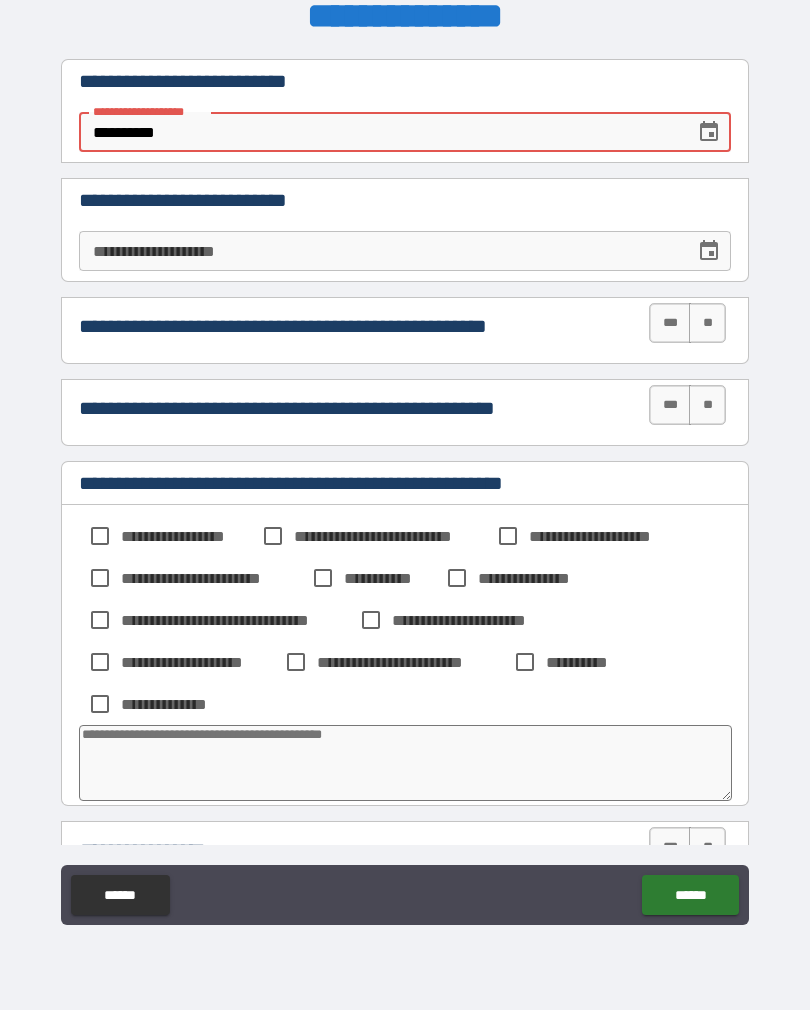 click on "**********" at bounding box center [380, 251] 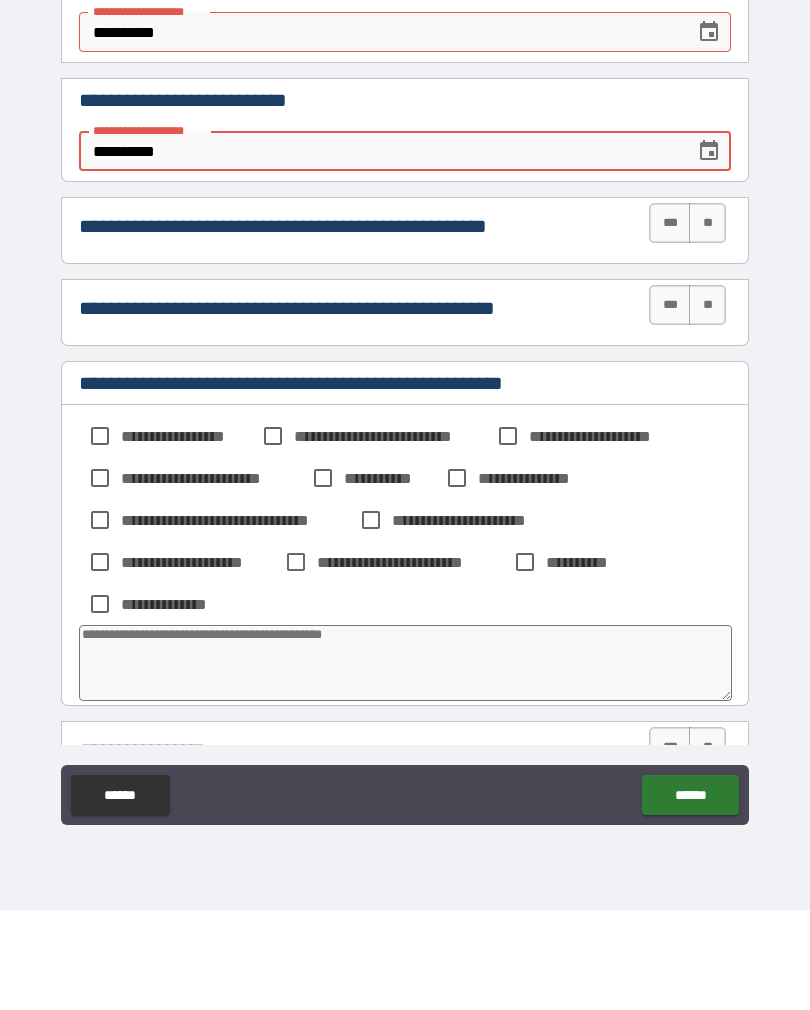 click on "**" at bounding box center (707, 323) 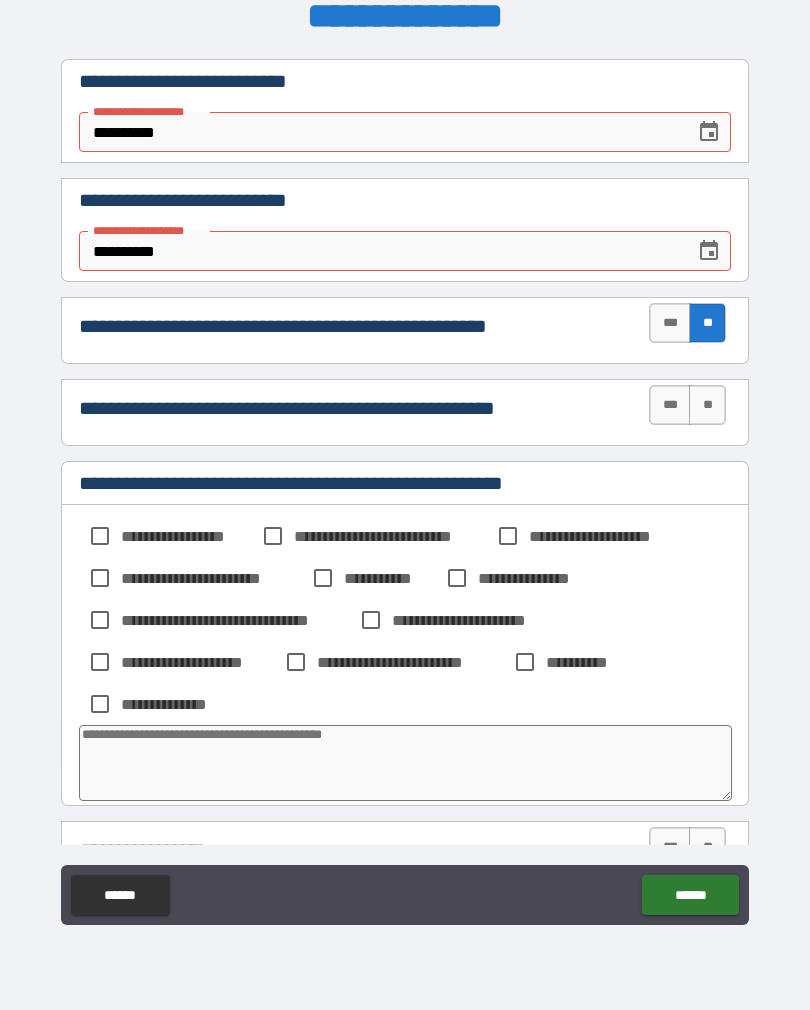 click on "**" at bounding box center (707, 405) 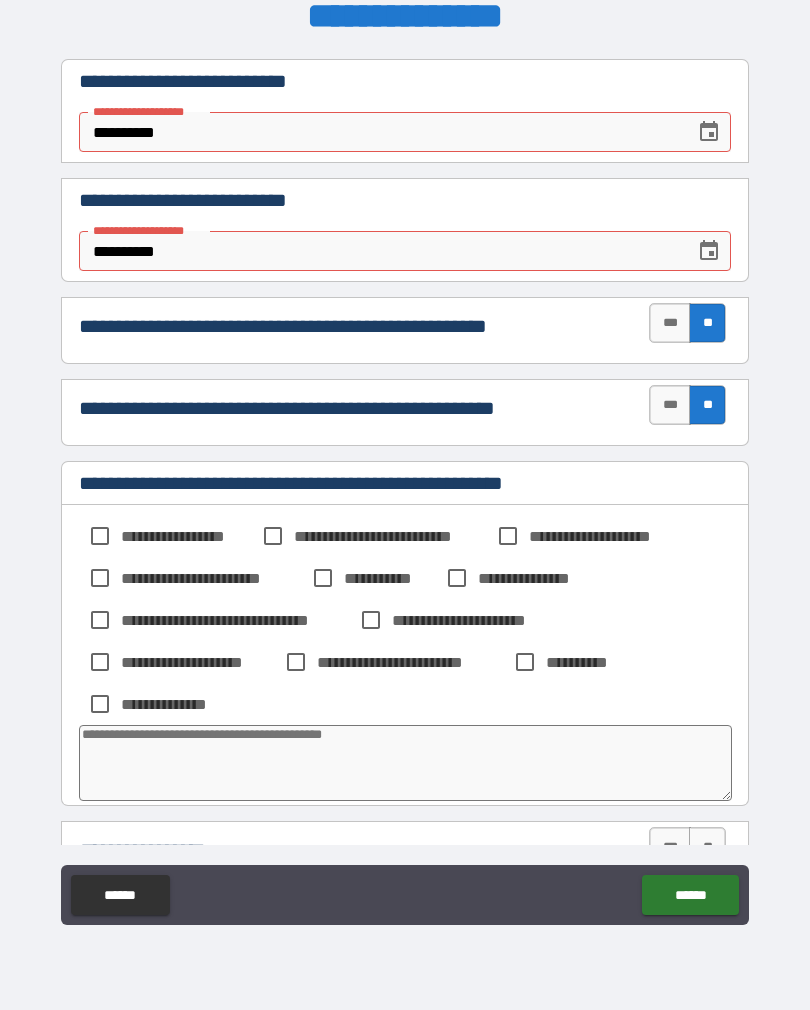 click on "**********" at bounding box center (380, 251) 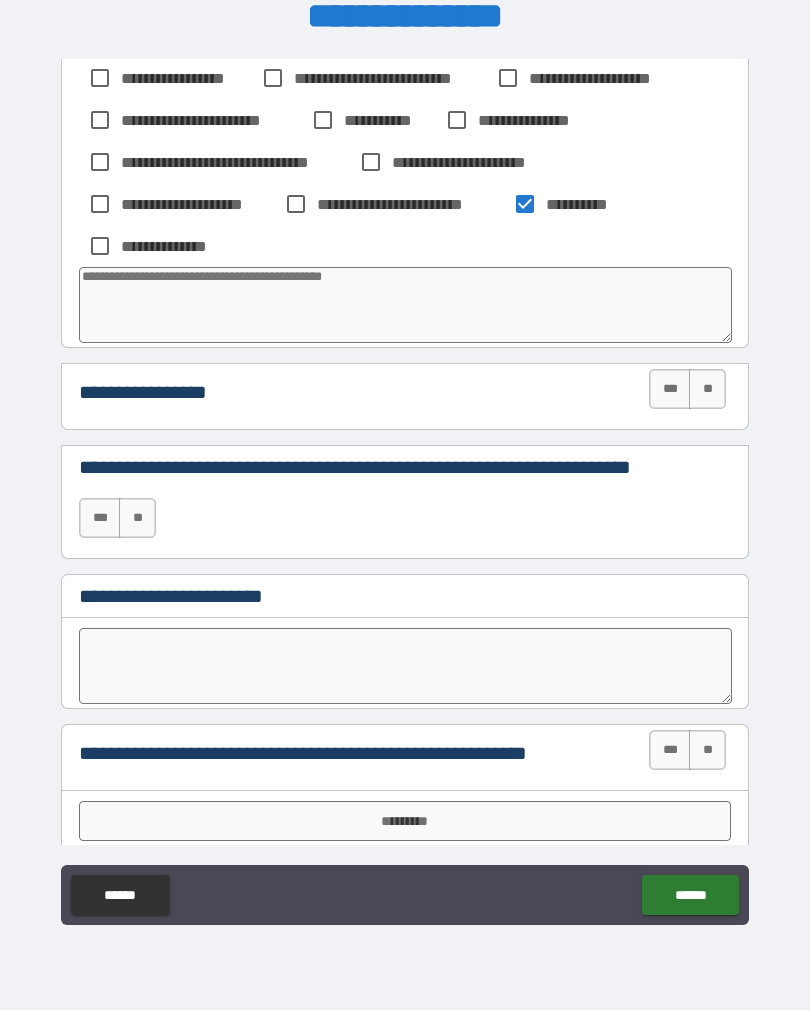 scroll, scrollTop: 475, scrollLeft: 0, axis: vertical 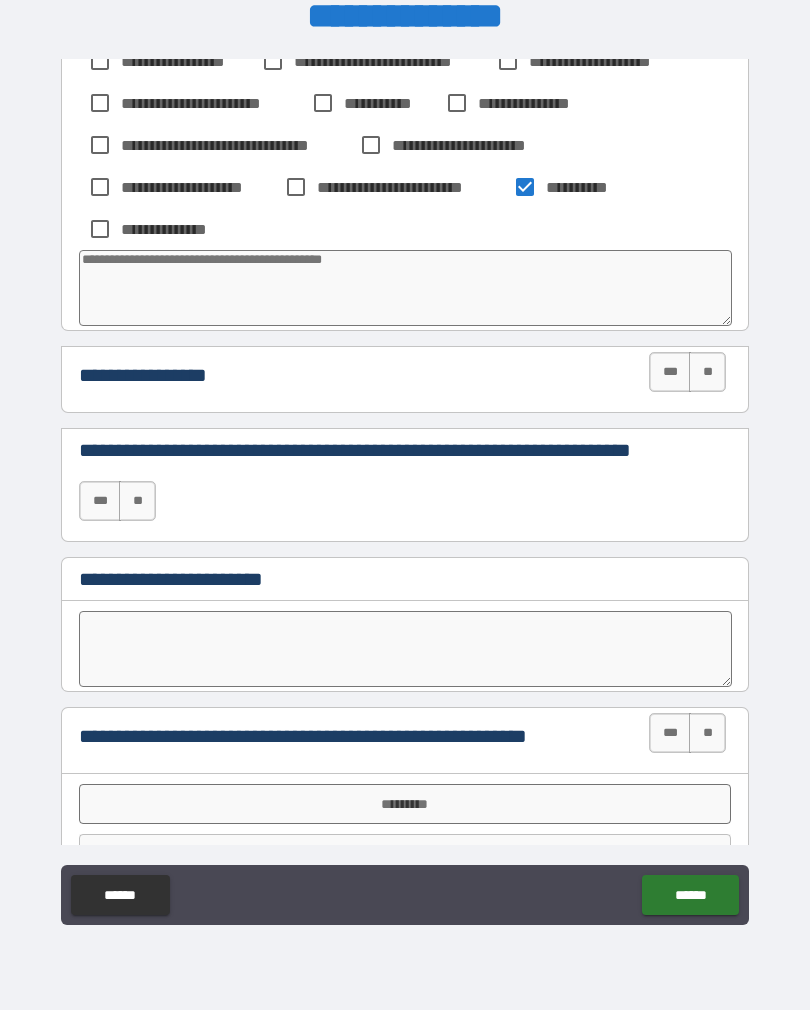 click on "**" at bounding box center (707, 372) 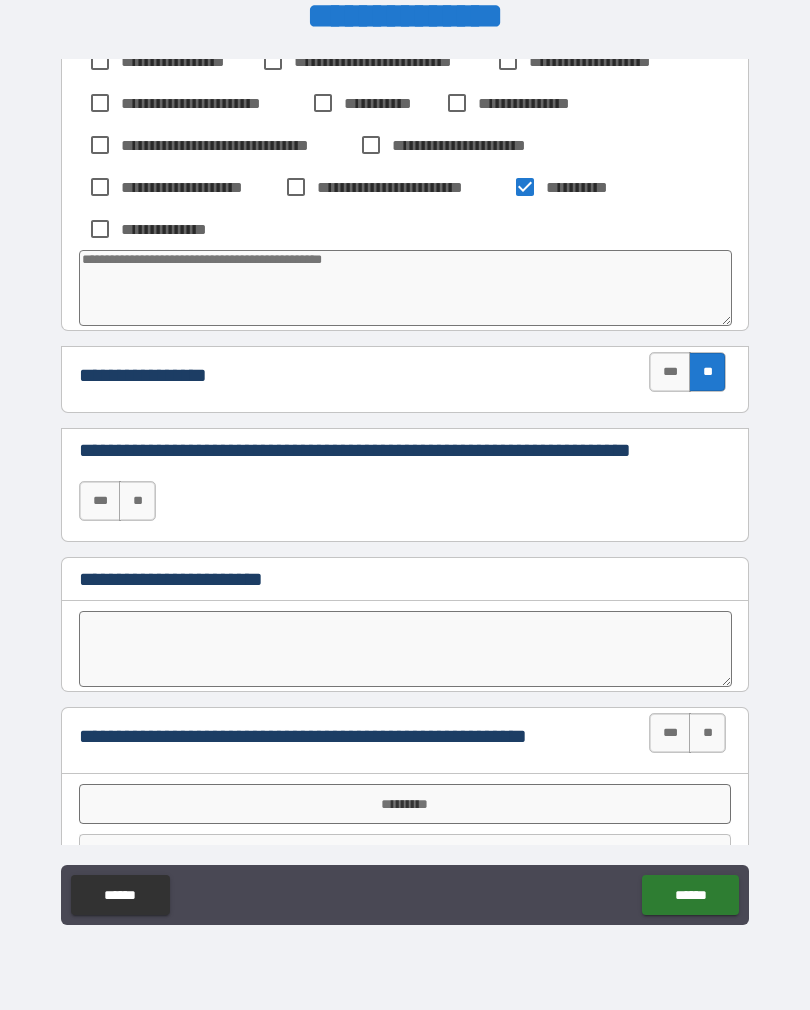click on "**" at bounding box center (137, 501) 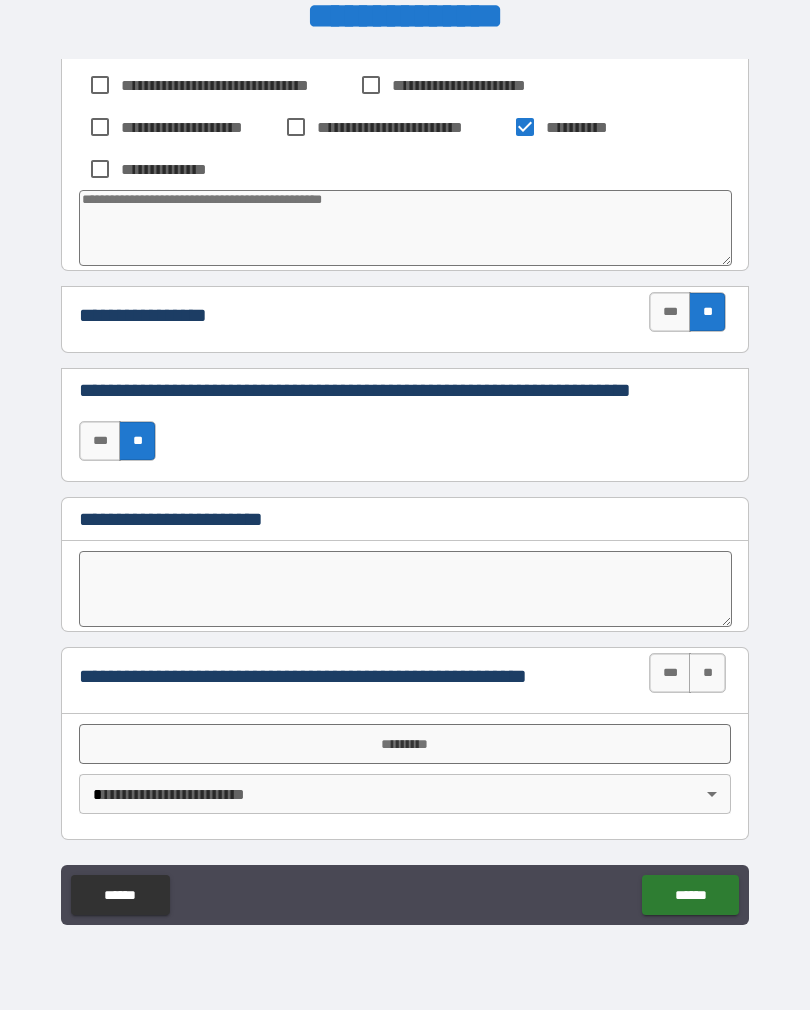 scroll, scrollTop: 535, scrollLeft: 0, axis: vertical 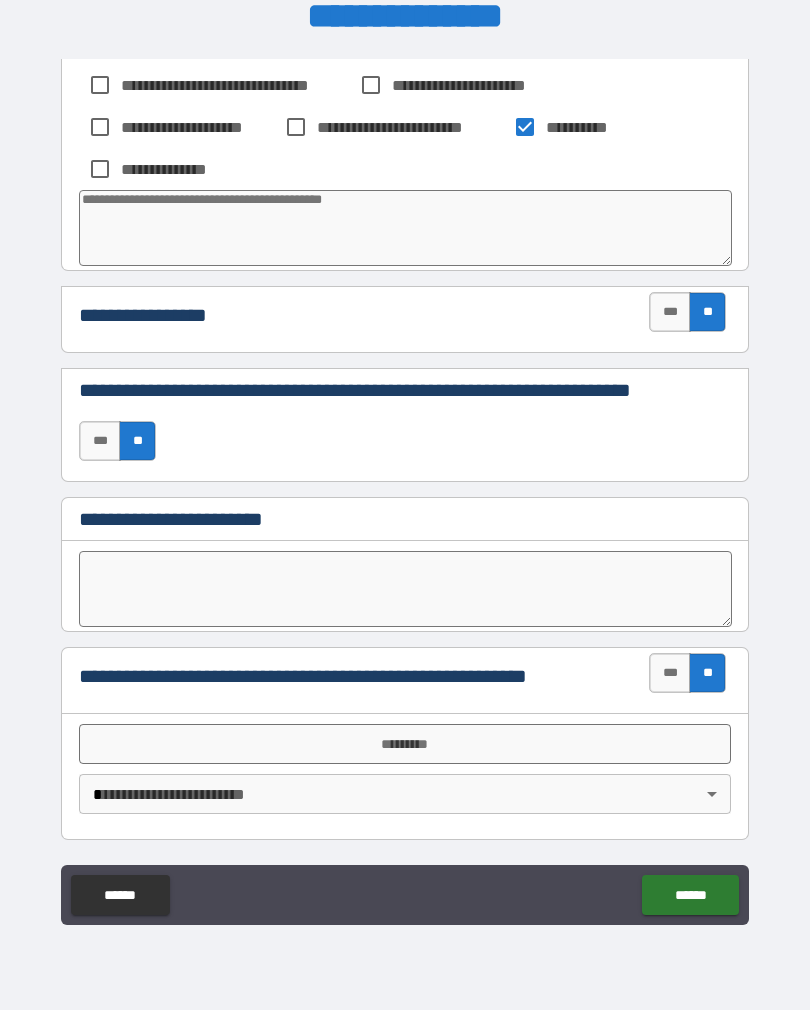 click on "*********" at bounding box center (405, 744) 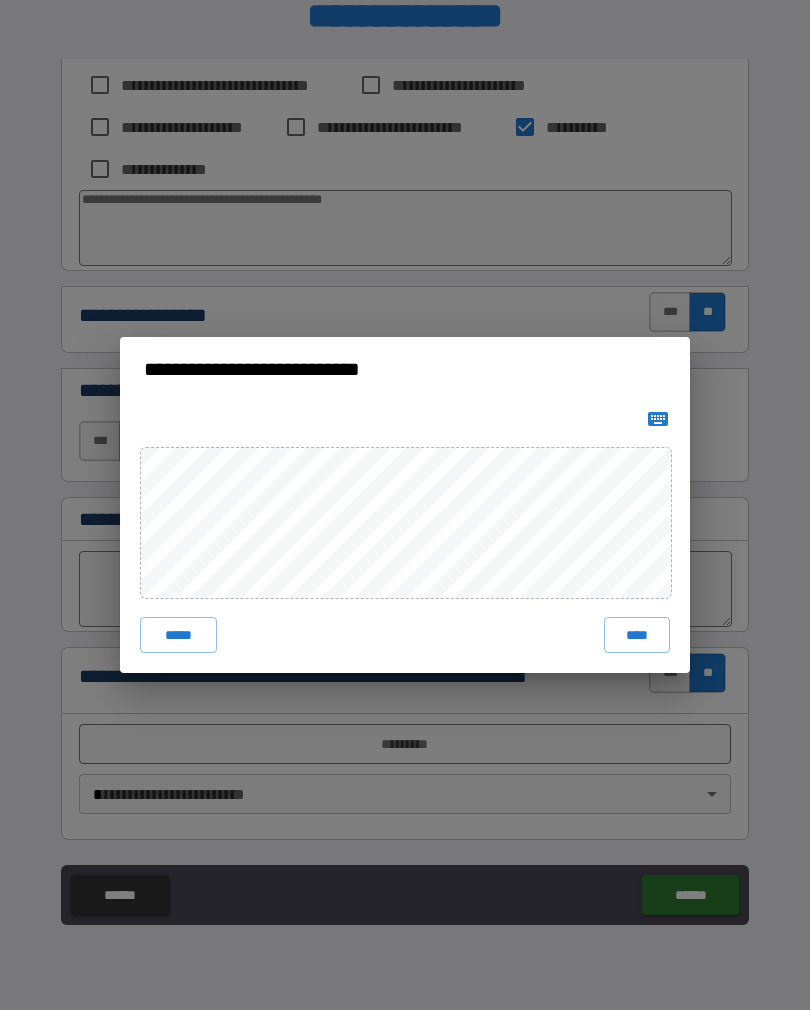 click on "*****" at bounding box center (178, 635) 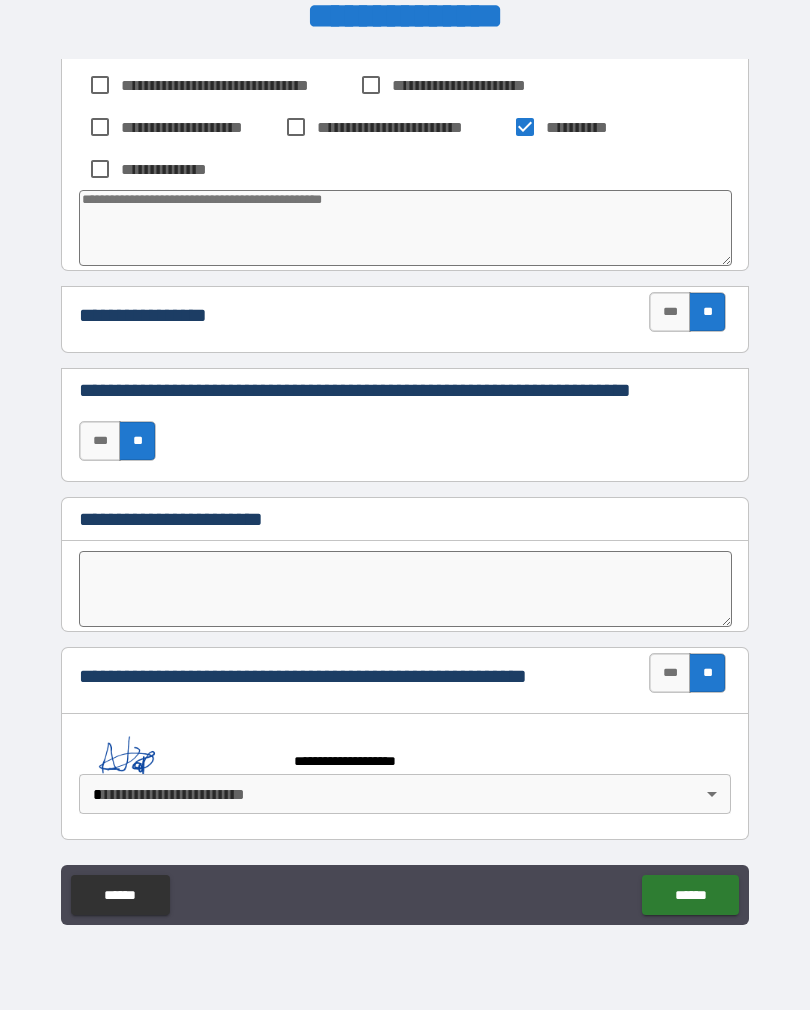 scroll, scrollTop: 525, scrollLeft: 0, axis: vertical 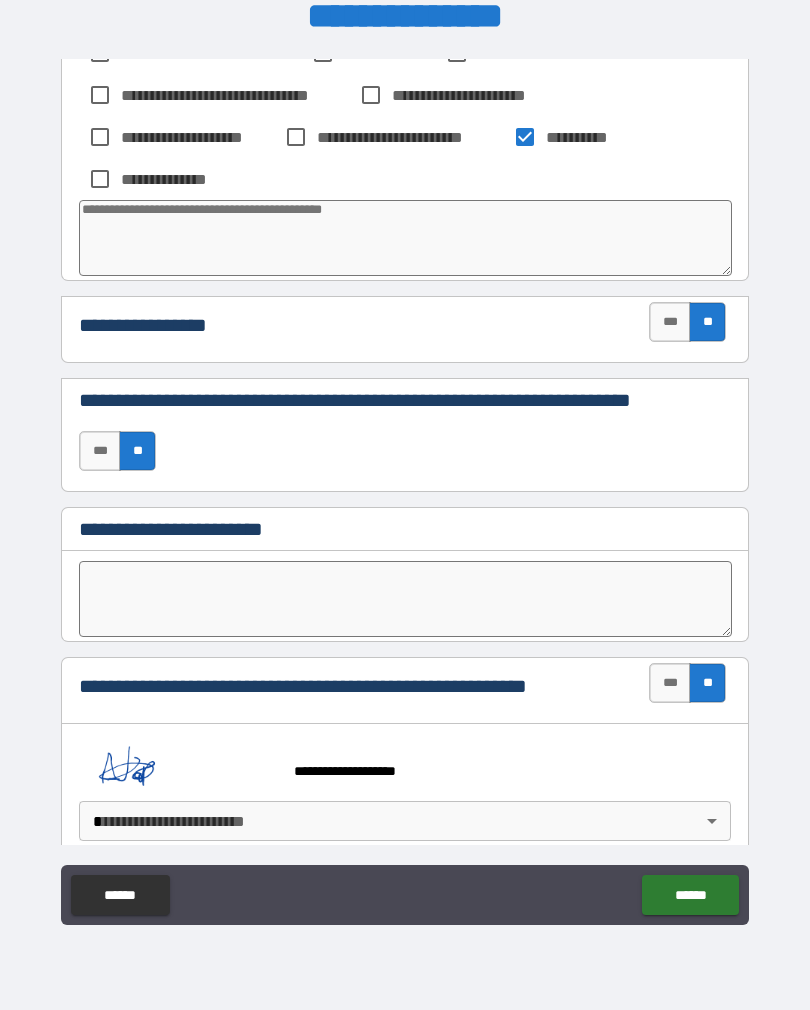 click on "******" at bounding box center [690, 895] 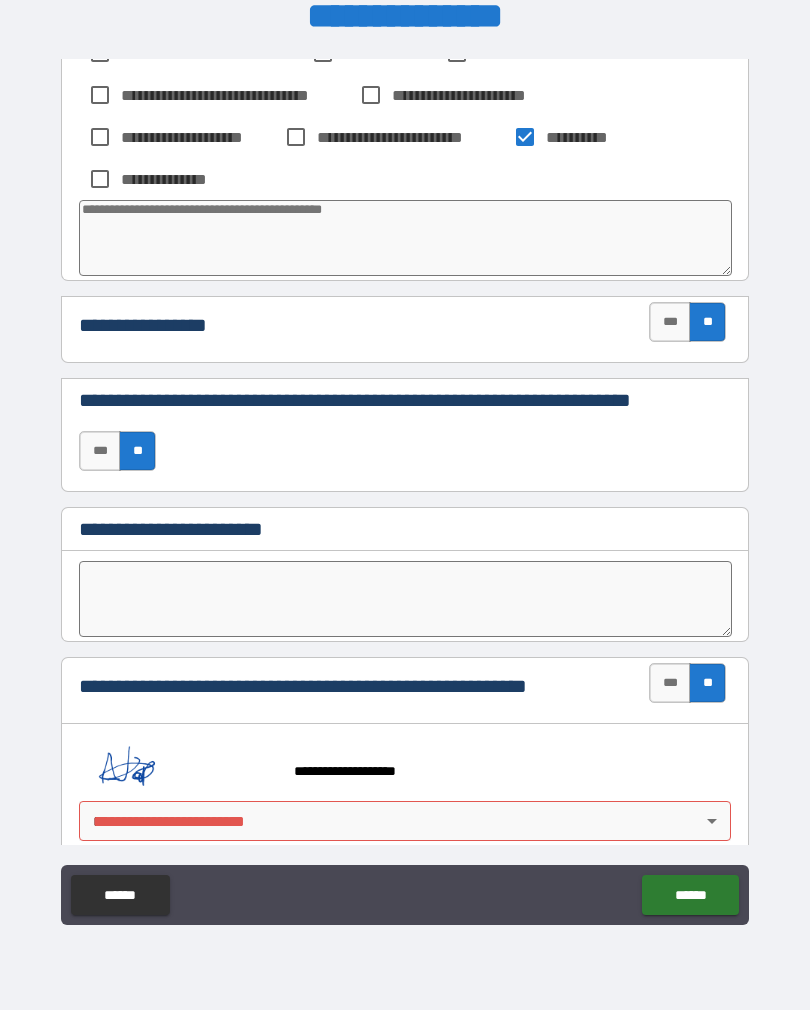 click on "**********" at bounding box center (405, 489) 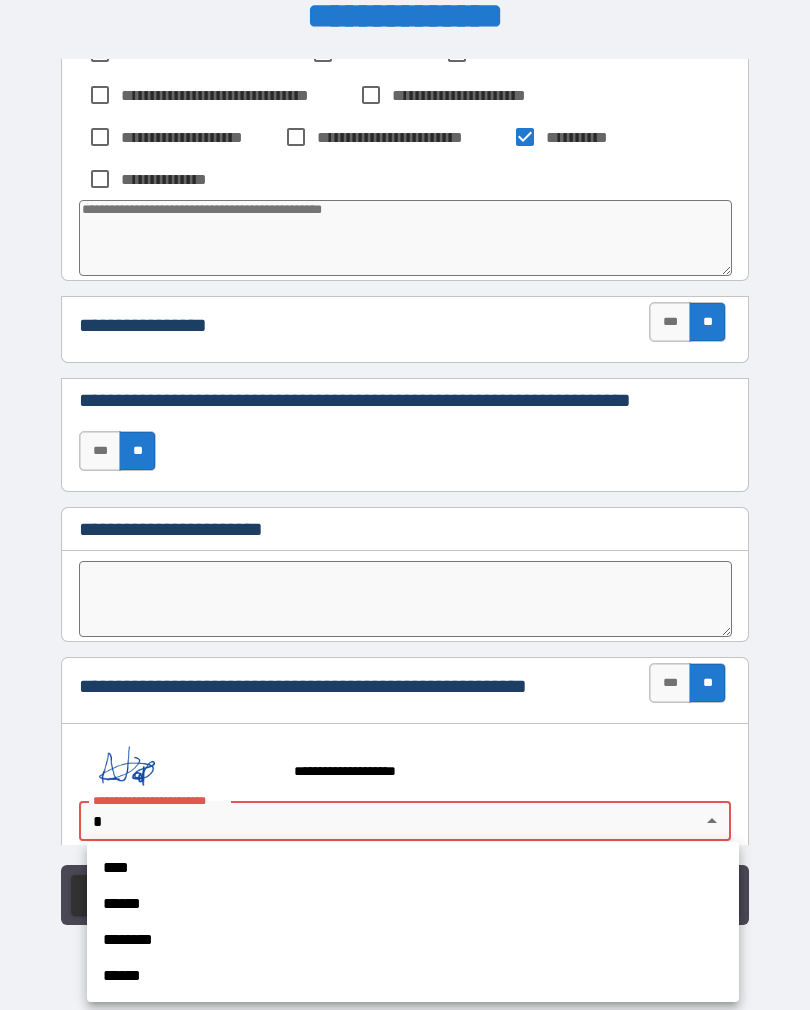 click on "****" at bounding box center [413, 868] 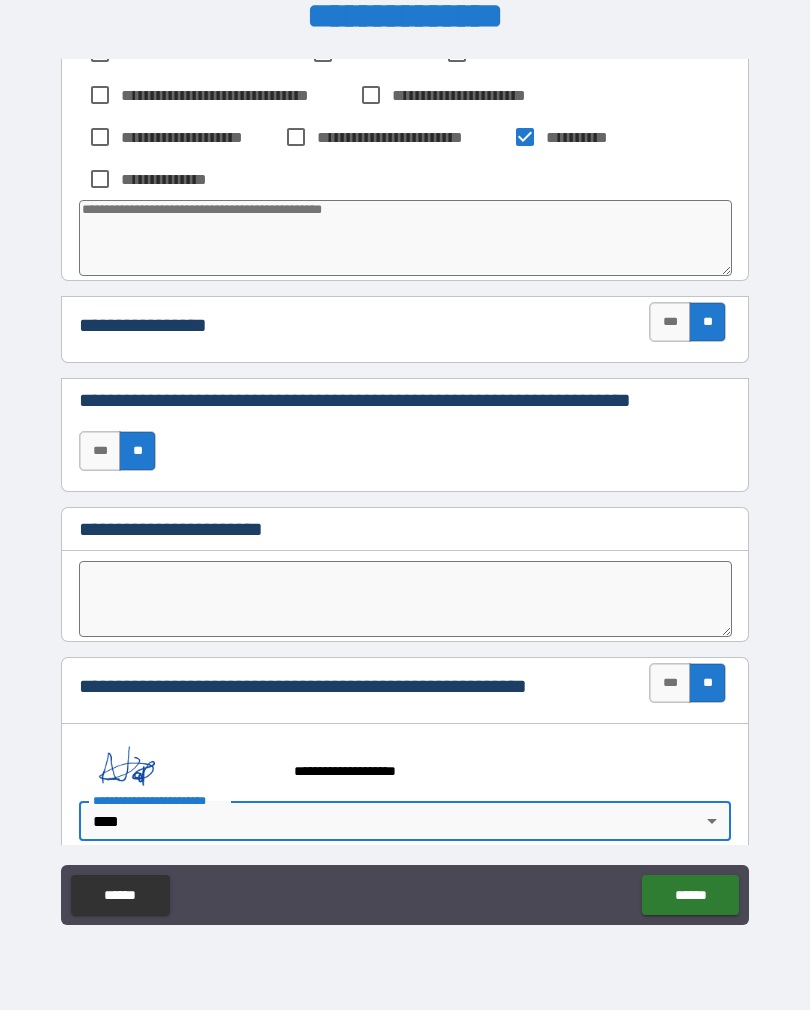 click on "******" at bounding box center [690, 895] 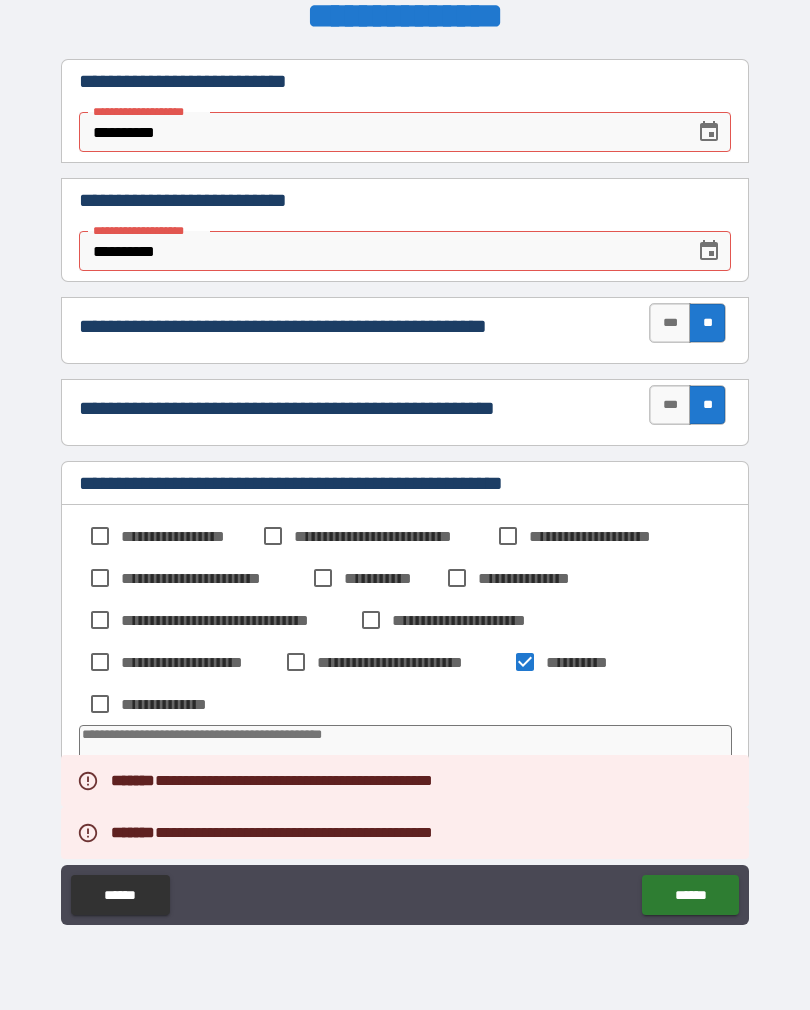scroll, scrollTop: 0, scrollLeft: 0, axis: both 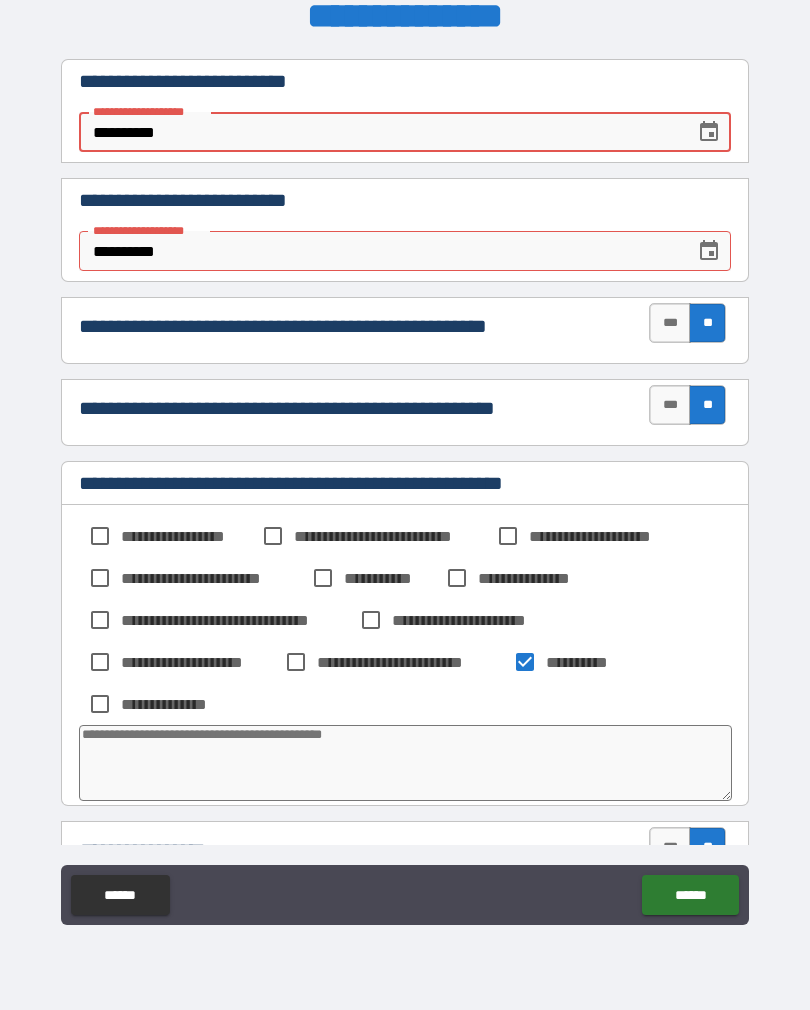 click on "******" at bounding box center (690, 895) 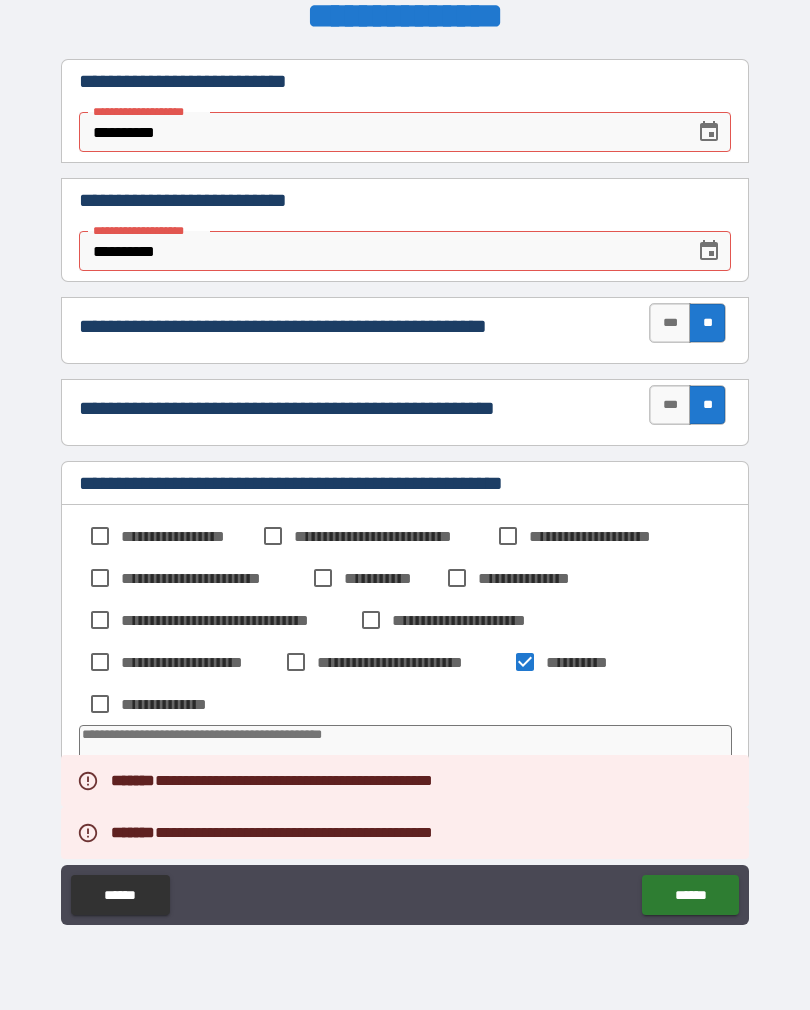 click on "**********" at bounding box center (380, 132) 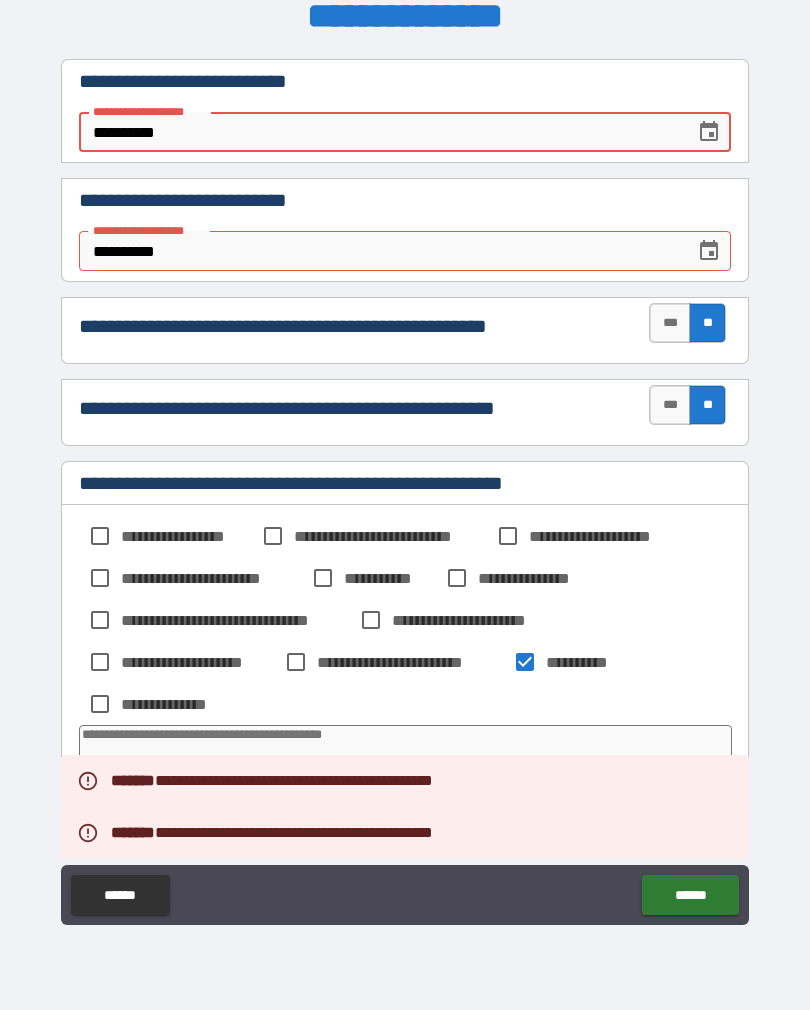 click on "**********" at bounding box center [380, 132] 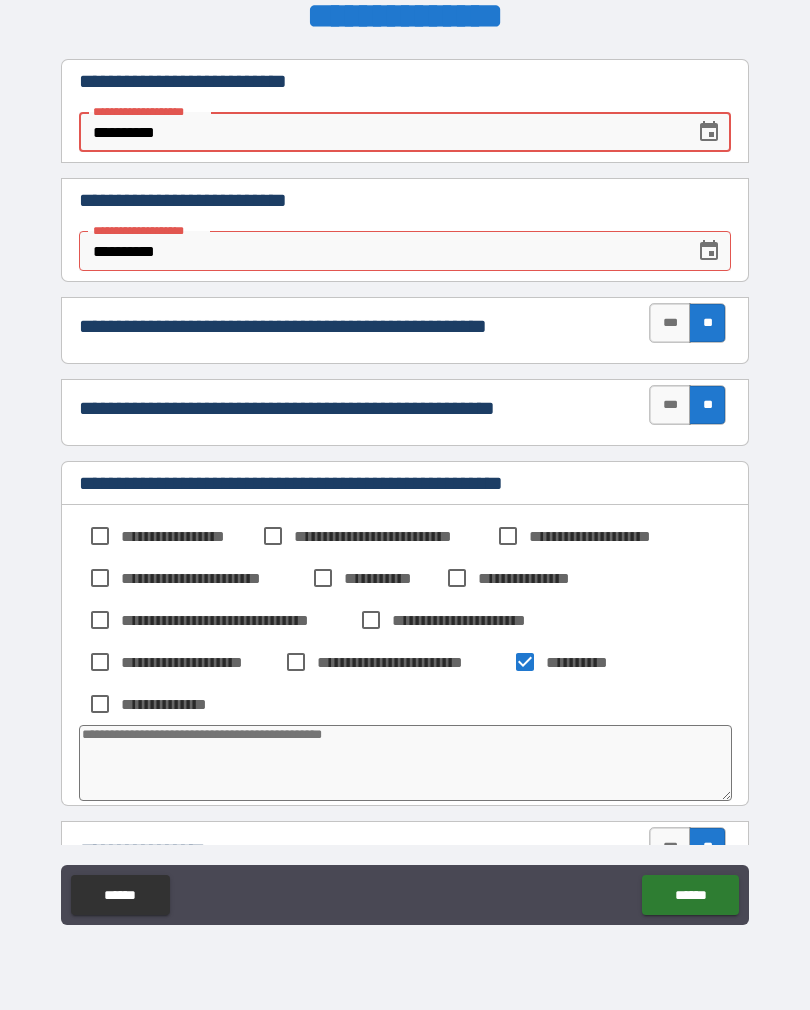 click on "**********" at bounding box center [380, 132] 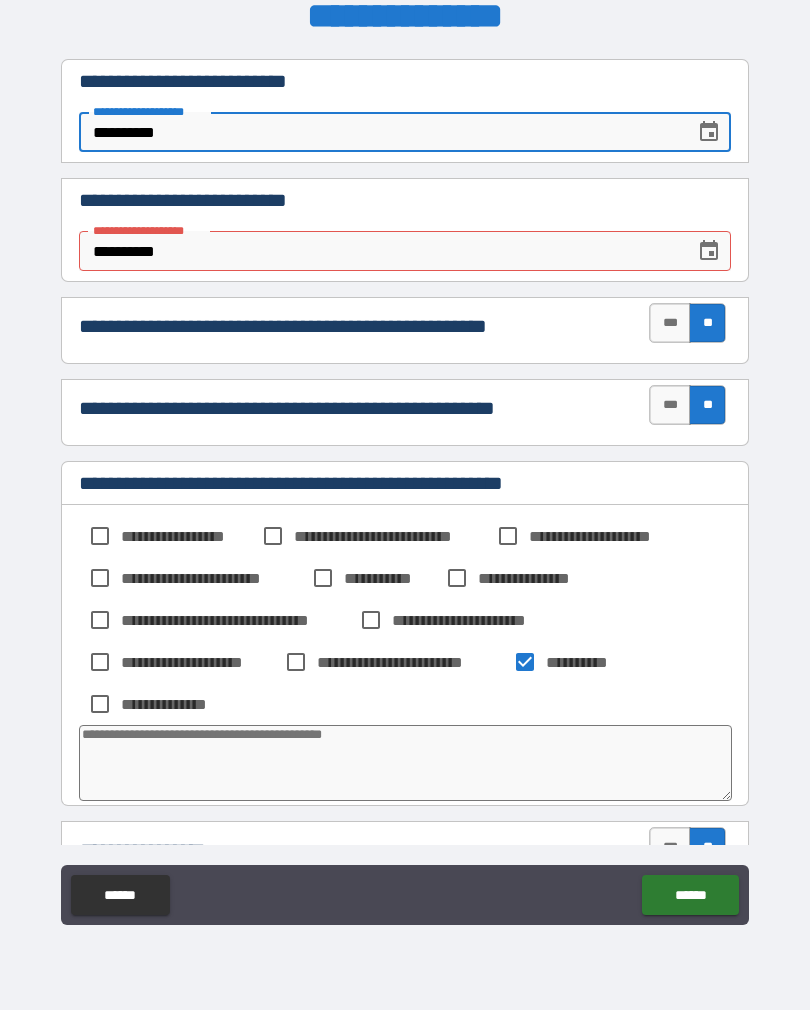 click on "**********" at bounding box center [380, 251] 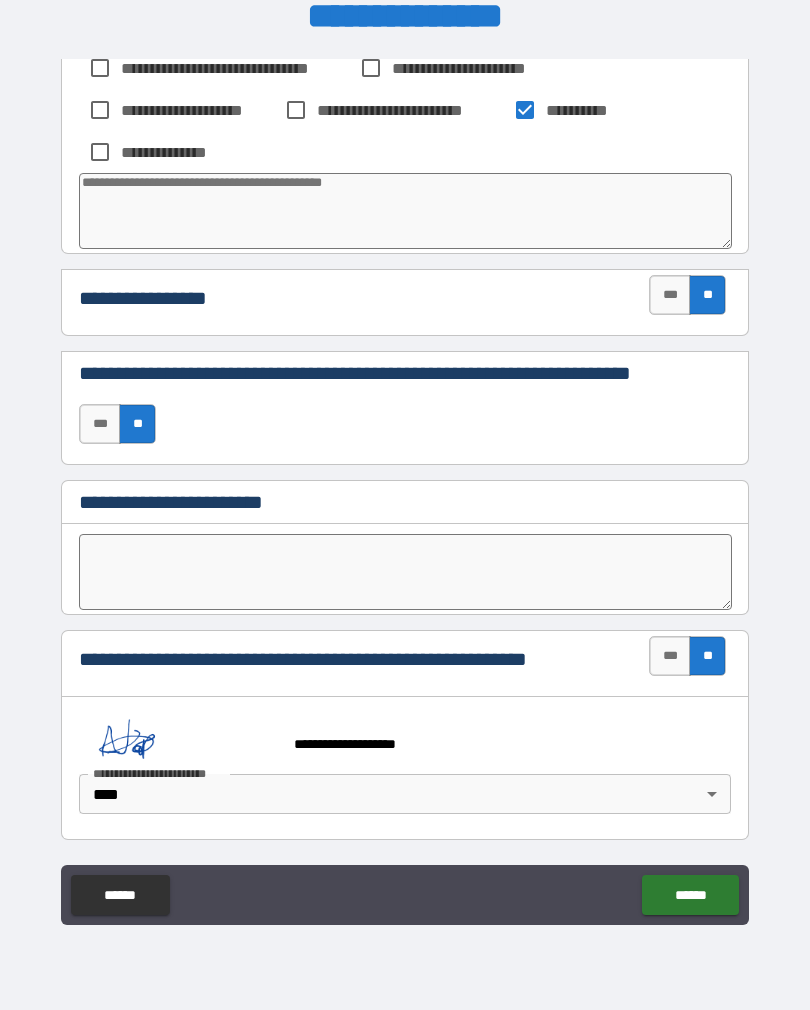 scroll, scrollTop: 554, scrollLeft: 0, axis: vertical 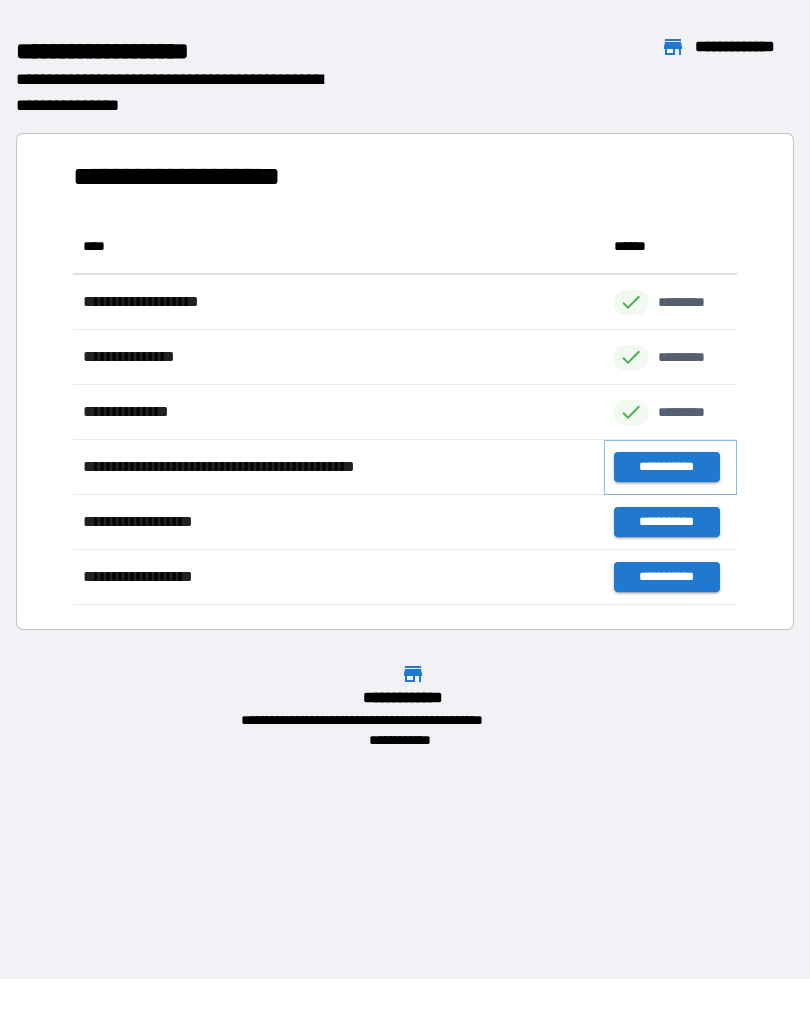 click on "**********" at bounding box center (666, 467) 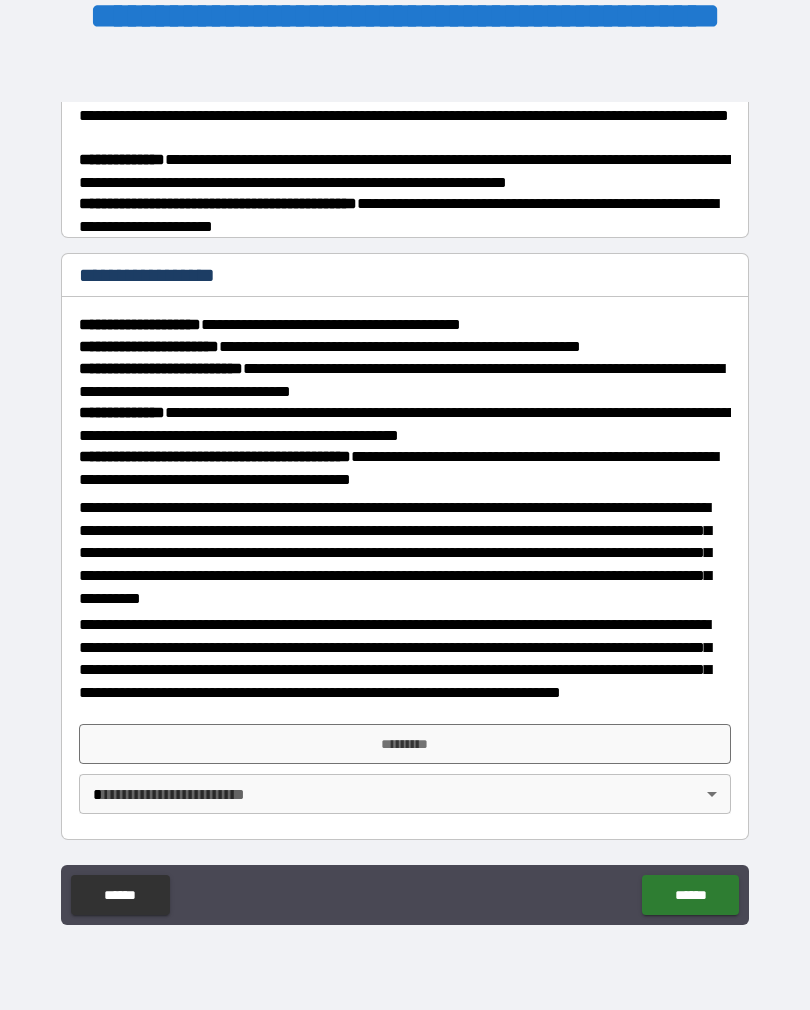 scroll, scrollTop: 1587, scrollLeft: 0, axis: vertical 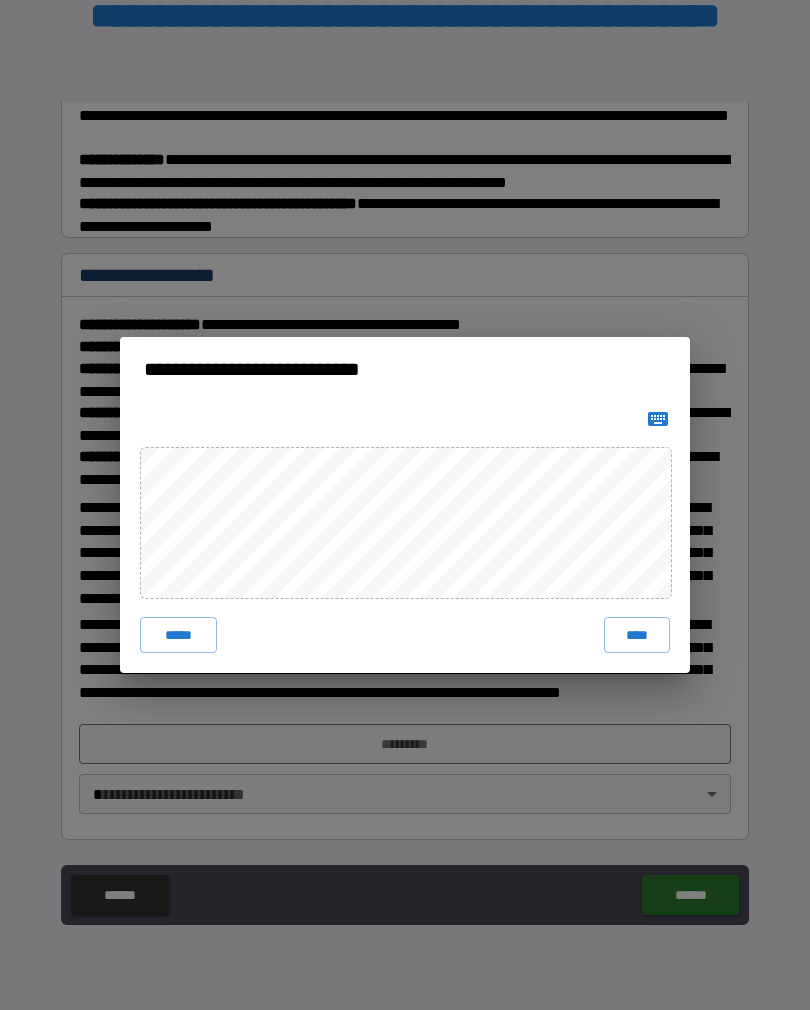 click on "*****" at bounding box center (178, 635) 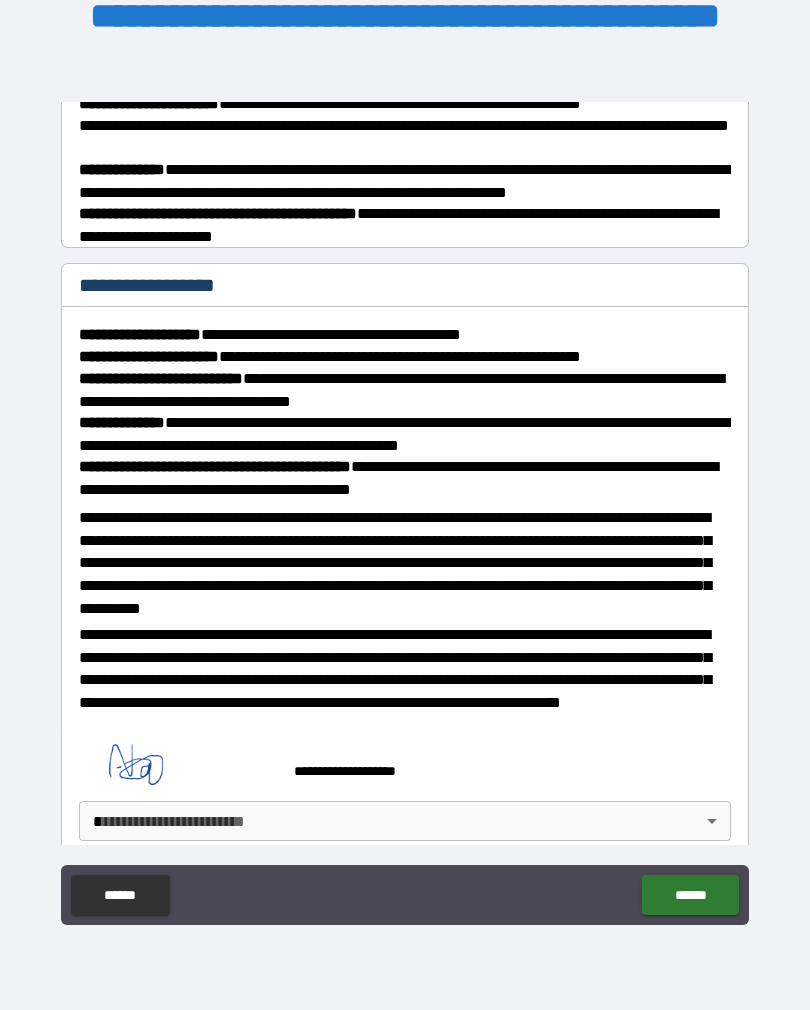 click on "**********" at bounding box center (405, 489) 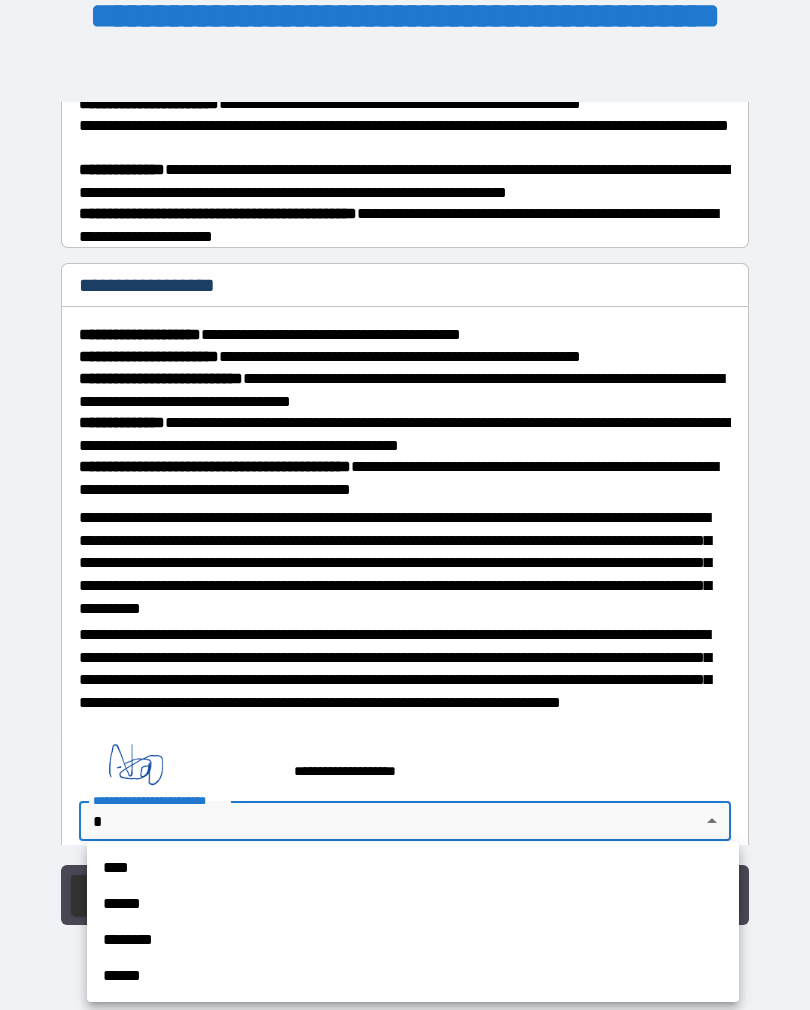 click on "****" at bounding box center [413, 868] 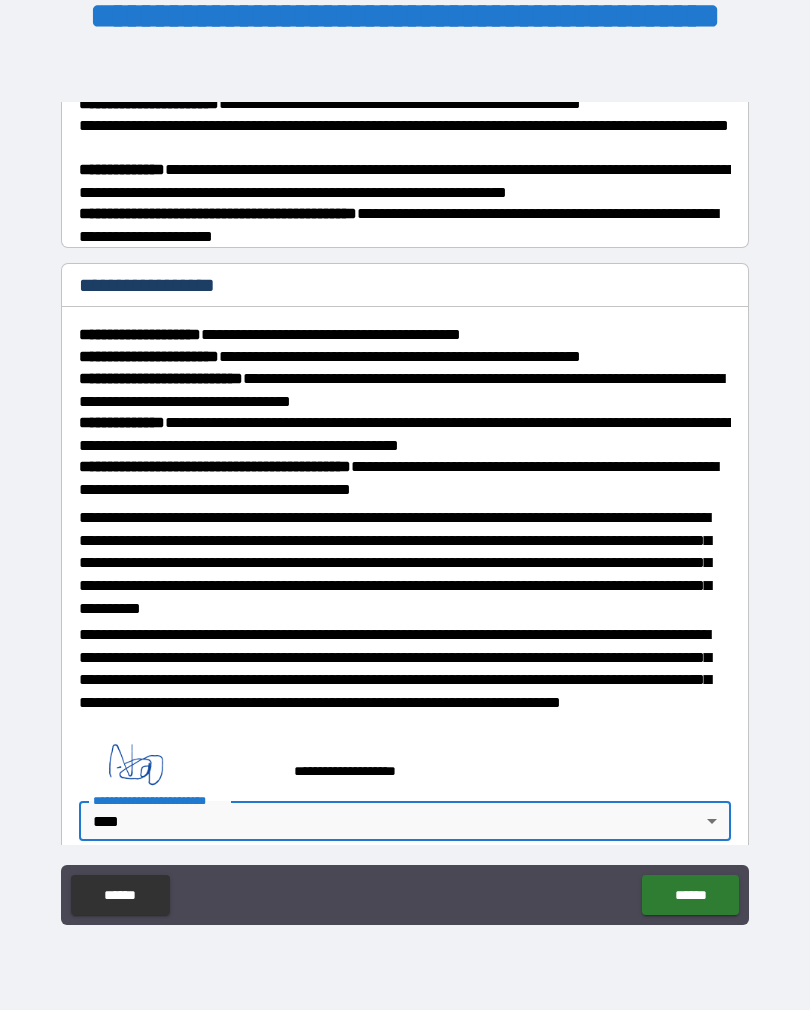 click on "**********" at bounding box center (405, 492) 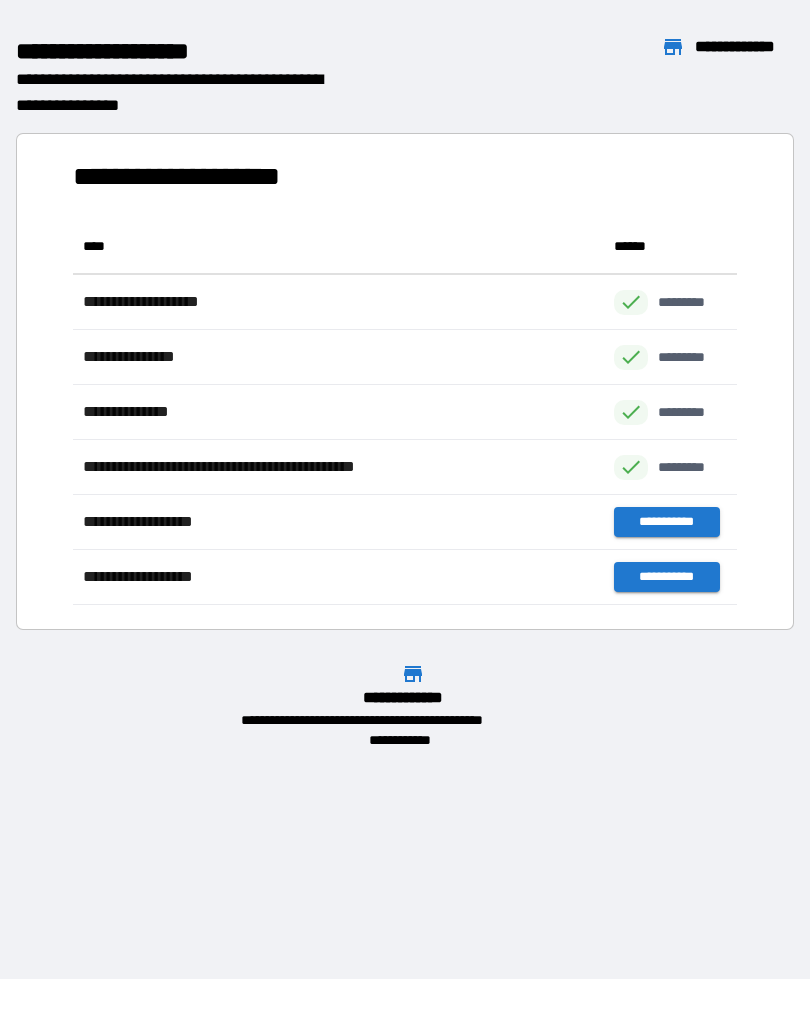 scroll, scrollTop: 1, scrollLeft: 1, axis: both 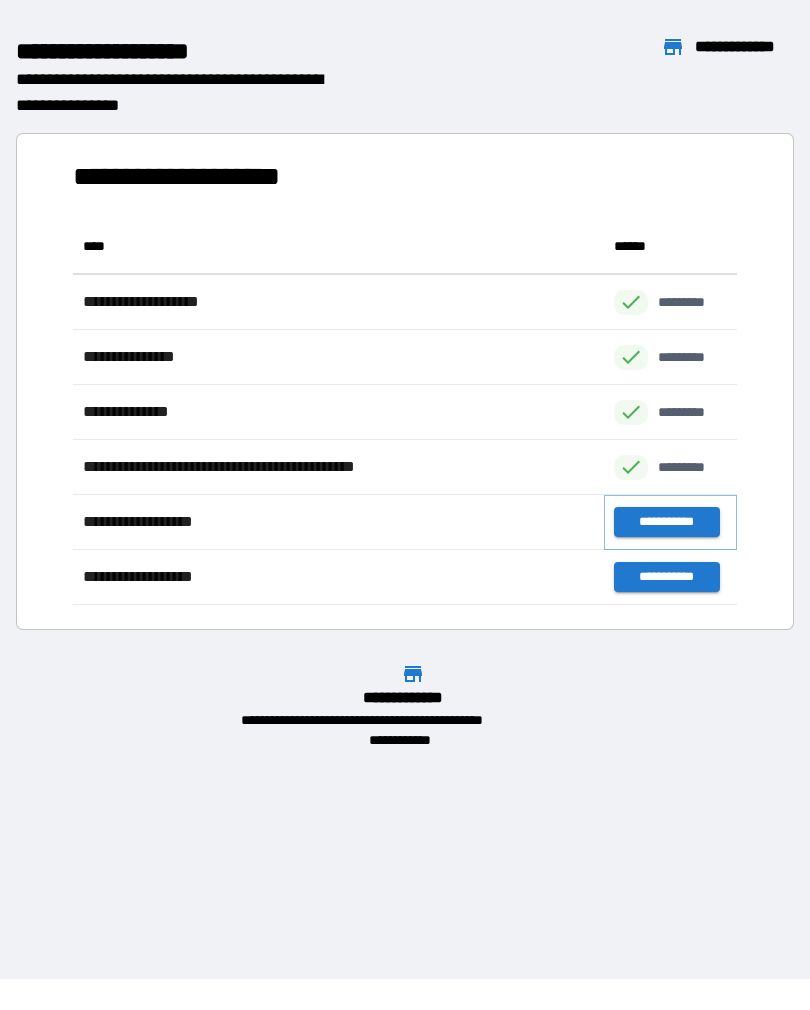 click on "**********" at bounding box center (666, 522) 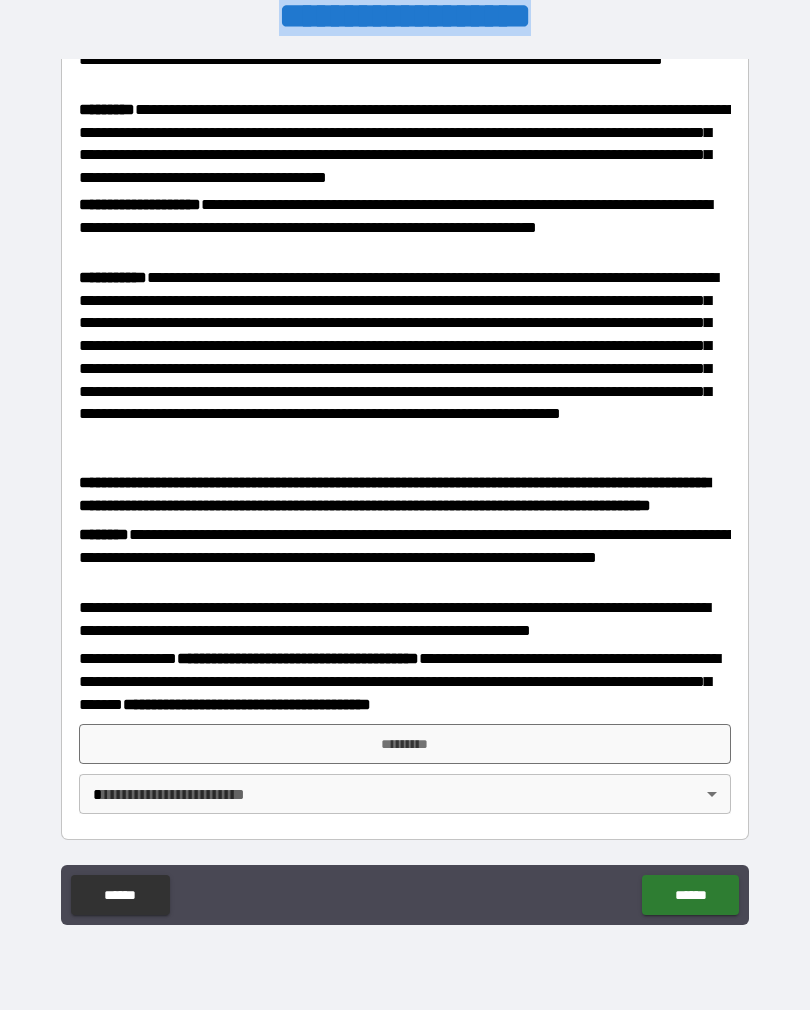 scroll, scrollTop: 84, scrollLeft: 0, axis: vertical 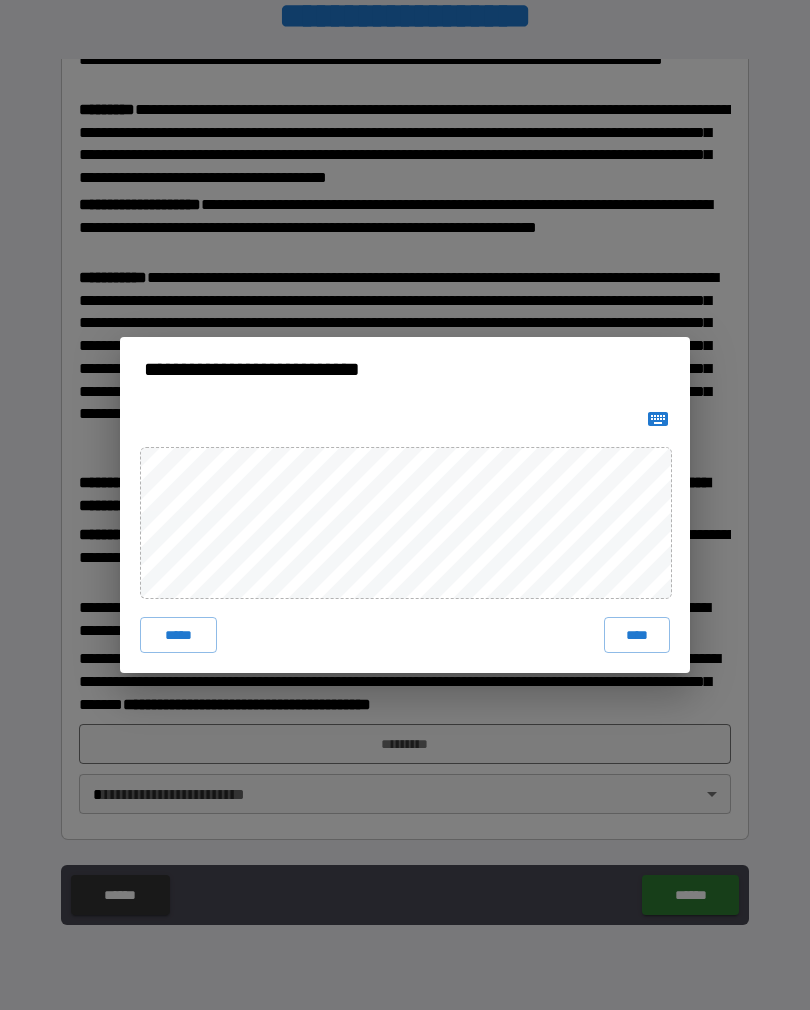 click on "****" at bounding box center (637, 635) 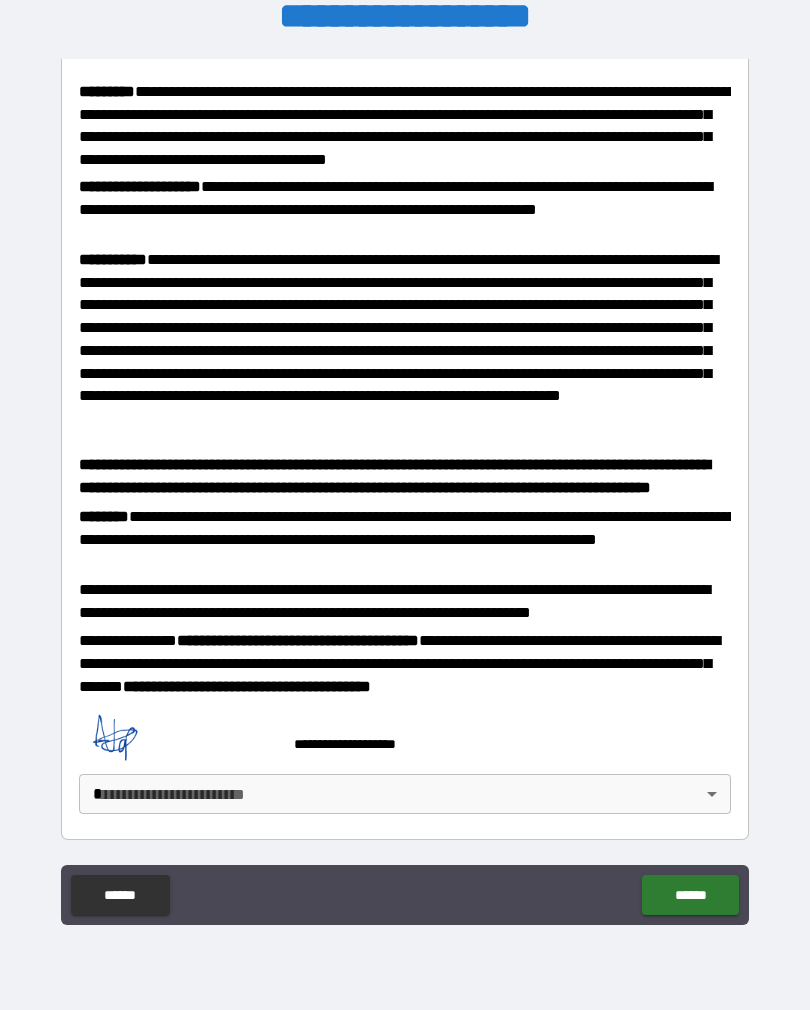scroll, scrollTop: 101, scrollLeft: 0, axis: vertical 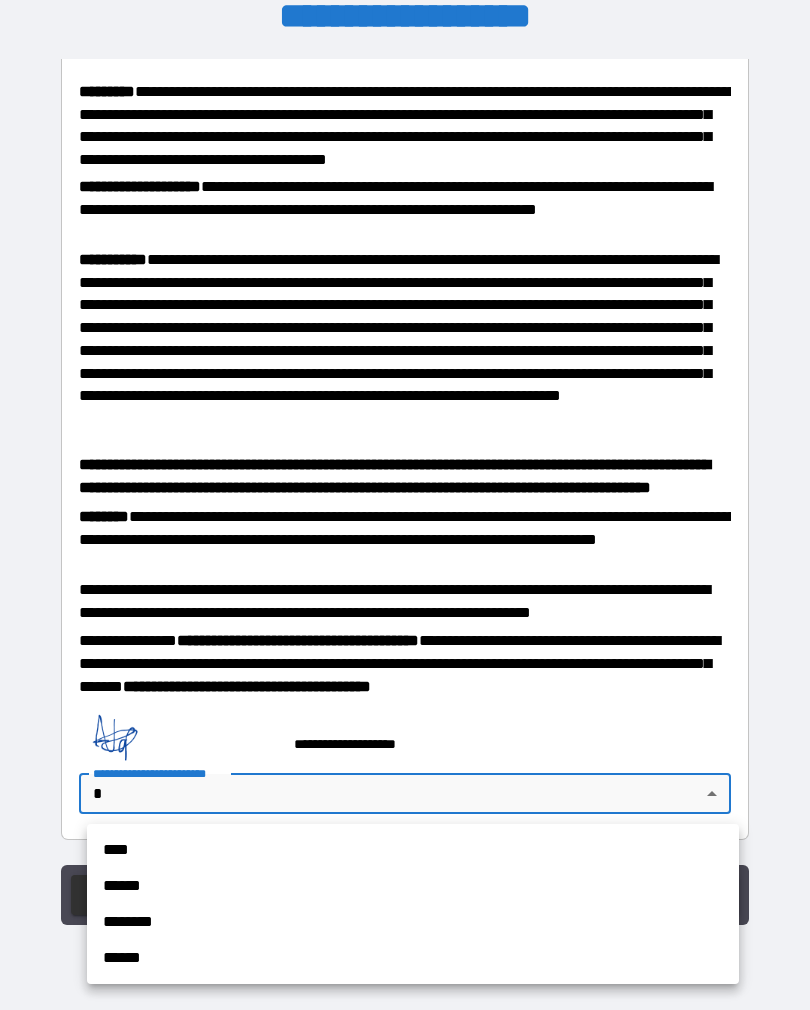 click on "****" at bounding box center [413, 850] 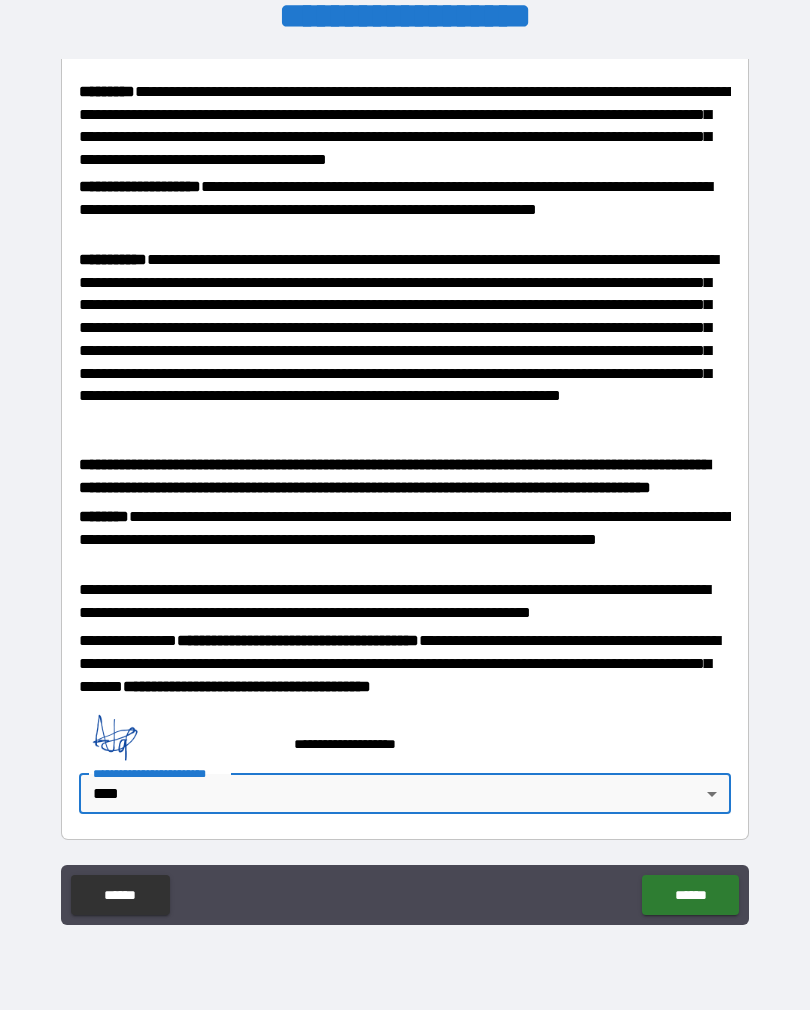 click on "******" at bounding box center [690, 895] 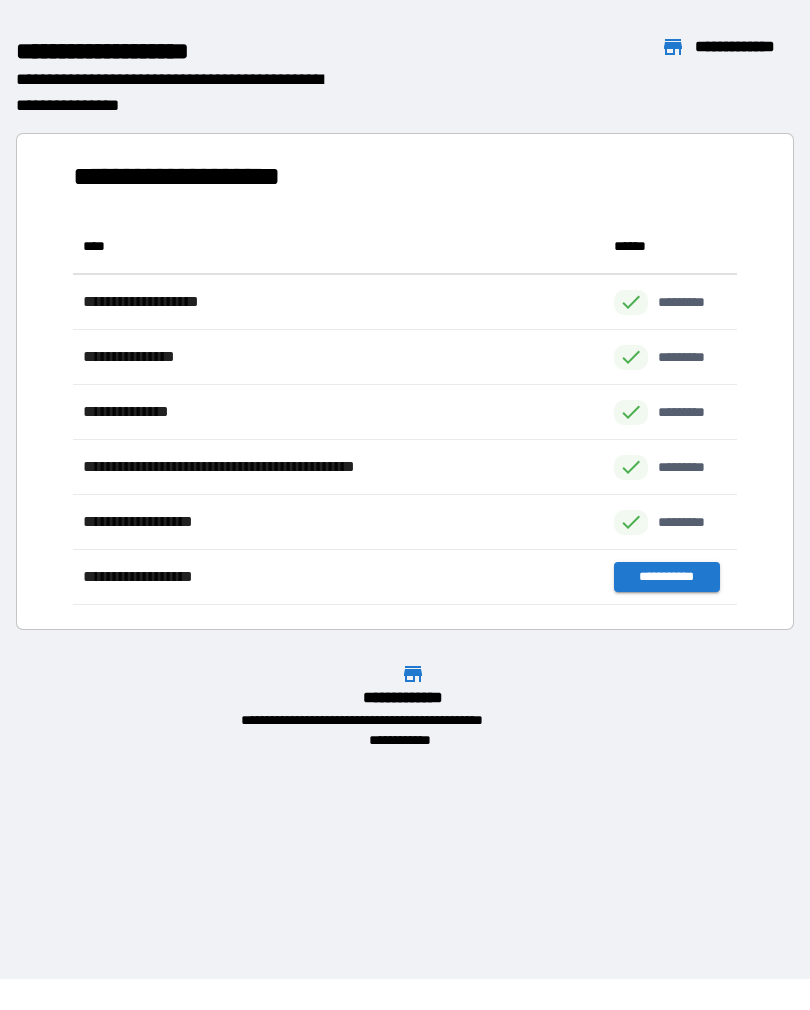 scroll, scrollTop: 1, scrollLeft: 1, axis: both 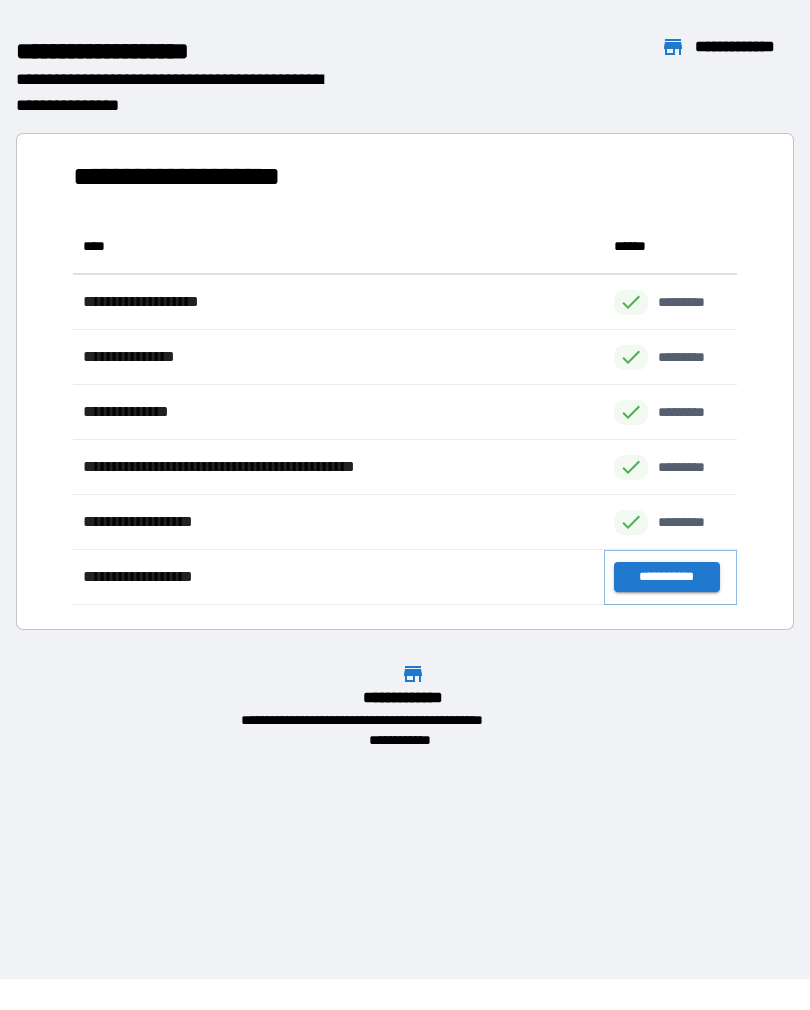 click on "**********" at bounding box center (666, 577) 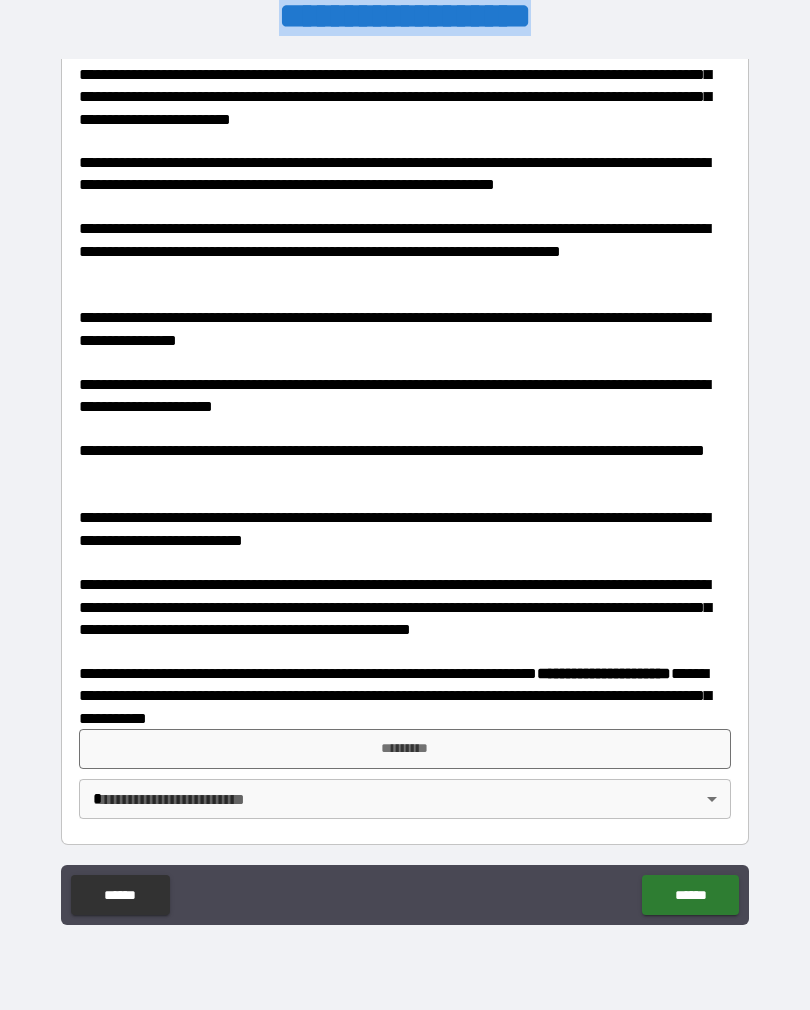 scroll, scrollTop: 509, scrollLeft: 0, axis: vertical 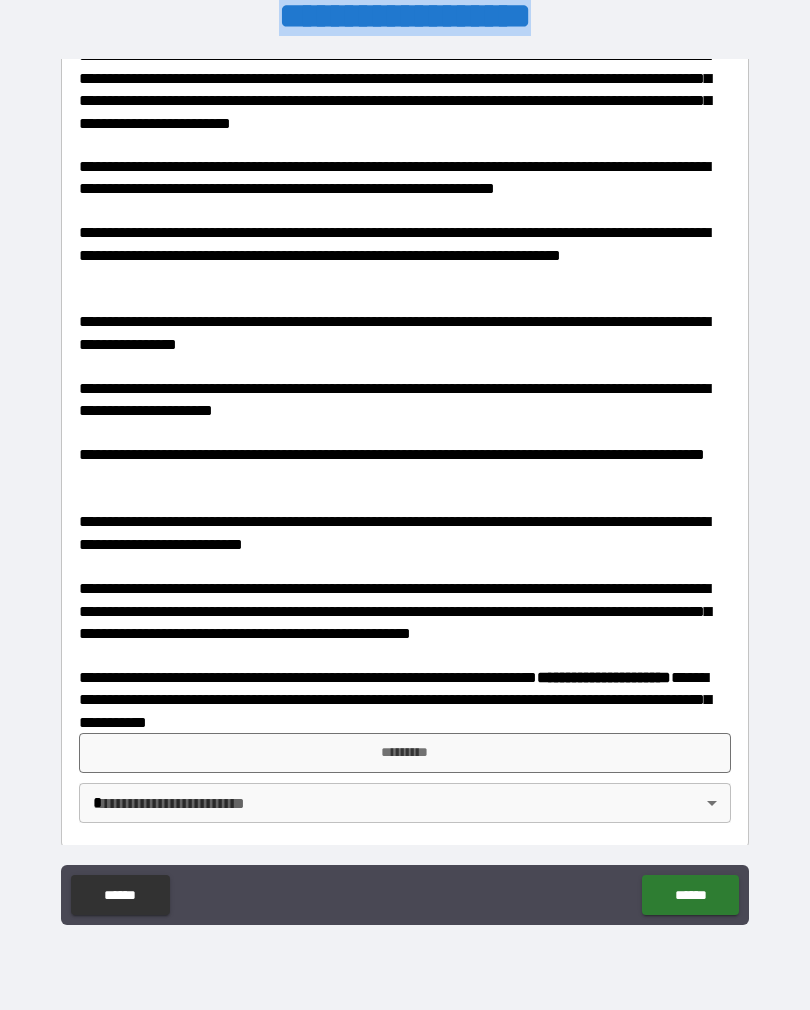 click on "*********" at bounding box center [405, 753] 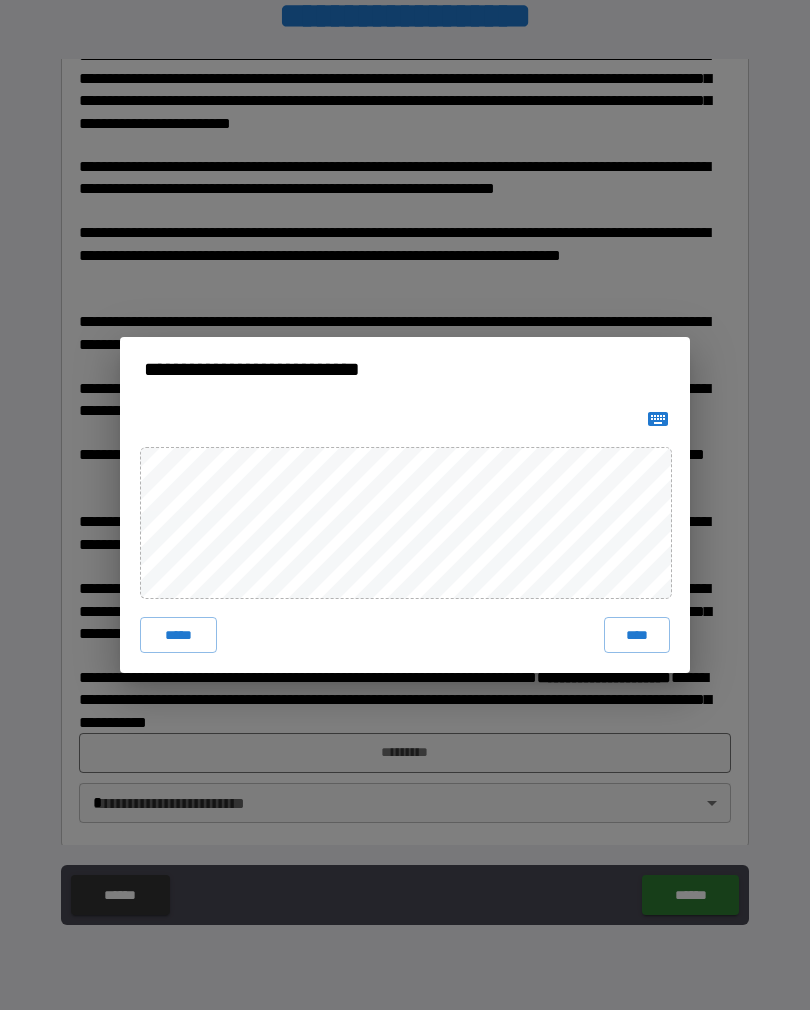 click on "****" at bounding box center [637, 635] 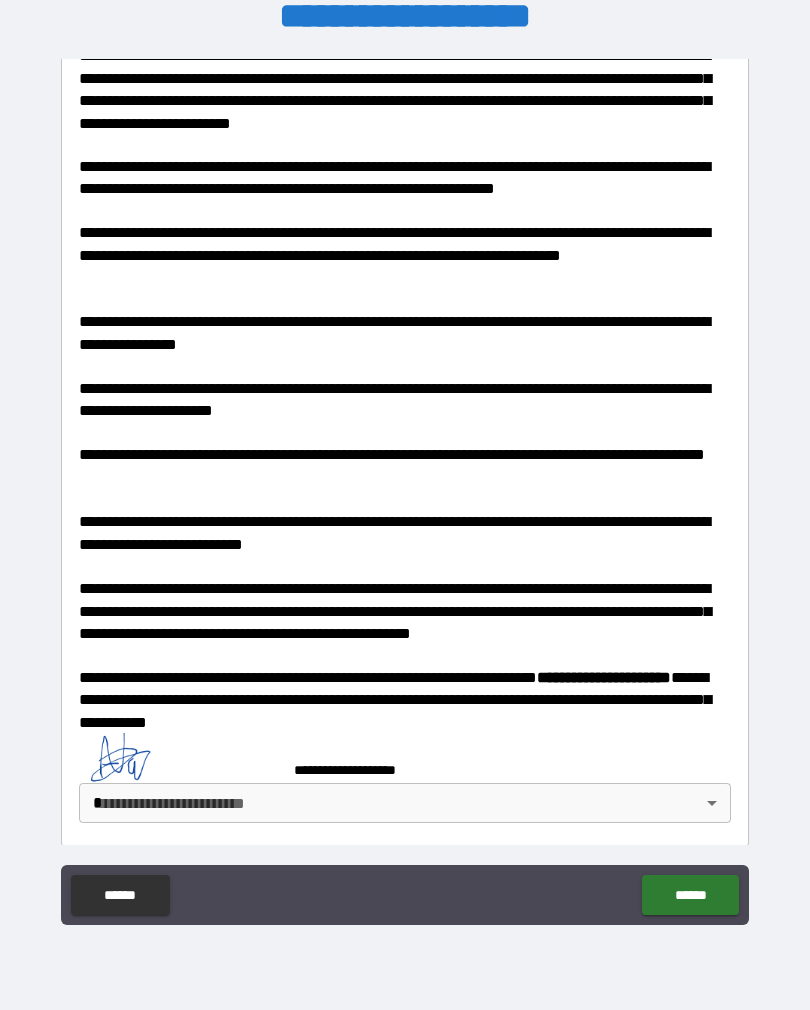 scroll, scrollTop: 499, scrollLeft: 0, axis: vertical 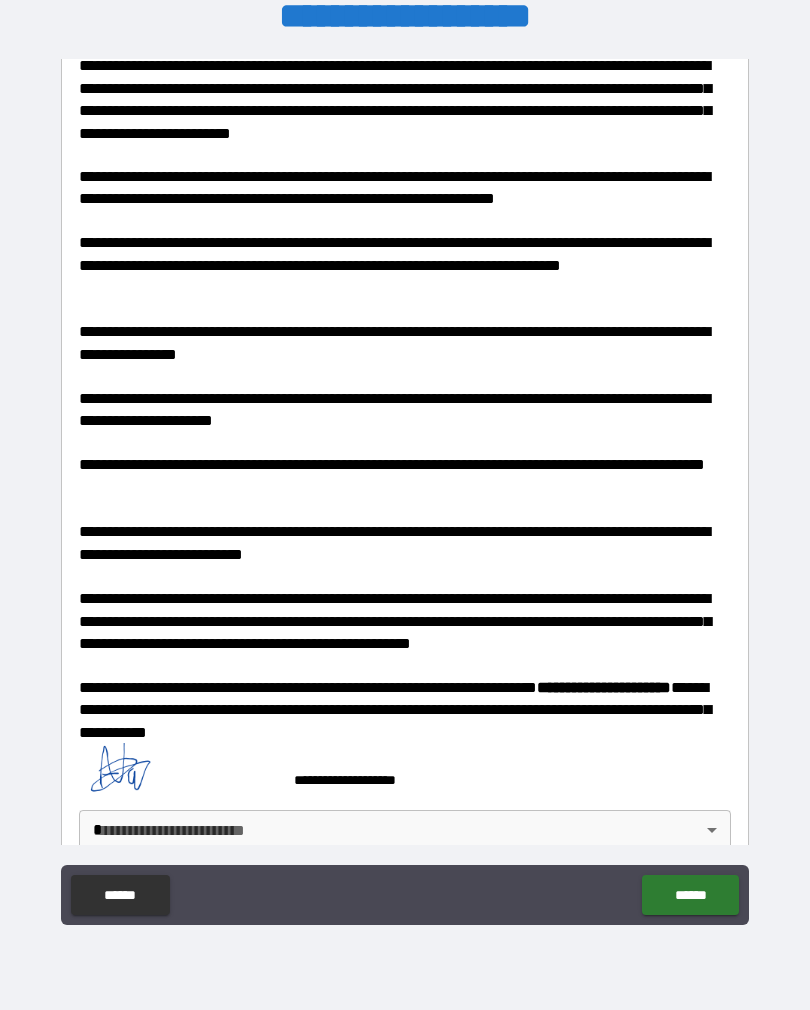 click on "**********" at bounding box center [405, 489] 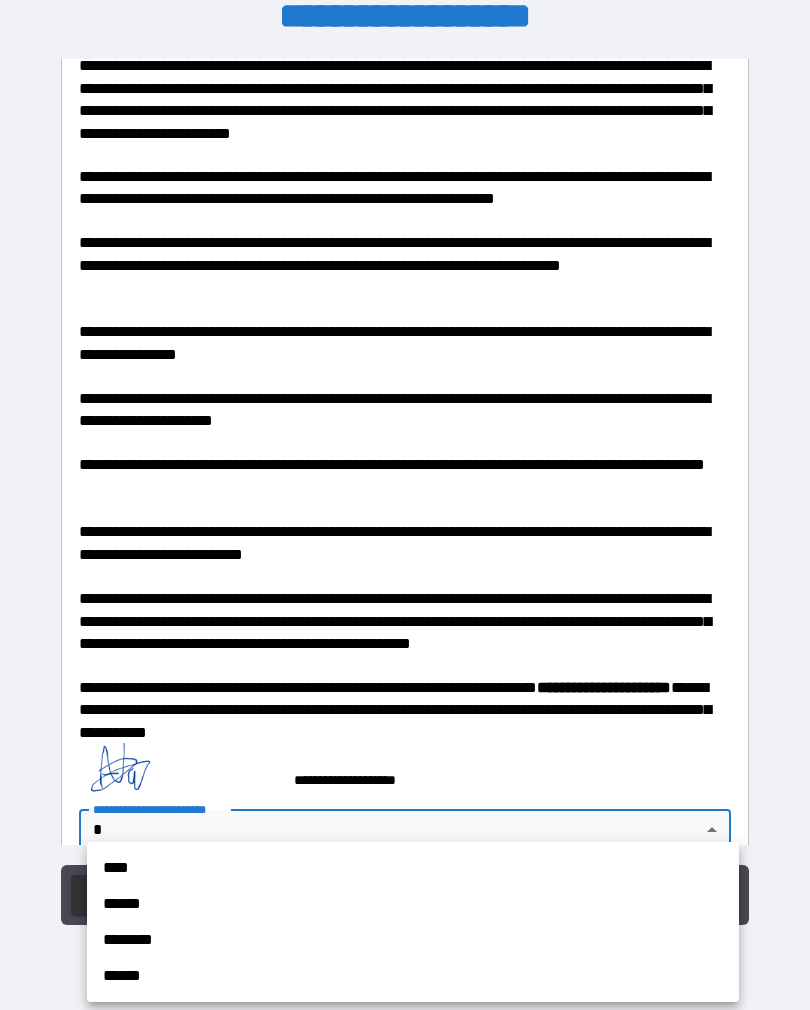 click on "****" at bounding box center (413, 868) 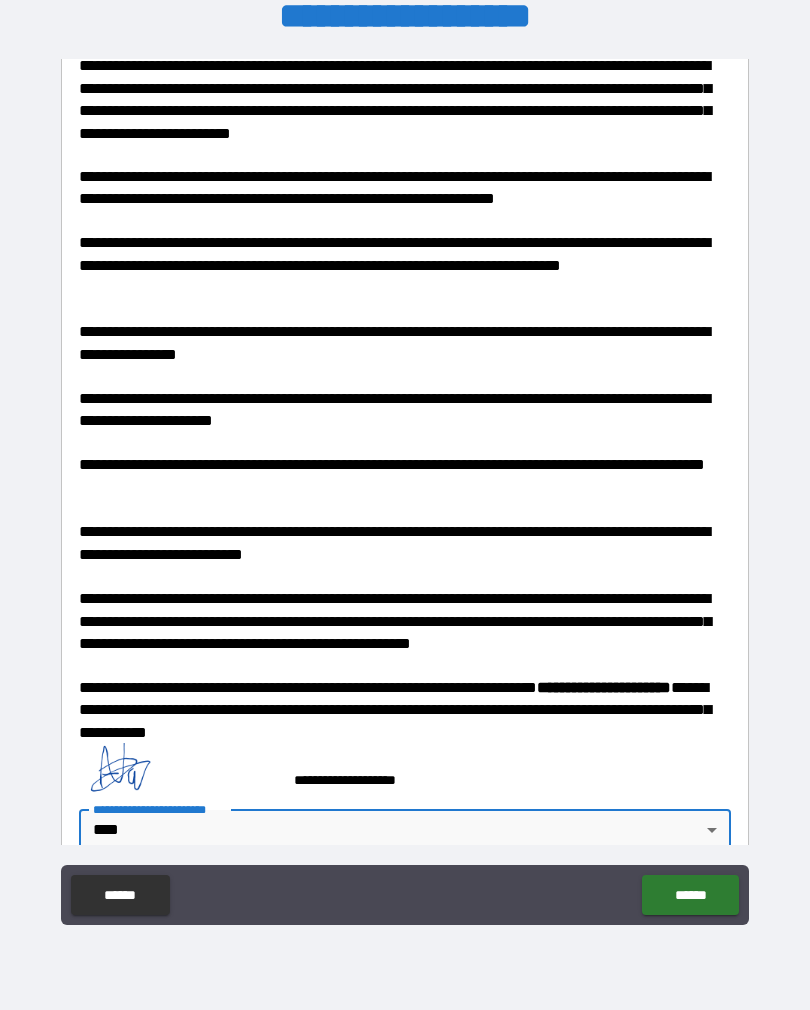 click on "******" at bounding box center [690, 895] 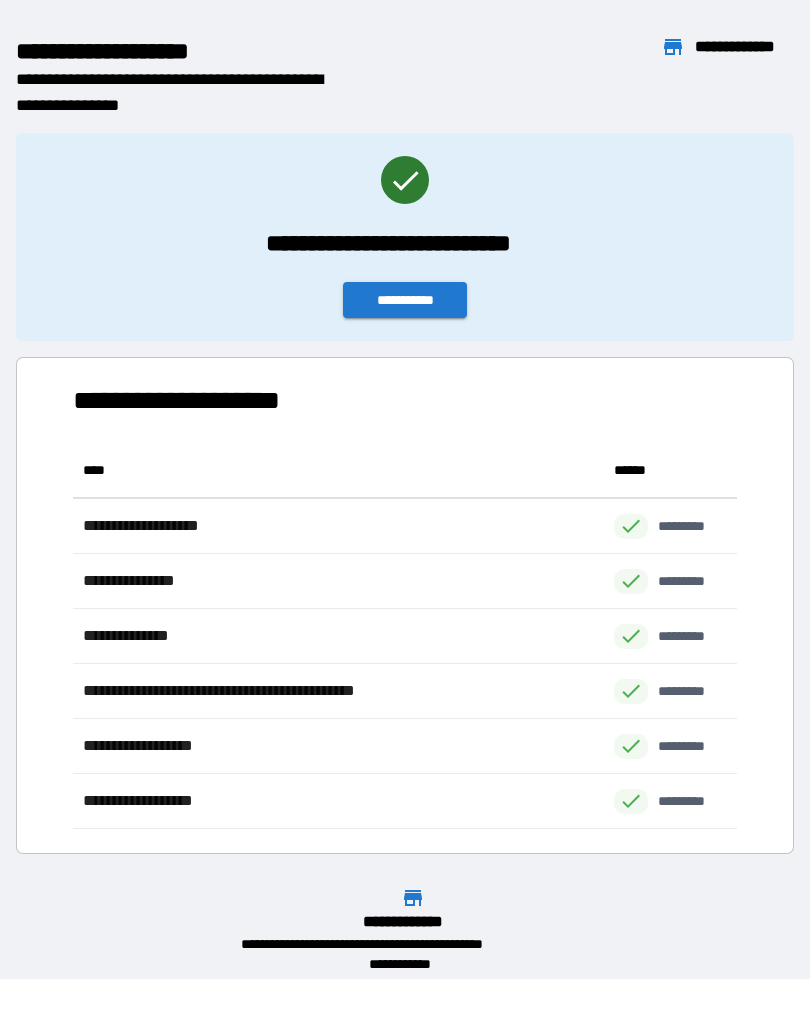 scroll, scrollTop: 386, scrollLeft: 664, axis: both 